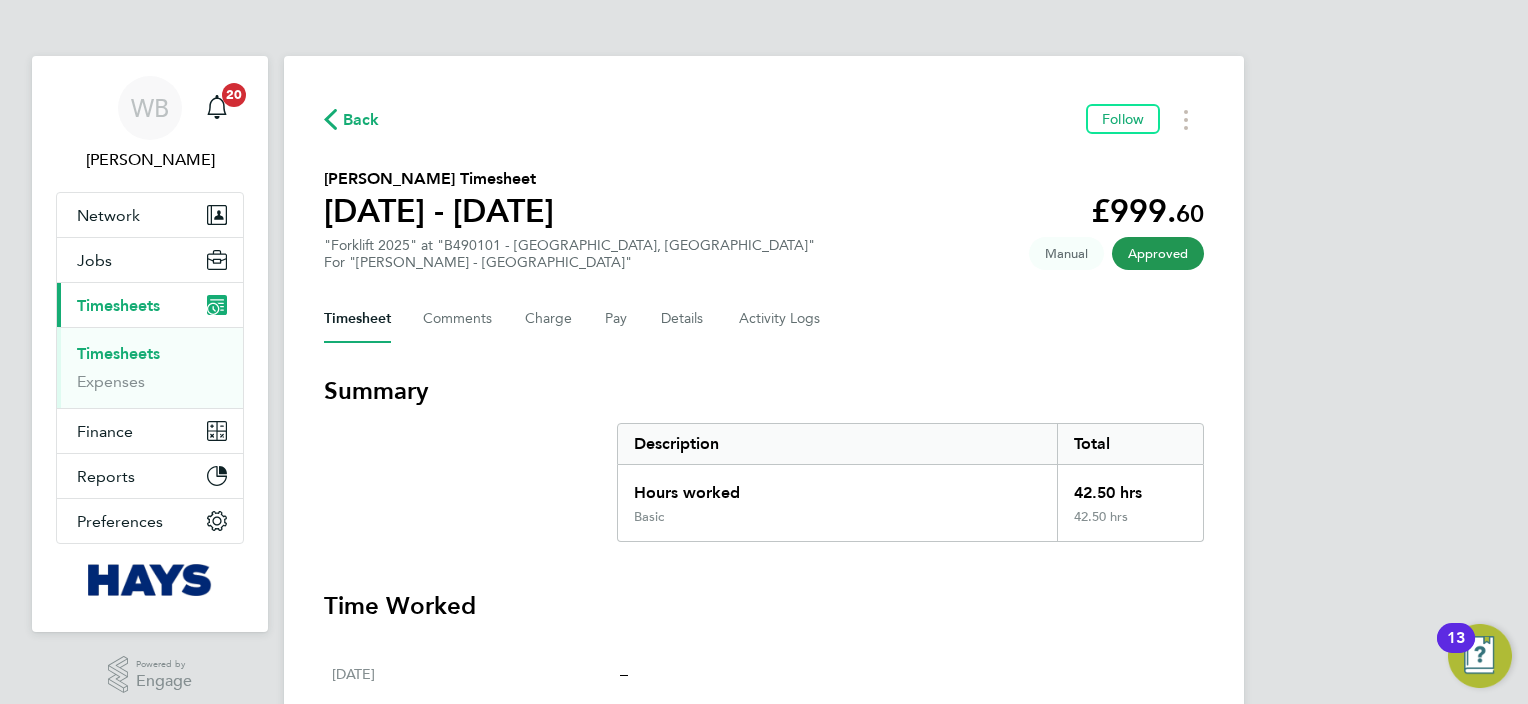 scroll, scrollTop: 0, scrollLeft: 0, axis: both 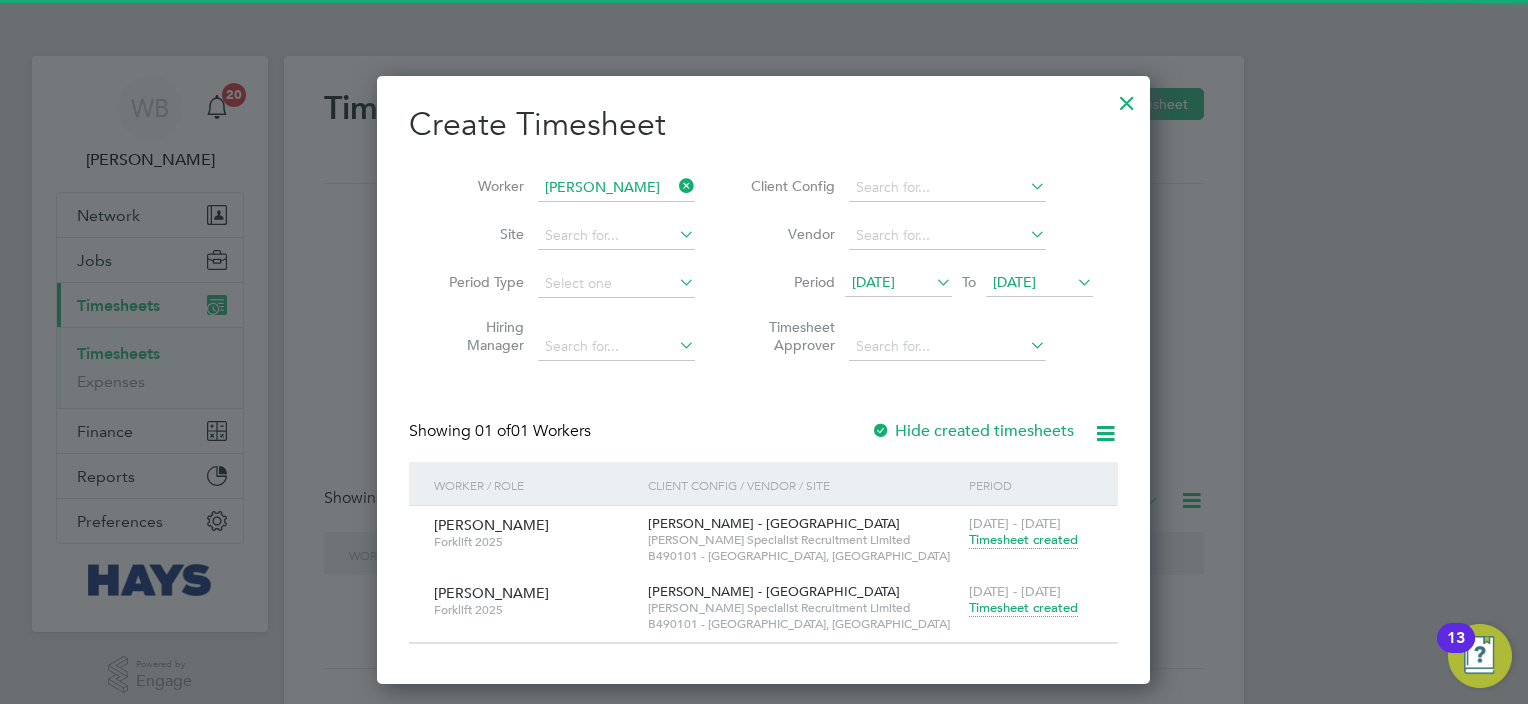 click on "Worker   [PERSON_NAME]" at bounding box center [564, 188] 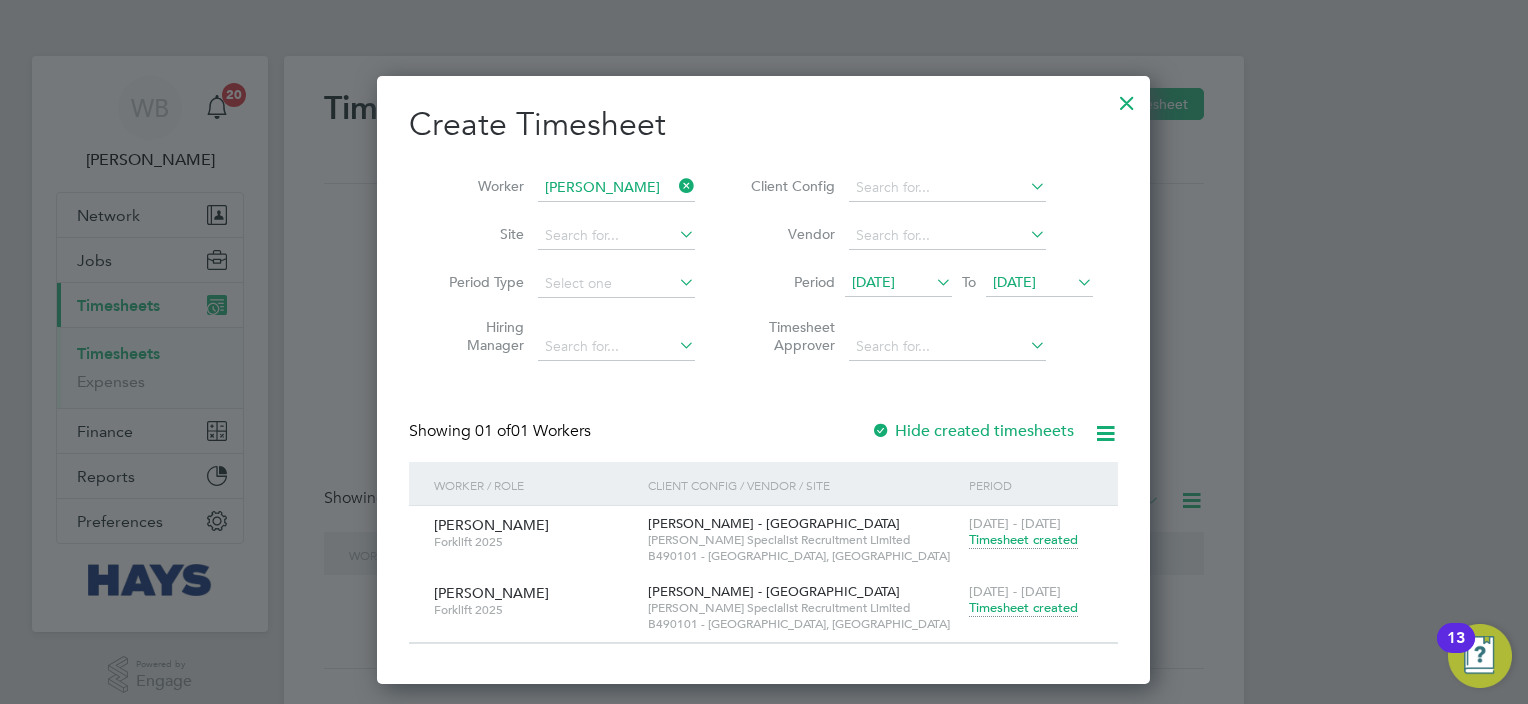 click on "Worker   [PERSON_NAME]" at bounding box center (564, 188) 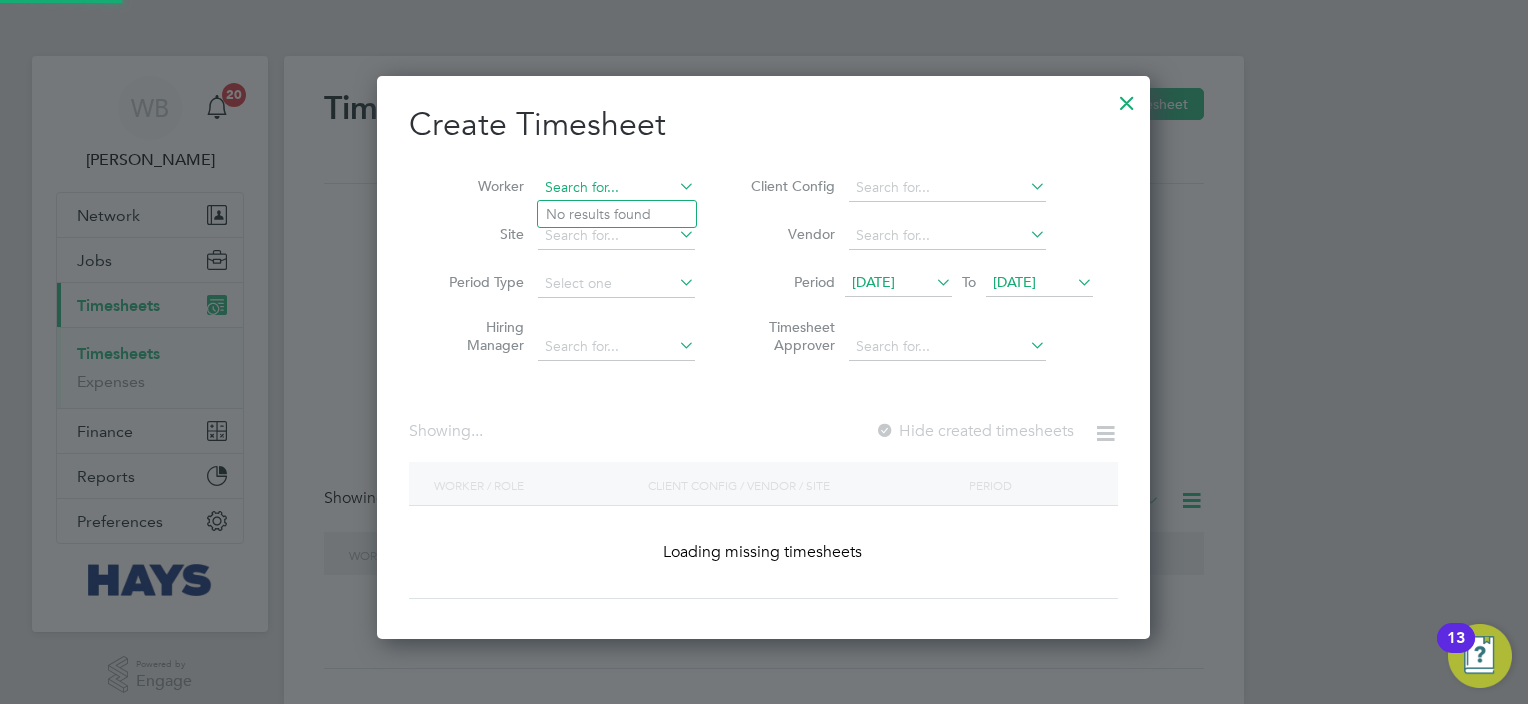 click at bounding box center [616, 188] 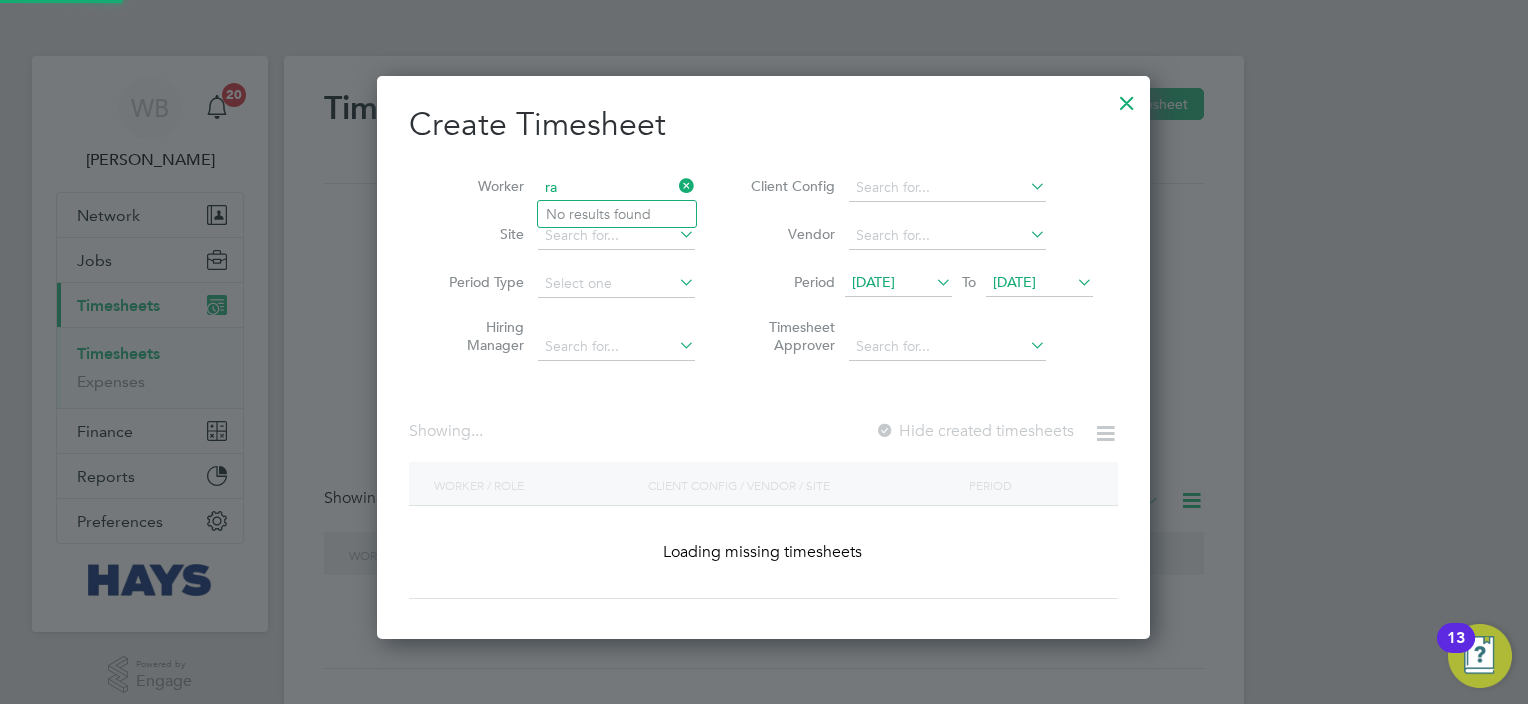 scroll, scrollTop: 10, scrollLeft: 10, axis: both 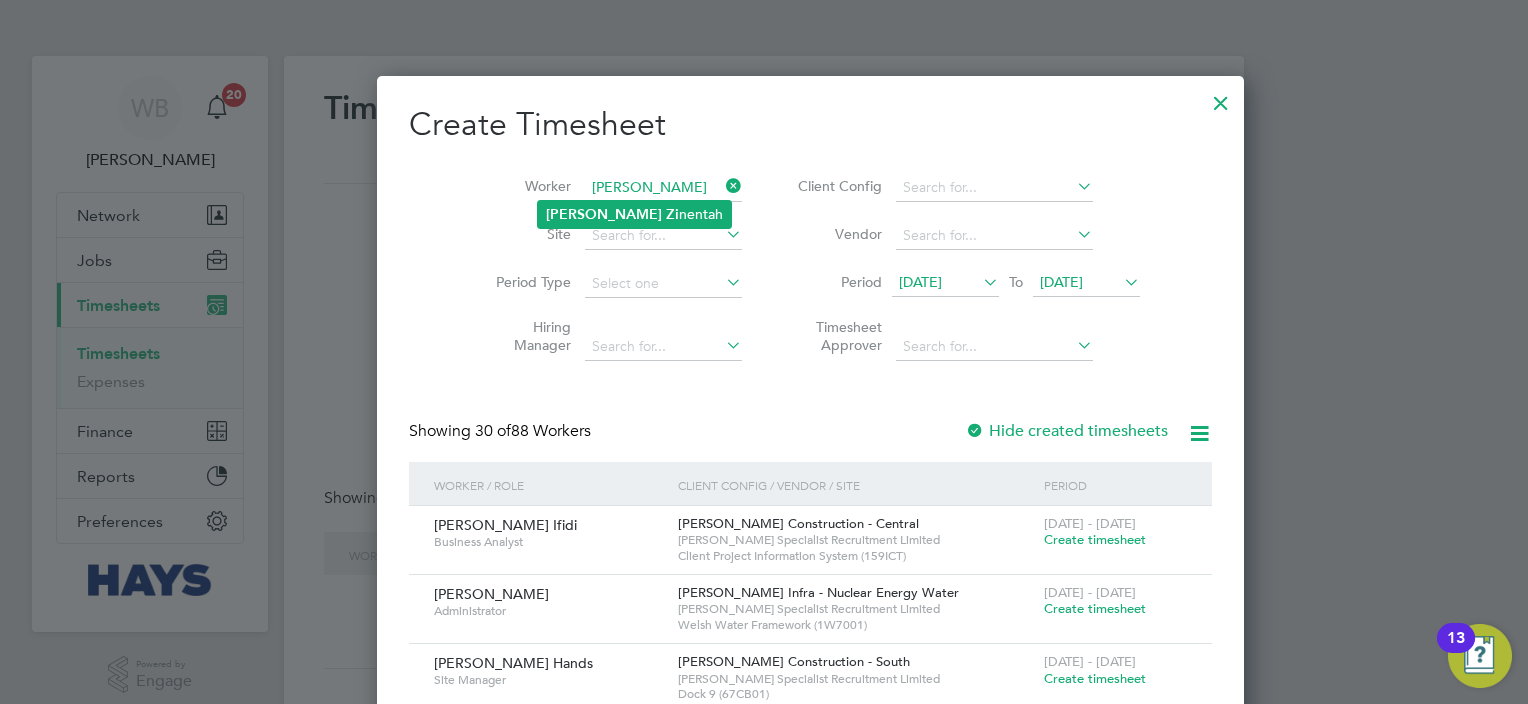 click on "[PERSON_NAME]" 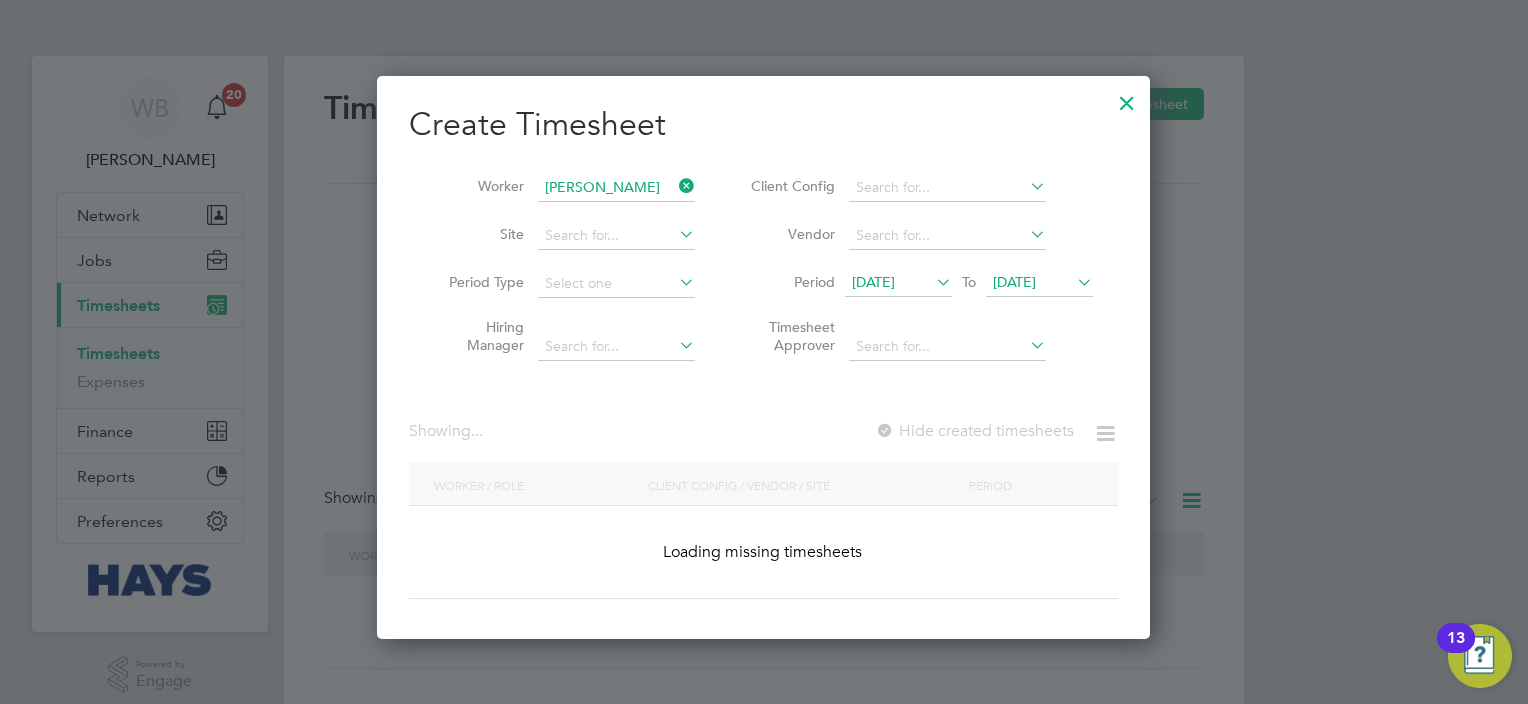 scroll, scrollTop: 9, scrollLeft: 10, axis: both 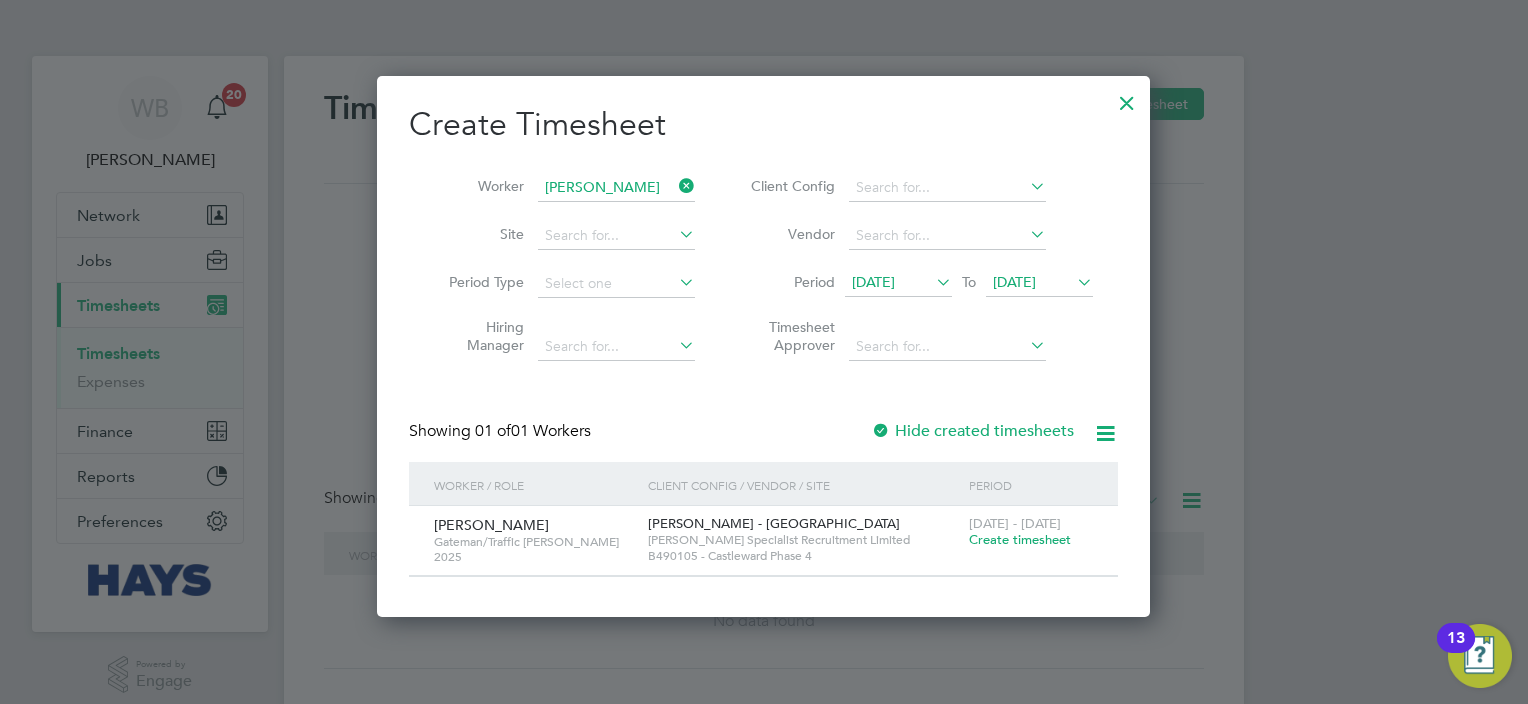 click on "Create timesheet" at bounding box center [1020, 539] 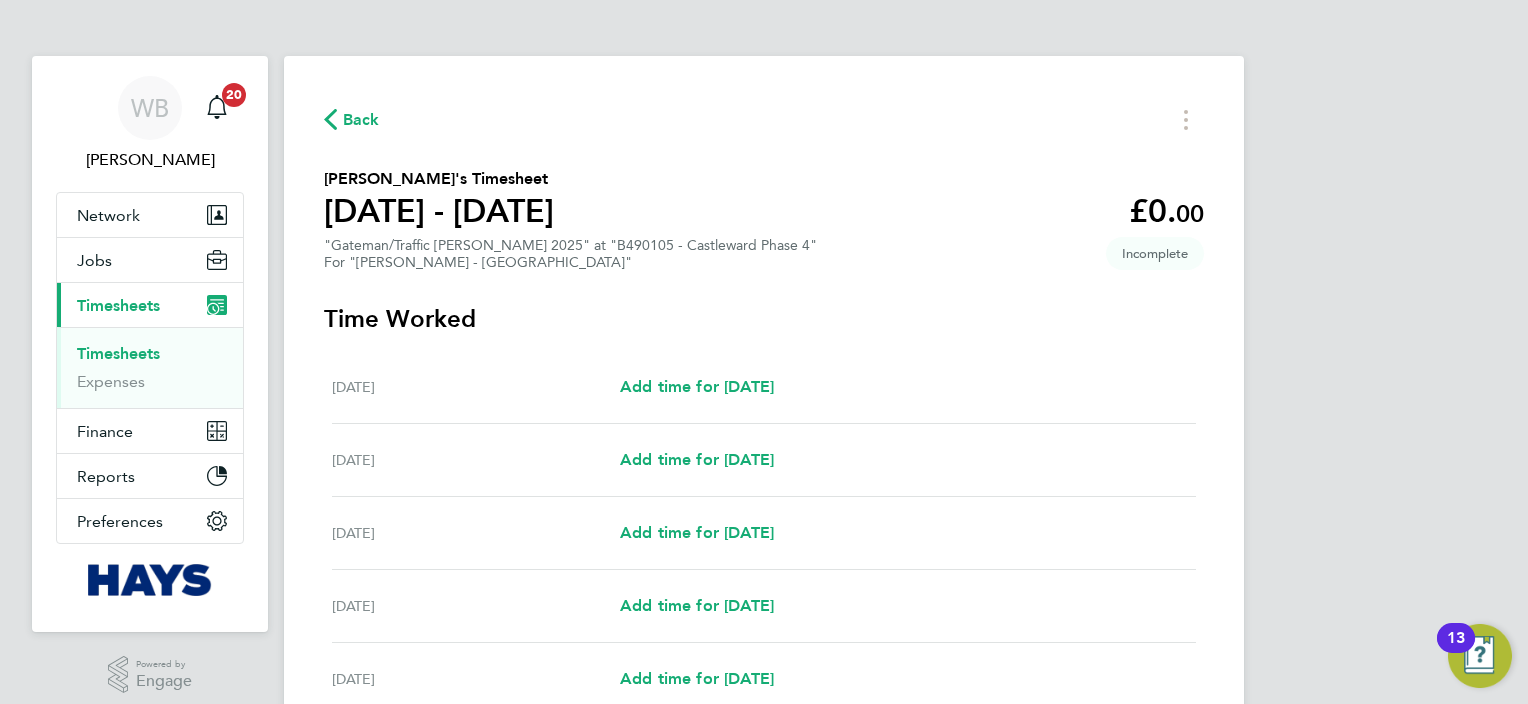 click on "[DATE]   Add time for [DATE]   Add time for [DATE]" at bounding box center [764, 533] 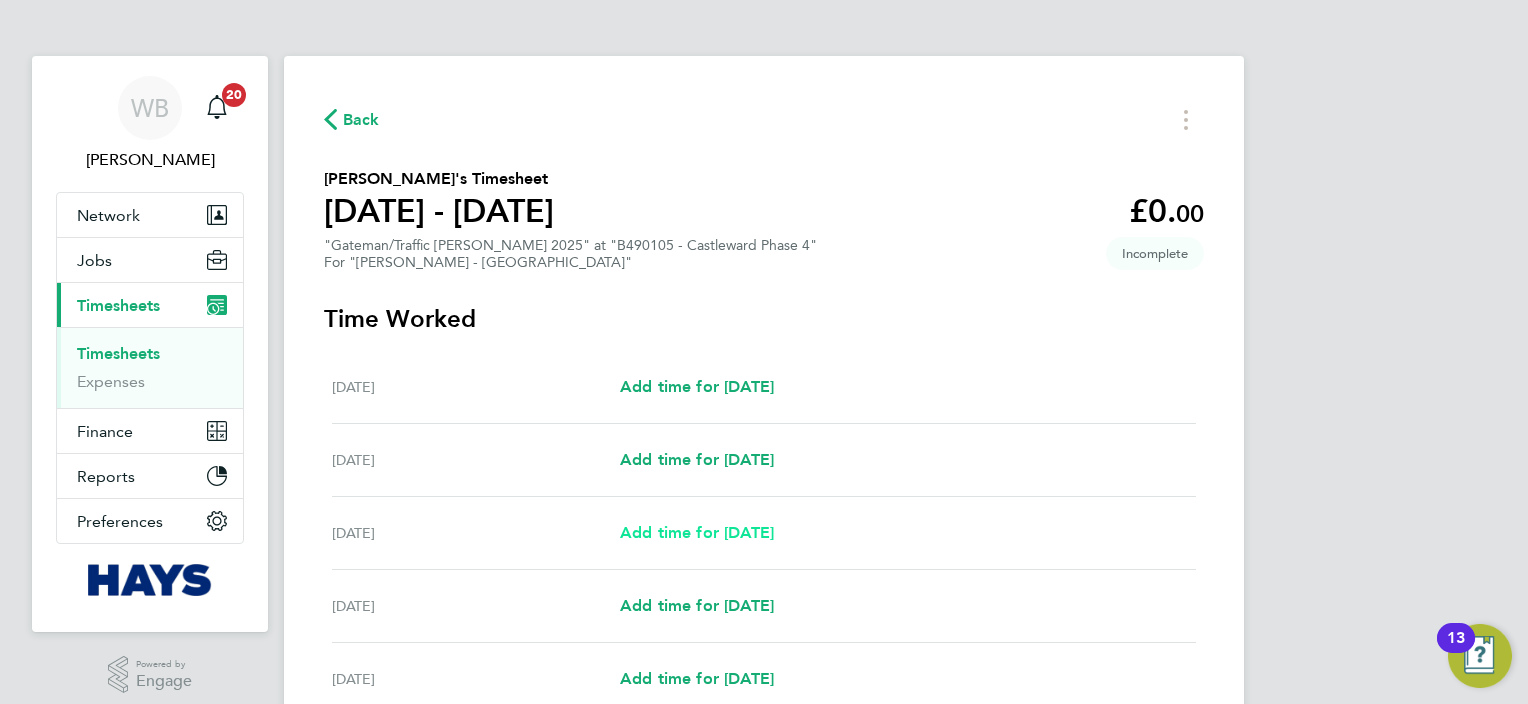 click on "Add time for [DATE]" at bounding box center [697, 533] 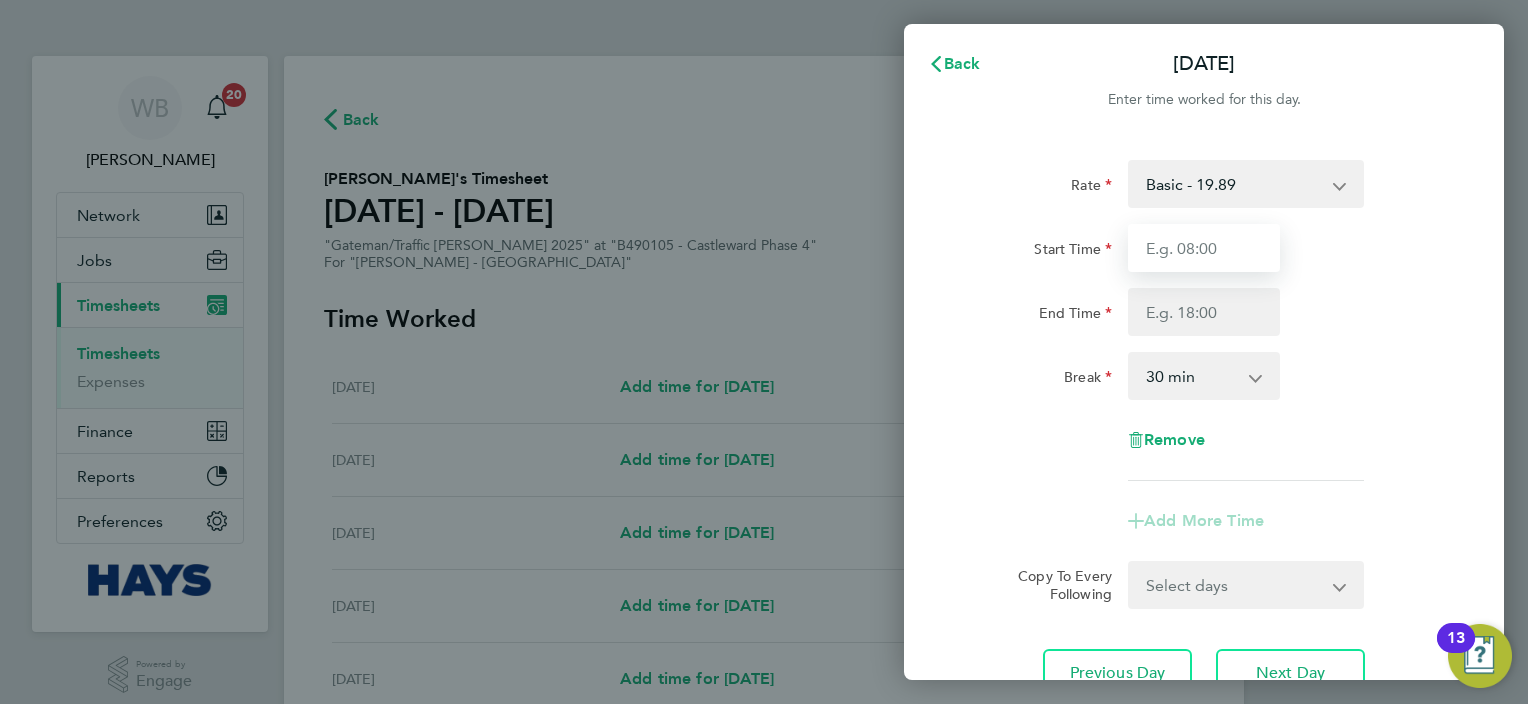 click on "Start Time" at bounding box center [1204, 248] 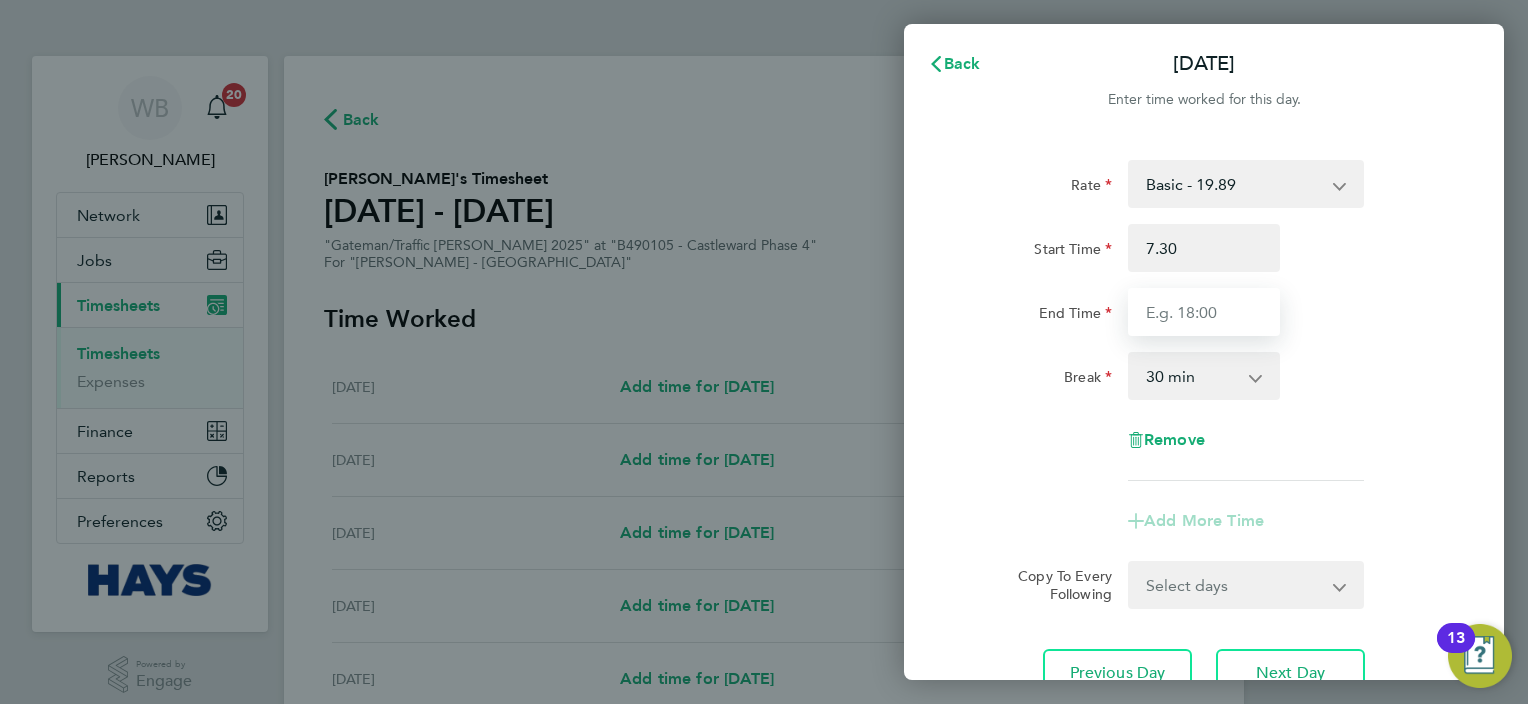 type on "07:30" 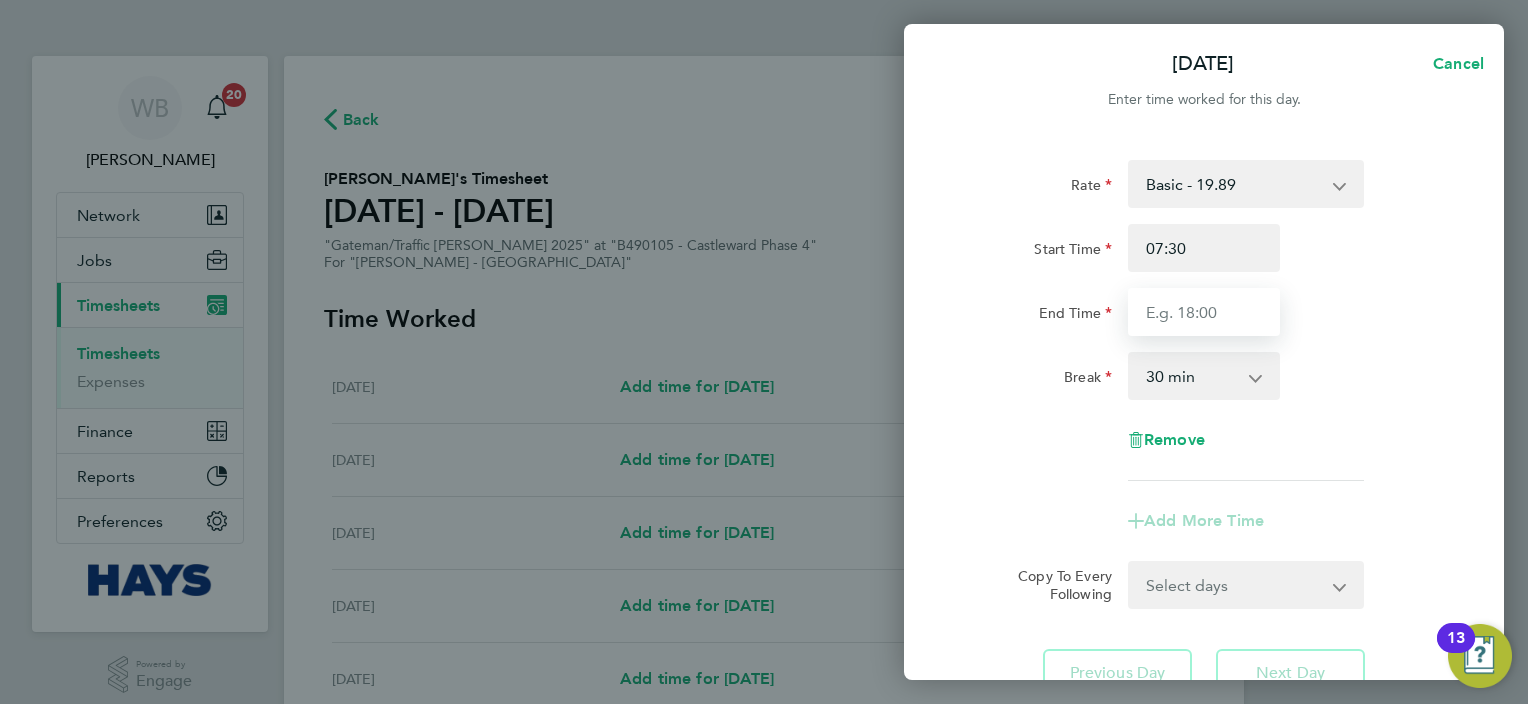 click on "End Time" at bounding box center [1204, 312] 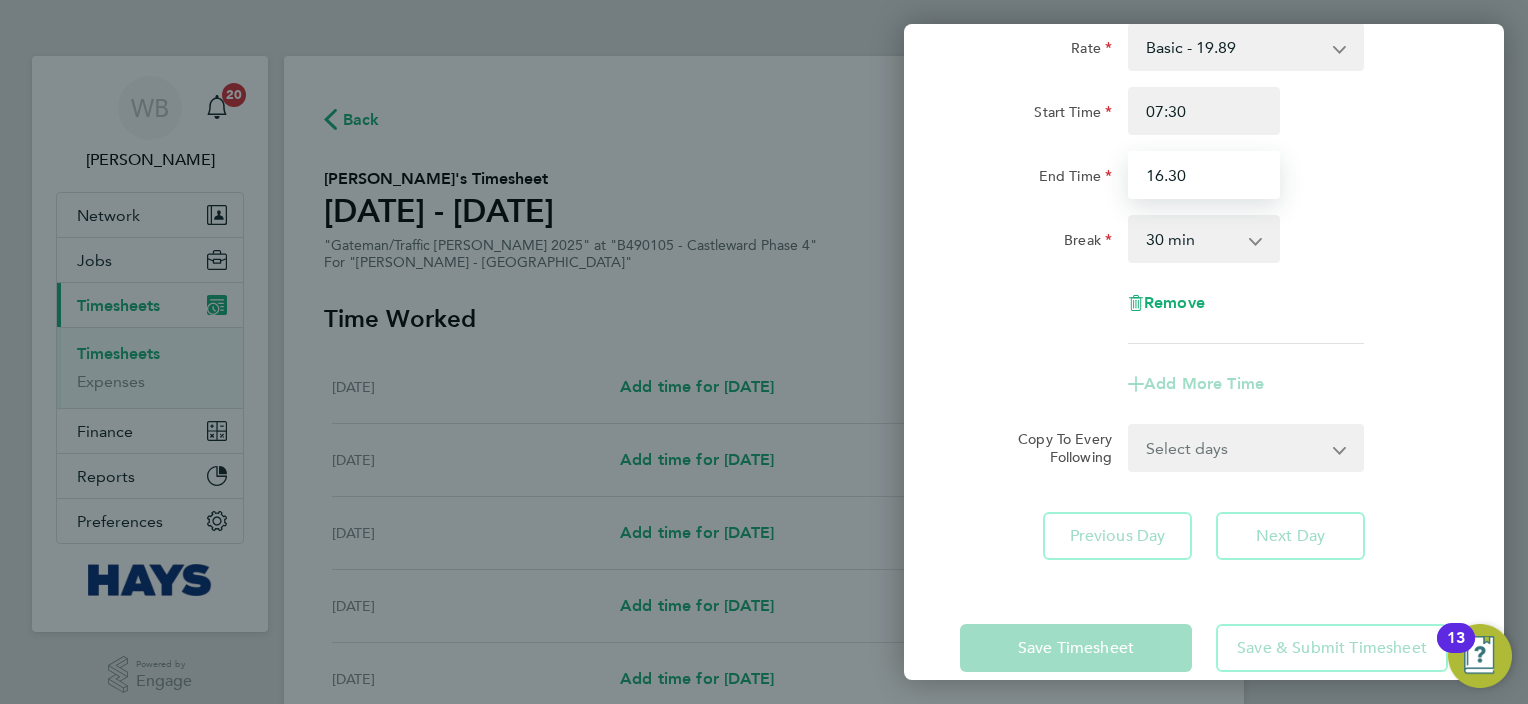 scroll, scrollTop: 168, scrollLeft: 0, axis: vertical 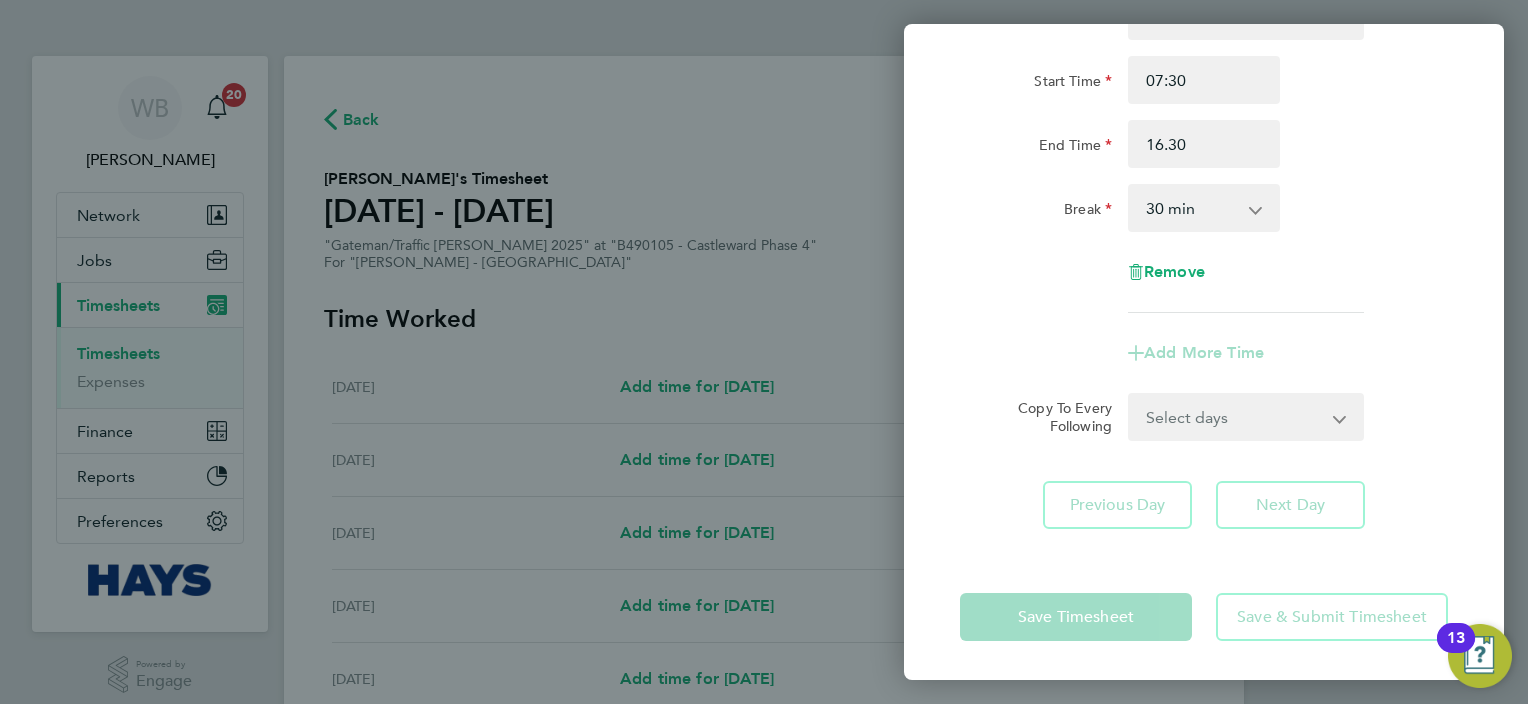 type on "16:30" 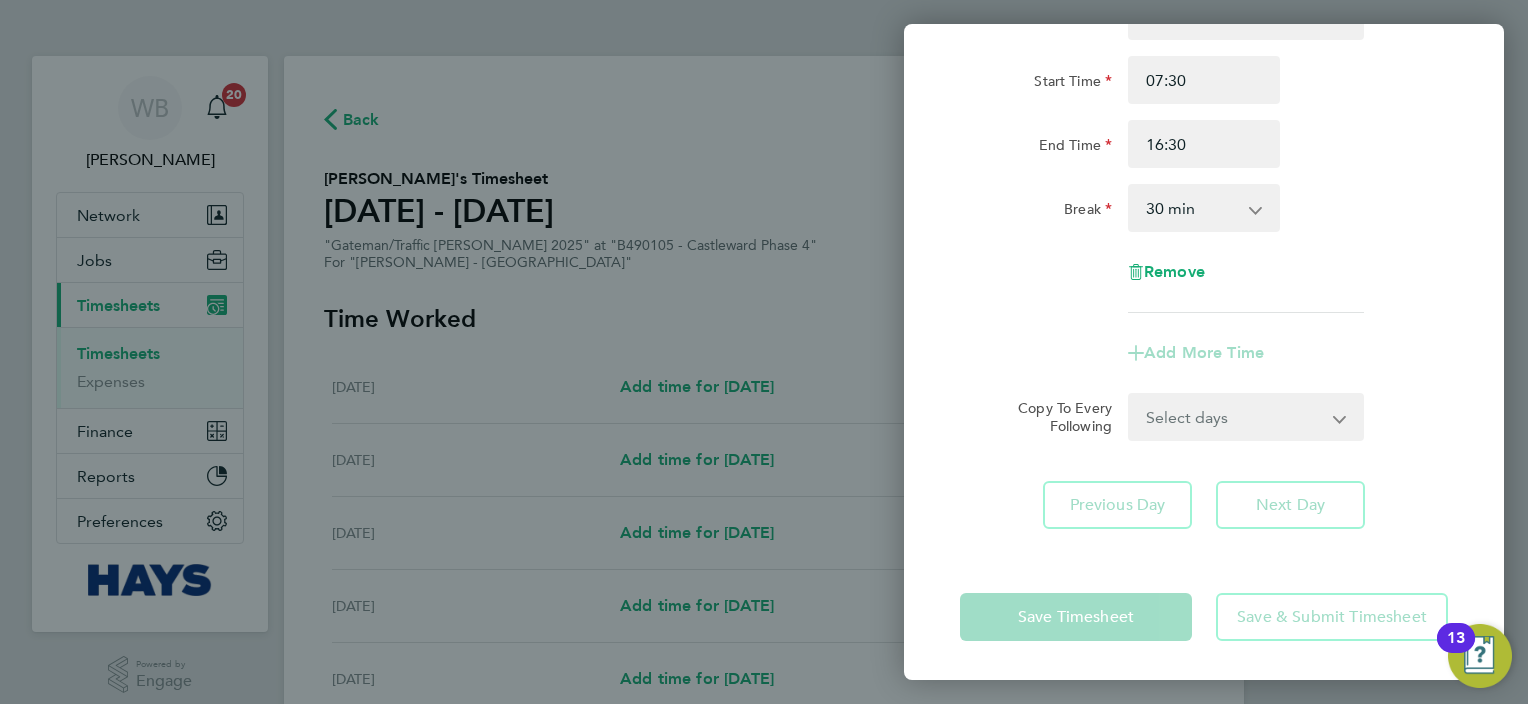 click on "Rate  Basic - 19.89   Weekday OT 39h+ - 28.70   Sat first 4h - 28.70   Sat after 4h - 37.51   [DATE] - 37.51   Bank Holiday - 37.51
Start Time 07:30 End Time 16:30 Break  0 min   15 min   30 min   45 min   60 min   75 min   90 min
Remove
Add More Time  Copy To Every Following  Select days   Day   [DATE]   [DATE]   [DATE]   [DATE]" 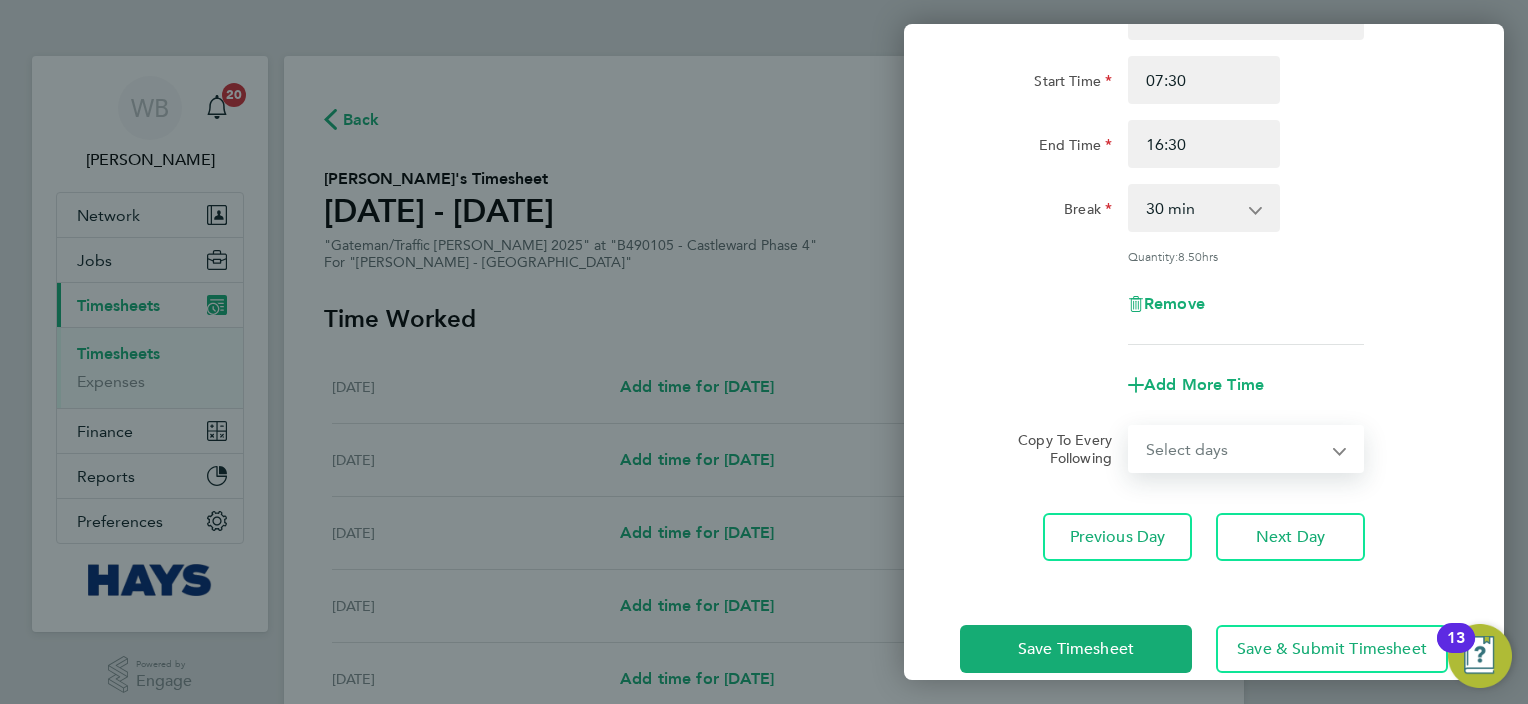 drag, startPoint x: 1256, startPoint y: 456, endPoint x: 1252, endPoint y: 467, distance: 11.7046995 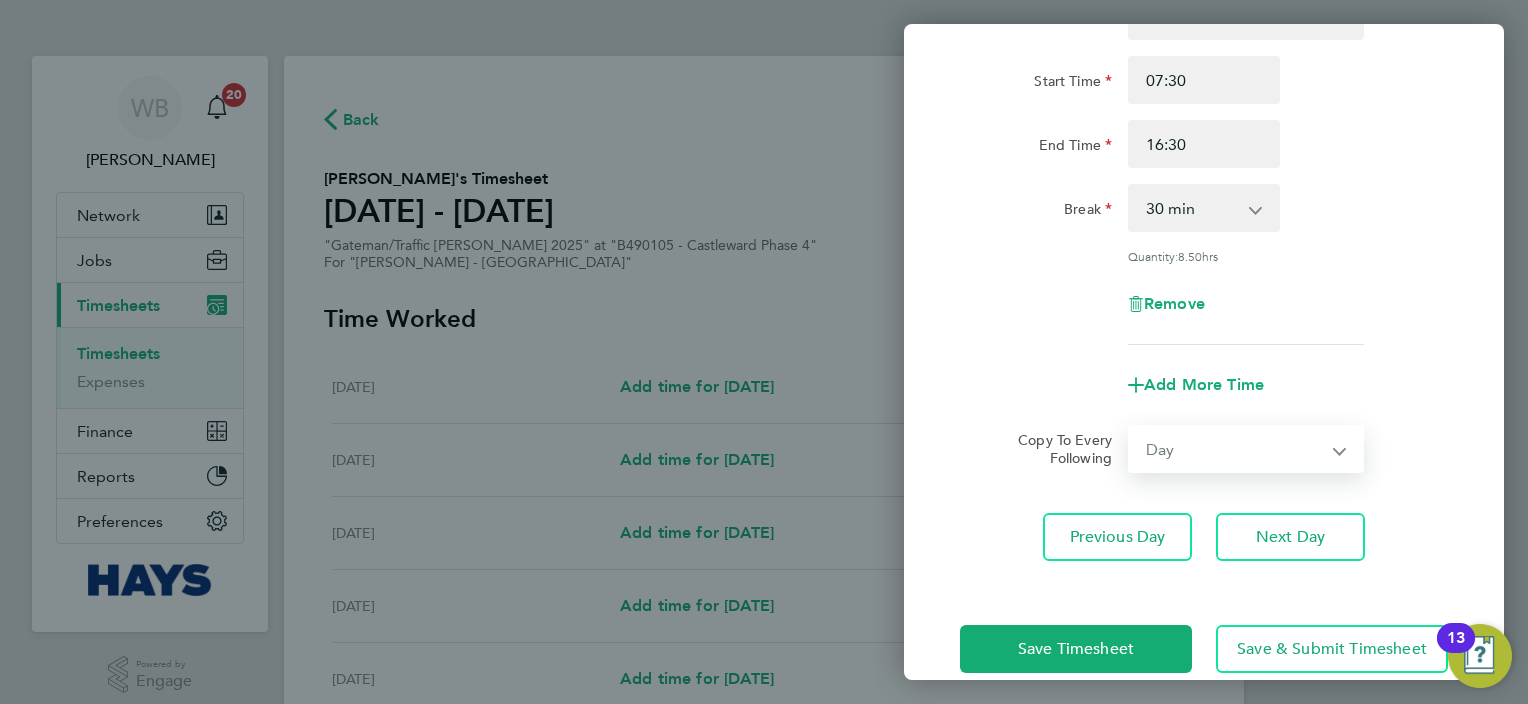click on "Select days   Day   [DATE]   [DATE]   [DATE]   [DATE]" at bounding box center (1235, 449) 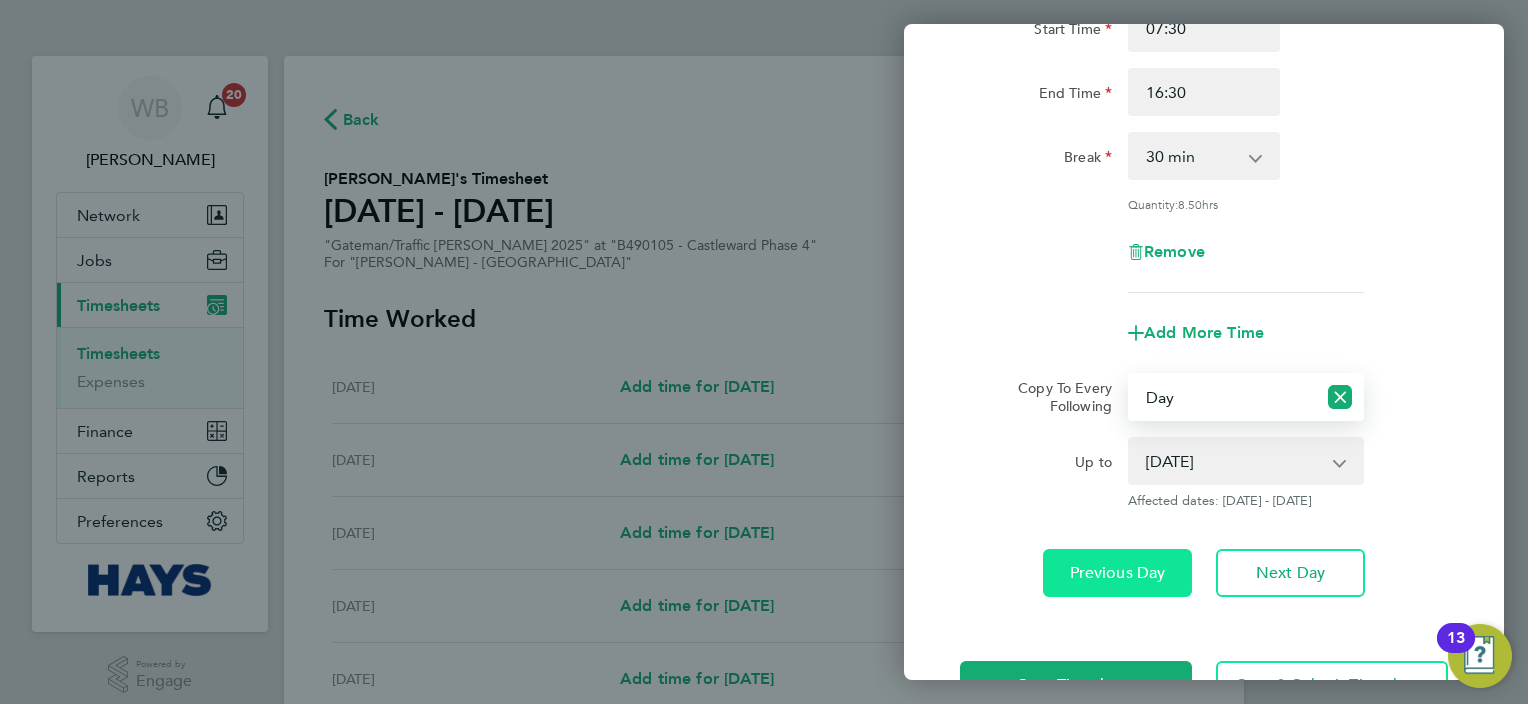 scroll, scrollTop: 268, scrollLeft: 0, axis: vertical 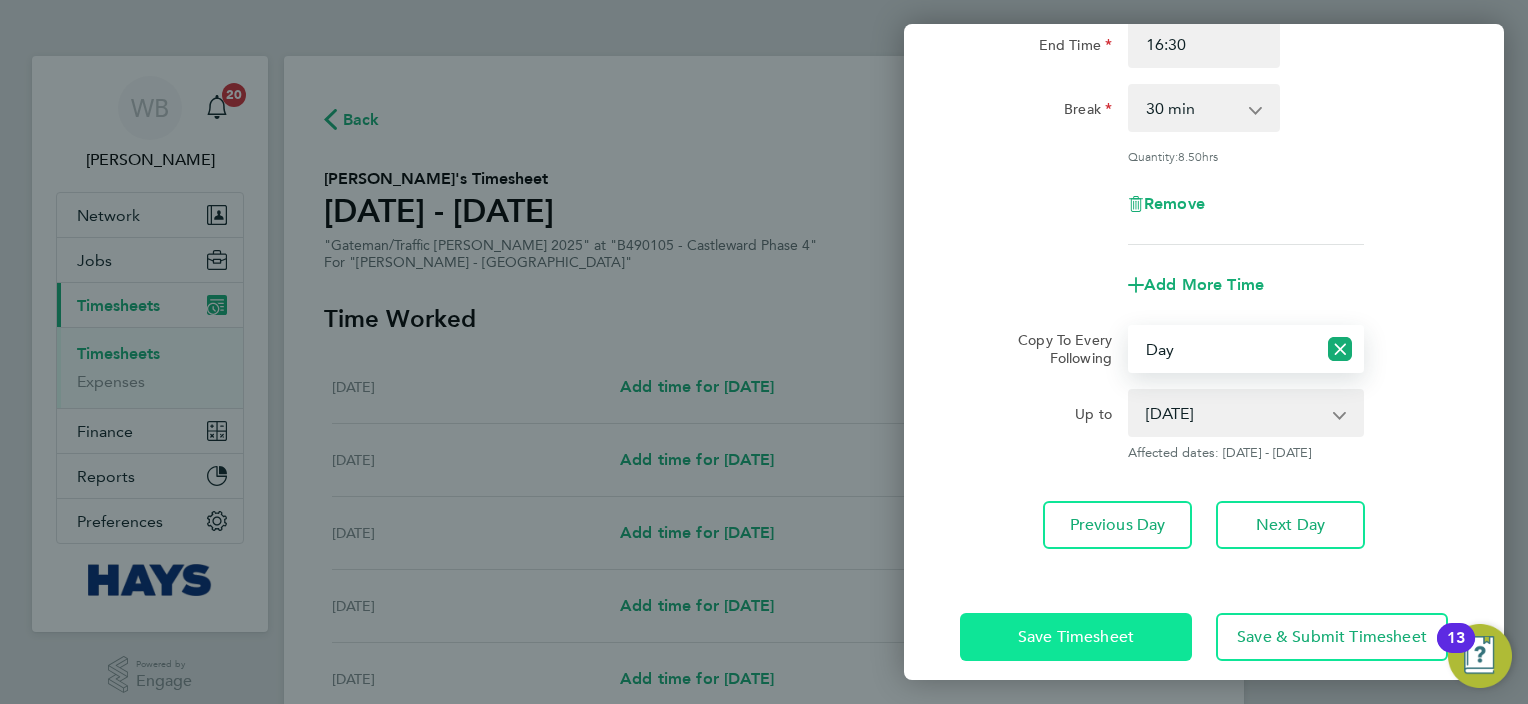 click on "Save Timesheet" 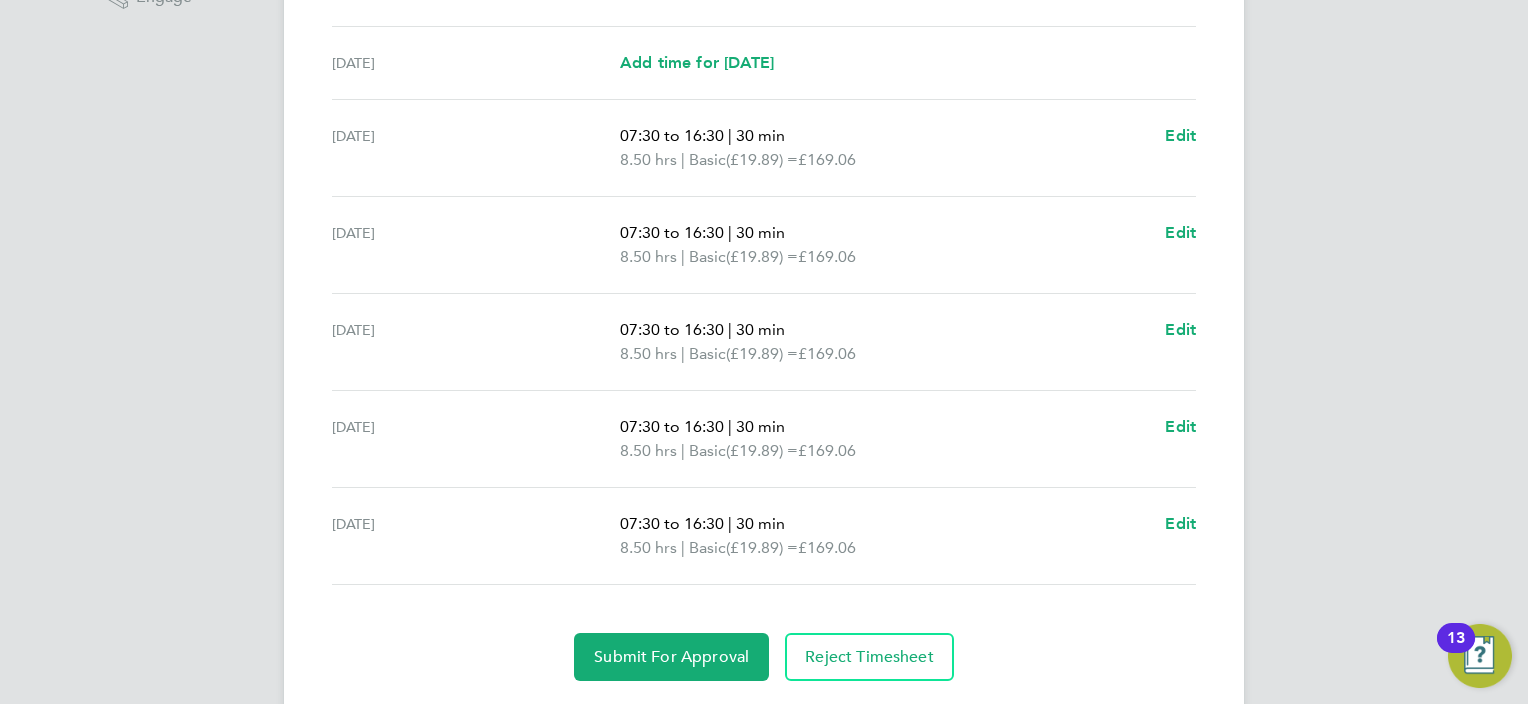 scroll, scrollTop: 738, scrollLeft: 0, axis: vertical 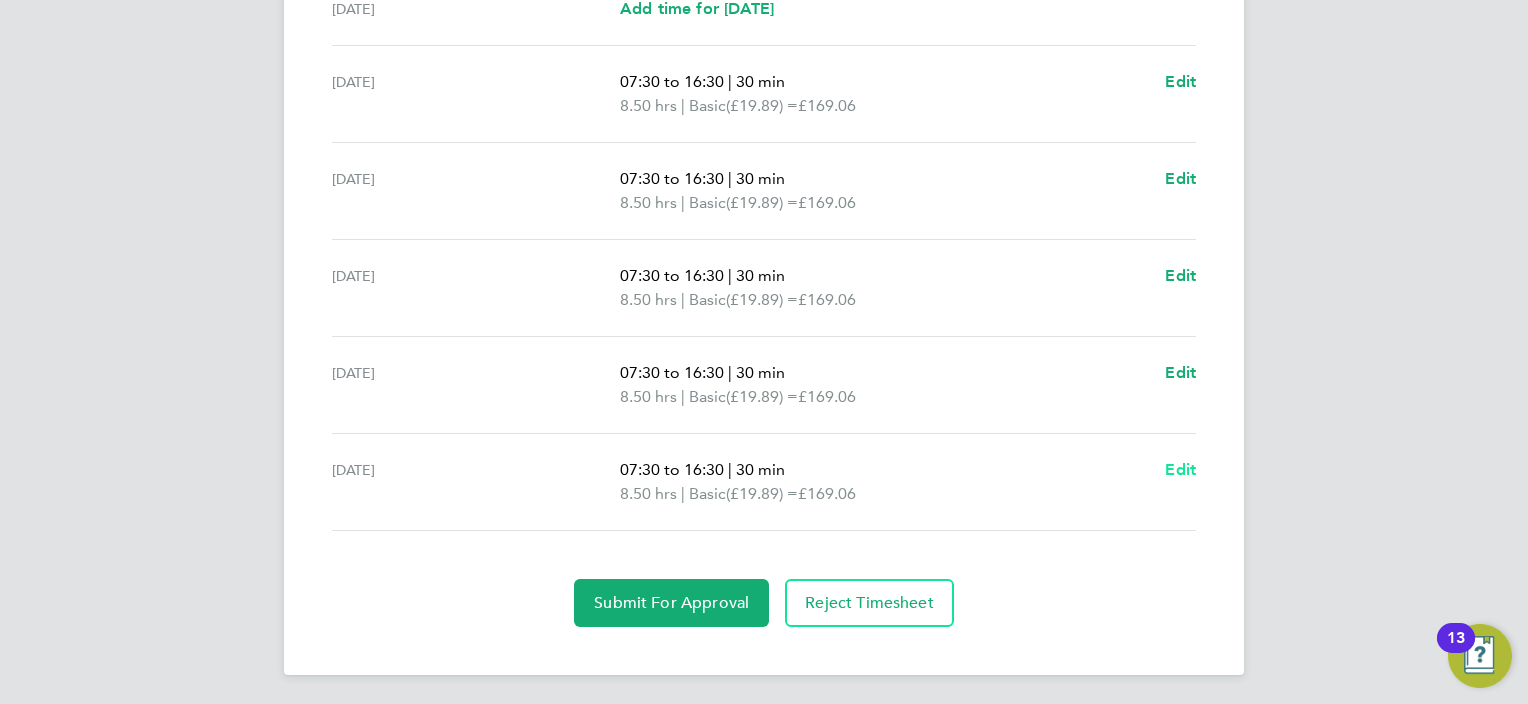 click on "Edit" at bounding box center [1180, 469] 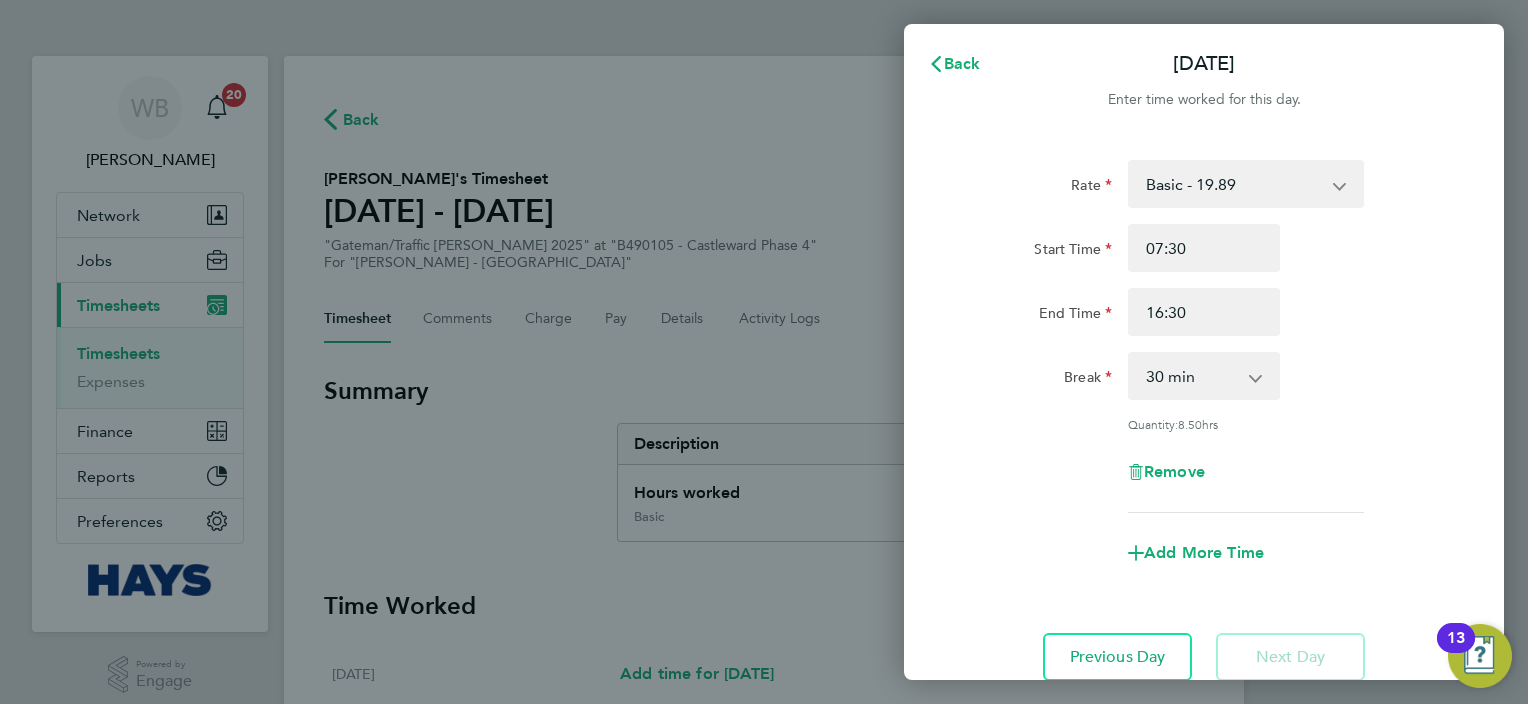 scroll, scrollTop: 0, scrollLeft: 0, axis: both 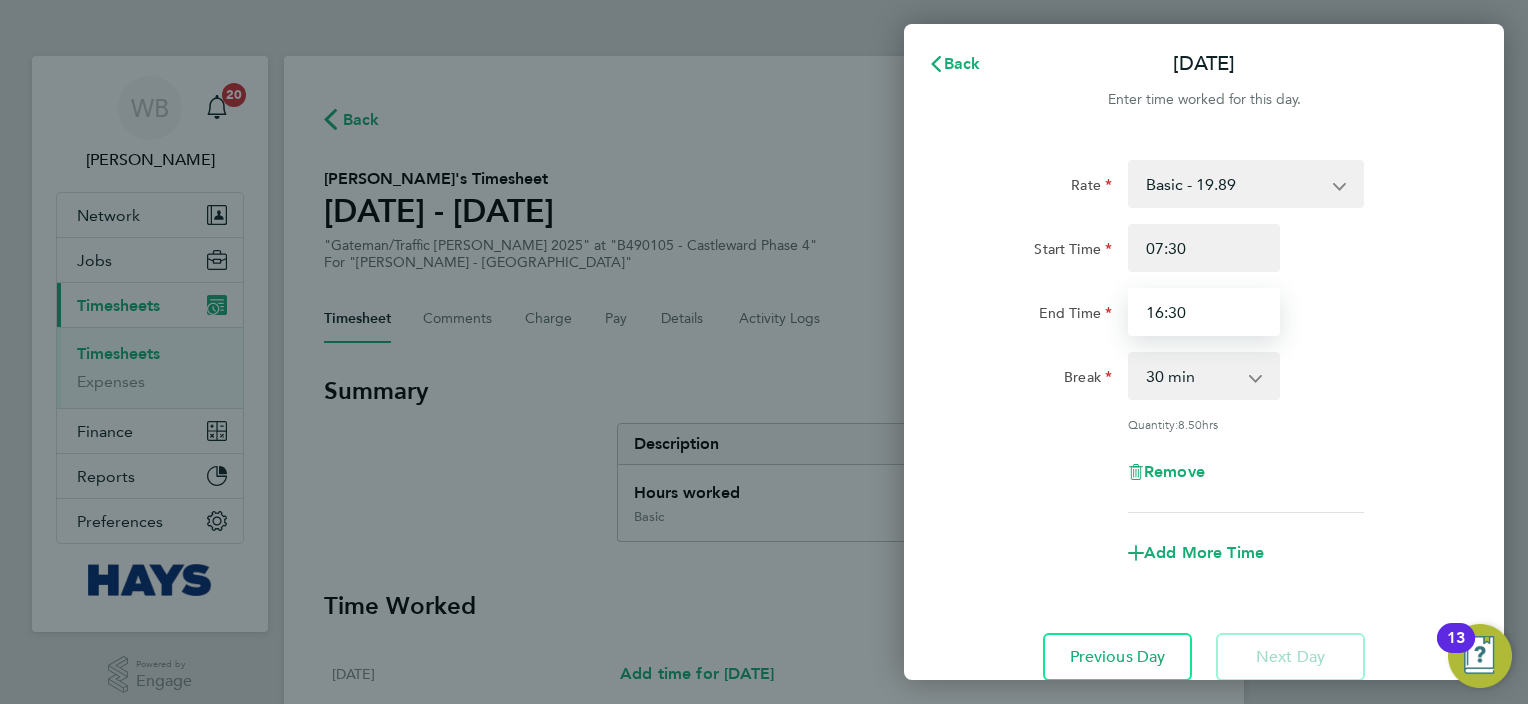 drag, startPoint x: 1212, startPoint y: 309, endPoint x: 807, endPoint y: 300, distance: 405.09998 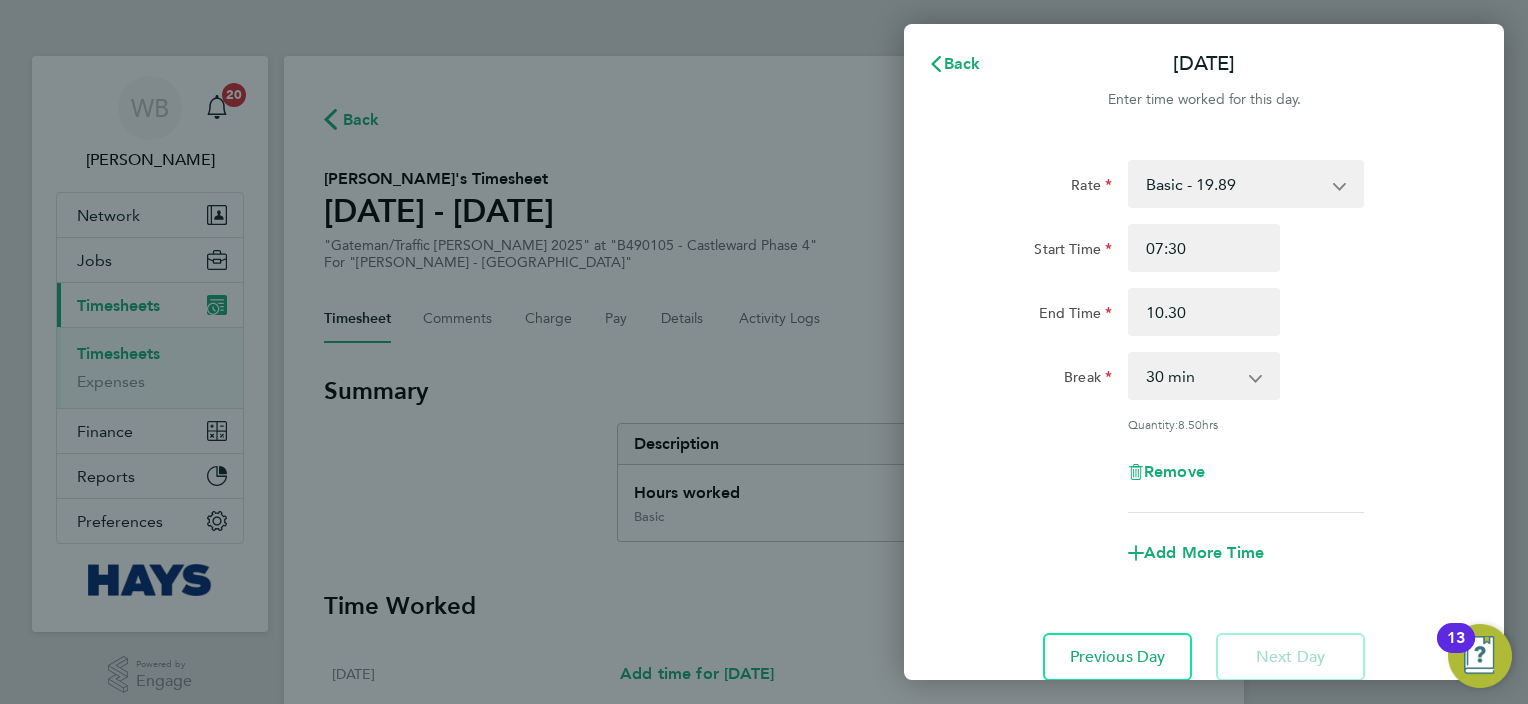 type on "10:30" 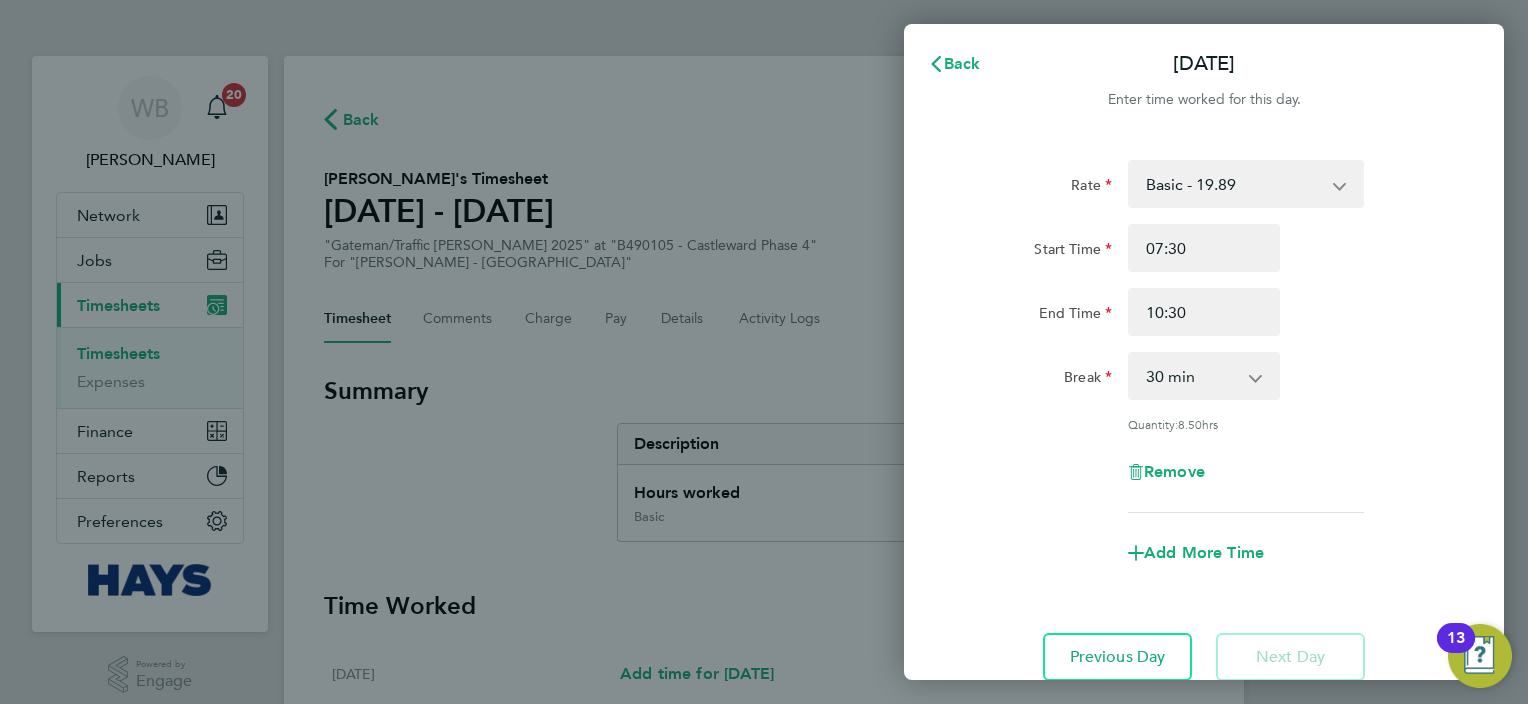 click on "Add More Time" 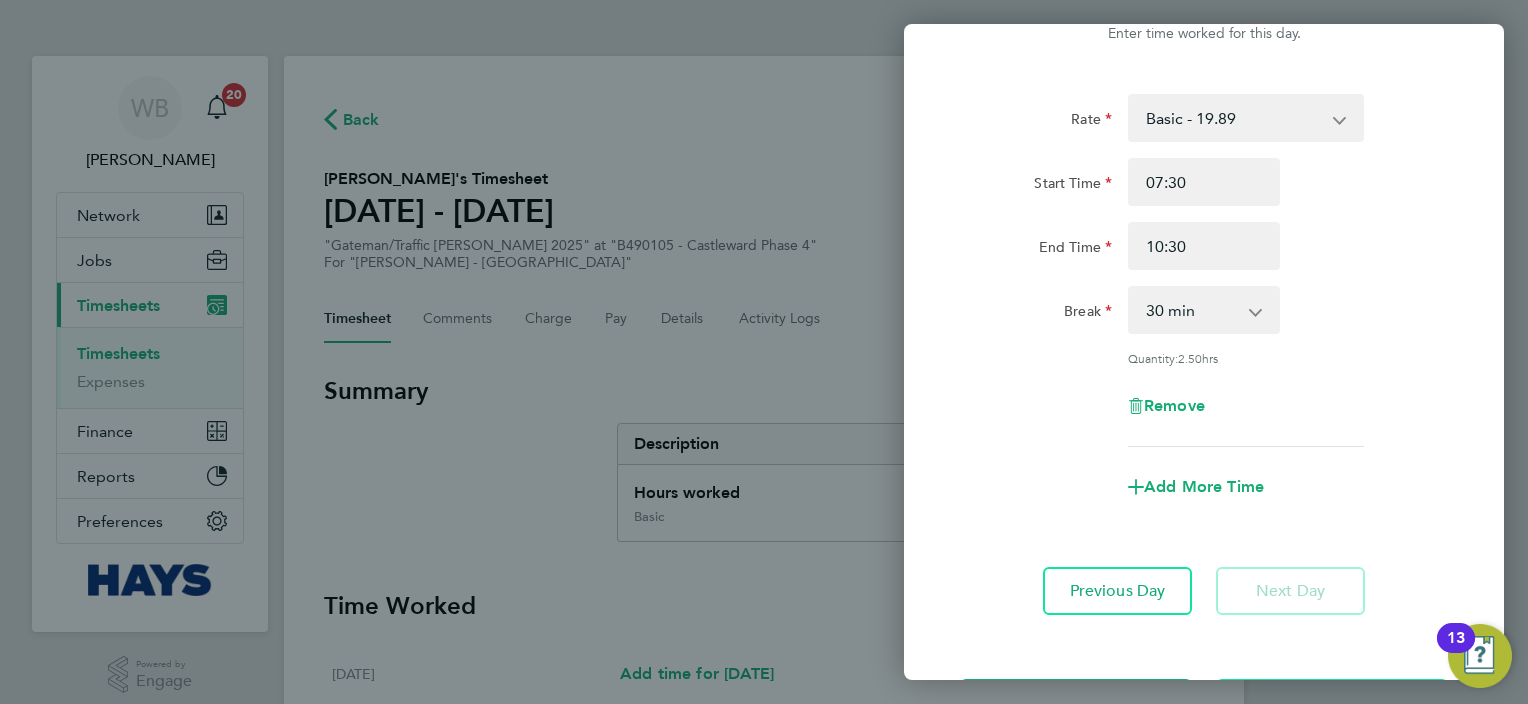 scroll, scrollTop: 100, scrollLeft: 0, axis: vertical 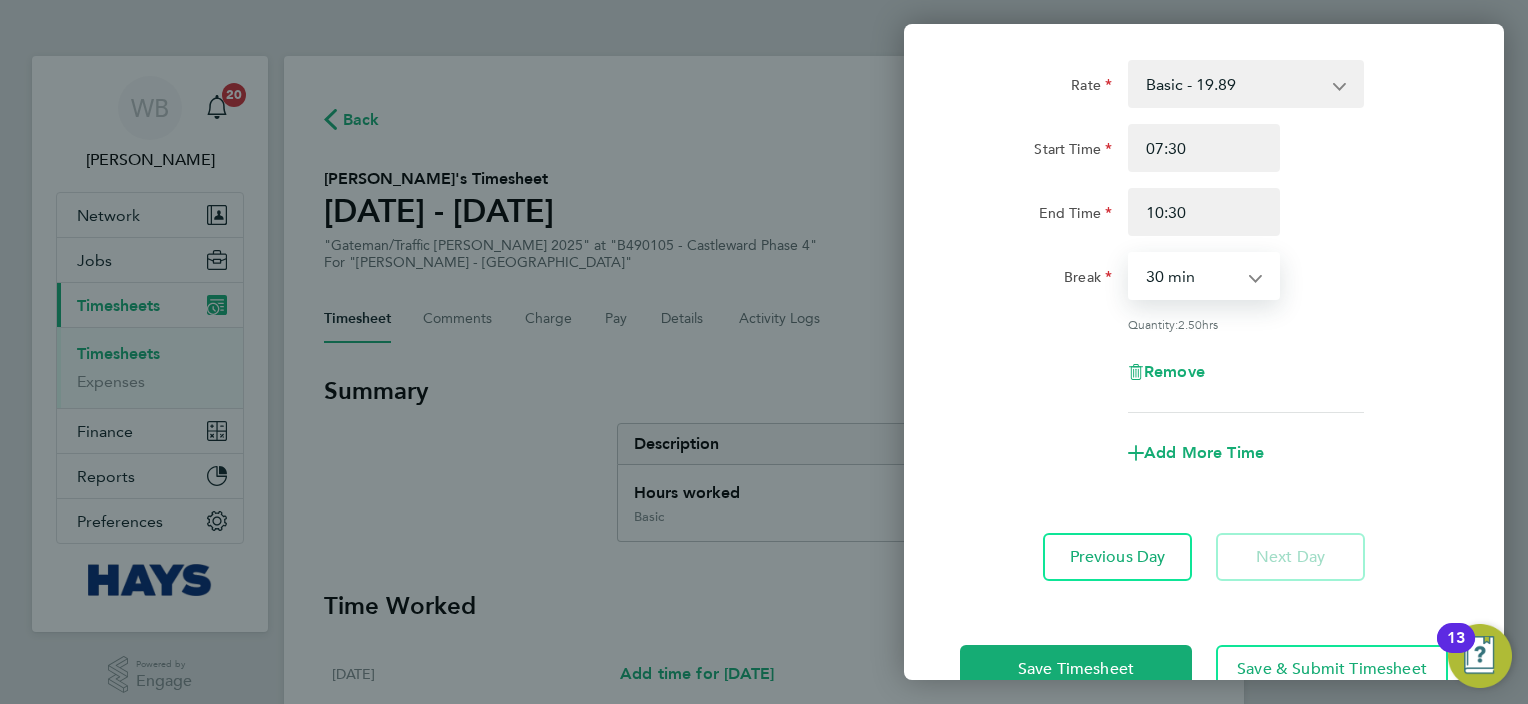 drag, startPoint x: 1208, startPoint y: 275, endPoint x: 1202, endPoint y: 297, distance: 22.803509 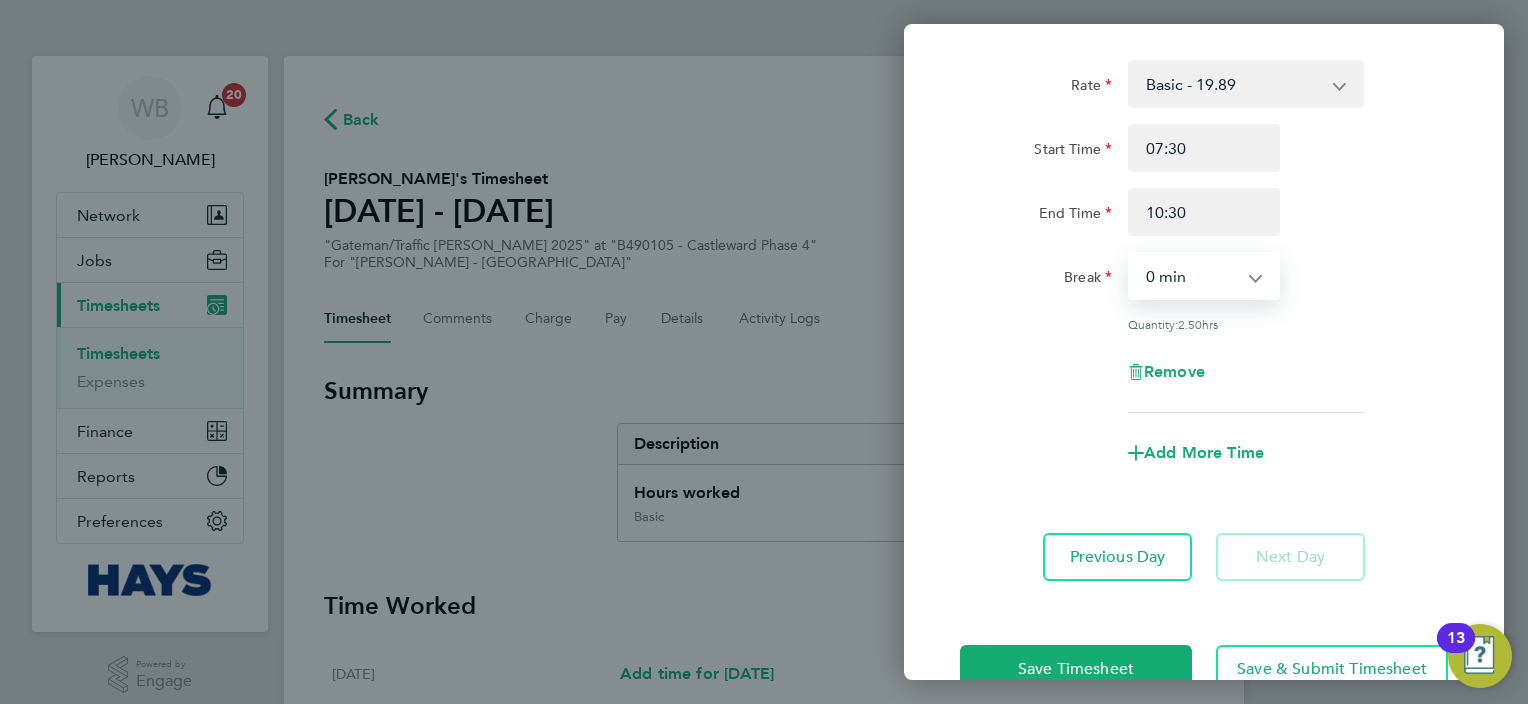 click on "0 min   15 min   30 min   45 min   60 min   75 min   90 min" at bounding box center [1192, 276] 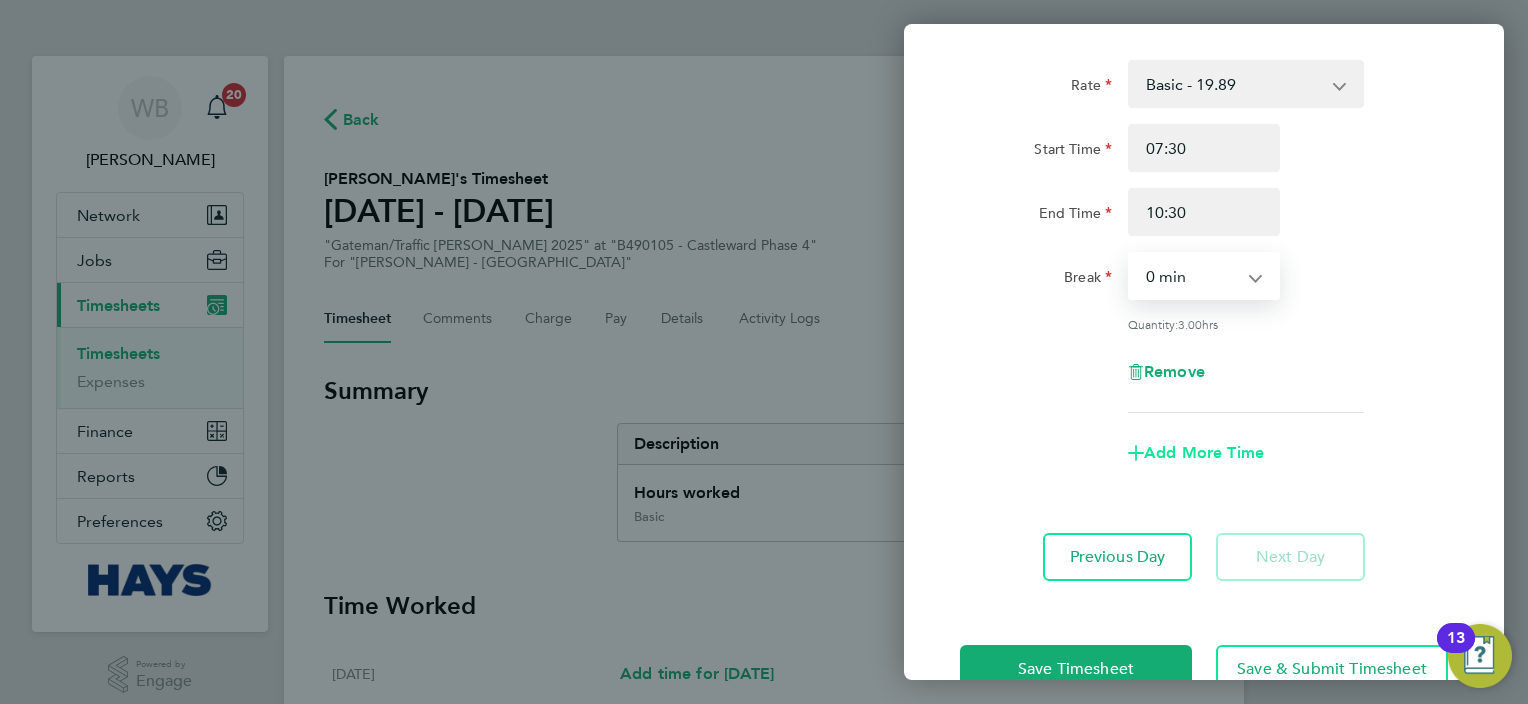 click on "Add More Time" 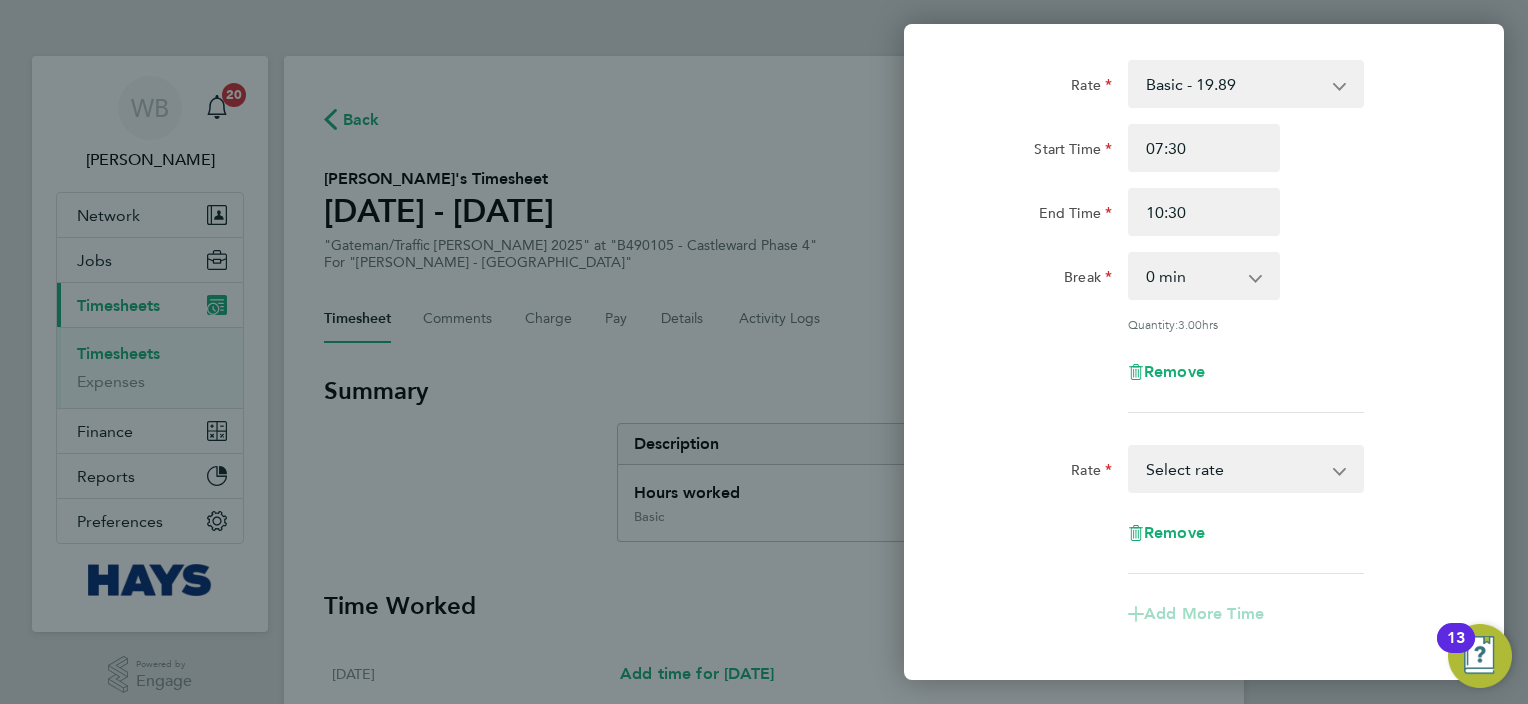 click on "Basic - 19.89   Weekday OT 39h+ - 28.70   Sat first 4h - 28.70   Sat after 4h - 37.51   [DATE] - 37.51   Bank Holiday - 37.51   Select rate" at bounding box center [1234, 469] 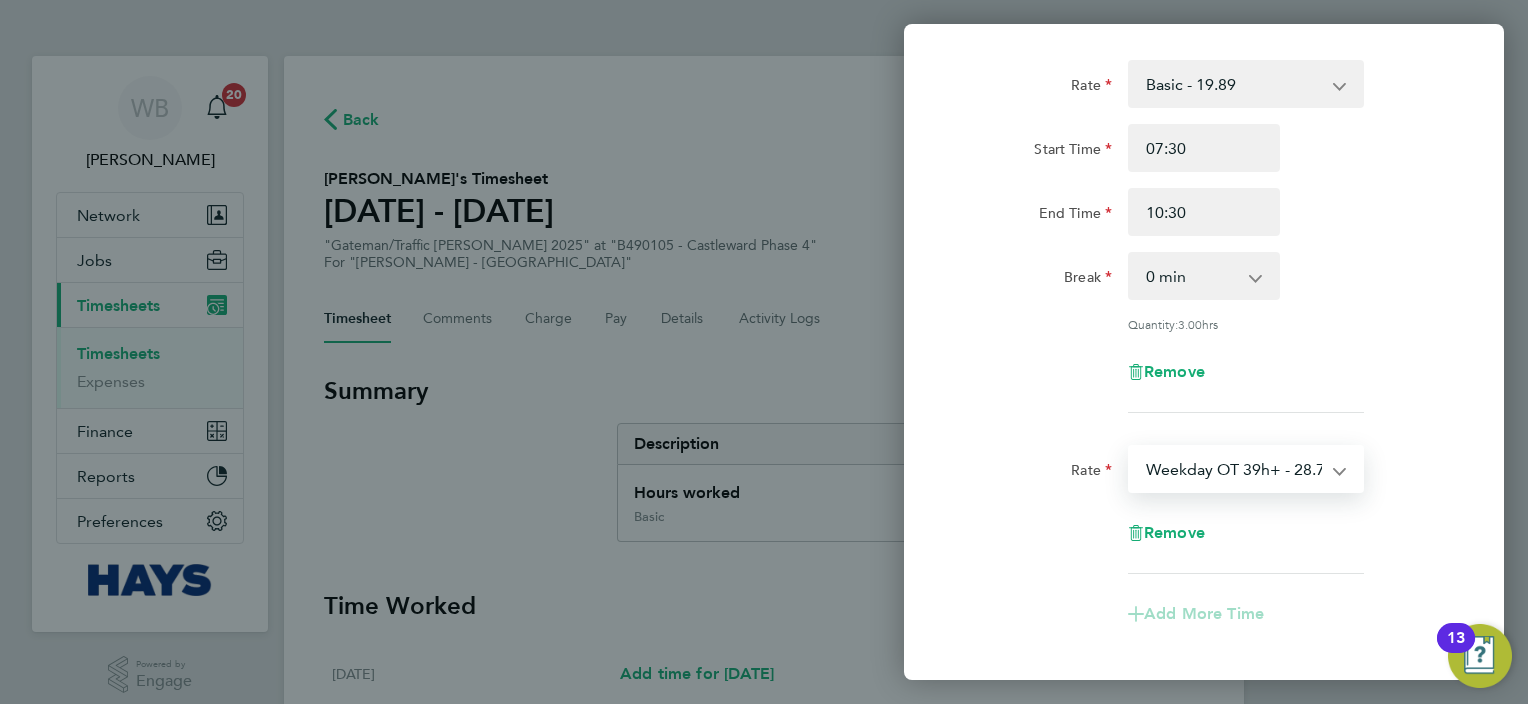select on "30" 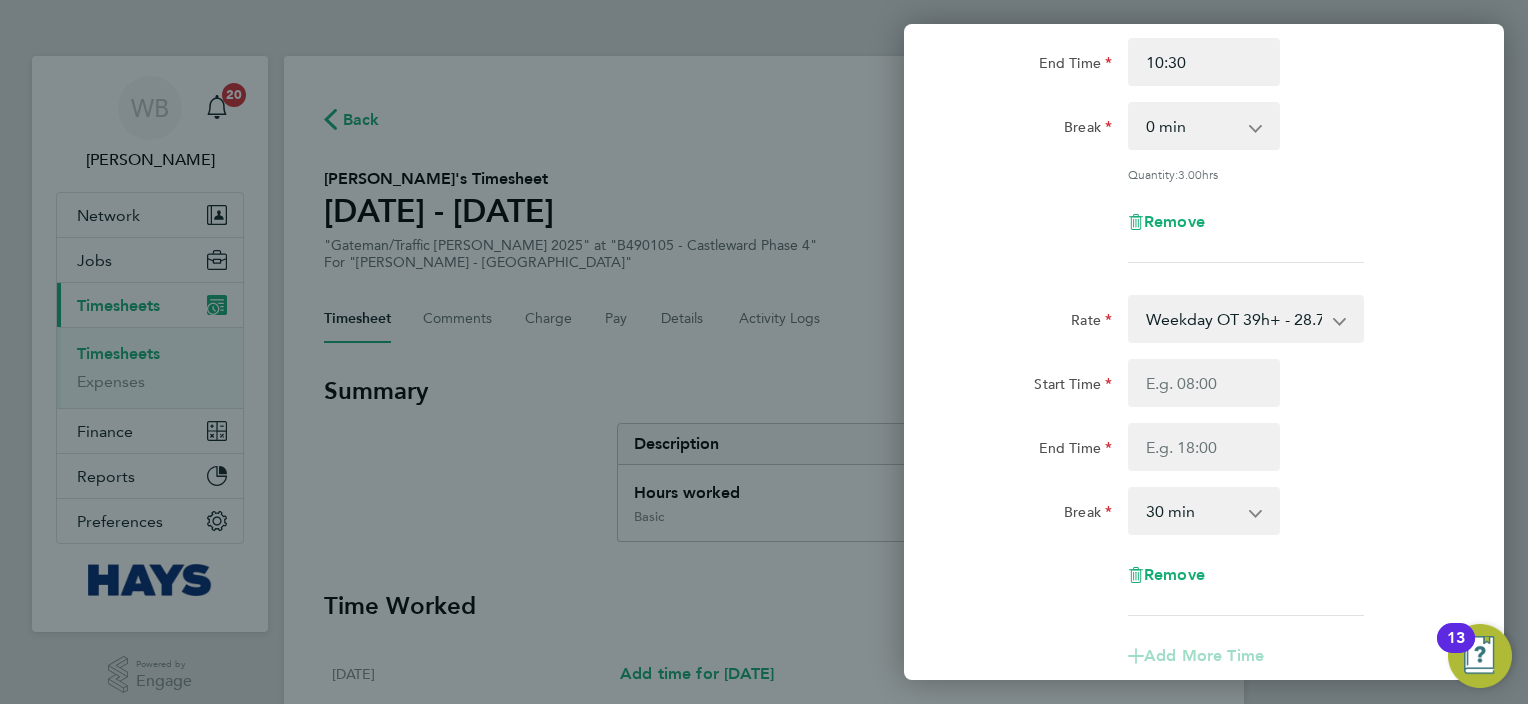 scroll, scrollTop: 300, scrollLeft: 0, axis: vertical 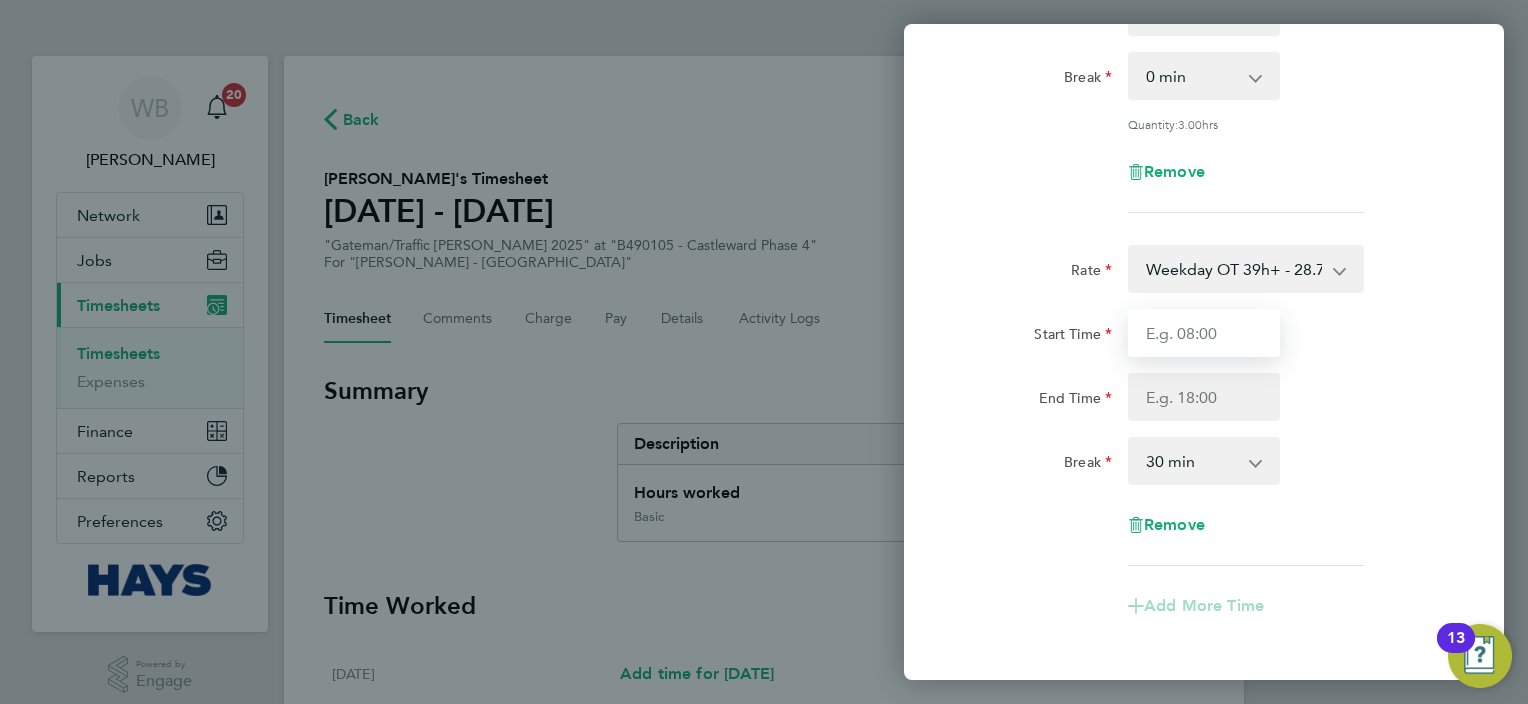 click on "Start Time" at bounding box center [1204, 333] 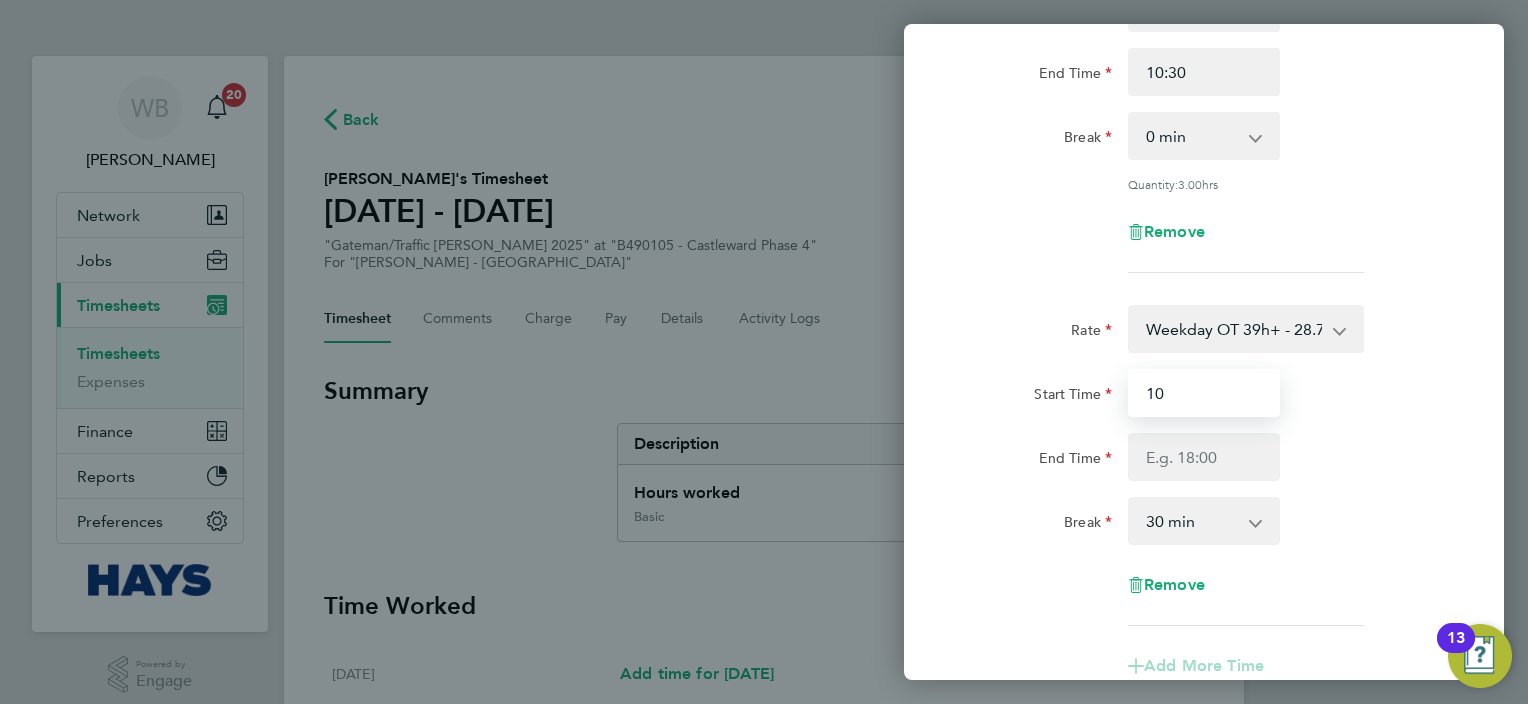 scroll, scrollTop: 300, scrollLeft: 0, axis: vertical 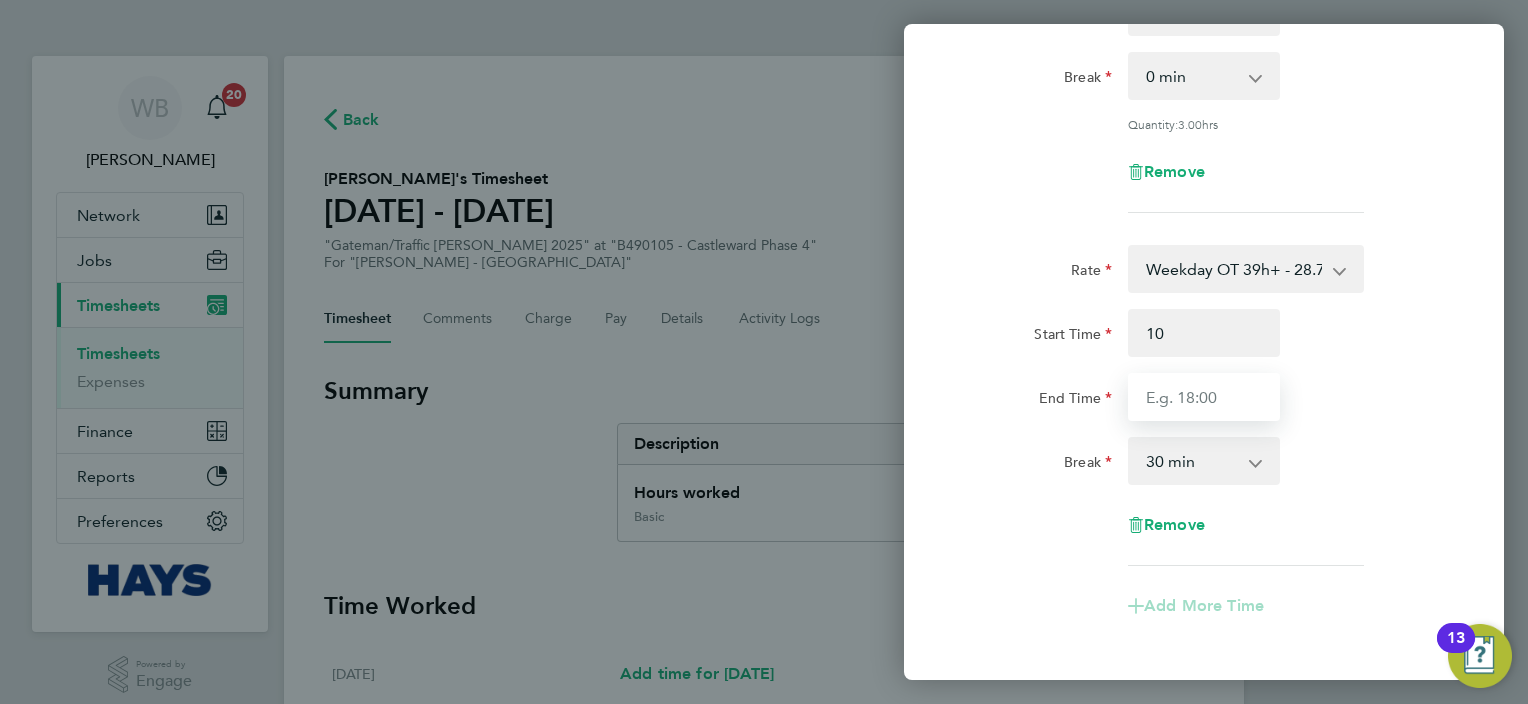 type on "10:00" 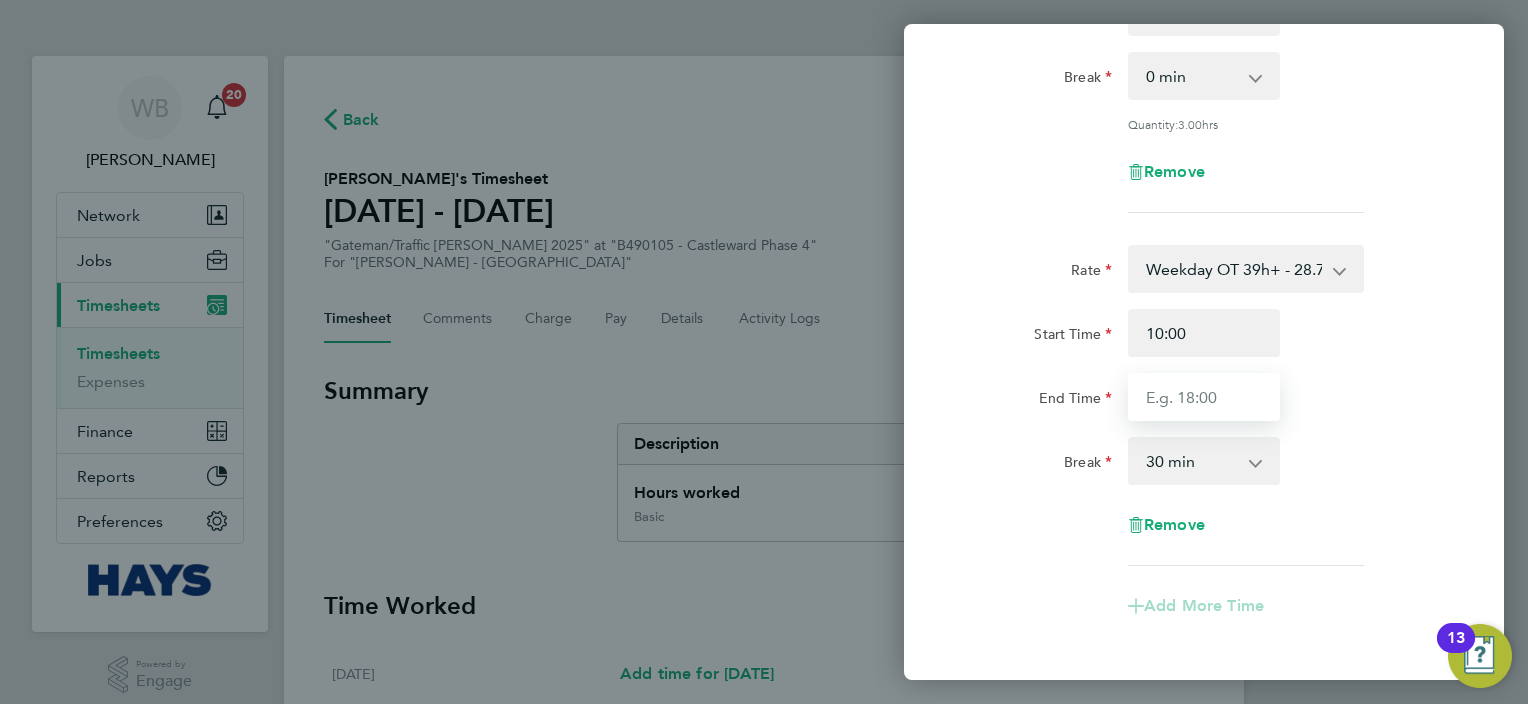 click on "End Time" at bounding box center (1204, 397) 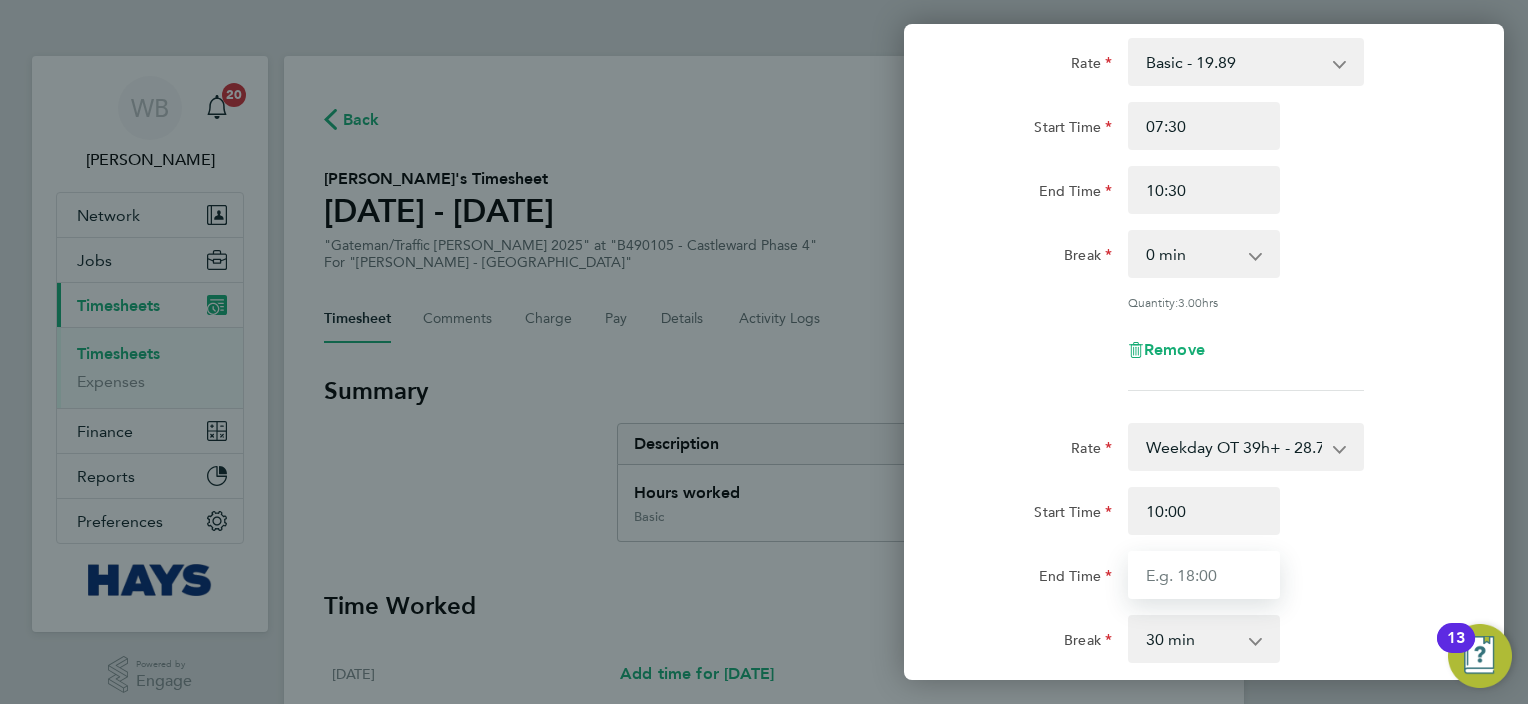 scroll, scrollTop: 100, scrollLeft: 0, axis: vertical 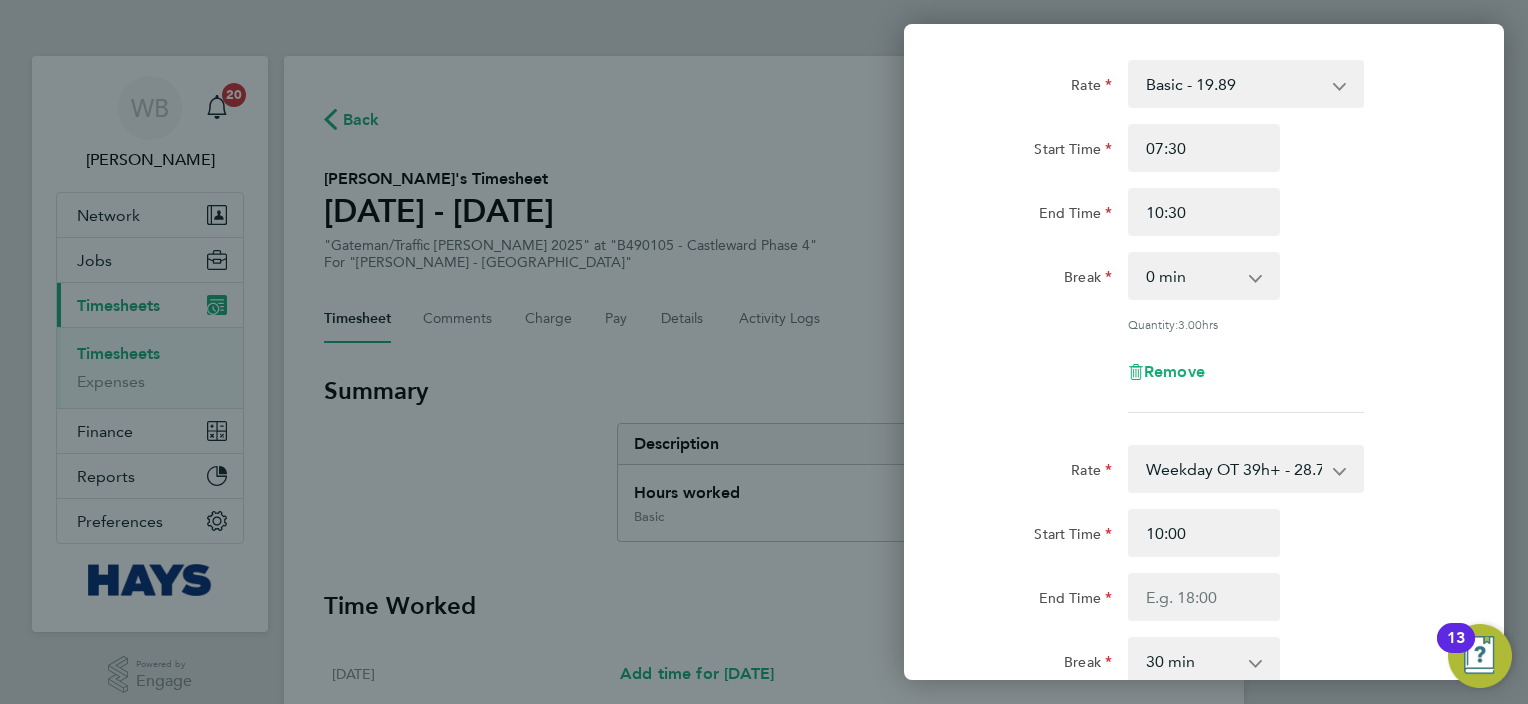 click on "0 min   15 min   30 min   45 min   60 min   75 min   90 min" at bounding box center [1192, 276] 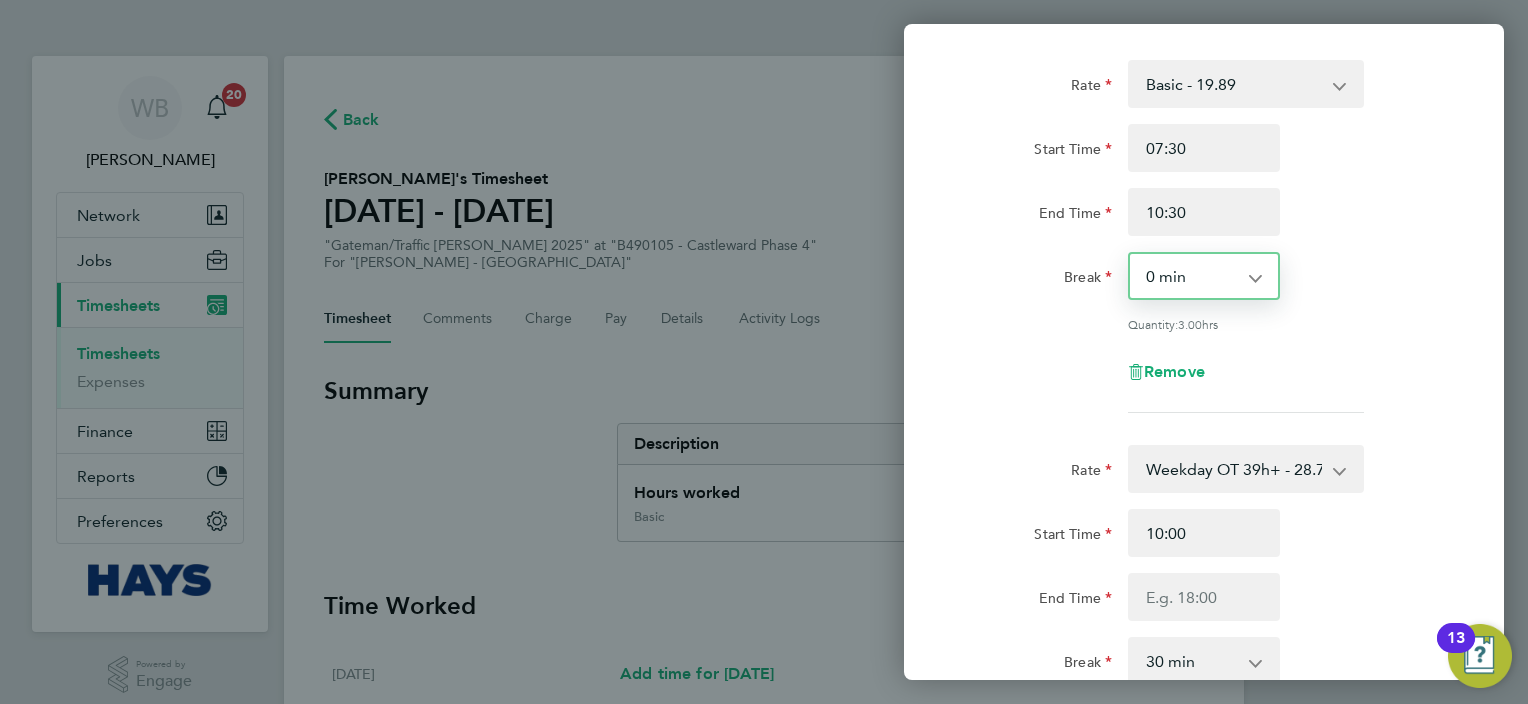select on "30" 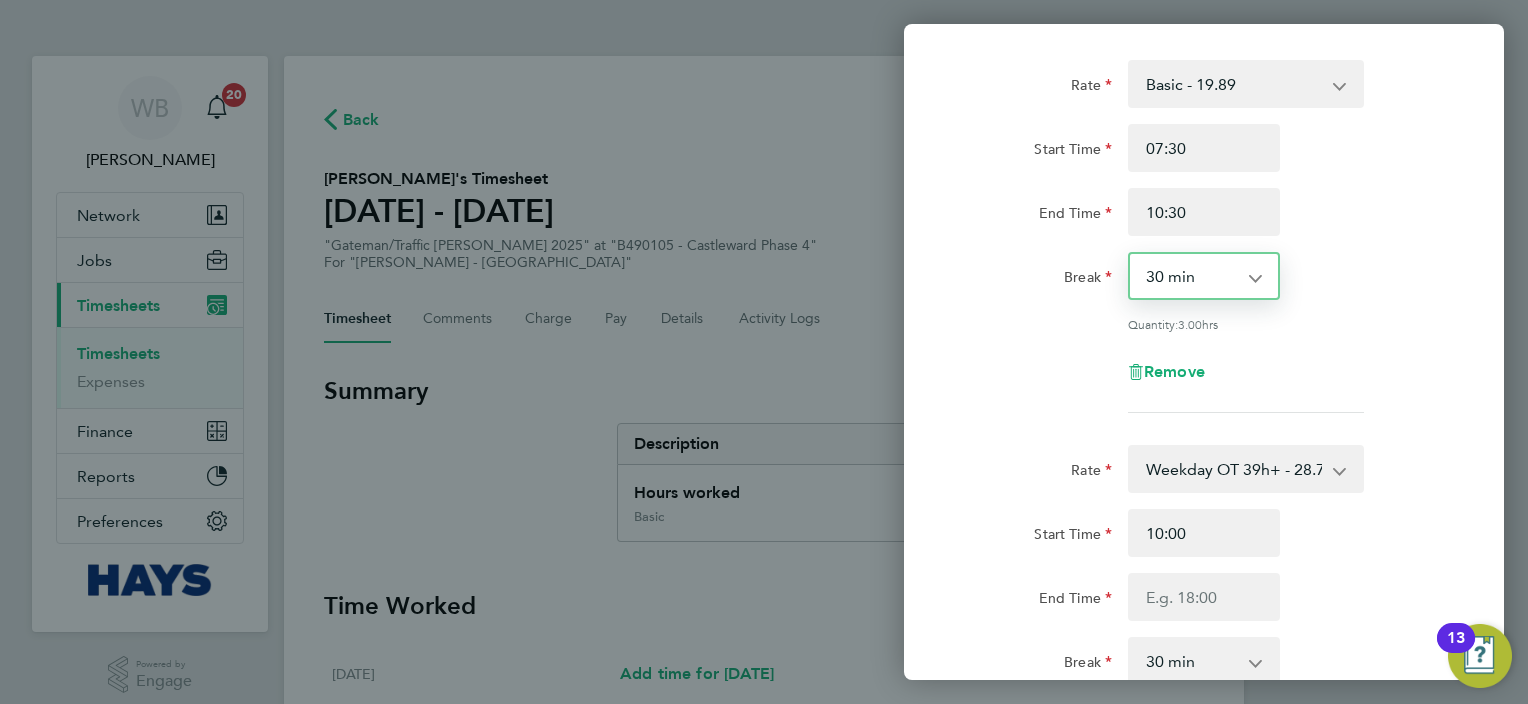 click on "0 min   15 min   30 min   45 min   60 min   75 min   90 min" at bounding box center (1192, 276) 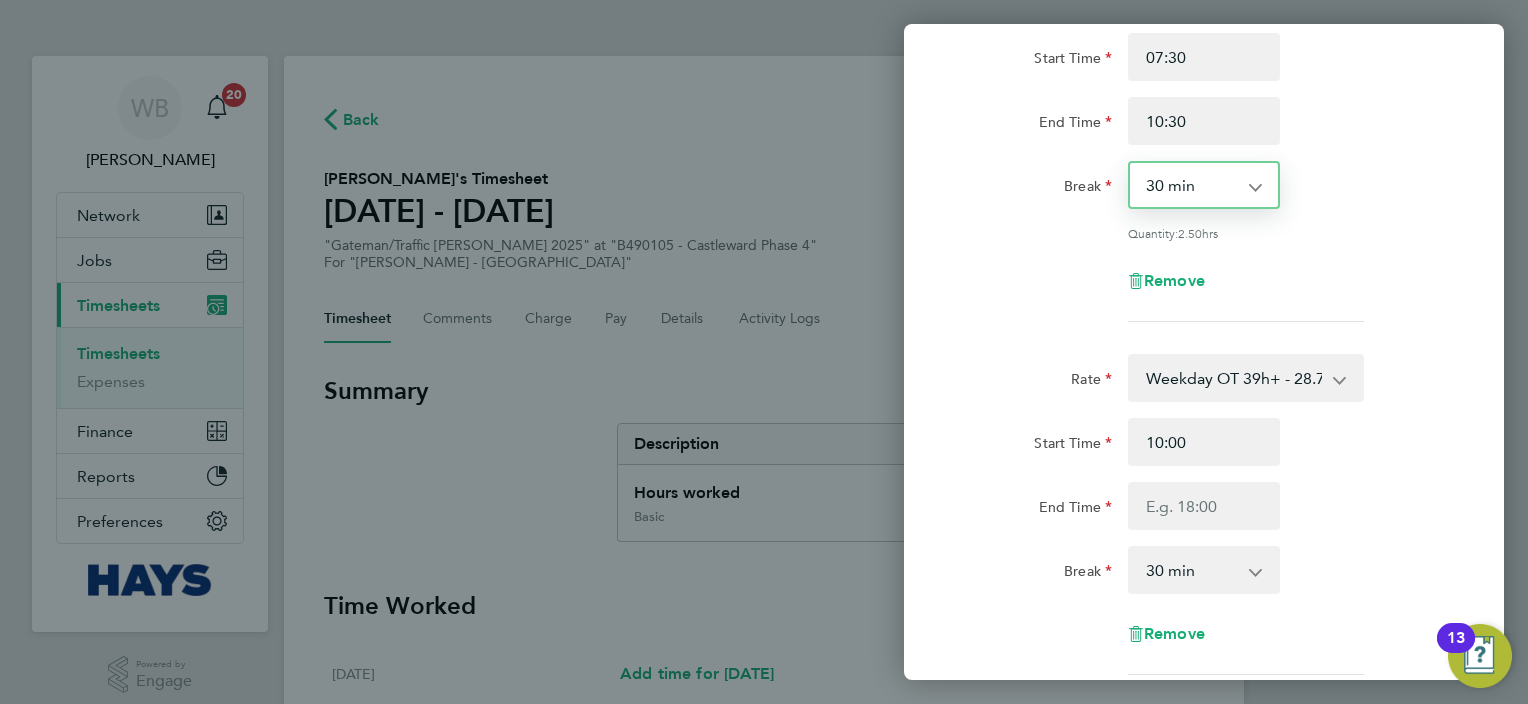 scroll, scrollTop: 300, scrollLeft: 0, axis: vertical 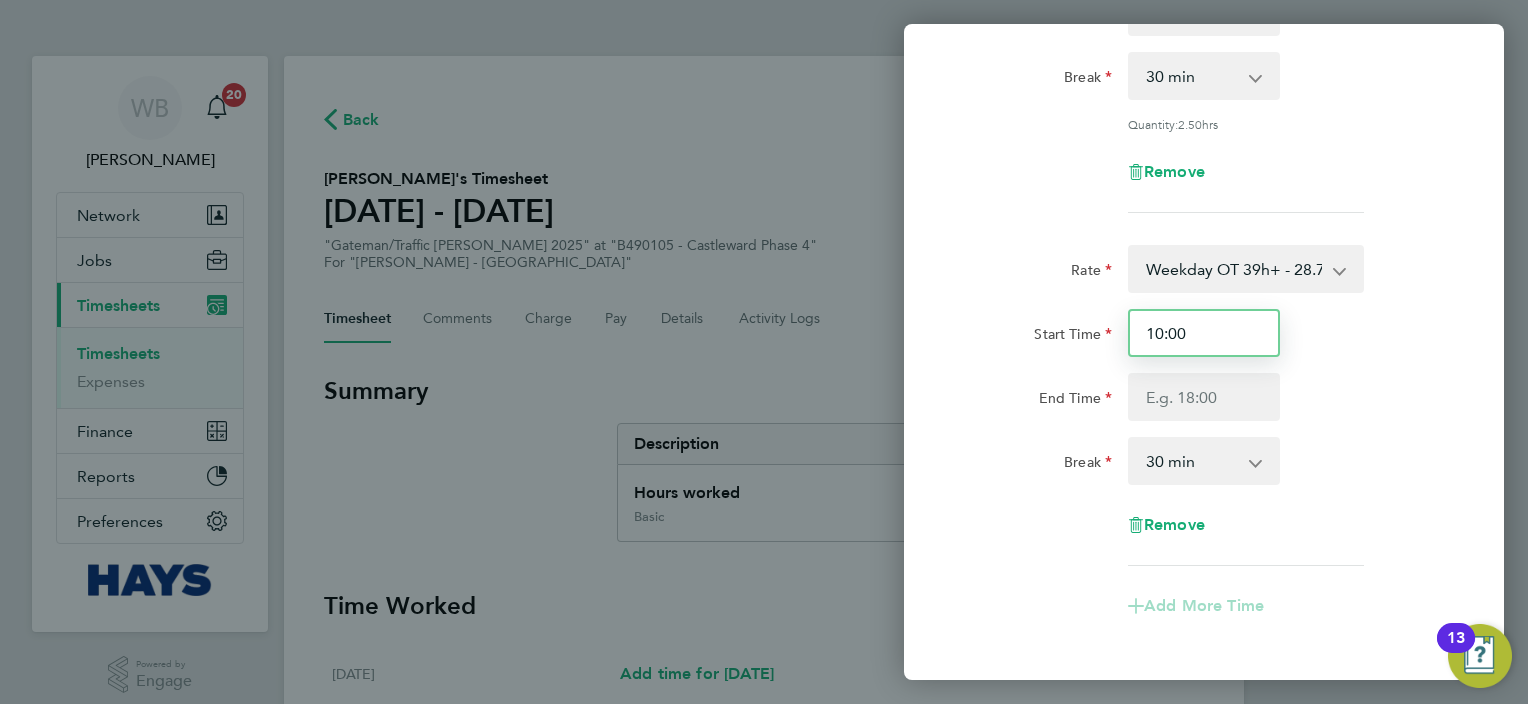 click on "10:00" at bounding box center [1204, 333] 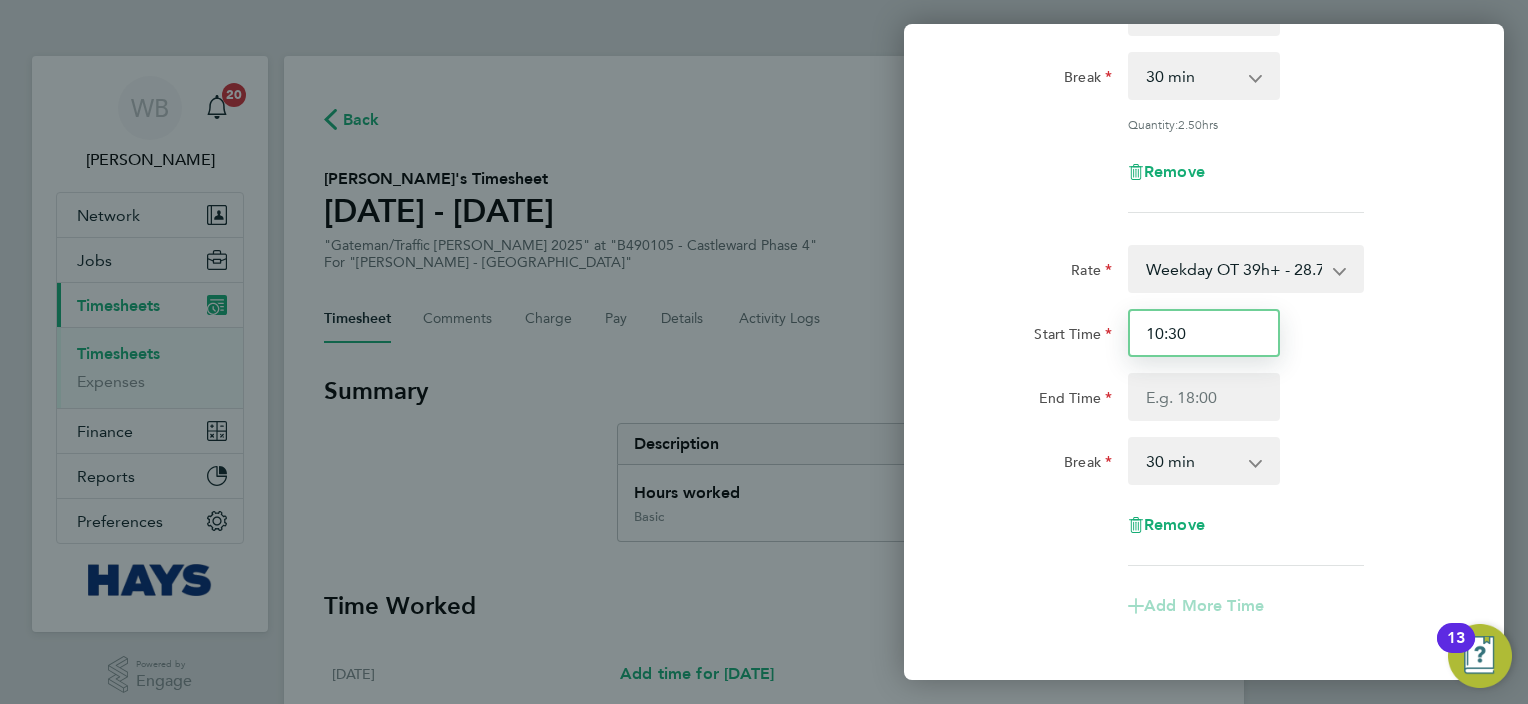 type on "10:30" 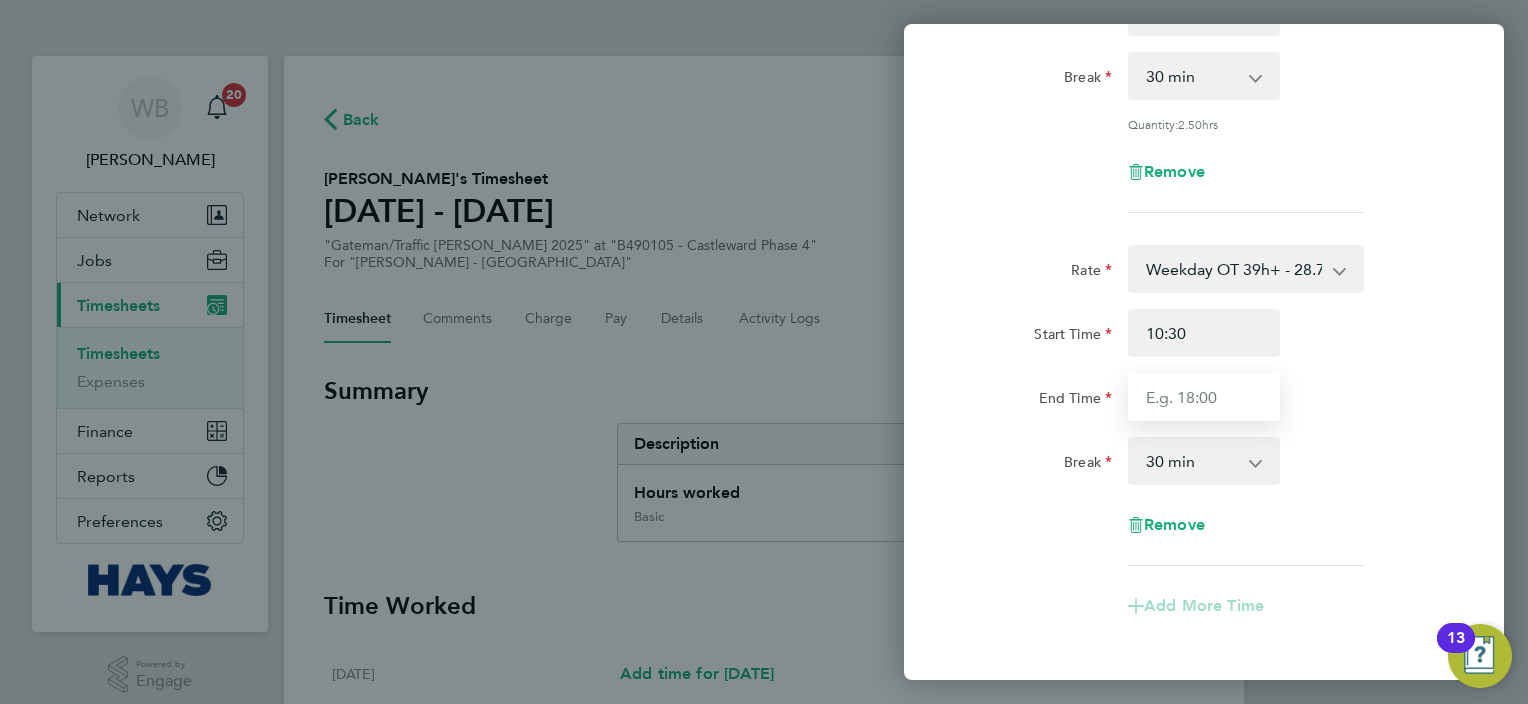 click on "End Time" at bounding box center [1204, 397] 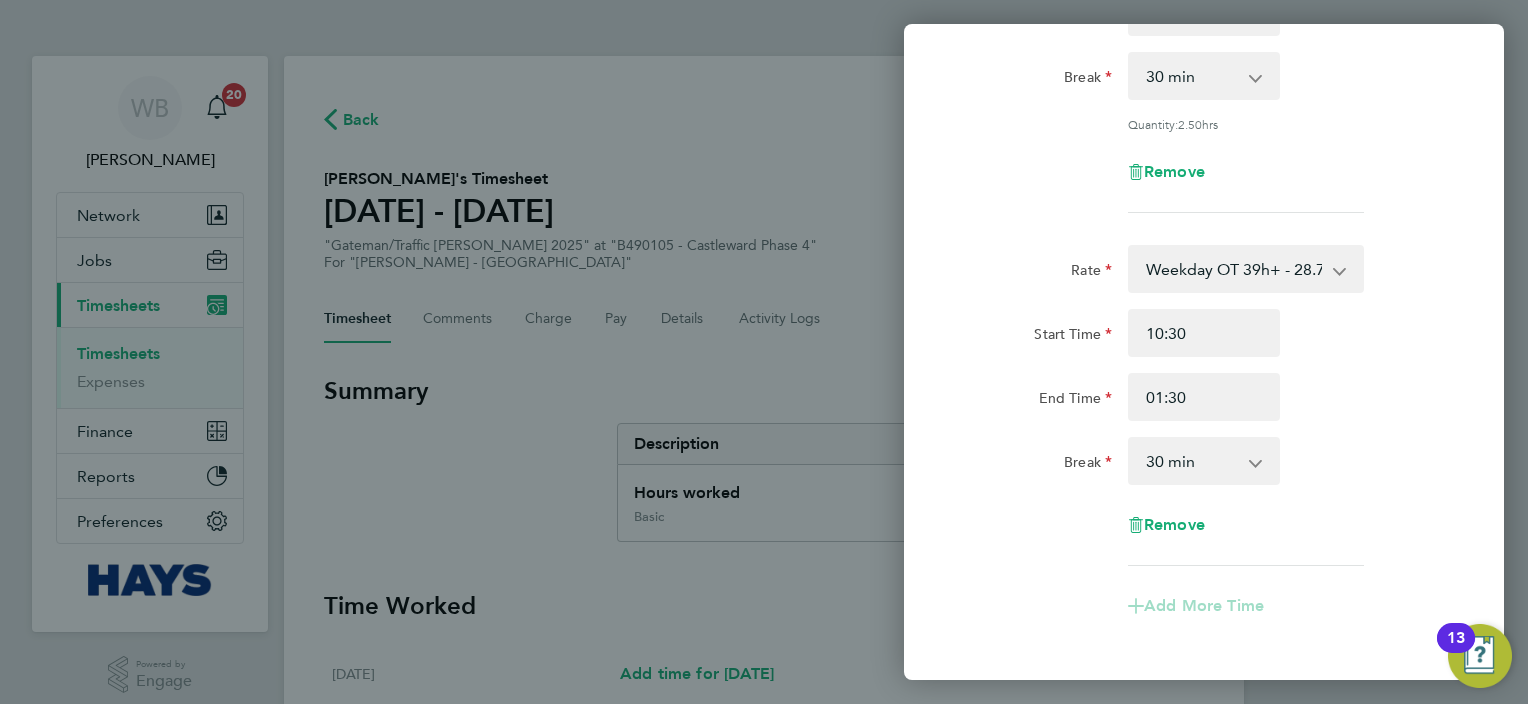 click on "Rate  Weekday OT 39h+ - 28.70   Basic - 19.89   Sat first 4h - 28.70   Sat after 4h - 37.51   [DATE] - 37.51   Bank Holiday - 37.51
Start Time 10:30 End Time 01:30 Break  0 min   15 min   30 min   45 min   60 min   75 min   90 min
Remove" 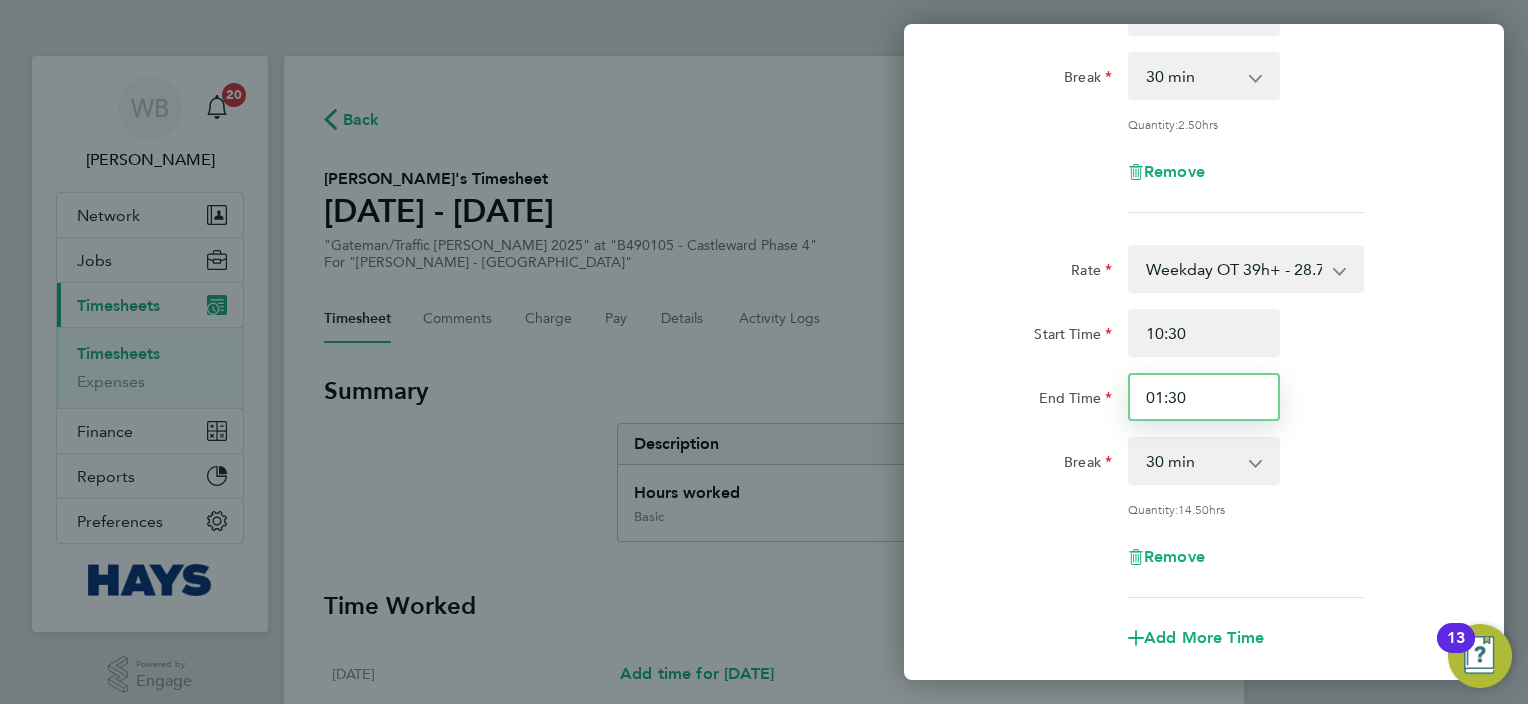 click on "01:30" at bounding box center (1204, 397) 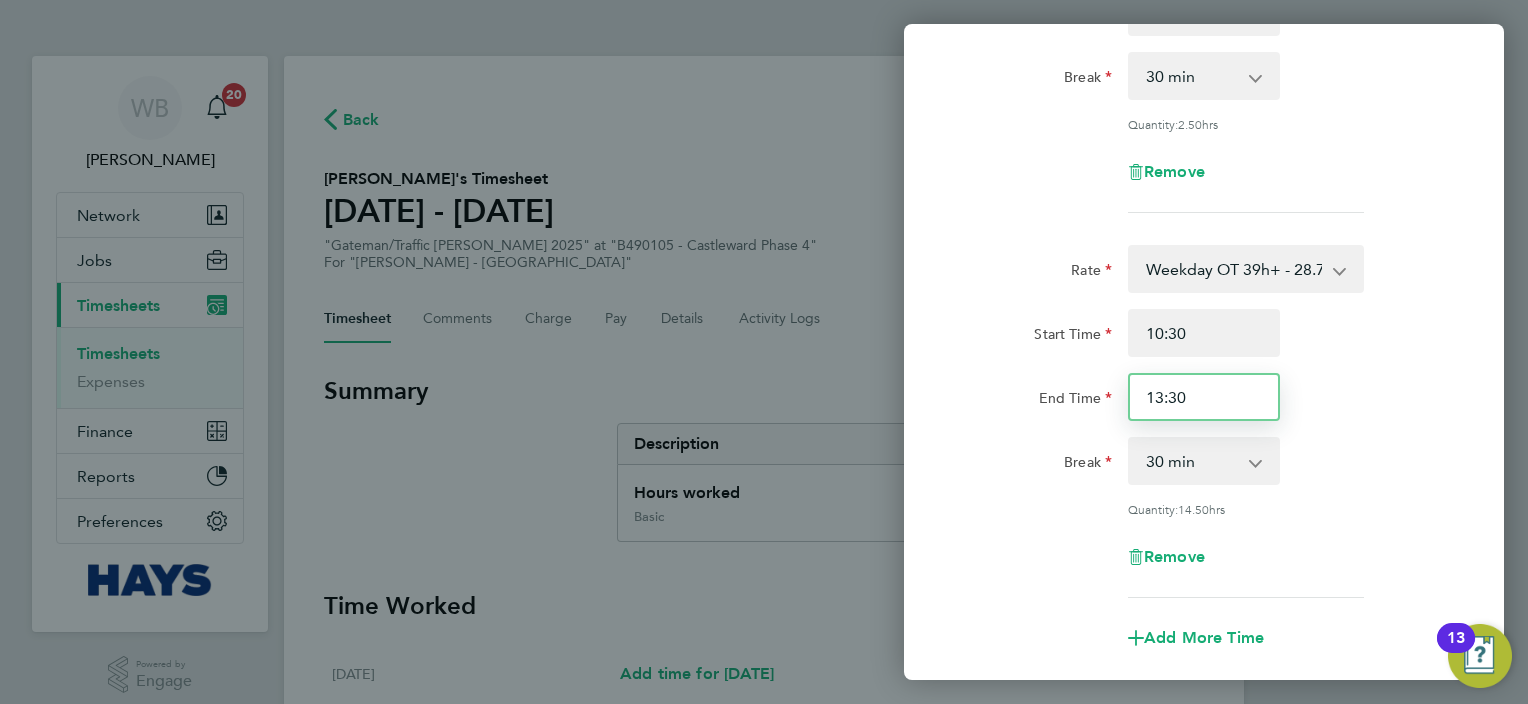 type on "13:30" 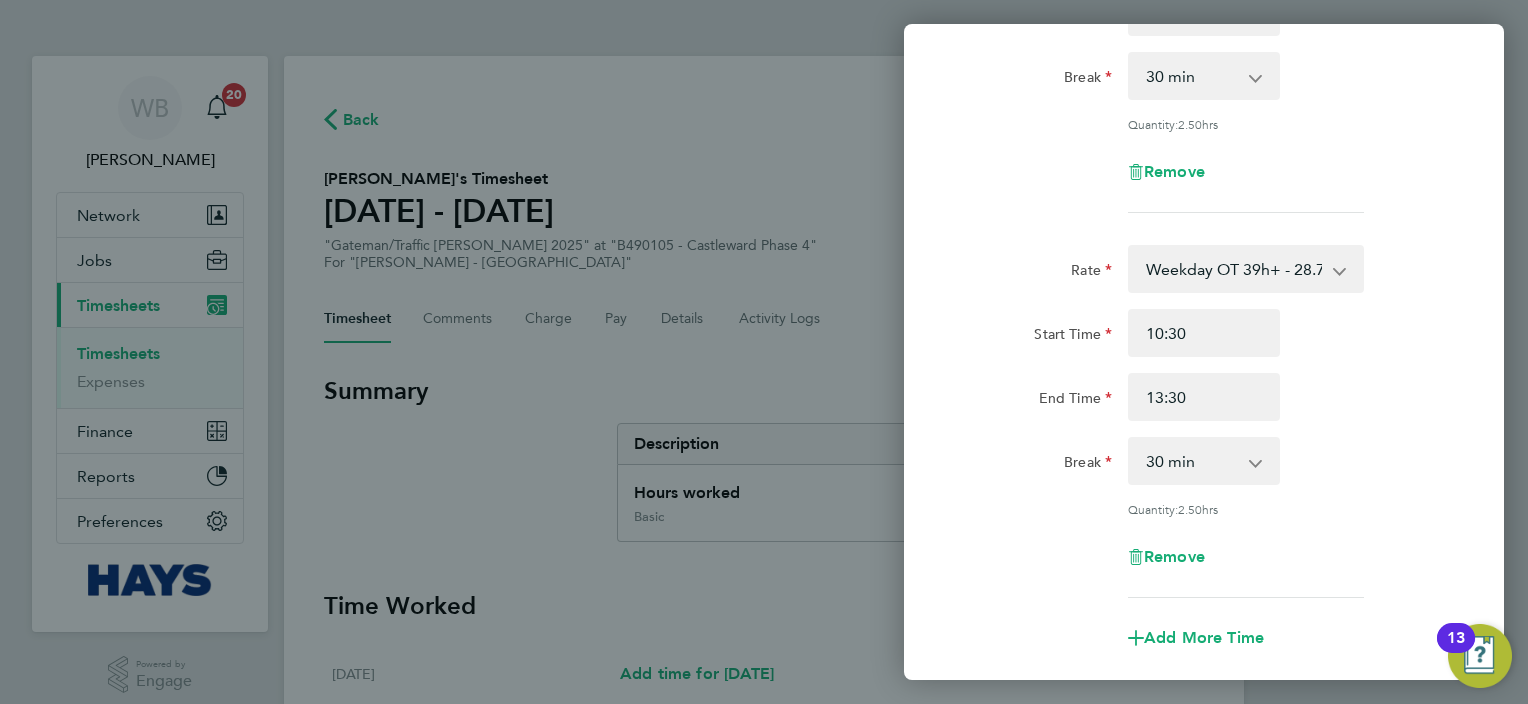 drag, startPoint x: 1320, startPoint y: 412, endPoint x: 1318, endPoint y: 428, distance: 16.124516 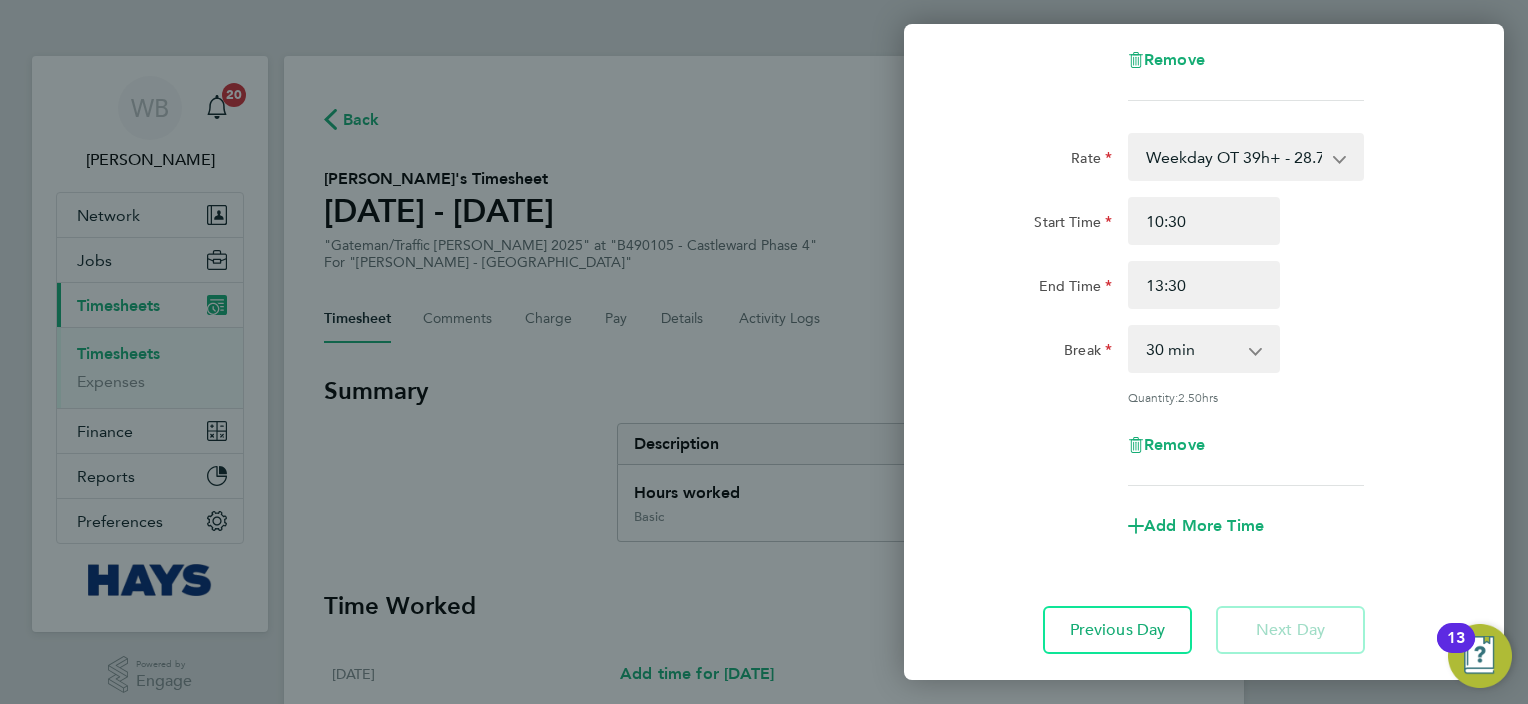 scroll, scrollTop: 533, scrollLeft: 0, axis: vertical 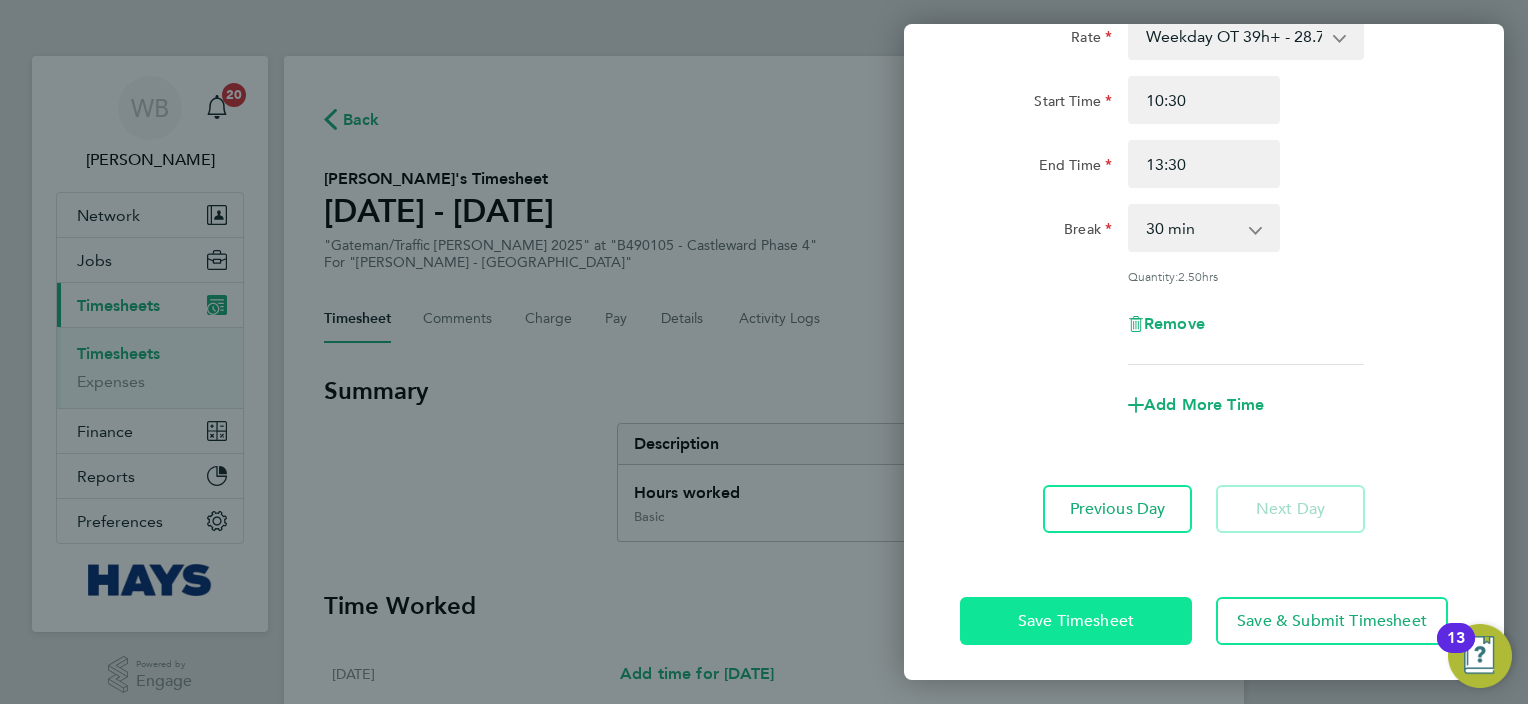 click on "Save Timesheet" 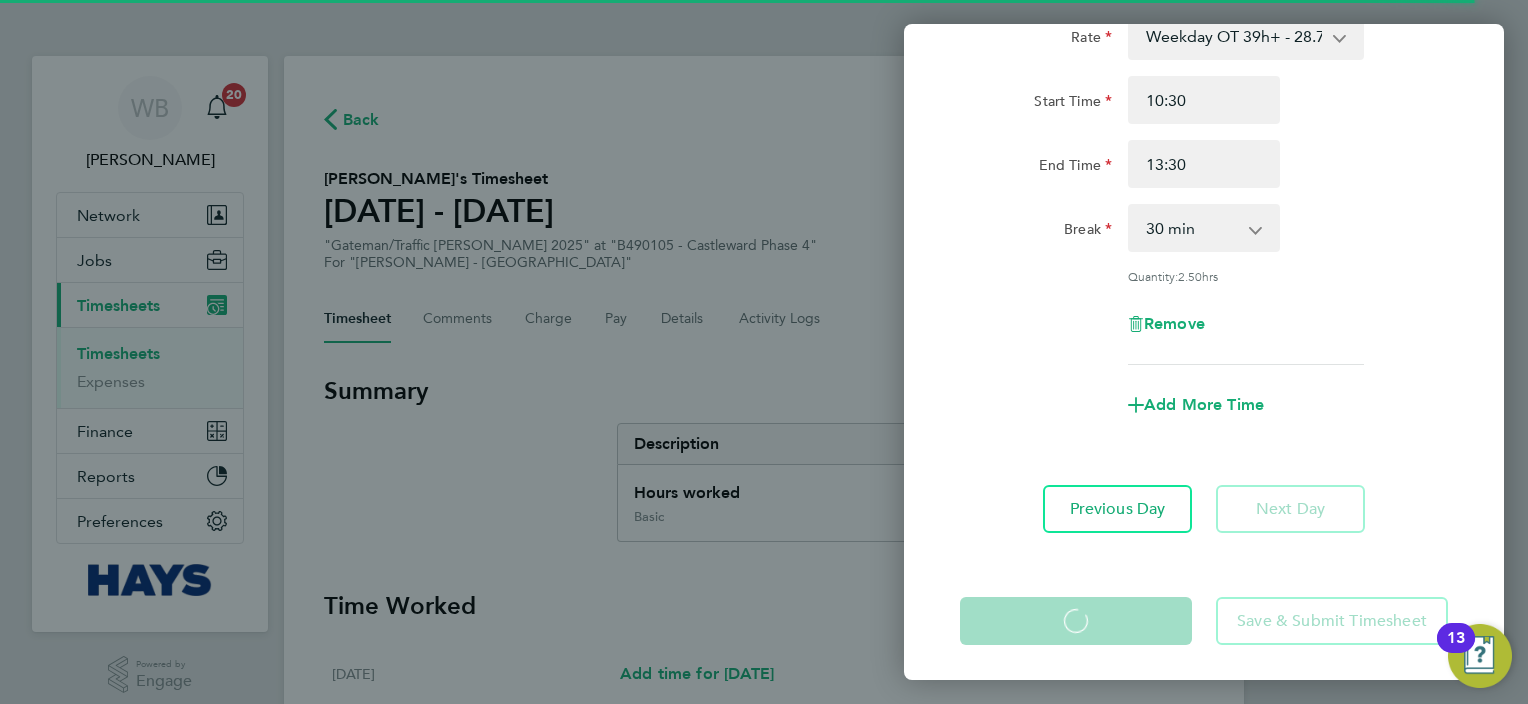 click on "[DATE]  Cancel  Enter time worked for this day.  Rate  Basic - 19.89   Weekday OT 39h+ - 28.70   Sat first 4h - 28.70   Sat after 4h - 37.51   [DATE] - 37.51   Bank Holiday - 37.51
Start Time 07:30 End Time 10:30 Break  0 min   15 min   30 min   45 min   60 min   75 min   90 min
Quantity:  2.50  hrs
Remove  Rate  Weekday OT 39h+ - 28.70   Basic - 19.89   Sat first 4h - 28.70   Sat after 4h - 37.51   [DATE] - 37.51   Bank Holiday - 37.51
Start Time 10:30 End Time 13:30 Break  0 min   15 min   30 min   45 min   60 min   75 min   90 min
Quantity:  2.50  hrs
Remove
Add More Time   Previous Day   Next Day   Save Timesheet
Loading   Save & Submit Timesheet" 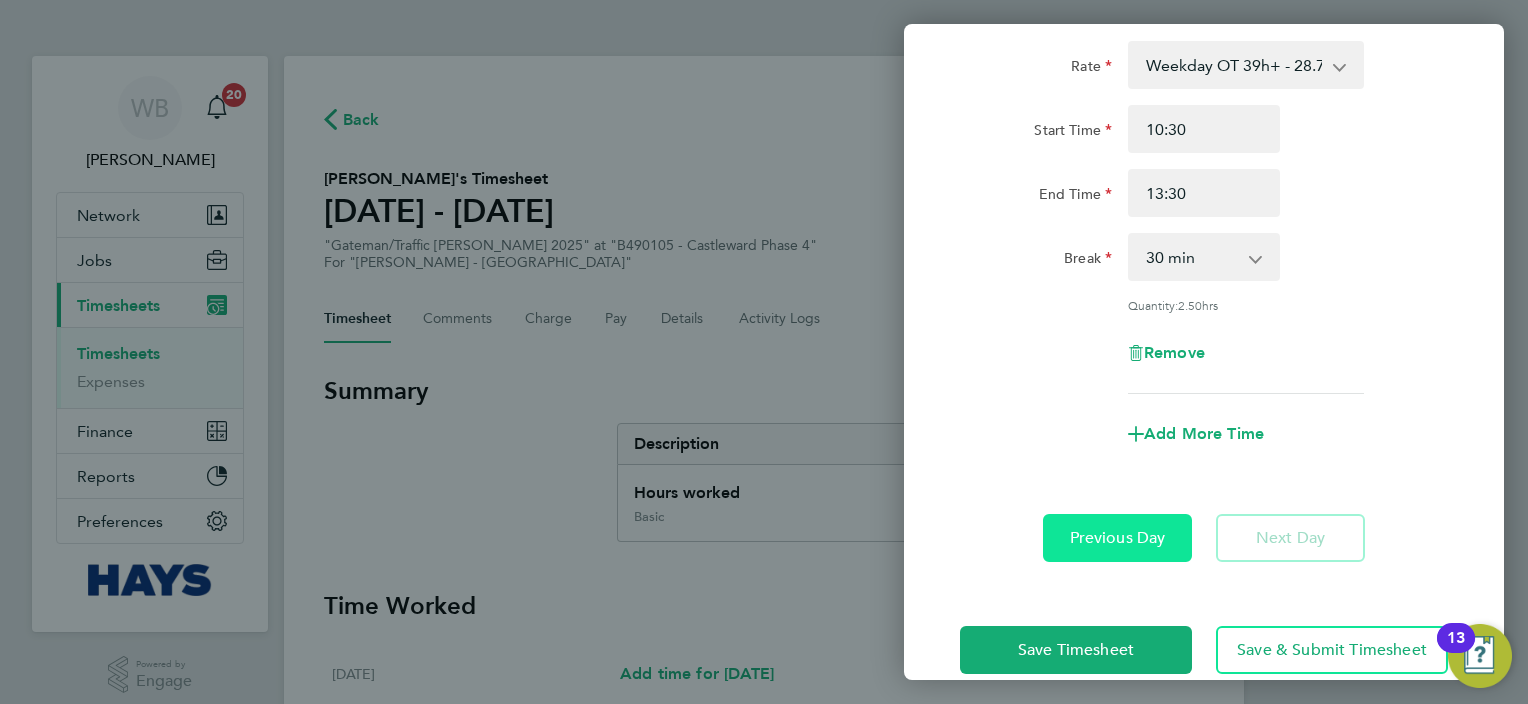 scroll, scrollTop: 533, scrollLeft: 0, axis: vertical 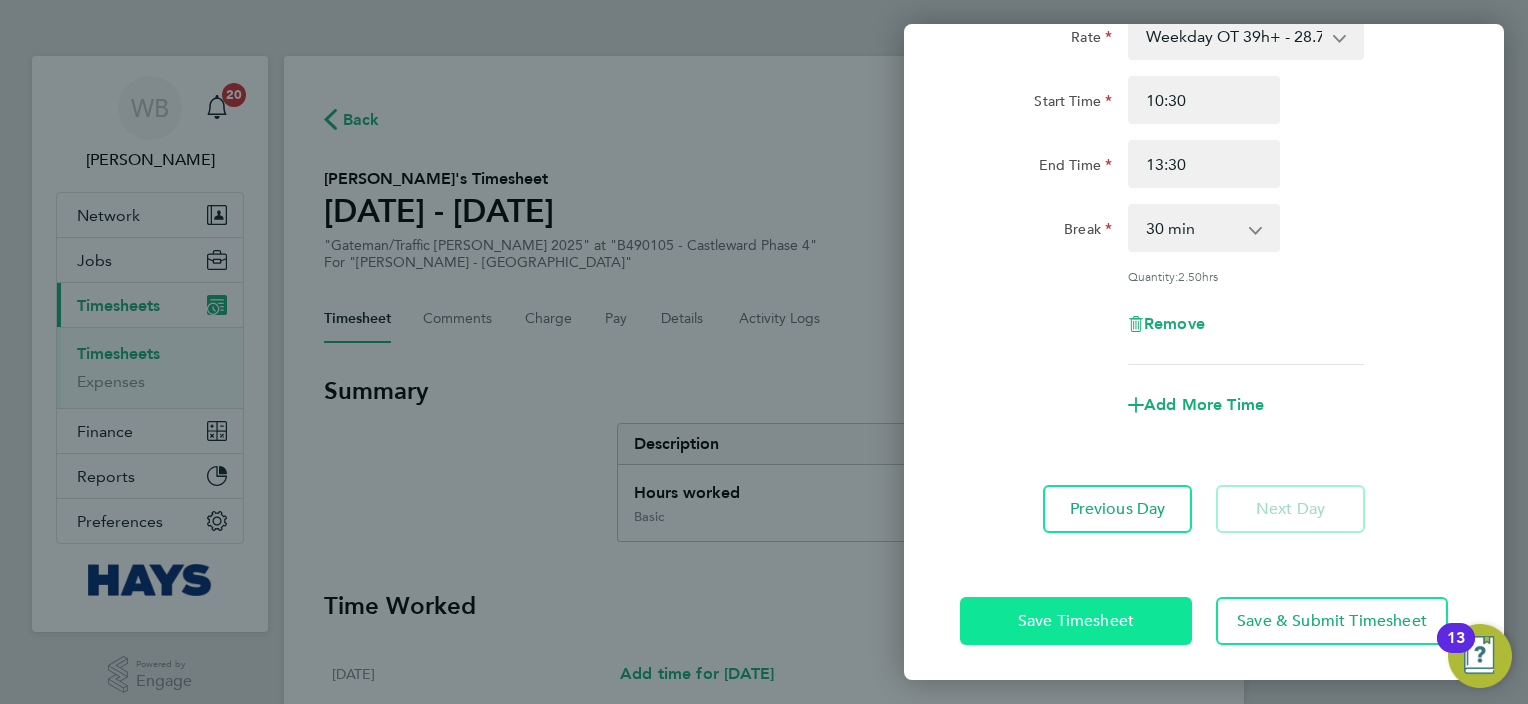 click on "Save Timesheet" 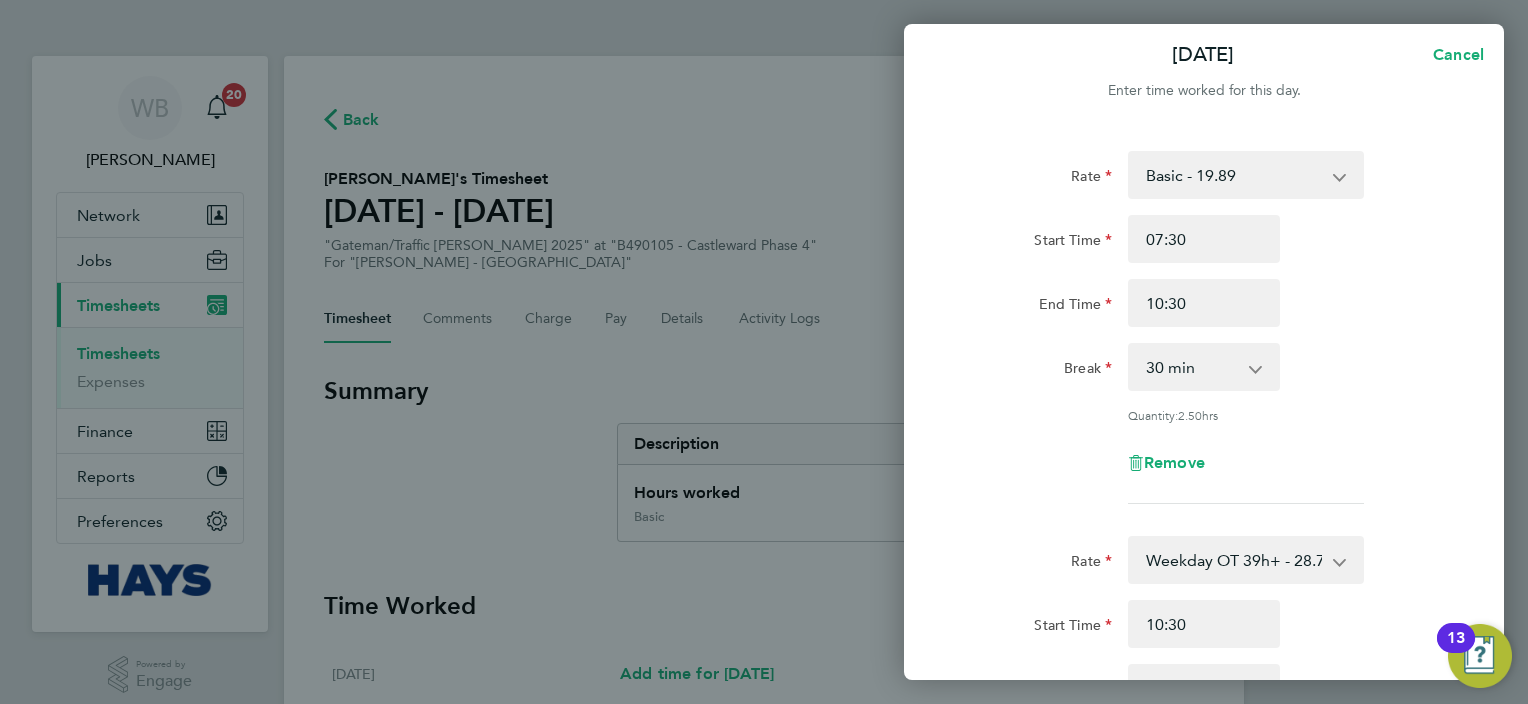 scroll, scrollTop: 0, scrollLeft: 0, axis: both 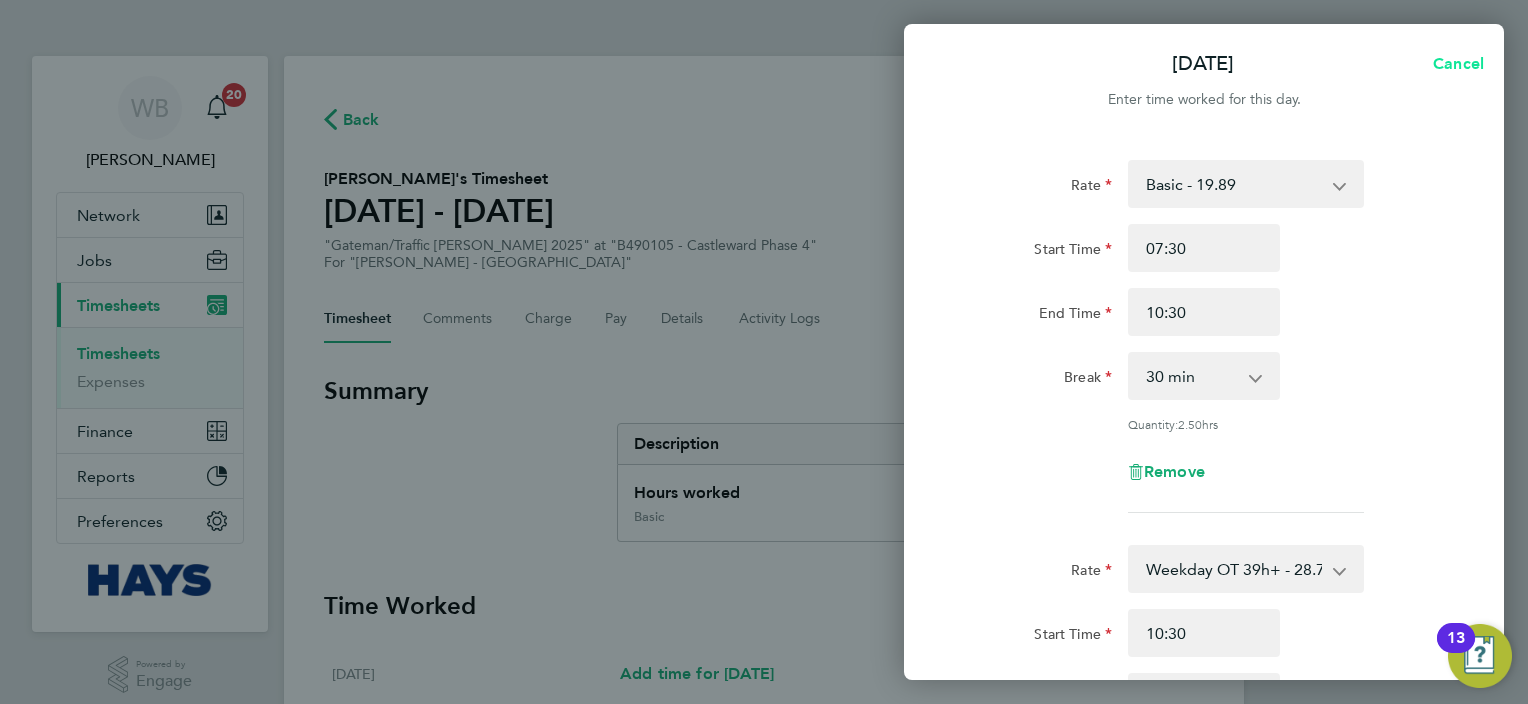 click on "Cancel" 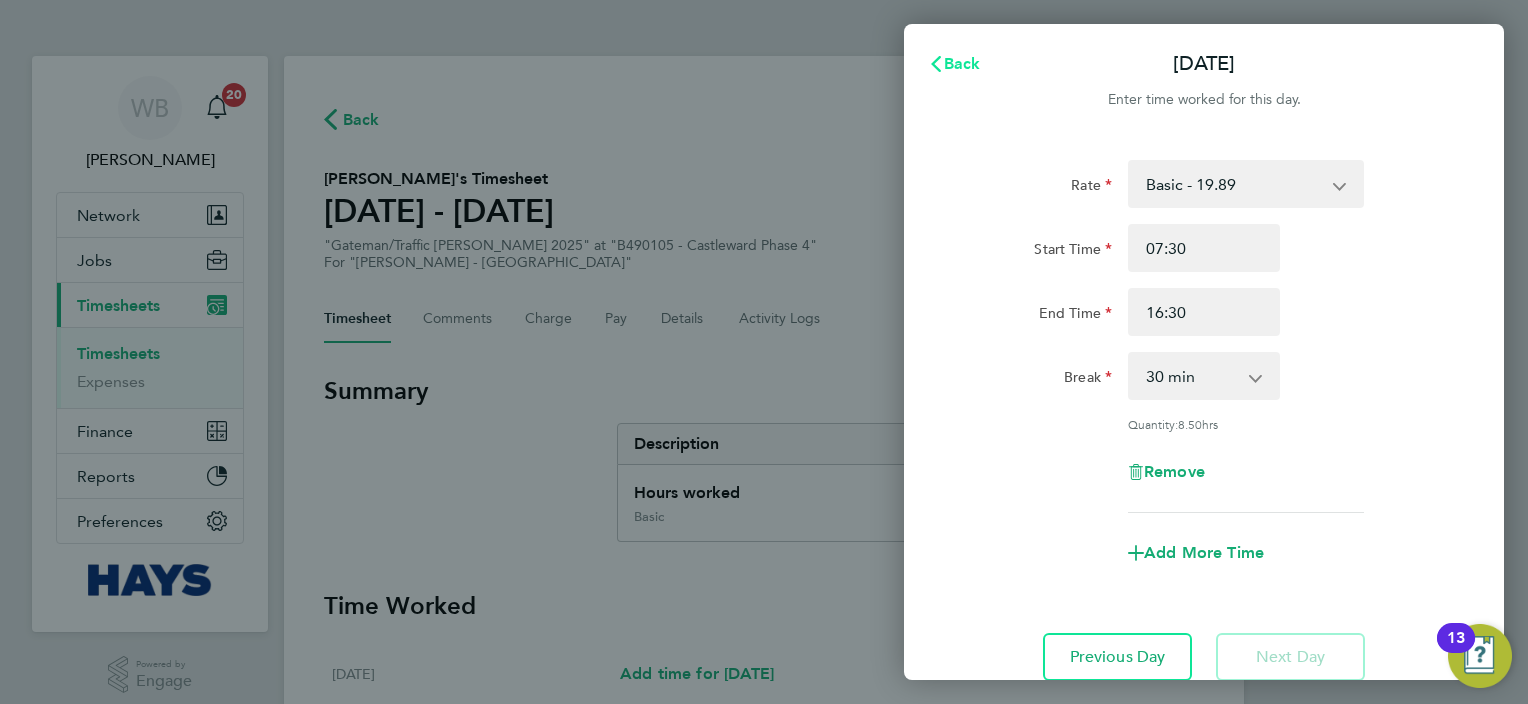 click on "Back" 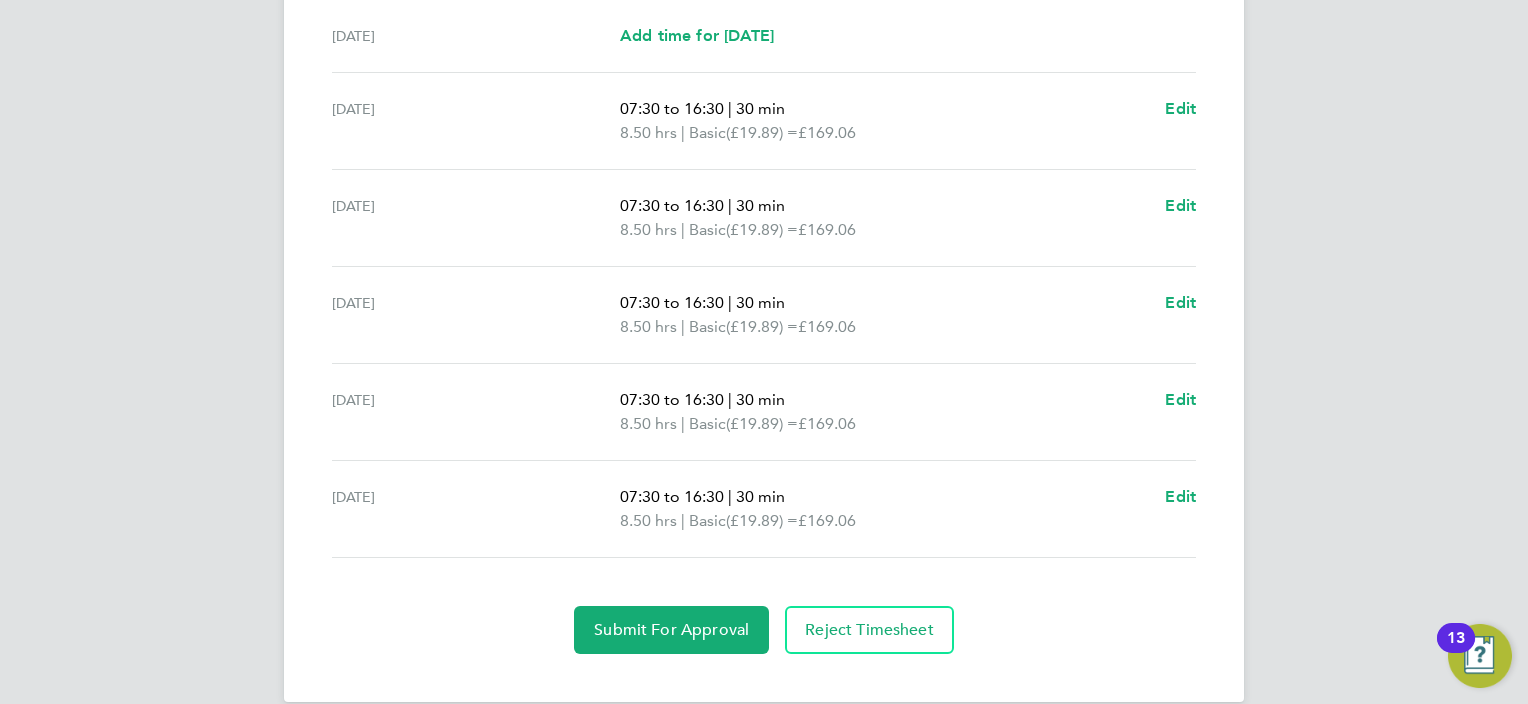 scroll, scrollTop: 738, scrollLeft: 0, axis: vertical 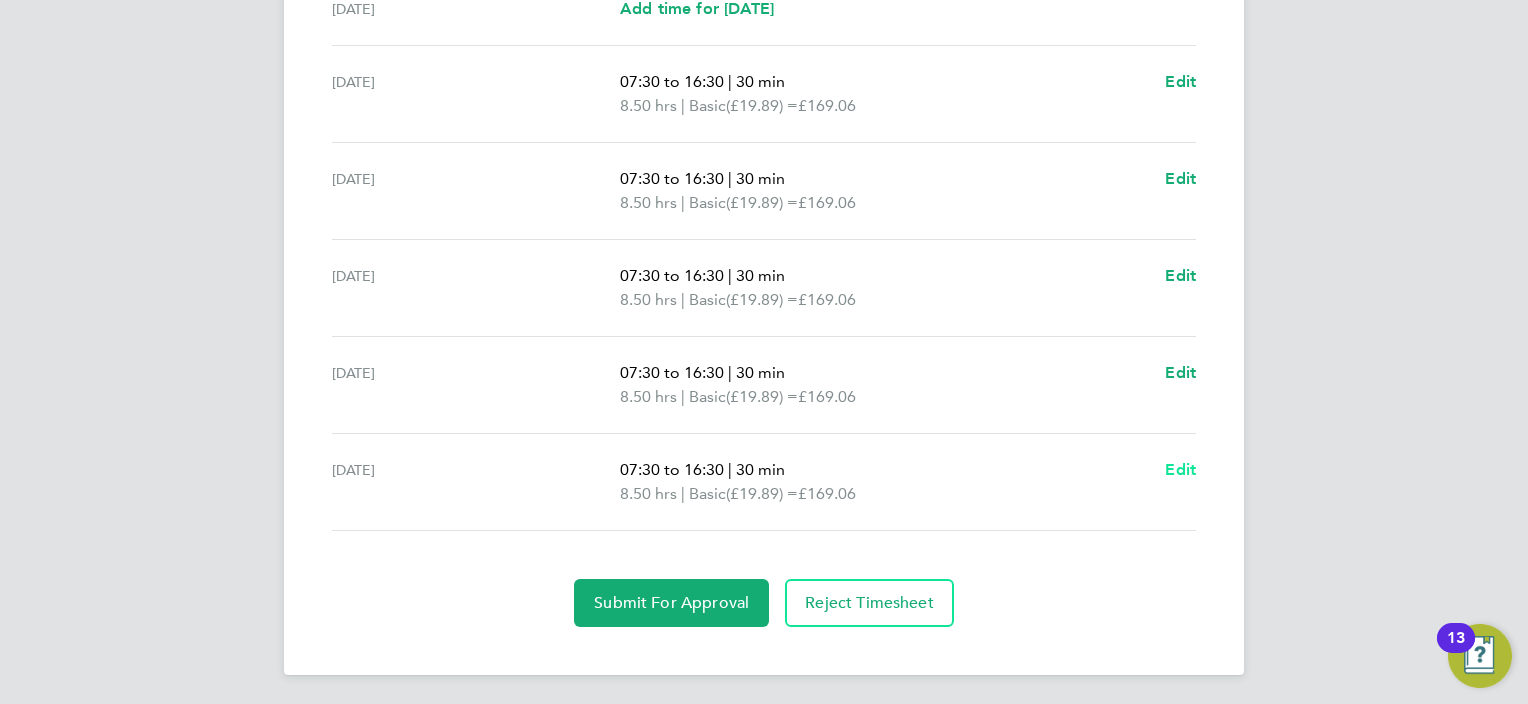 click on "Edit" at bounding box center [1180, 469] 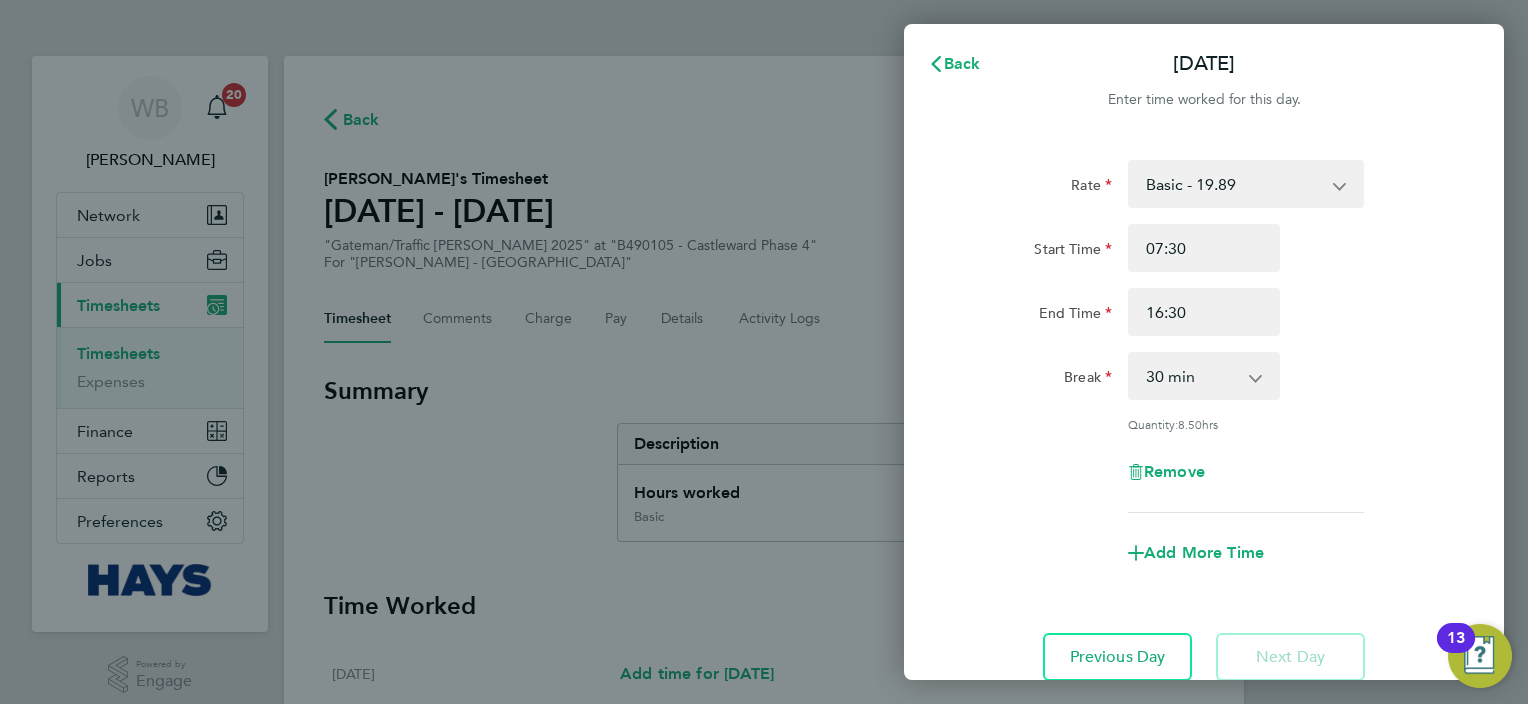 scroll, scrollTop: 0, scrollLeft: 0, axis: both 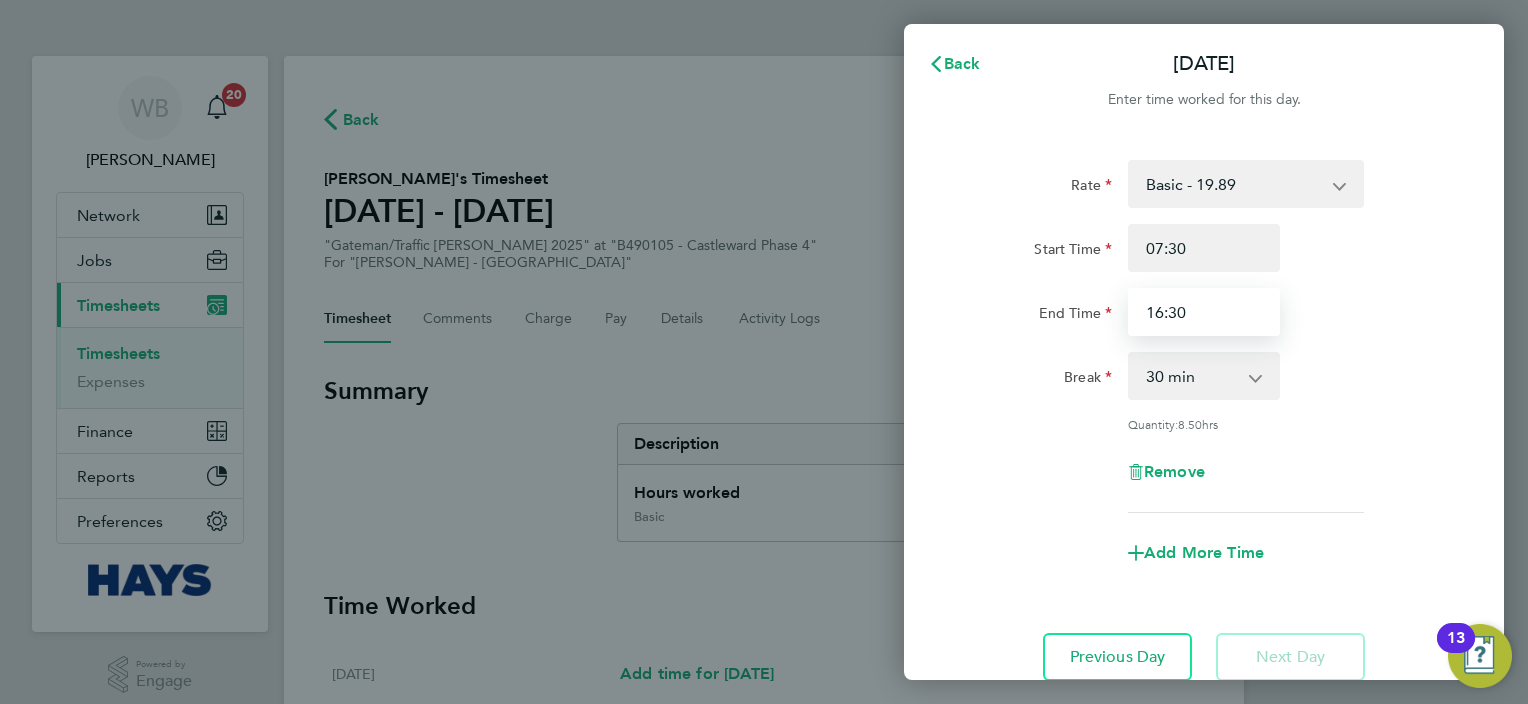 drag, startPoint x: 1219, startPoint y: 316, endPoint x: 1056, endPoint y: 322, distance: 163.1104 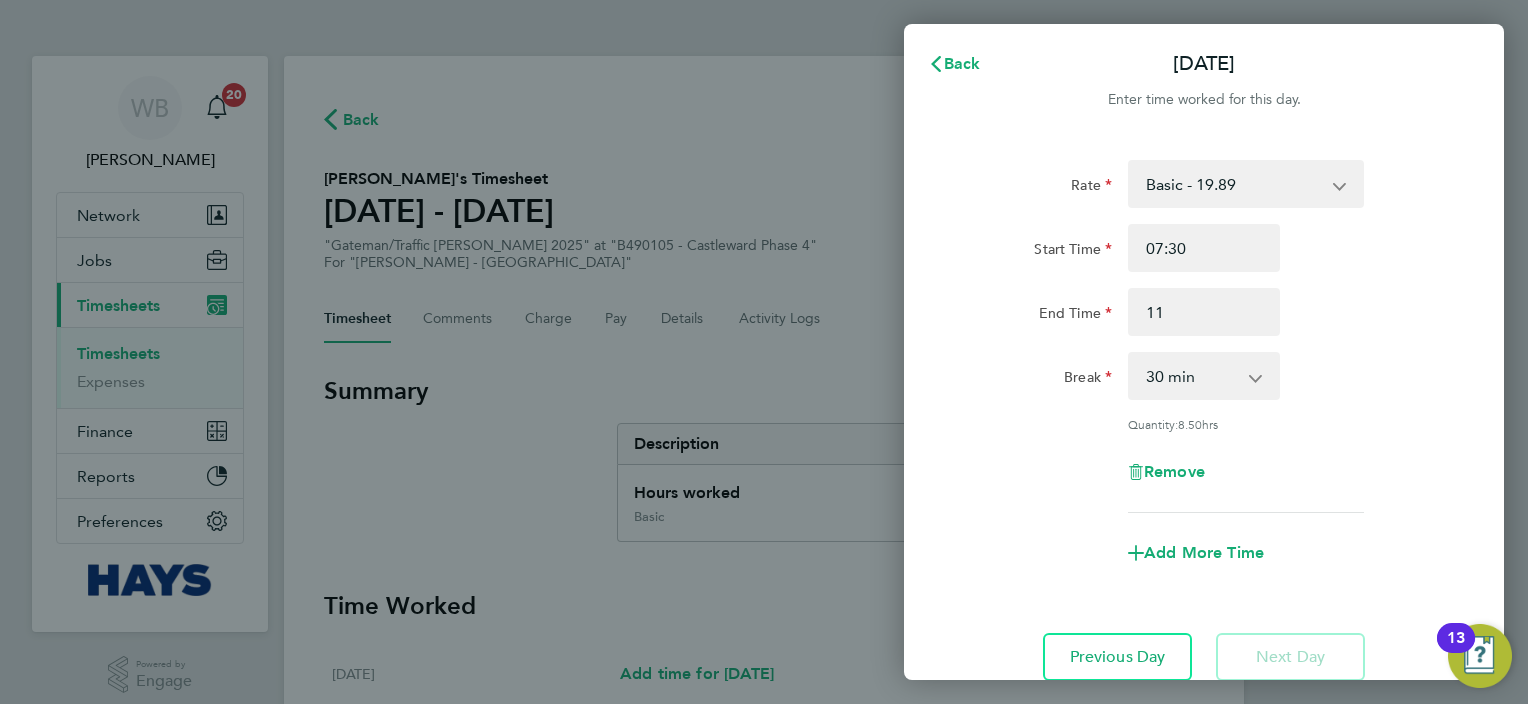 type on "11:00" 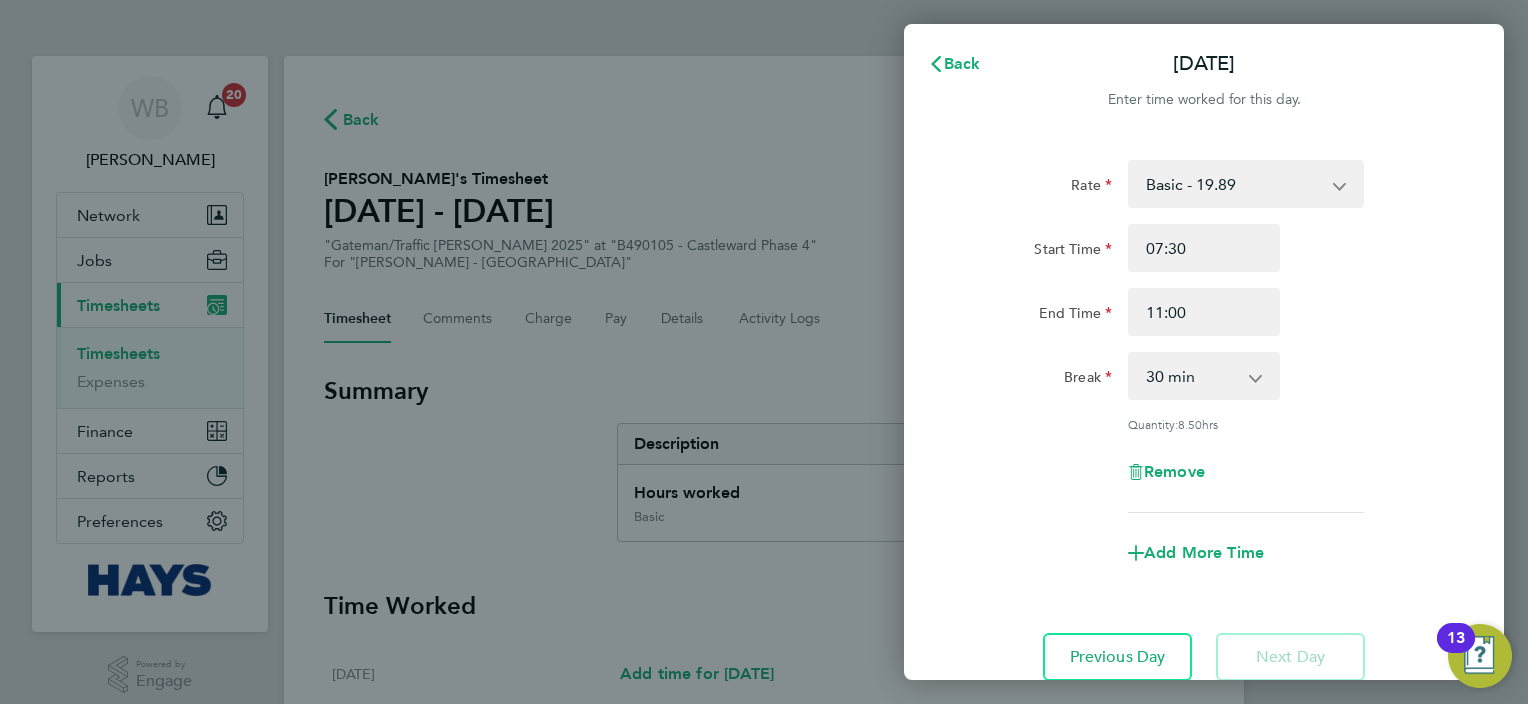 click on "Rate  Basic - 19.89   Weekday OT 39h+ - 28.70   Sat first 4h - 28.70   Sat after 4h - 37.51   [DATE] - 37.51   Bank Holiday - 37.51
Start Time 07:30 End Time 11:00 Break  0 min   15 min   30 min   45 min   60 min   75 min   90 min
Quantity:  8.50  hrs
Remove" 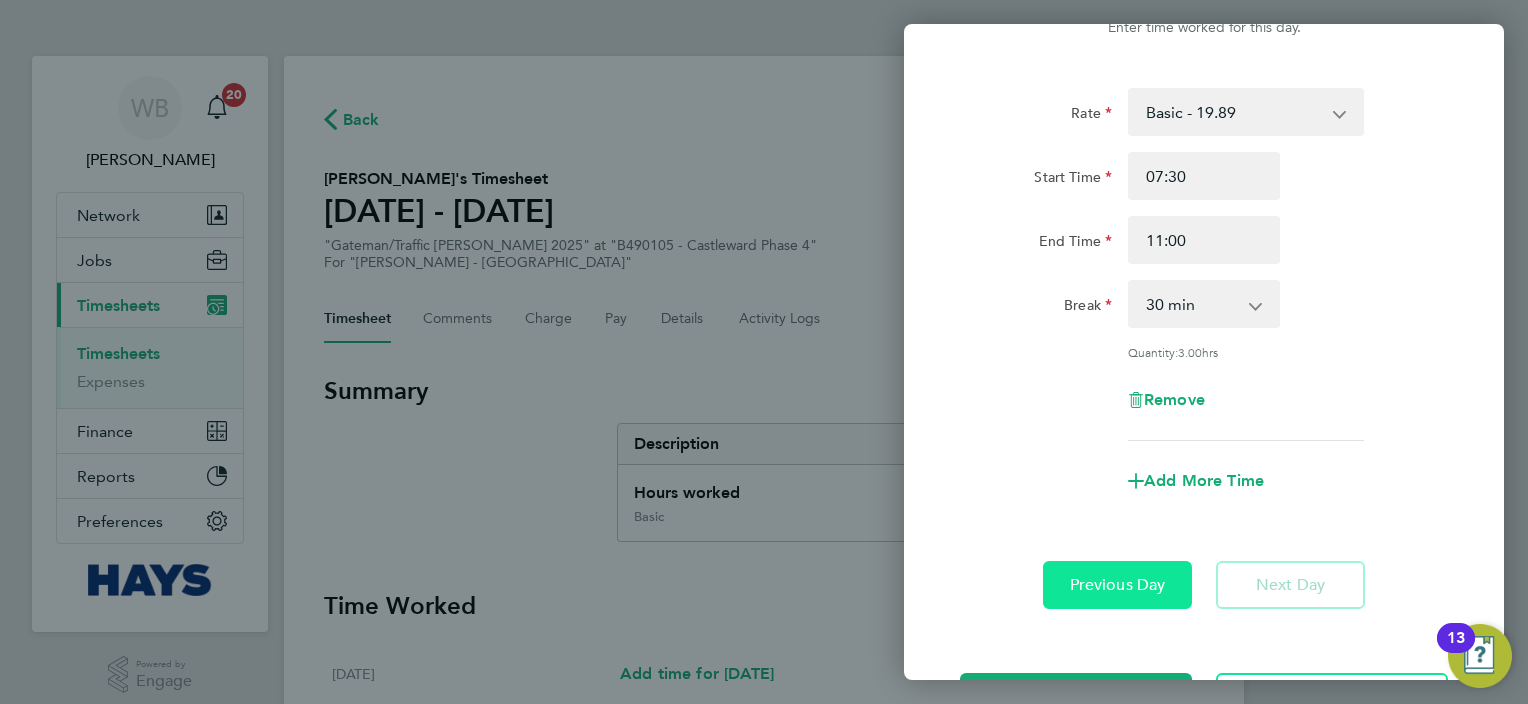 scroll, scrollTop: 150, scrollLeft: 0, axis: vertical 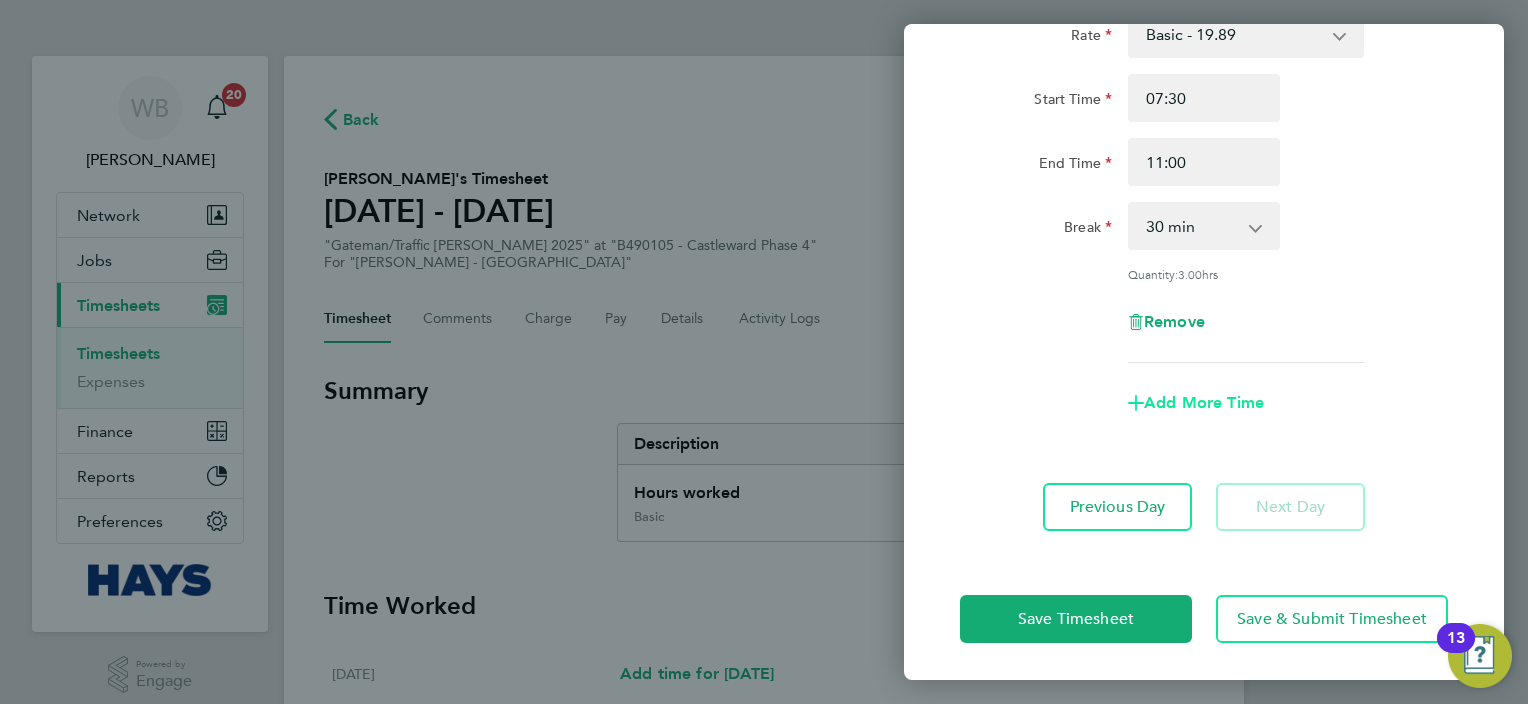 click on "Add More Time" 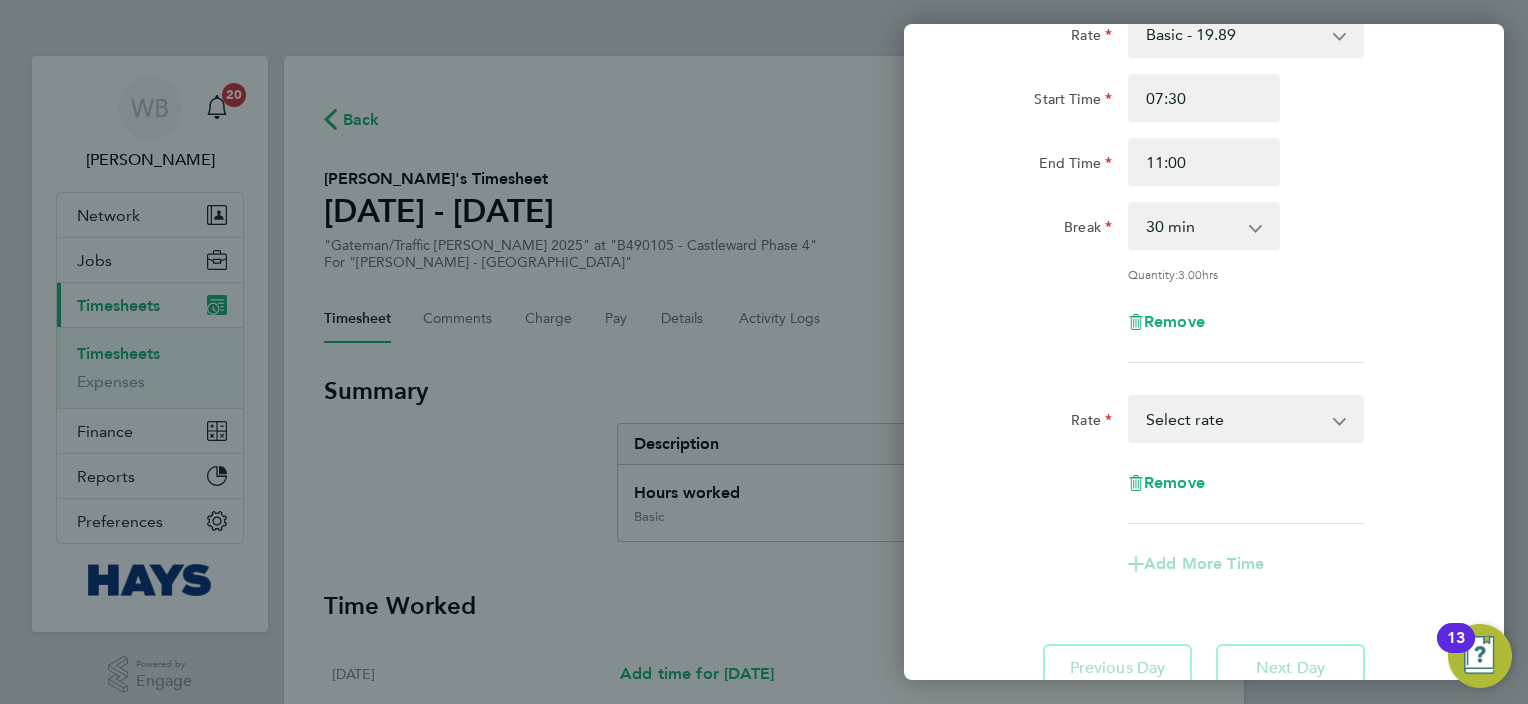 drag, startPoint x: 1224, startPoint y: 416, endPoint x: 1225, endPoint y: 440, distance: 24.020824 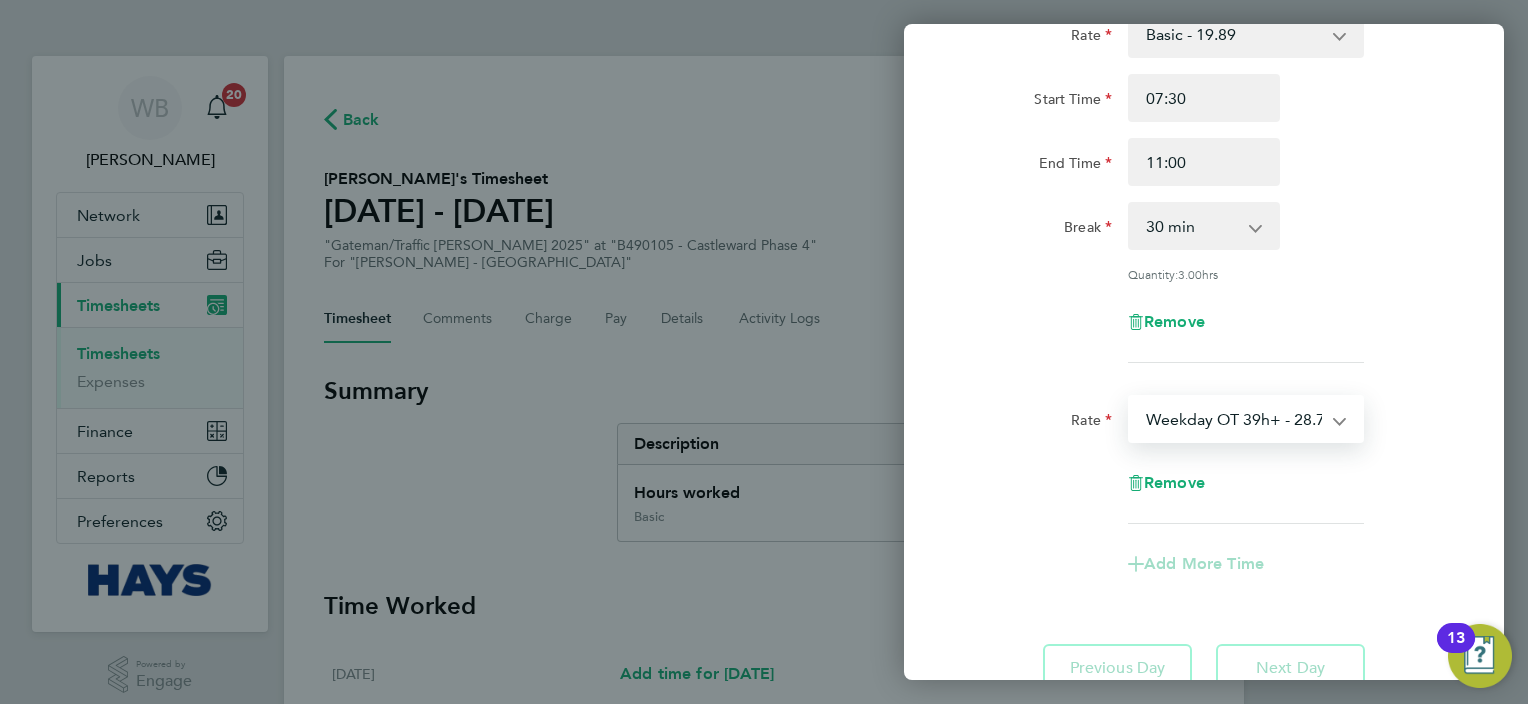 select on "30" 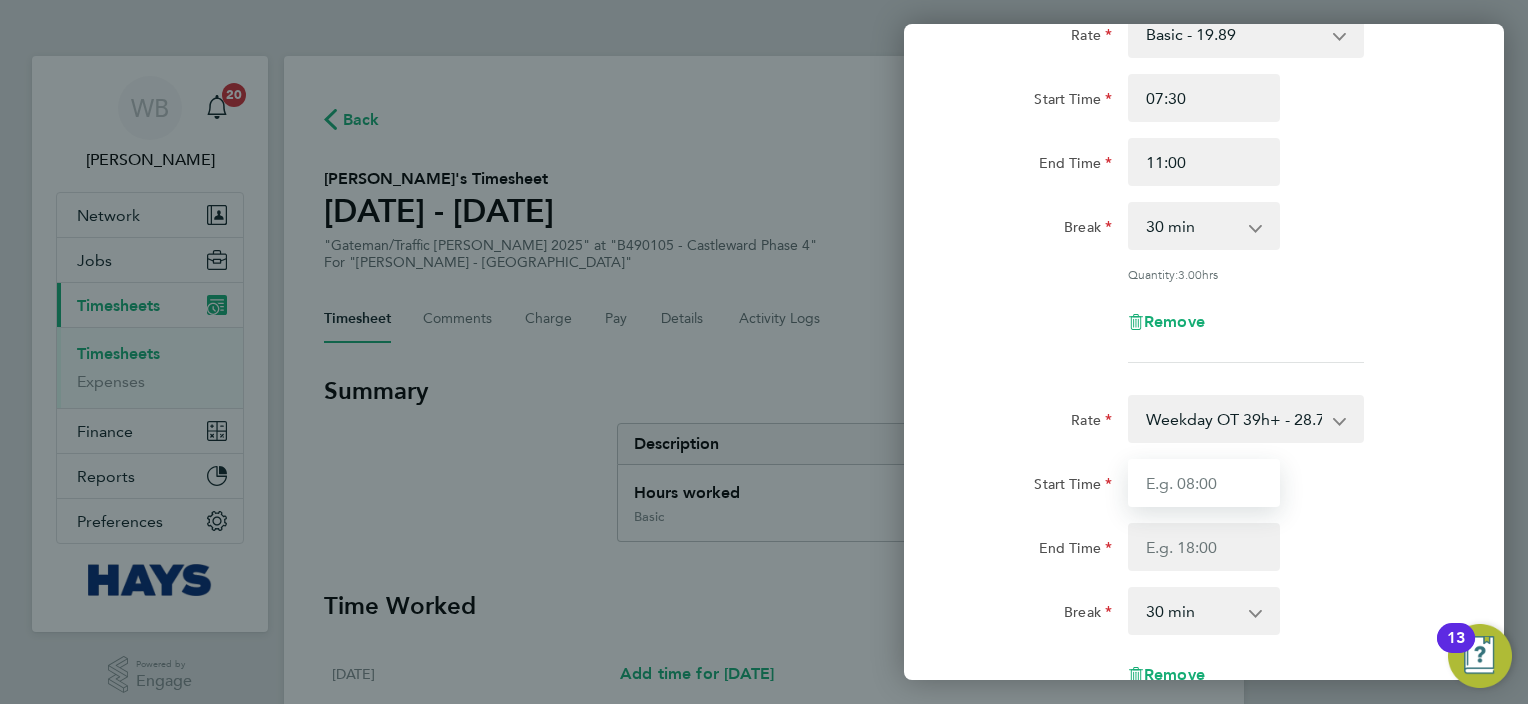 click on "Start Time" at bounding box center [1204, 483] 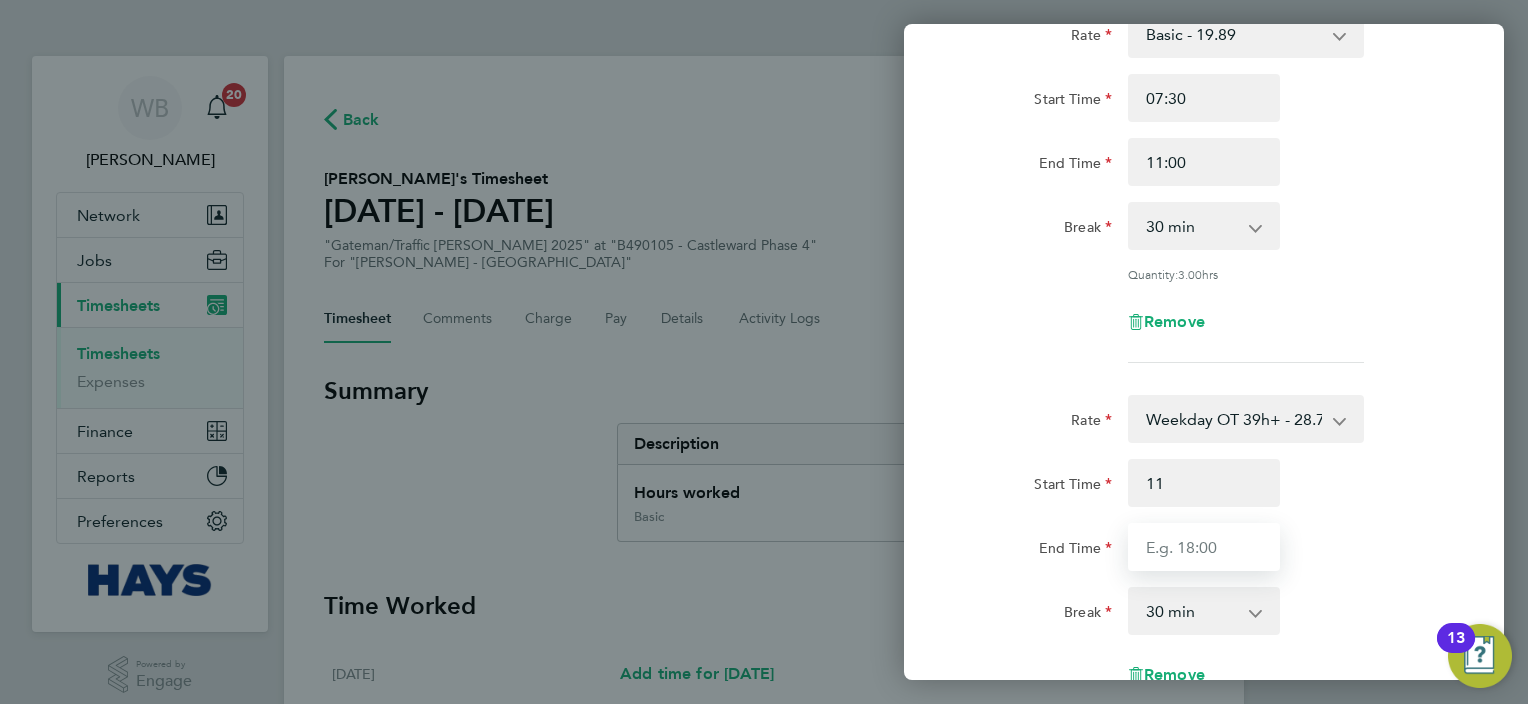 type on "11:00" 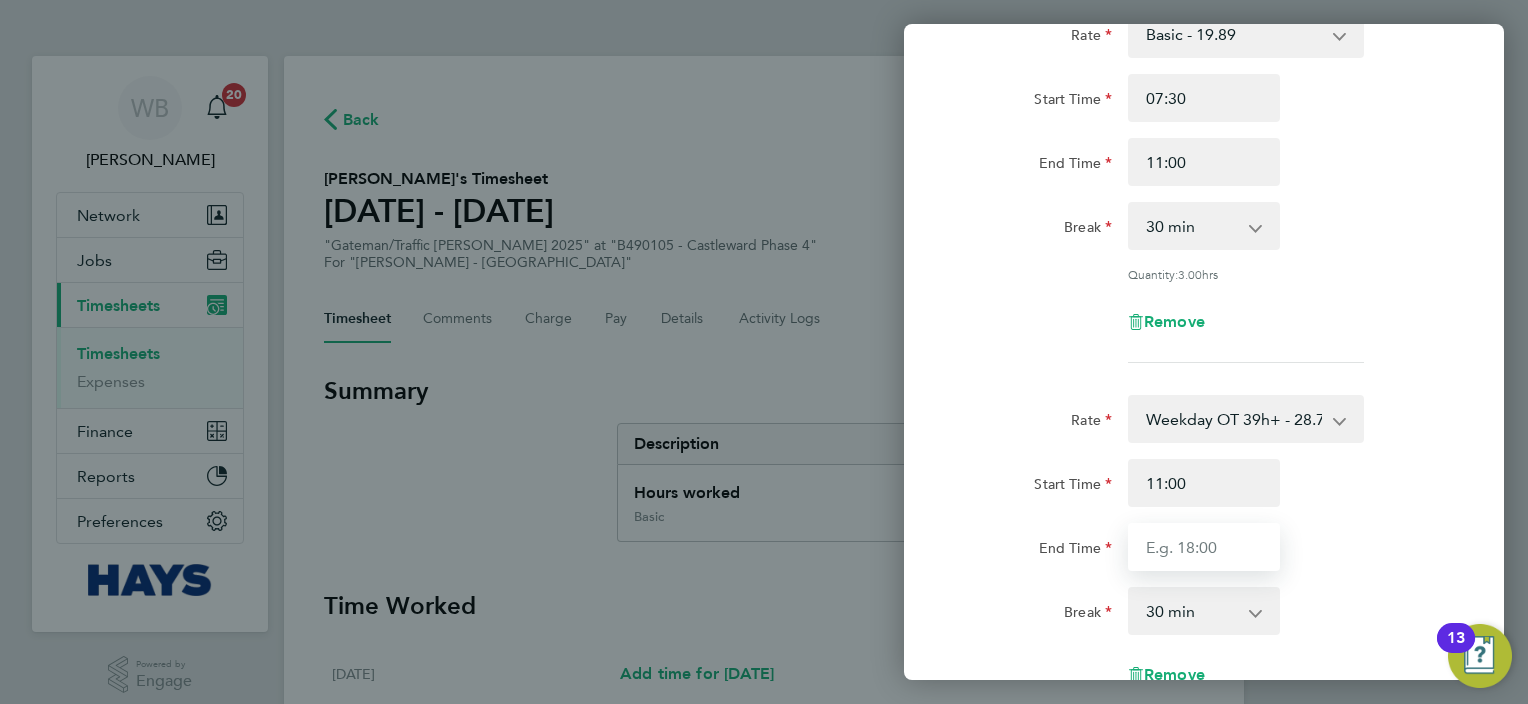 click on "End Time" at bounding box center (1204, 547) 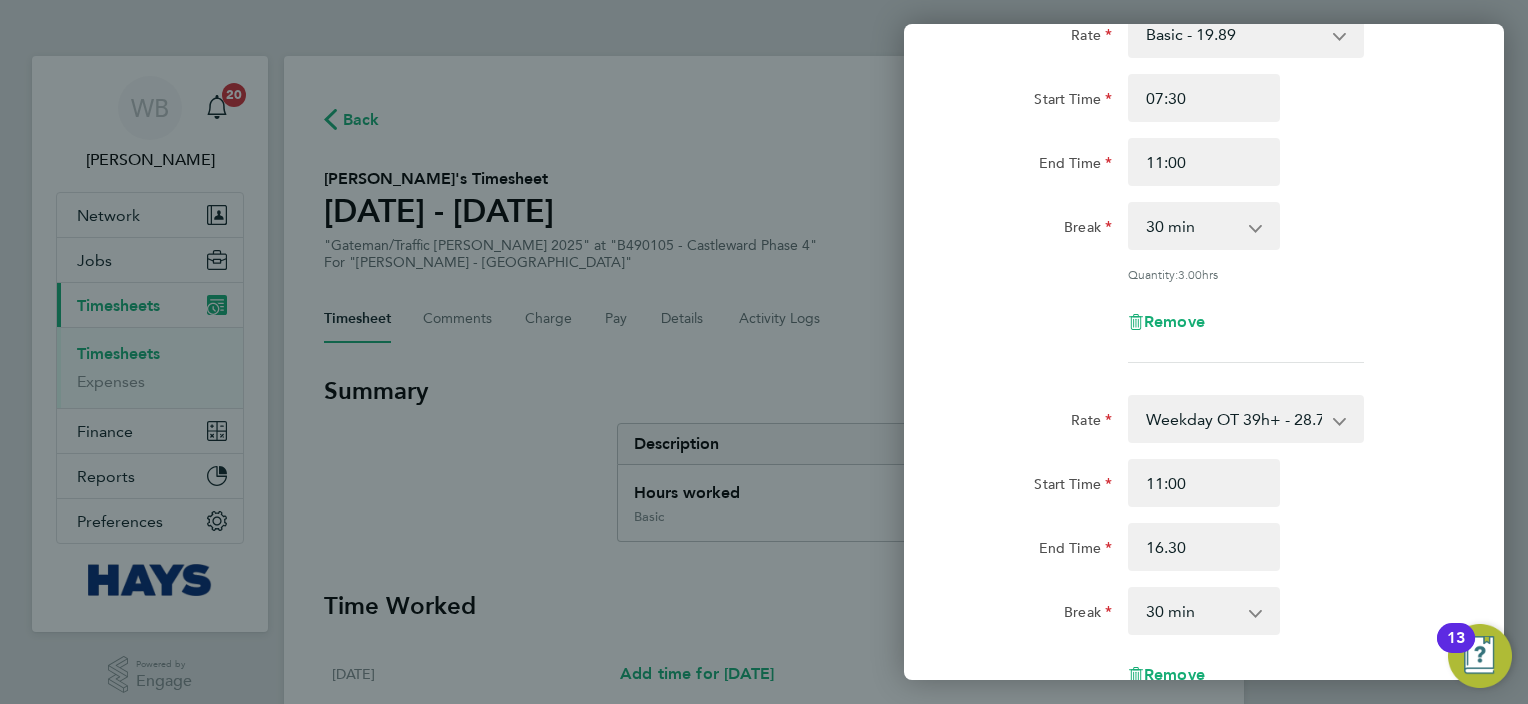 type on "16:30" 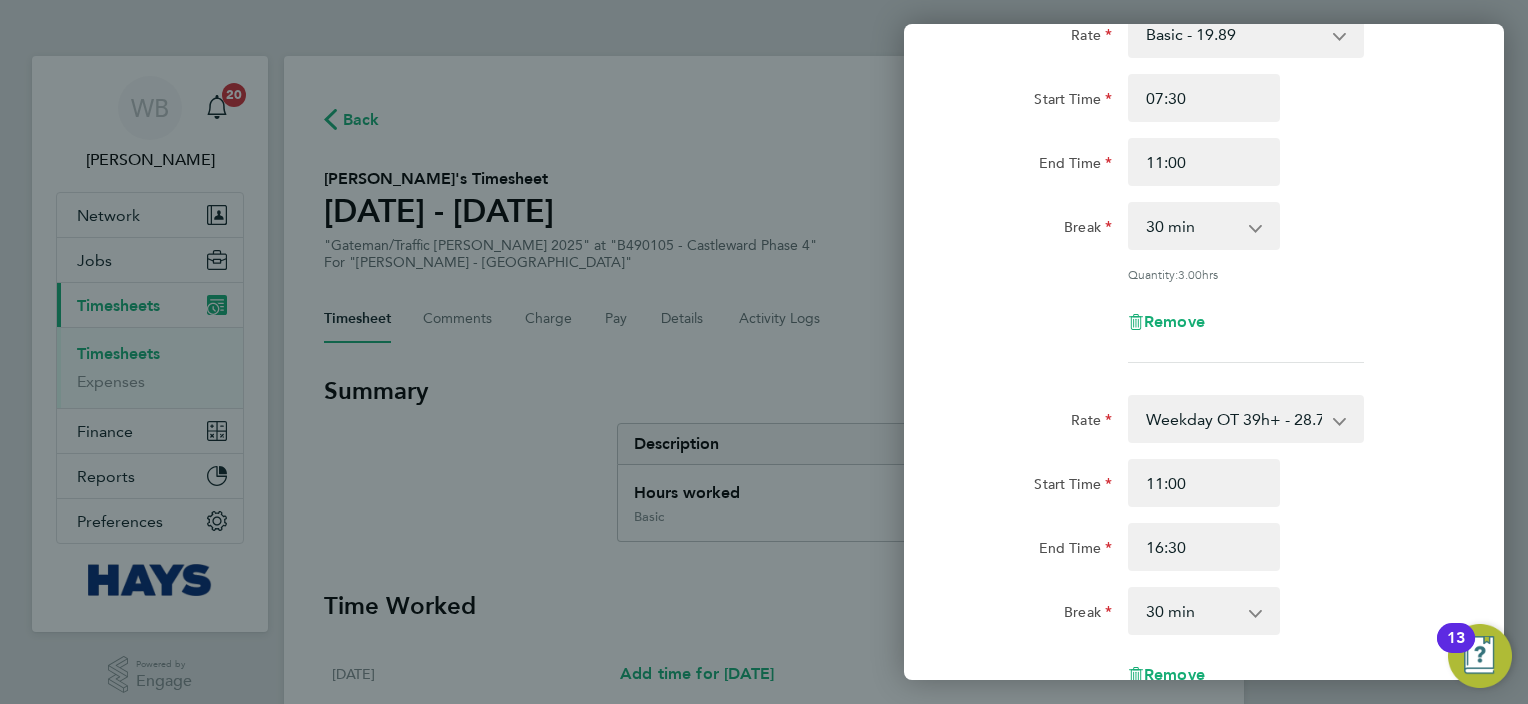 click on "Rate  Weekday OT 39h+ - 28.70   Basic - 19.89   Sat first 4h - 28.70   Sat after 4h - 37.51   [DATE] - 37.51   Bank Holiday - 37.51
Start Time 11:00 End Time 16:30 Break  0 min   15 min   30 min   45 min   60 min   75 min   90 min
Remove" 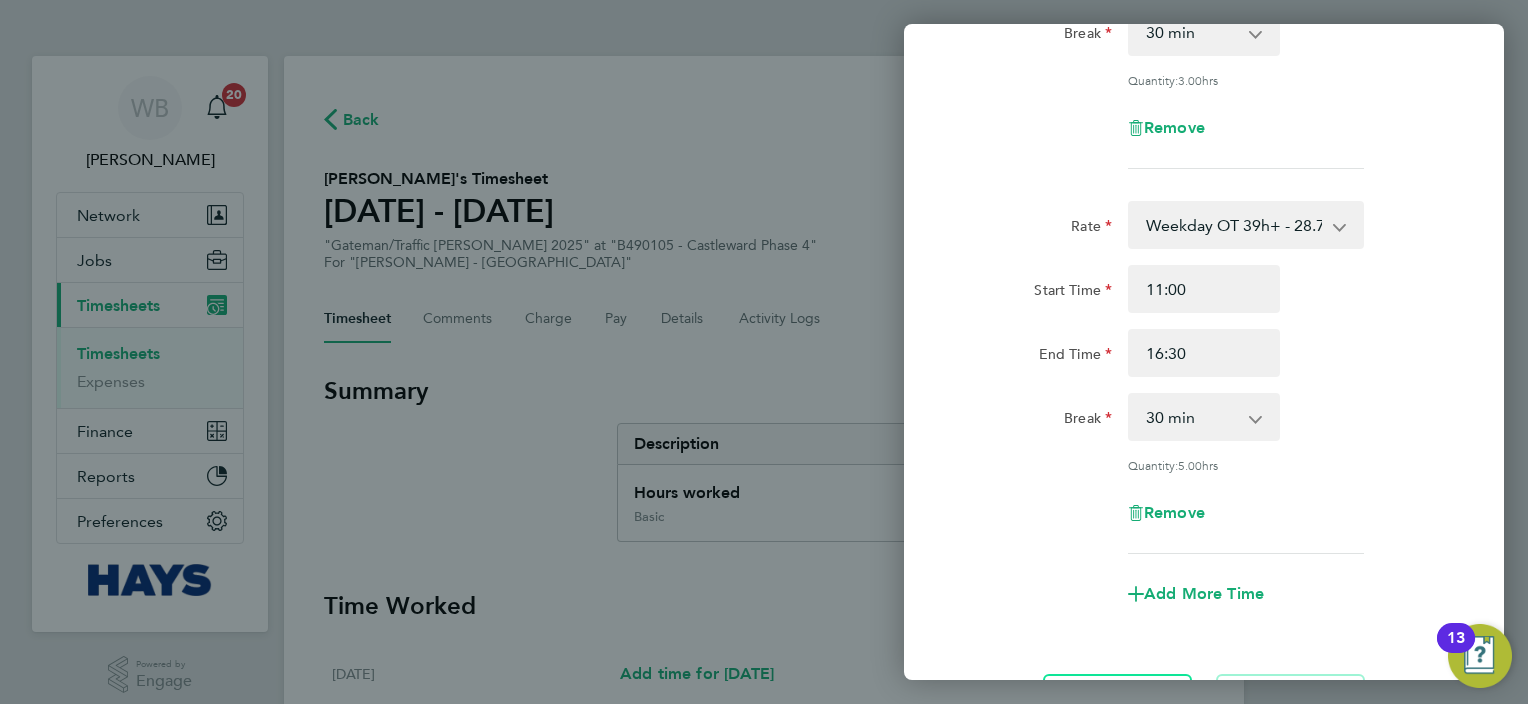 scroll, scrollTop: 533, scrollLeft: 0, axis: vertical 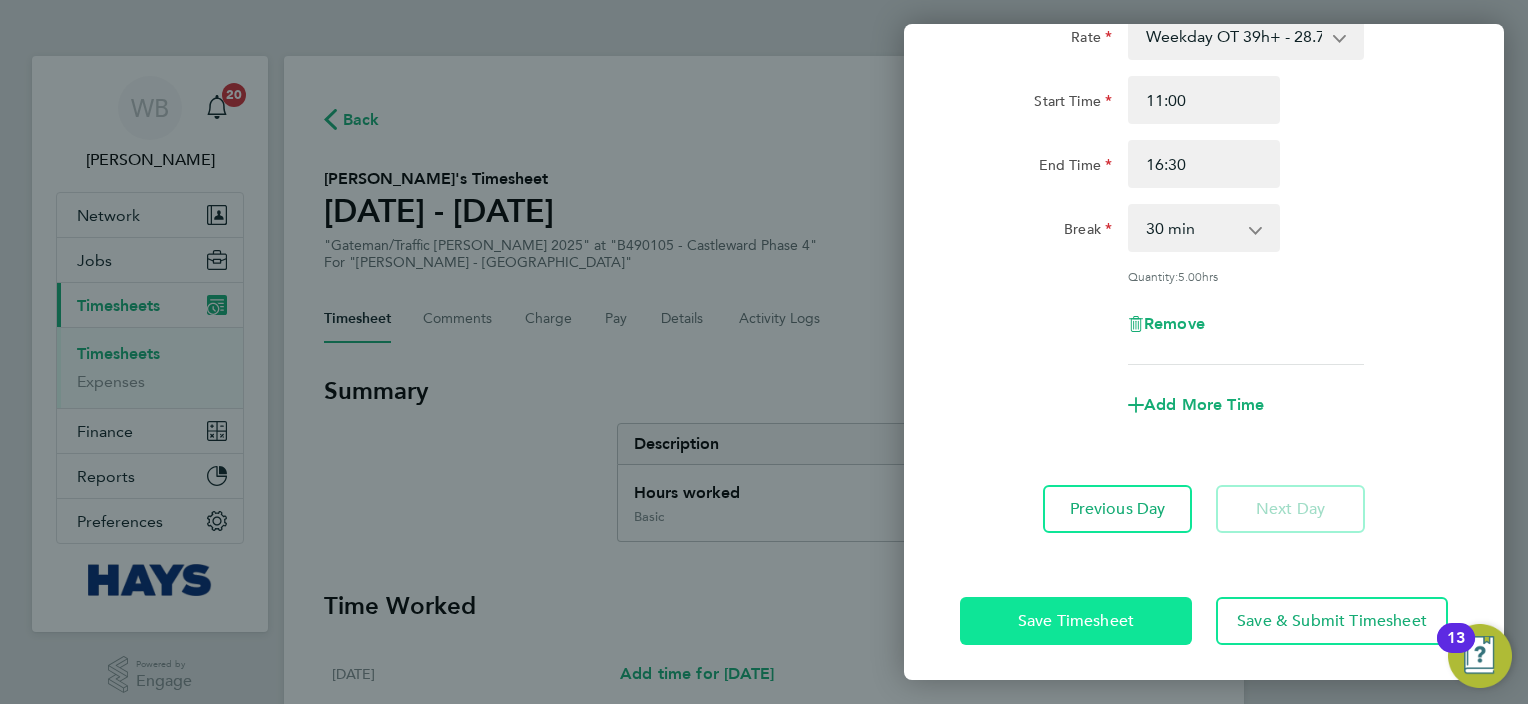 click on "Save Timesheet" 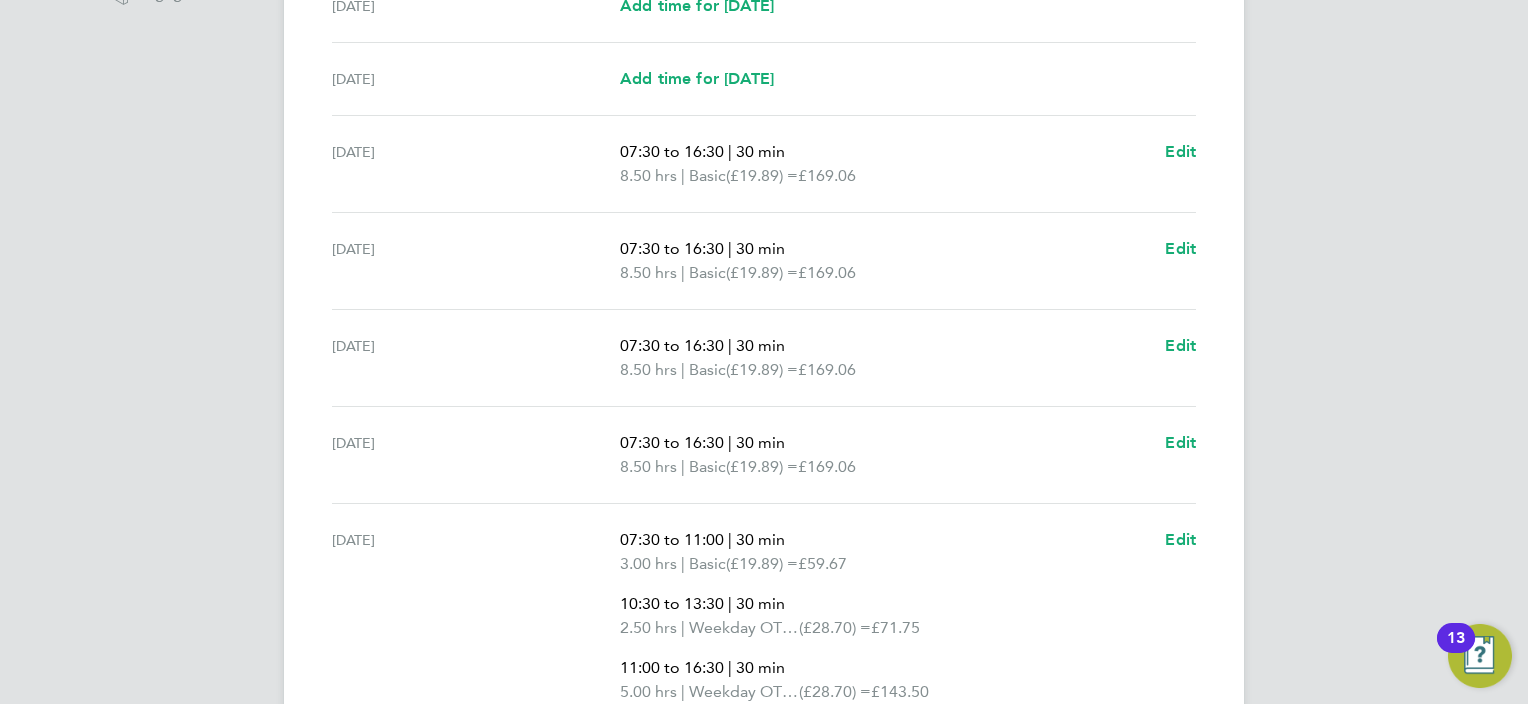scroll, scrollTop: 700, scrollLeft: 0, axis: vertical 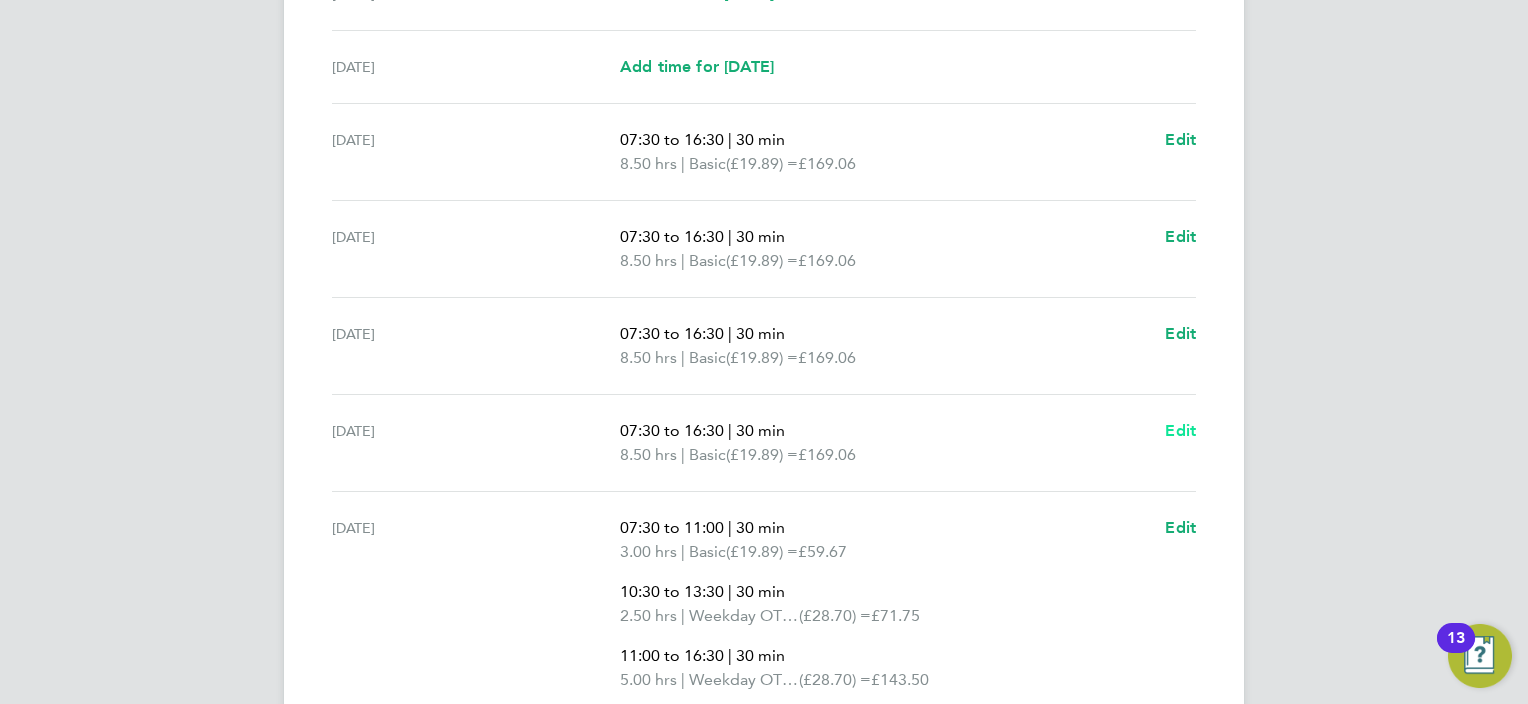 click on "Edit" at bounding box center [1180, 430] 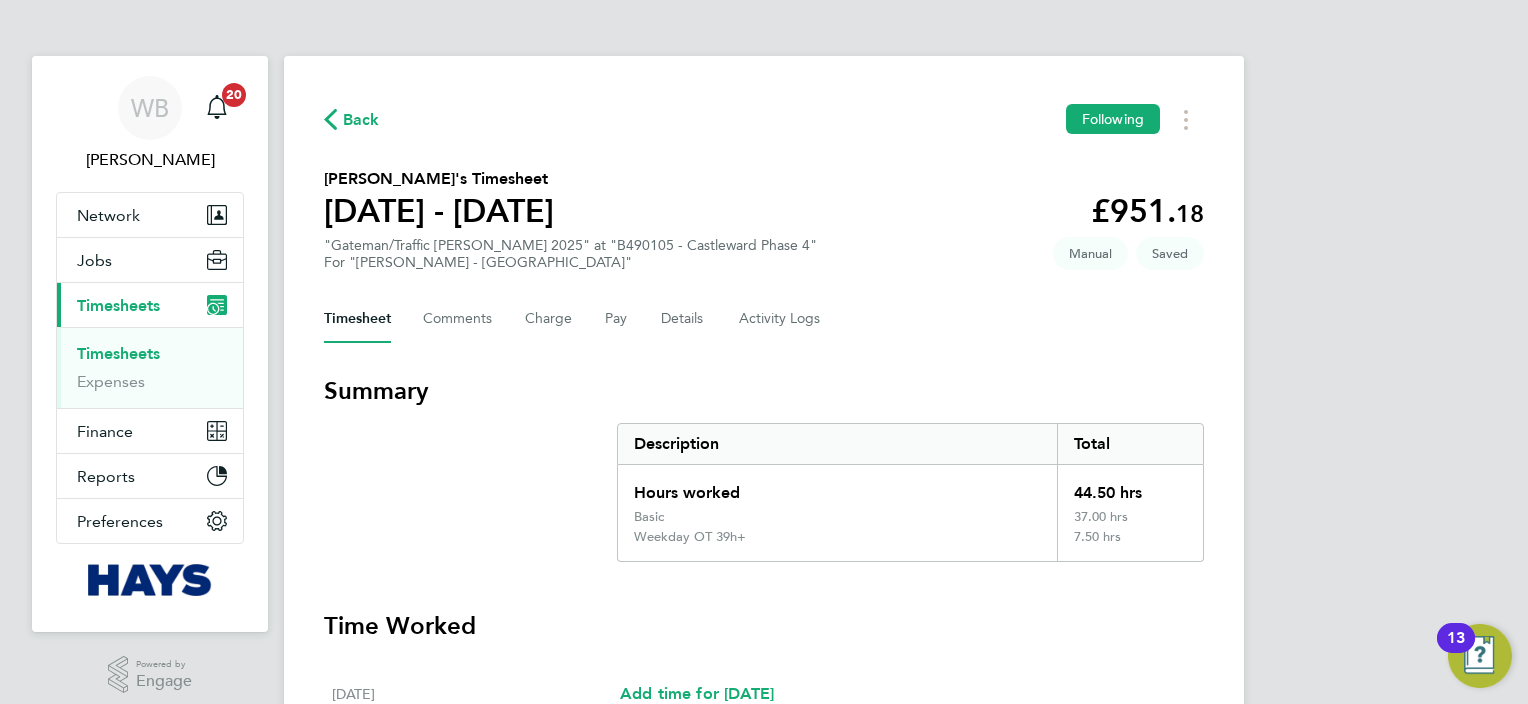 select on "30" 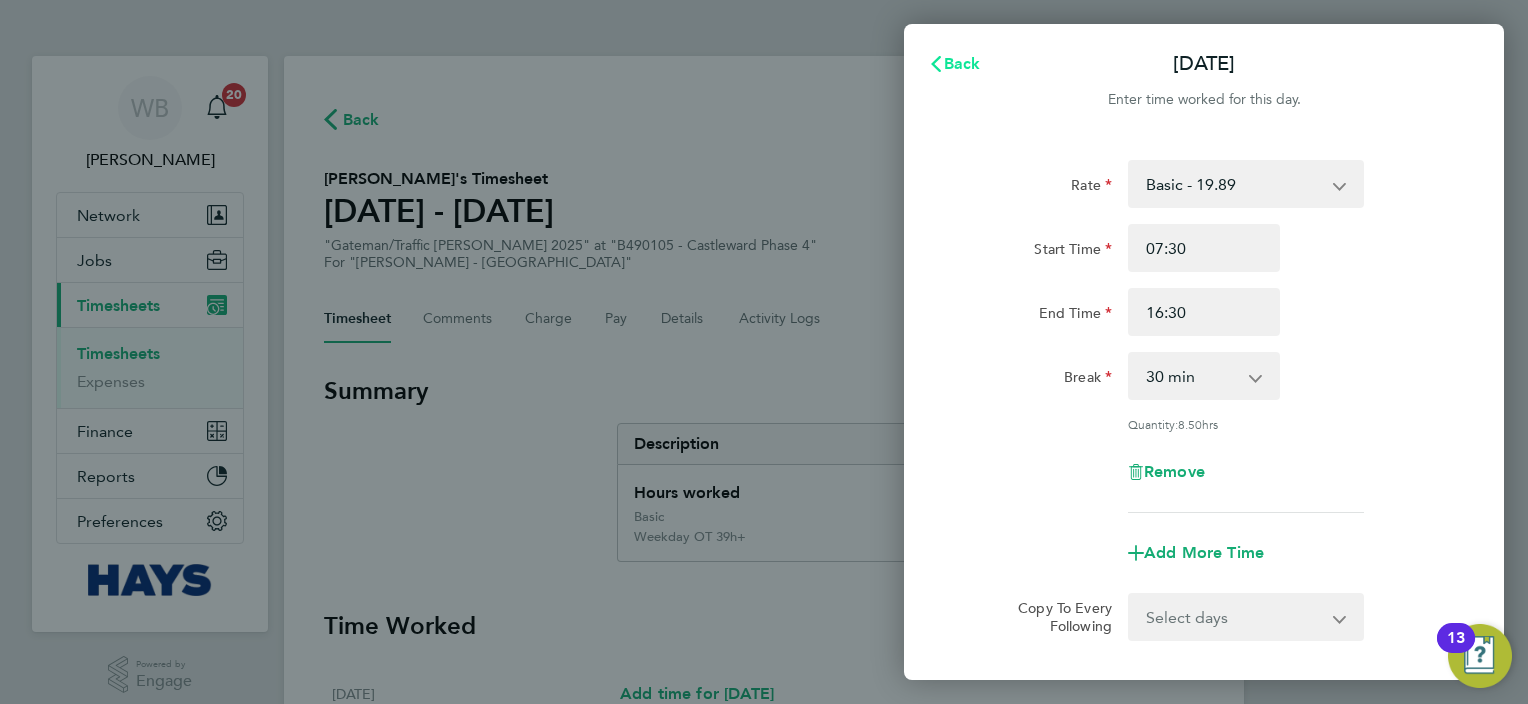 click on "Back" 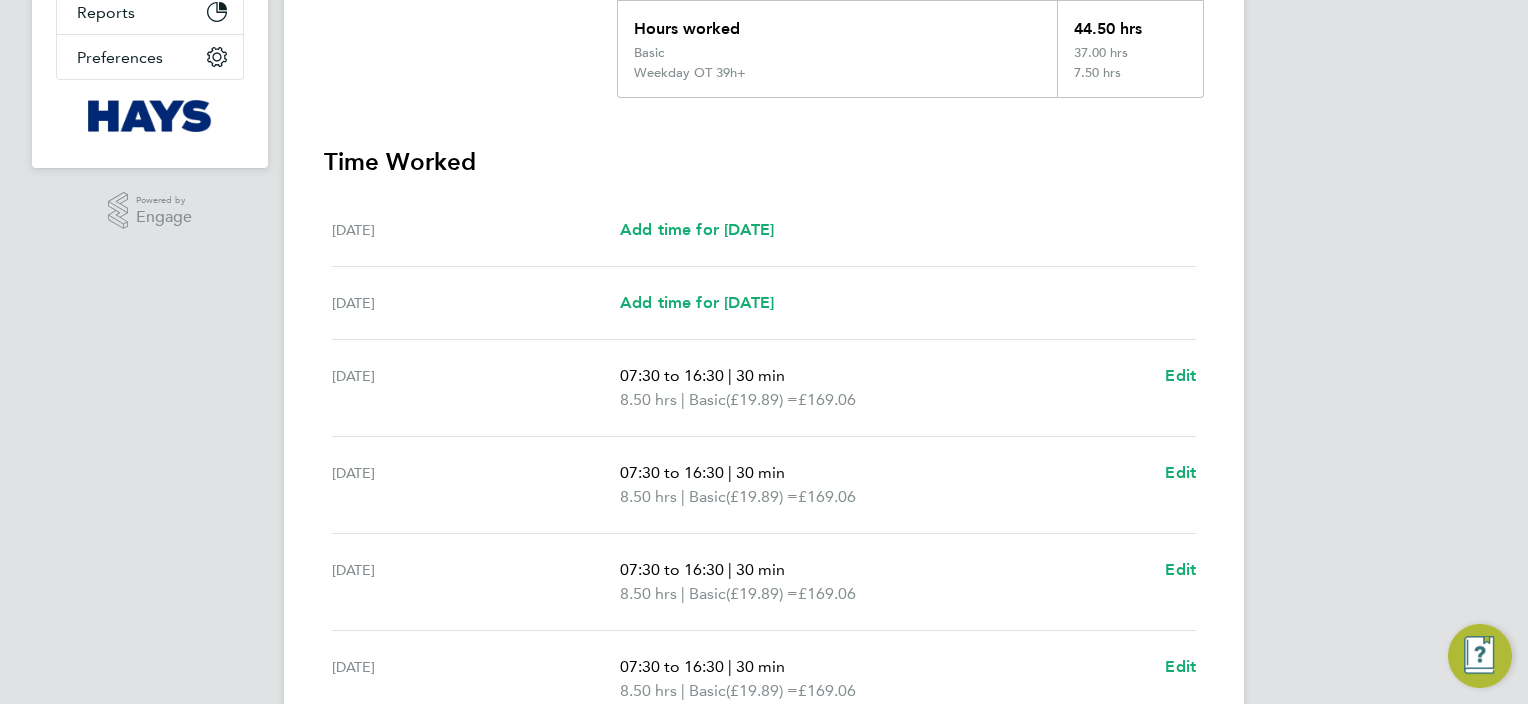 scroll, scrollTop: 500, scrollLeft: 0, axis: vertical 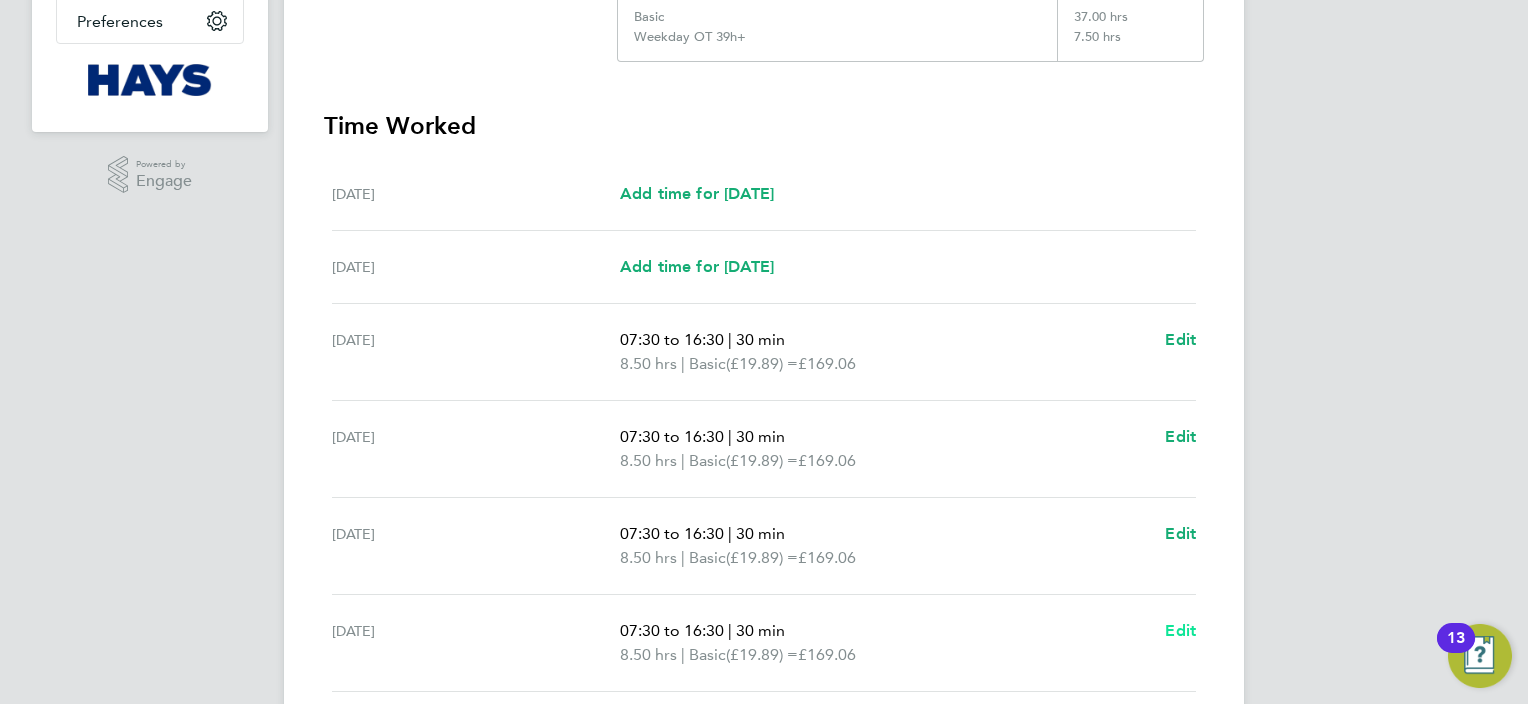 click on "Edit" at bounding box center (1180, 630) 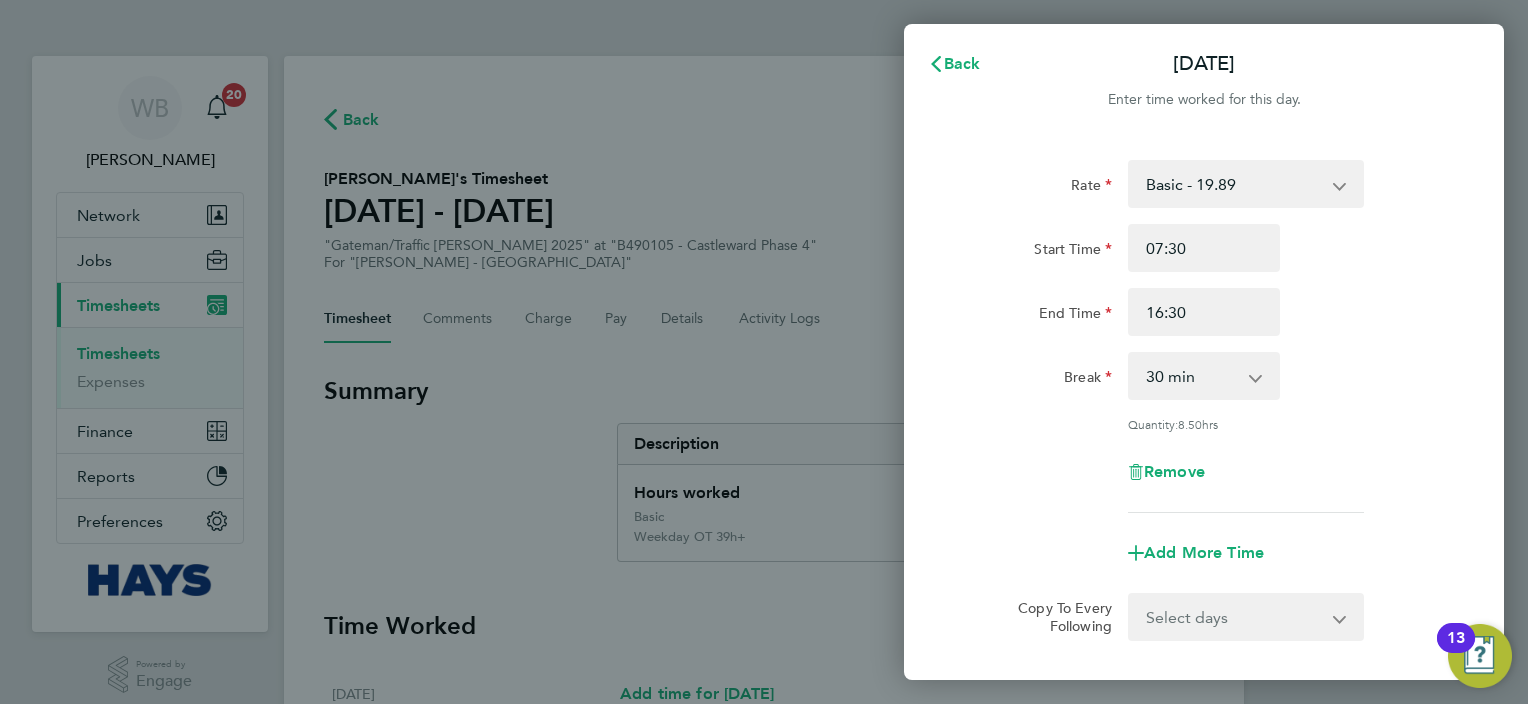 scroll, scrollTop: 0, scrollLeft: 0, axis: both 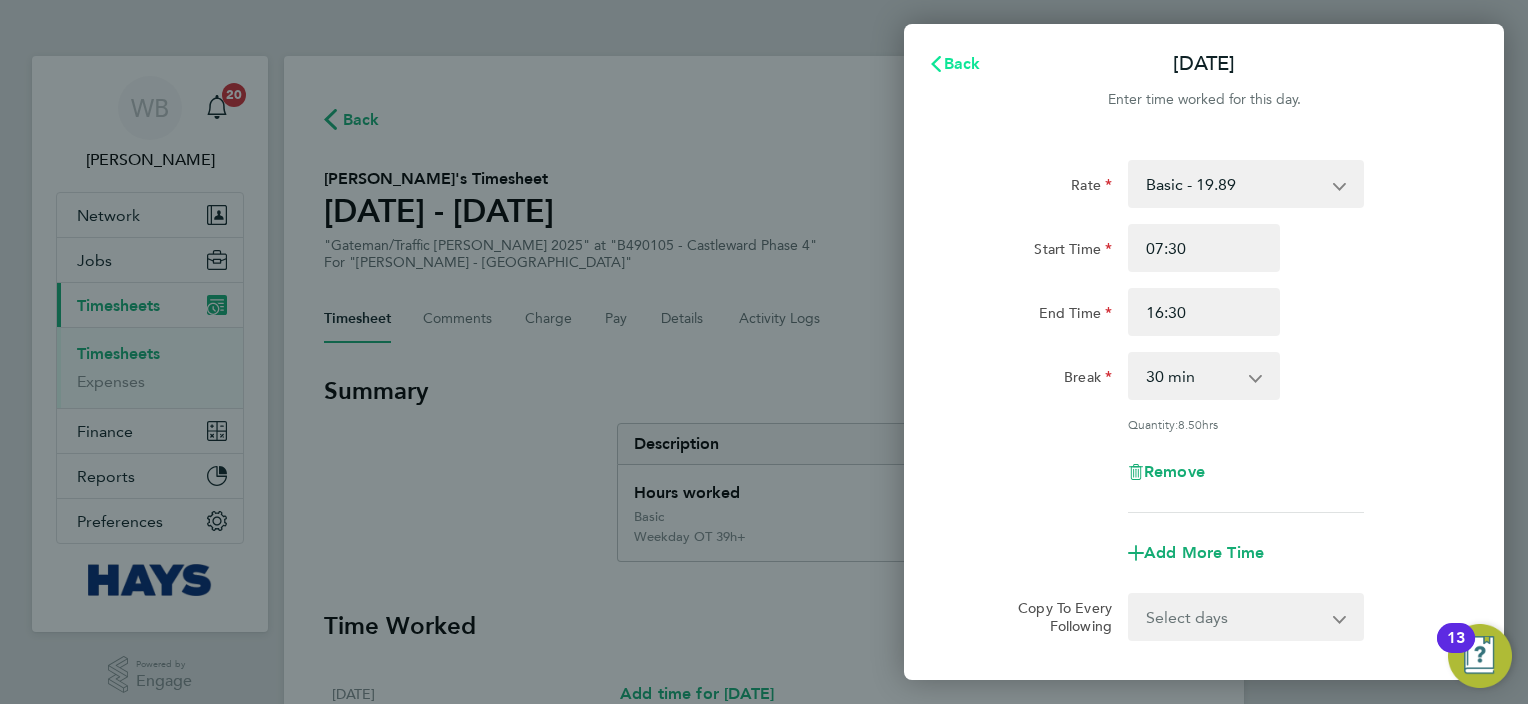 click 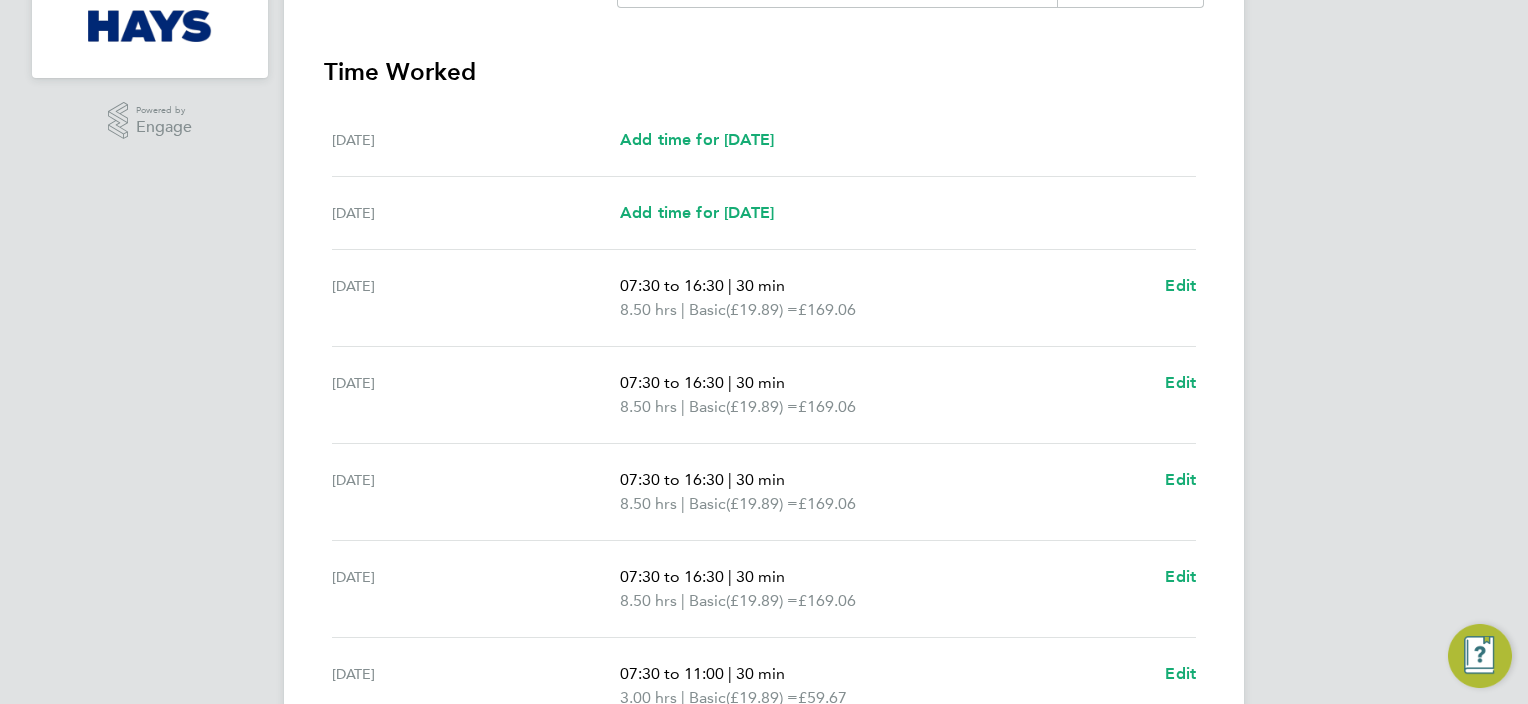 scroll, scrollTop: 700, scrollLeft: 0, axis: vertical 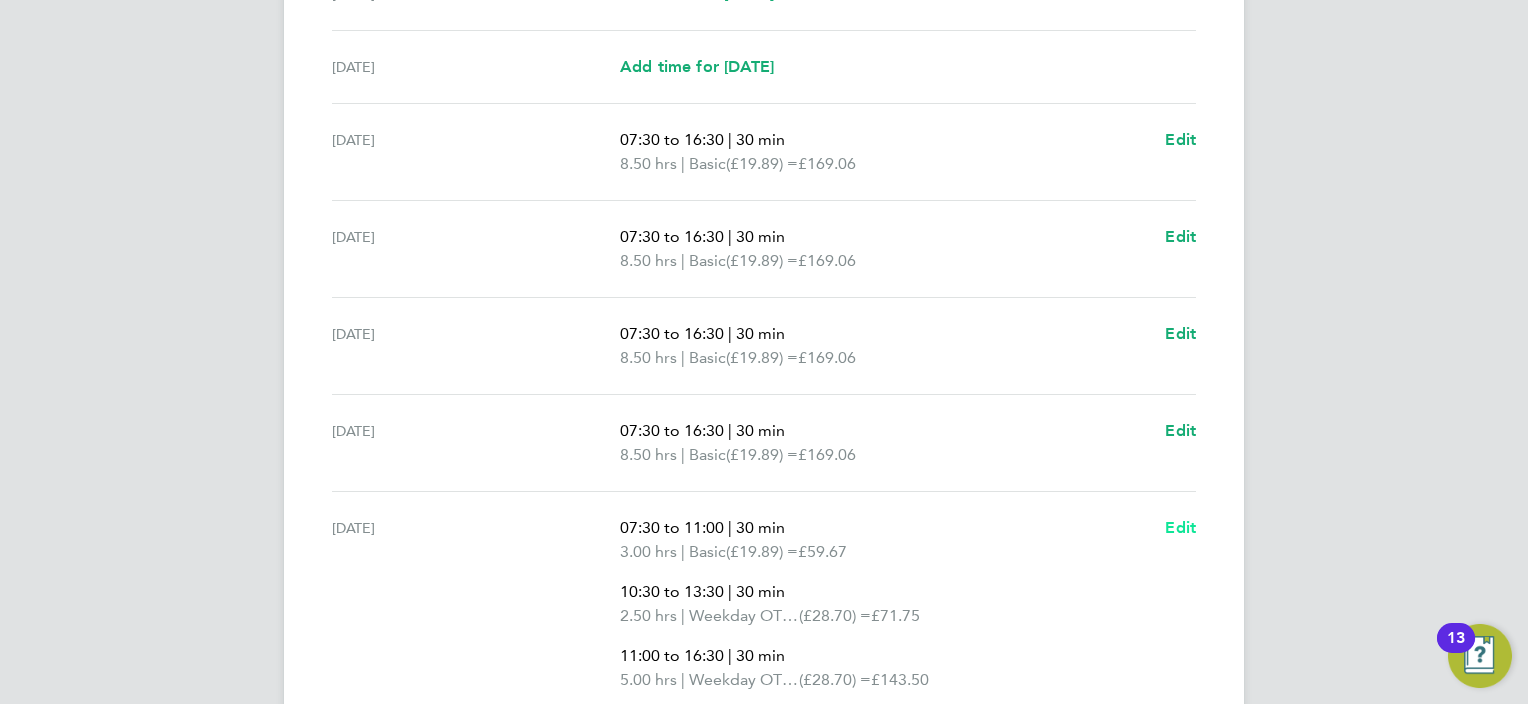 click on "Edit" at bounding box center (1180, 527) 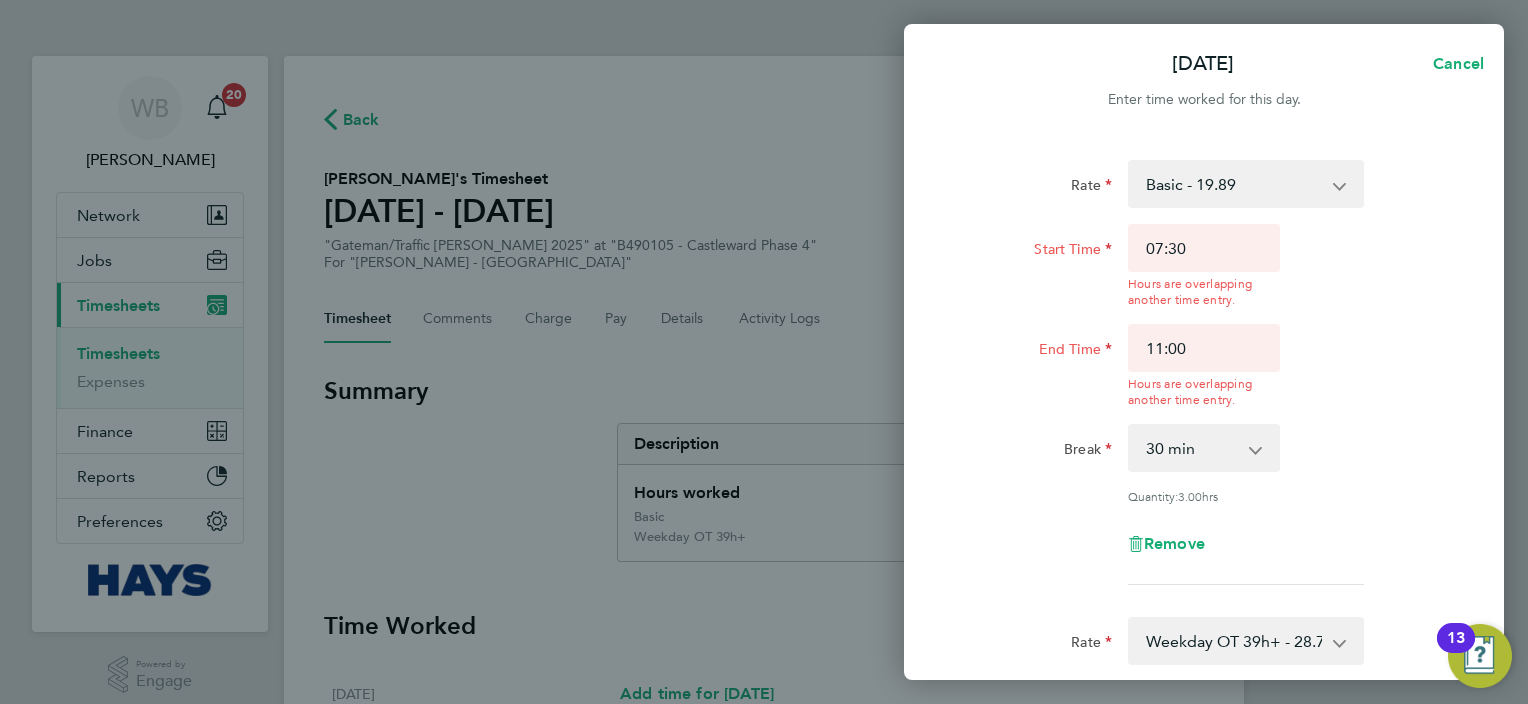 scroll, scrollTop: 0, scrollLeft: 0, axis: both 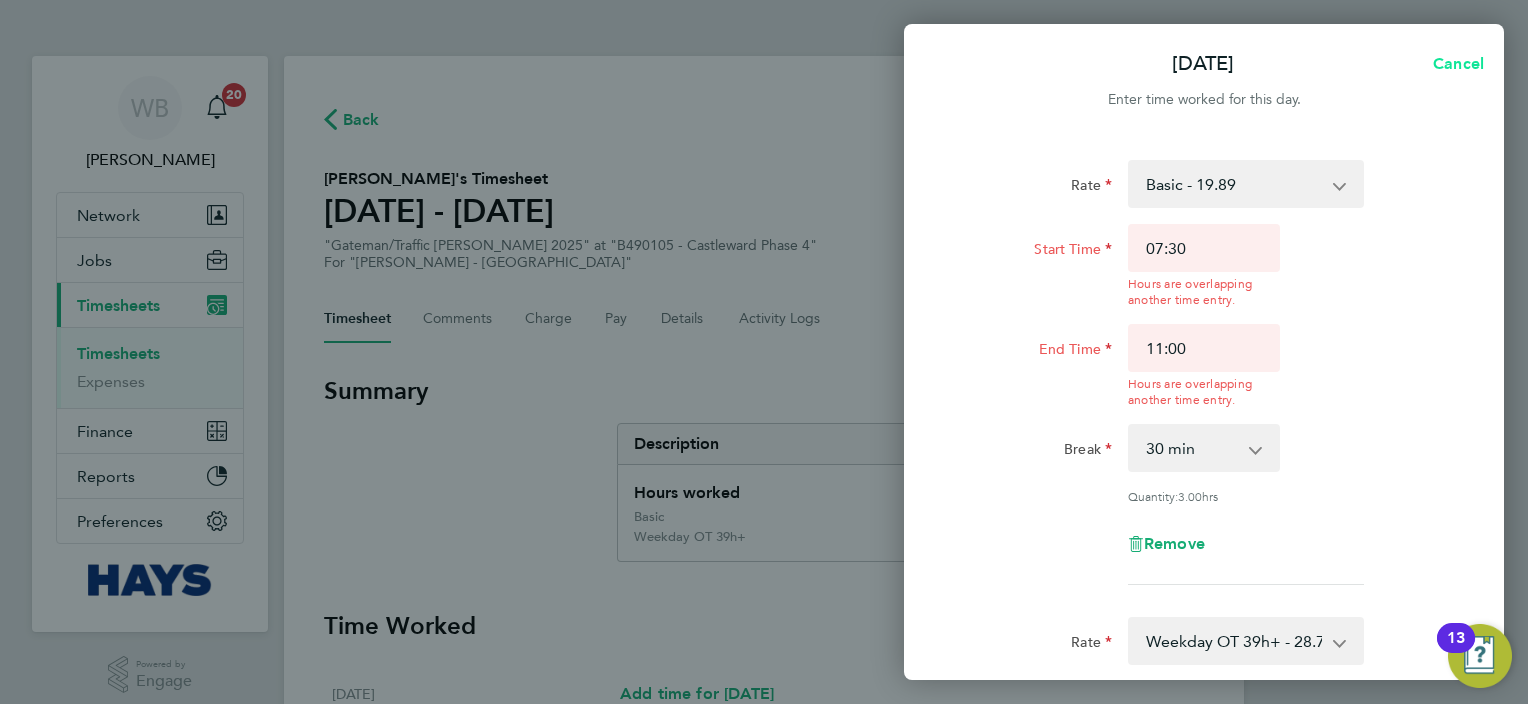 click on "Cancel" 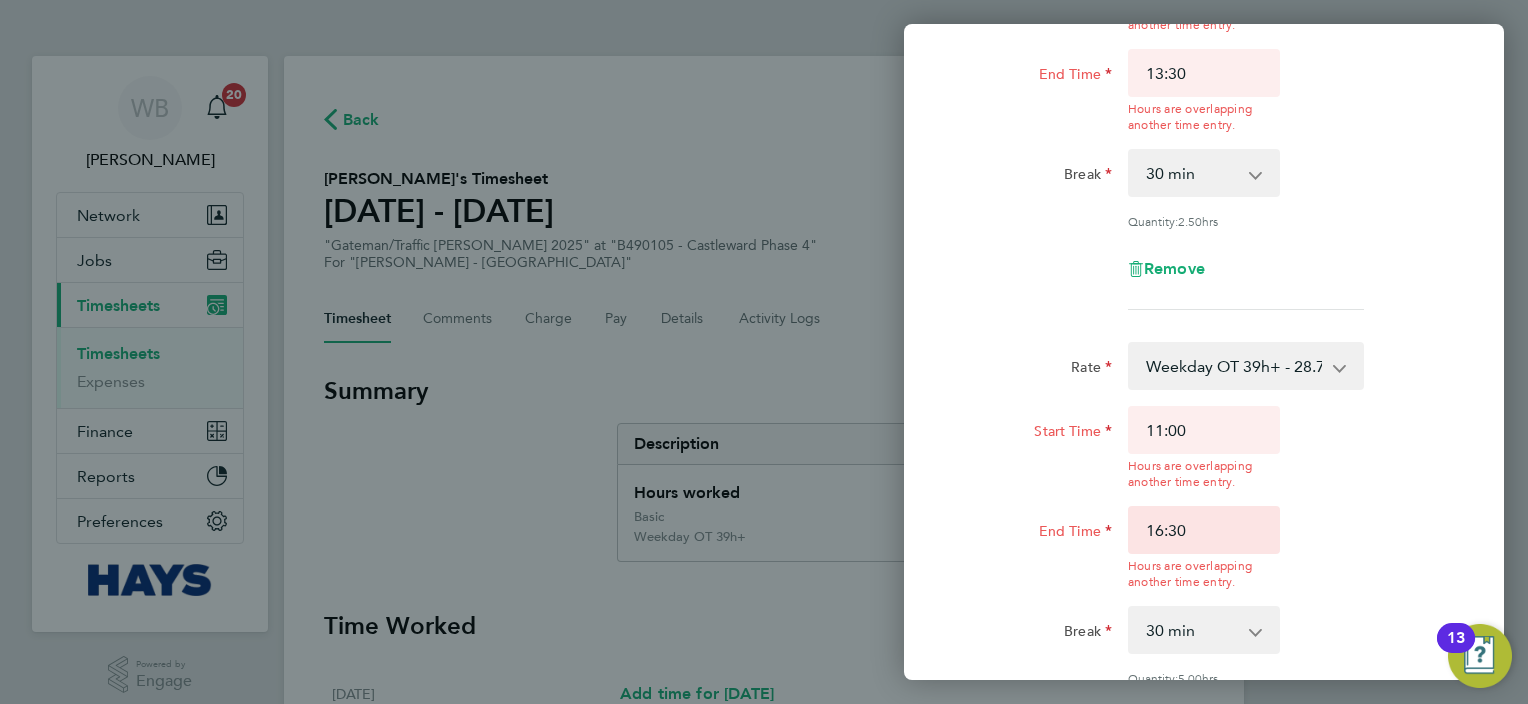 scroll, scrollTop: 932, scrollLeft: 0, axis: vertical 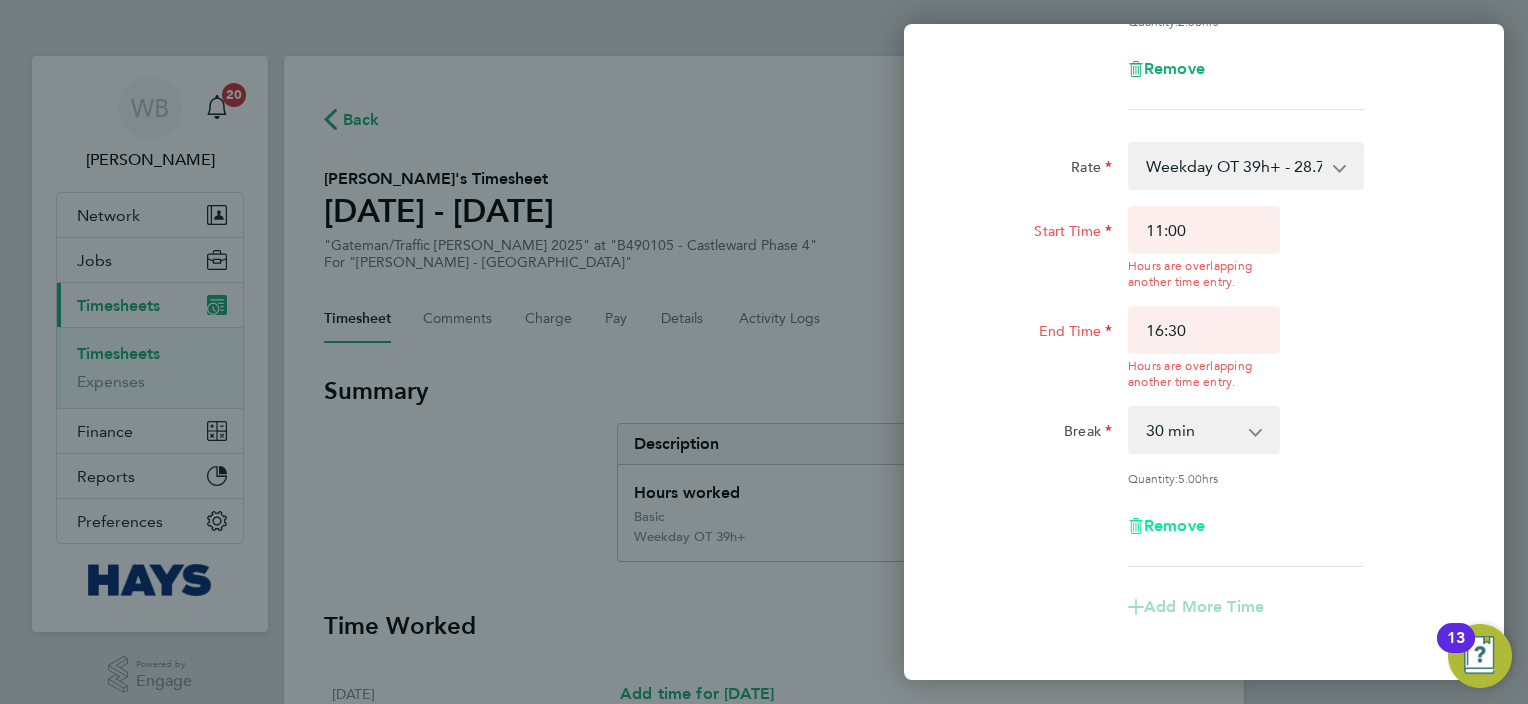 click on "Remove" 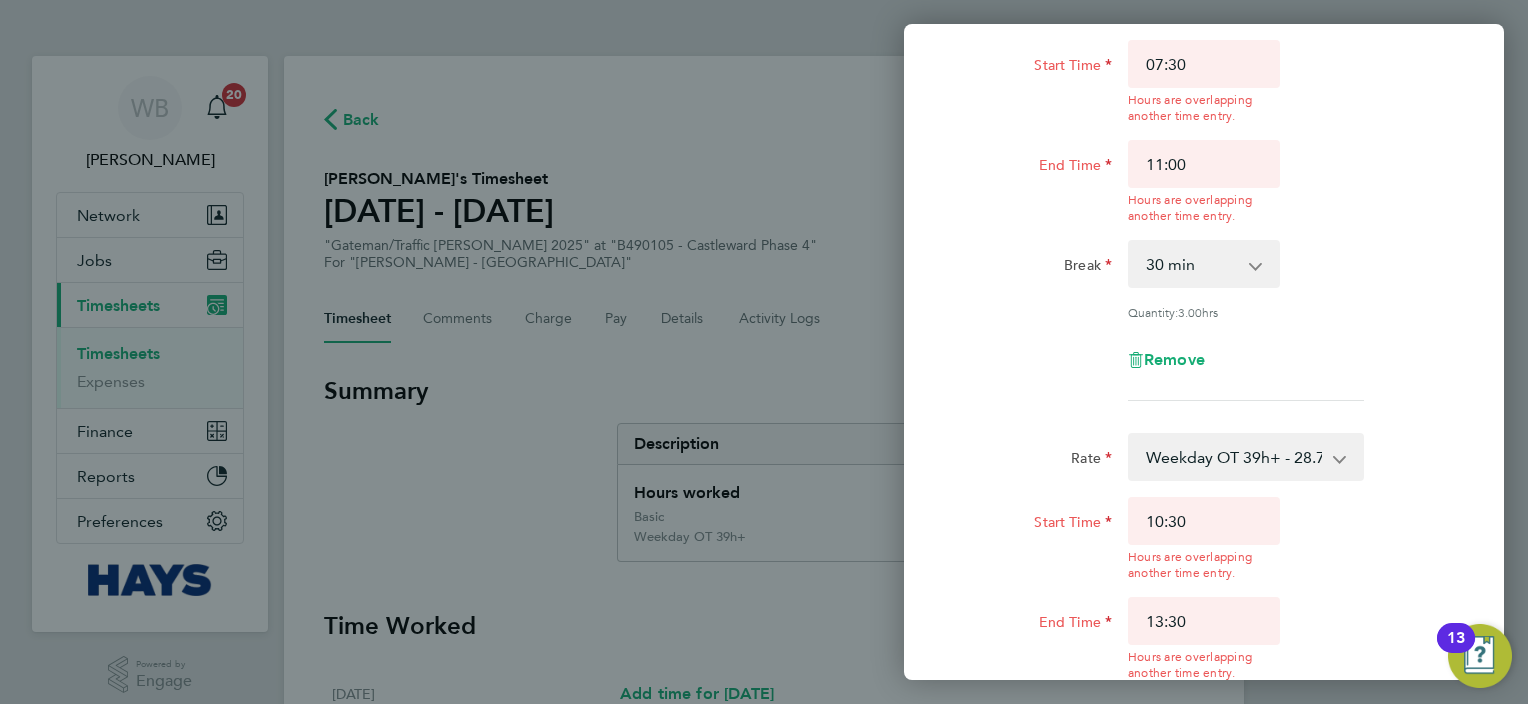 scroll, scrollTop: 300, scrollLeft: 0, axis: vertical 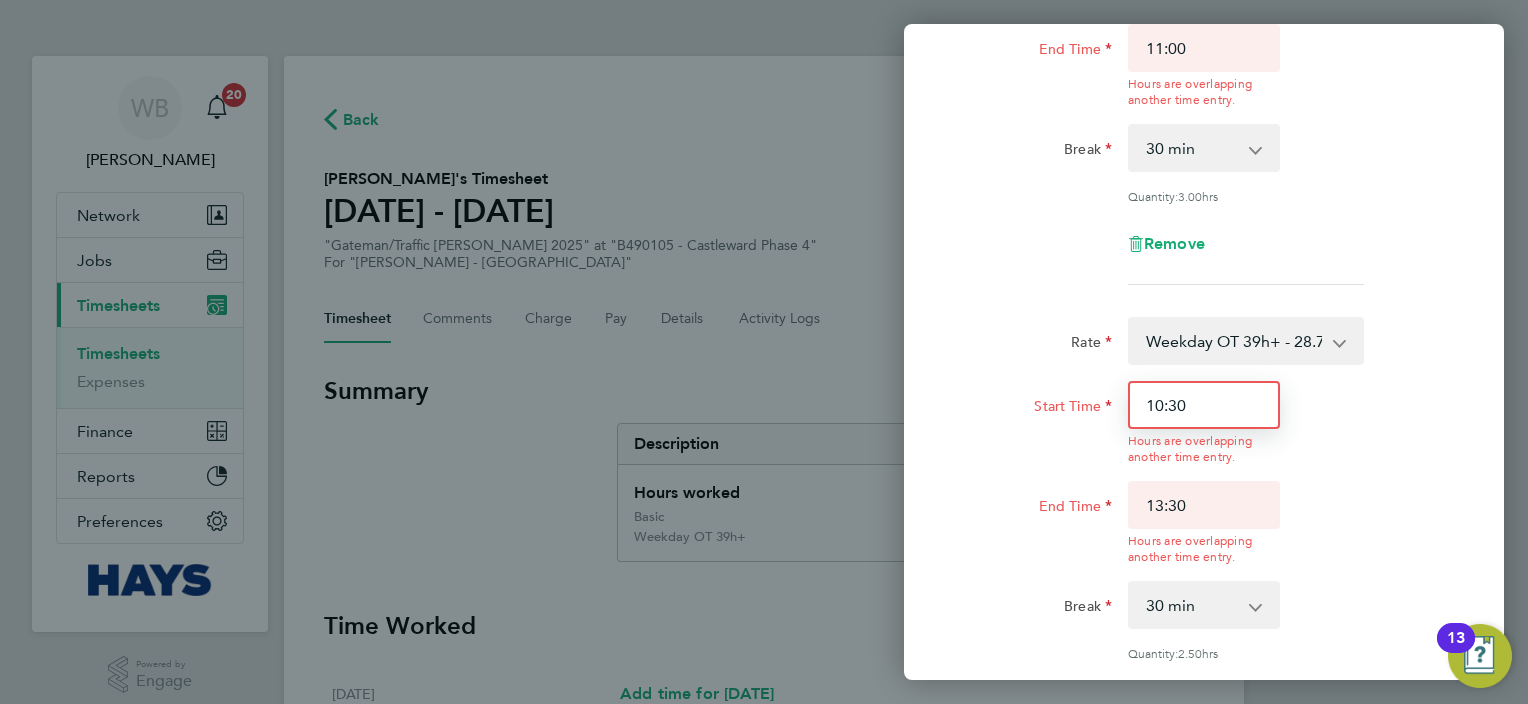 drag, startPoint x: 1212, startPoint y: 412, endPoint x: 1032, endPoint y: 423, distance: 180.3358 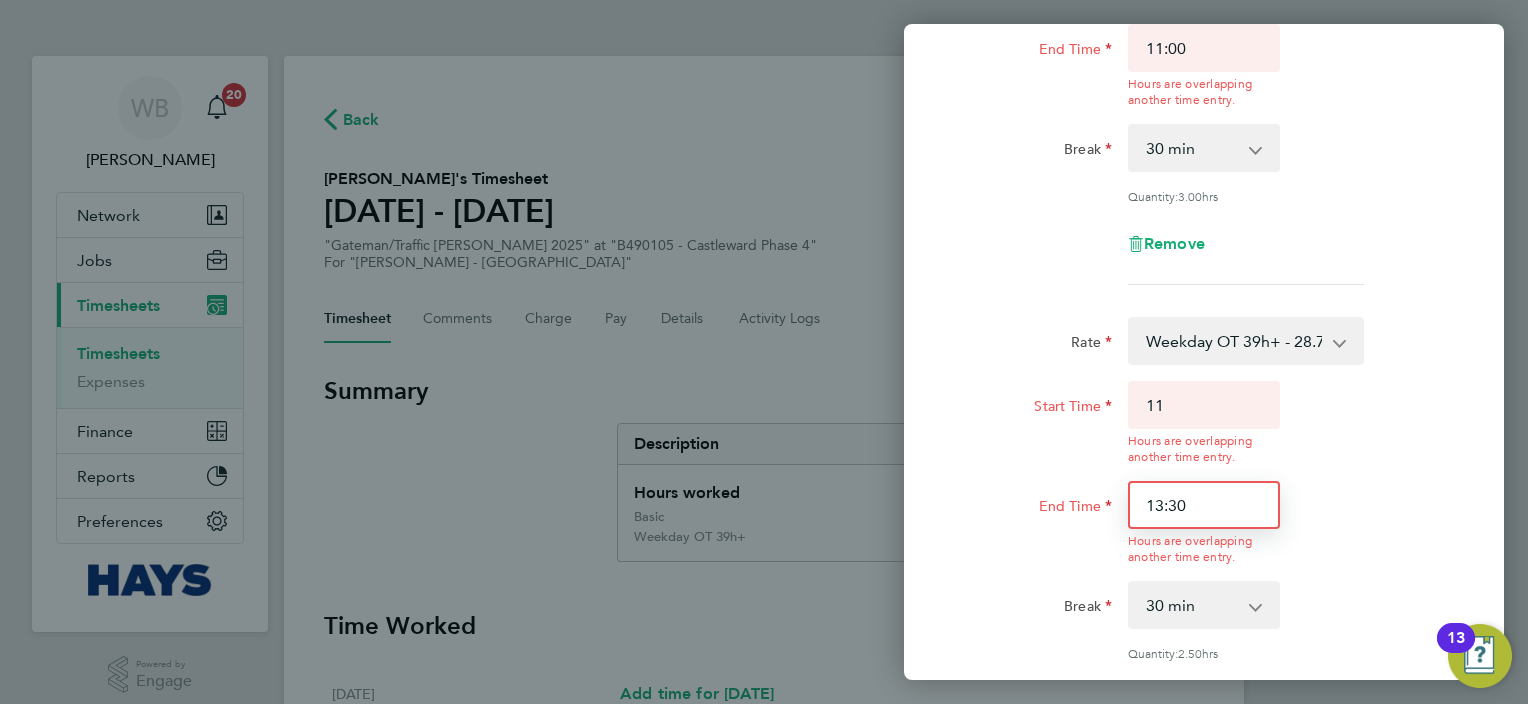 type on "11:00" 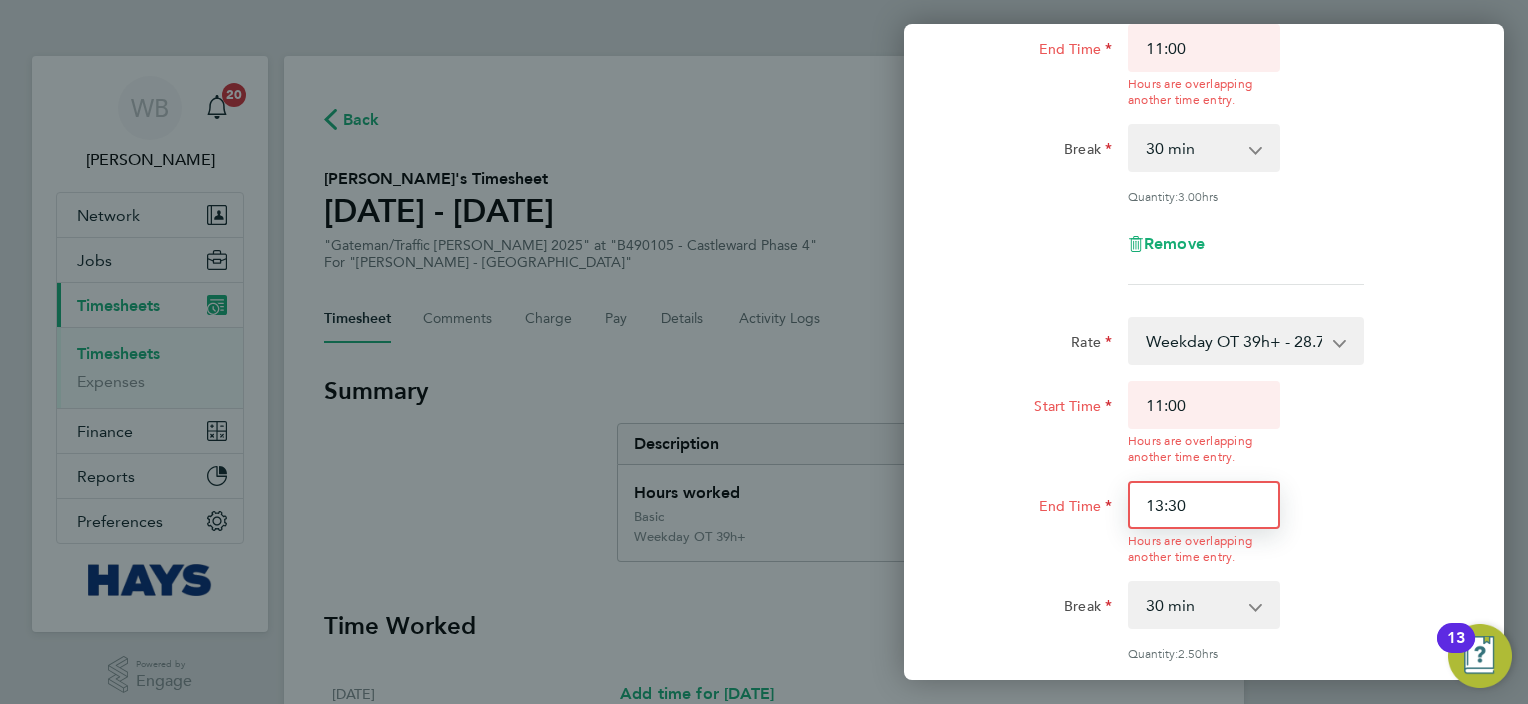 scroll, scrollTop: 264, scrollLeft: 0, axis: vertical 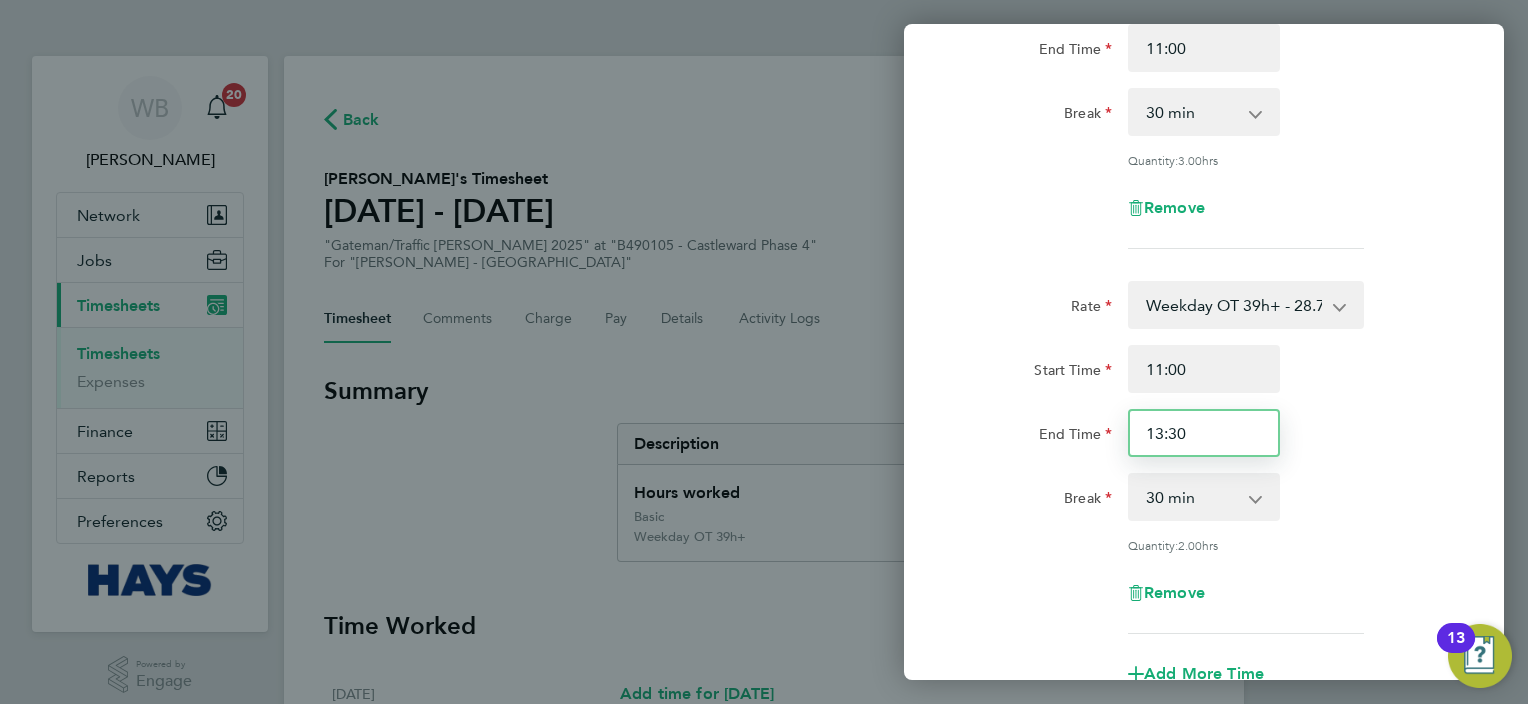 drag, startPoint x: 1206, startPoint y: 505, endPoint x: 1158, endPoint y: 477, distance: 55.569775 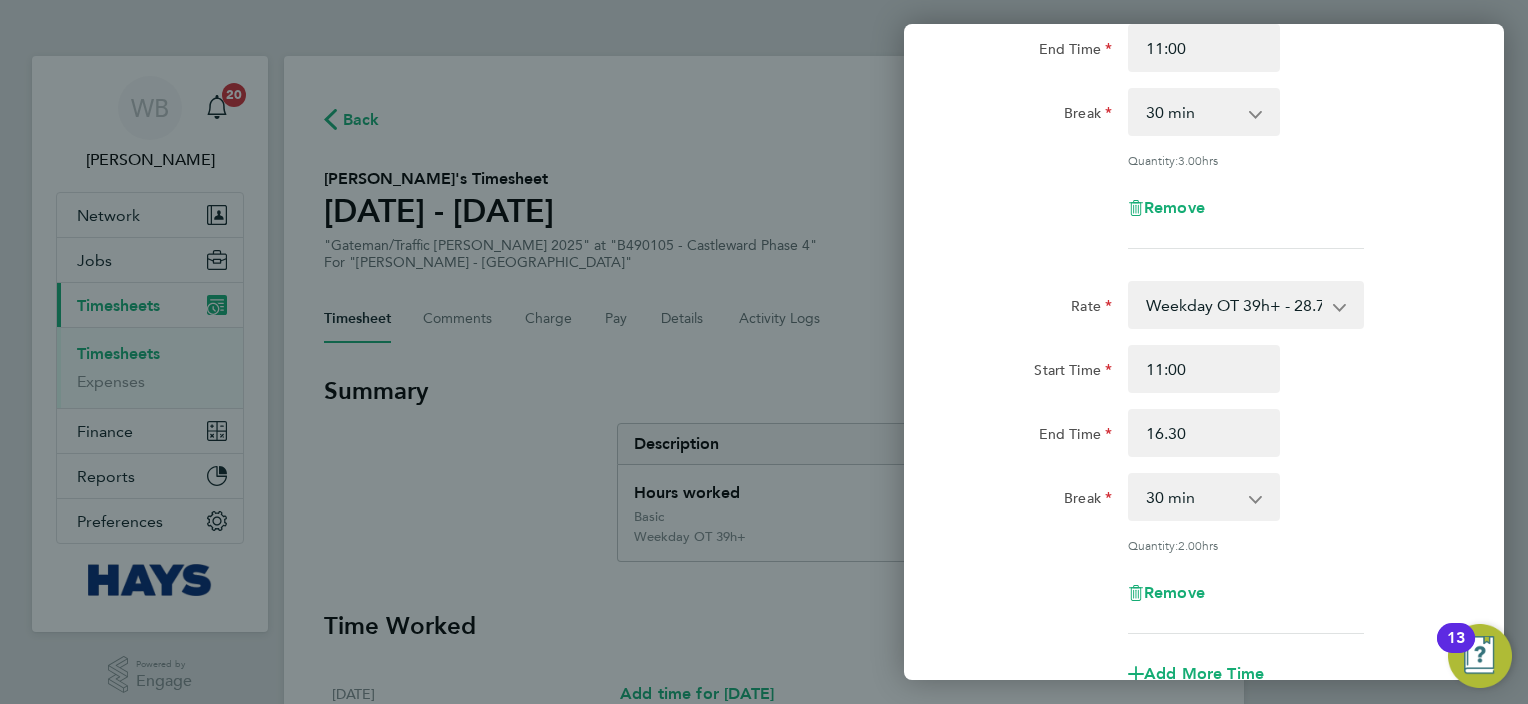 type on "16:30" 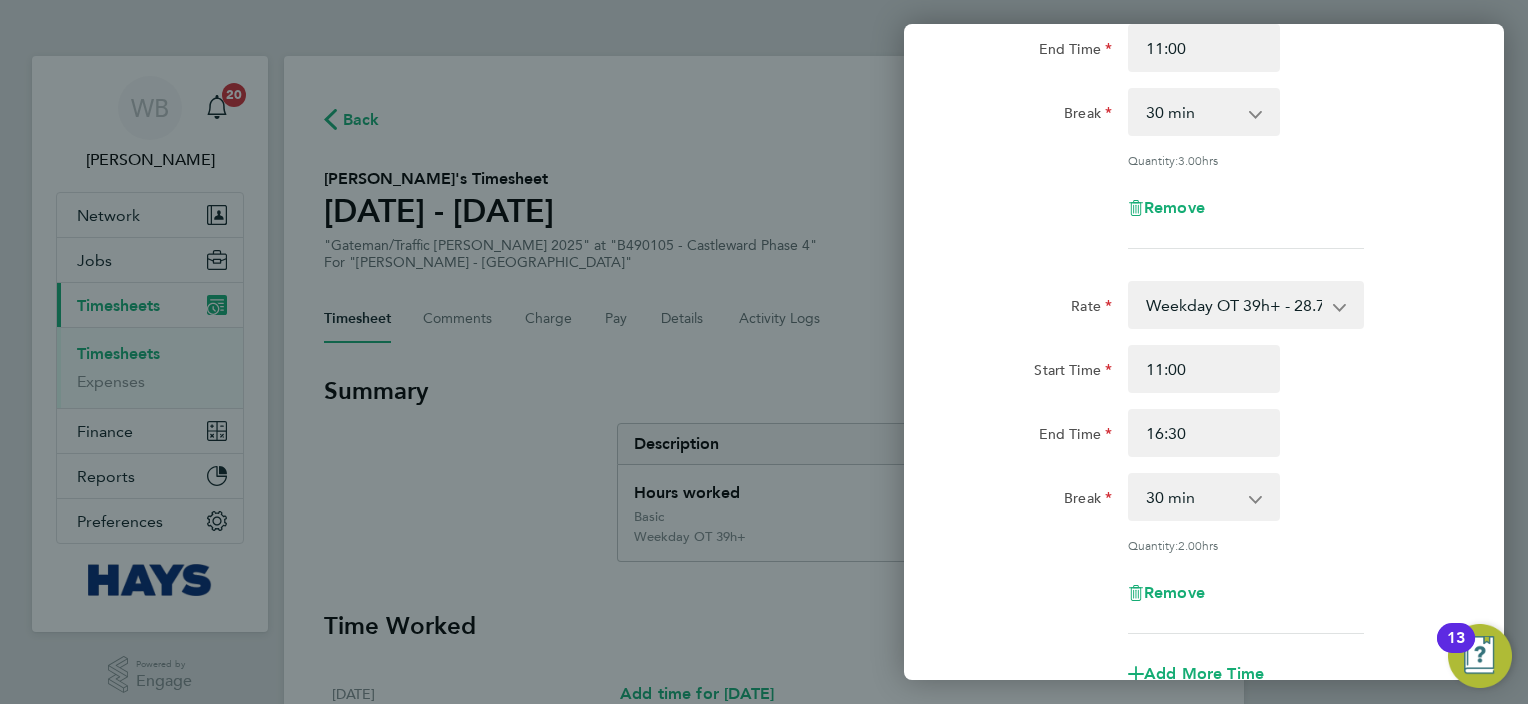 click on "End Time 16:30" 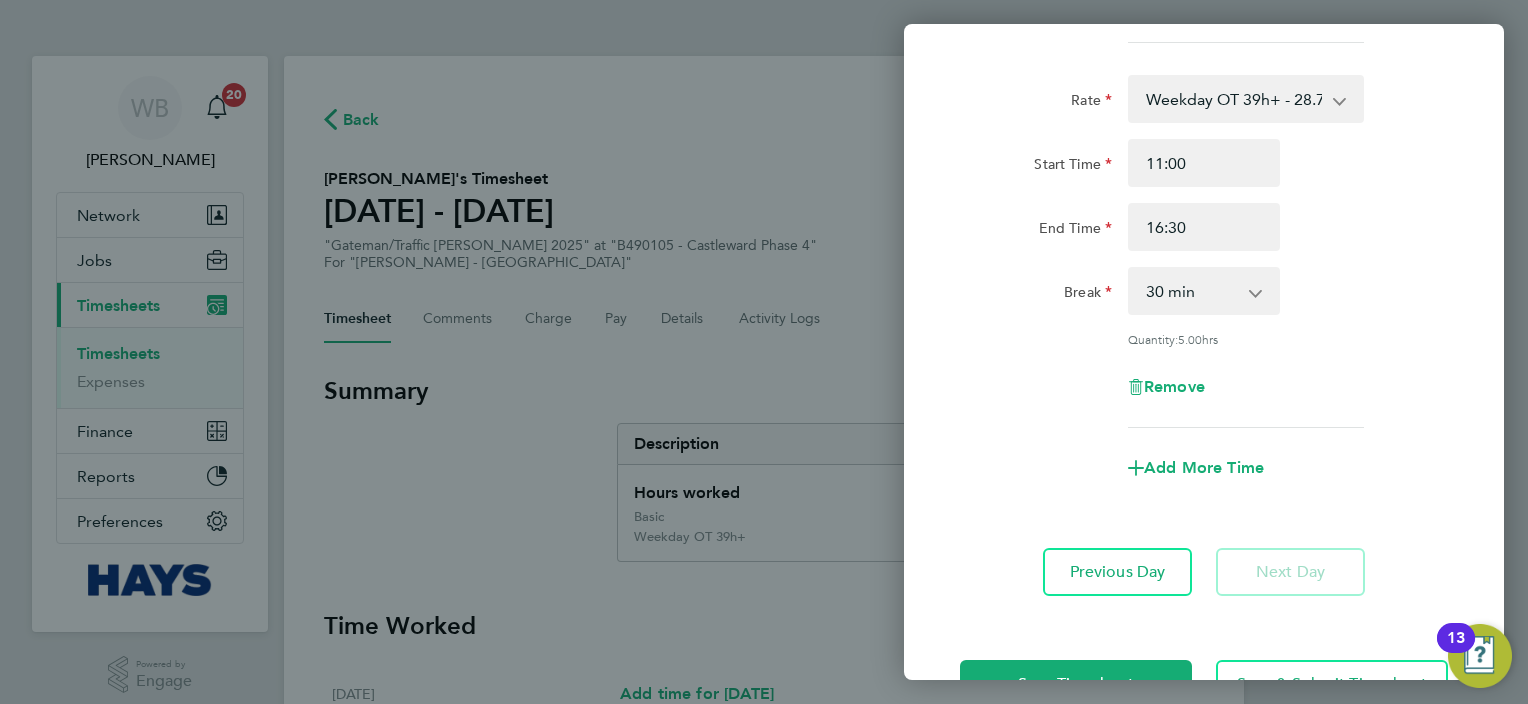 scroll, scrollTop: 533, scrollLeft: 0, axis: vertical 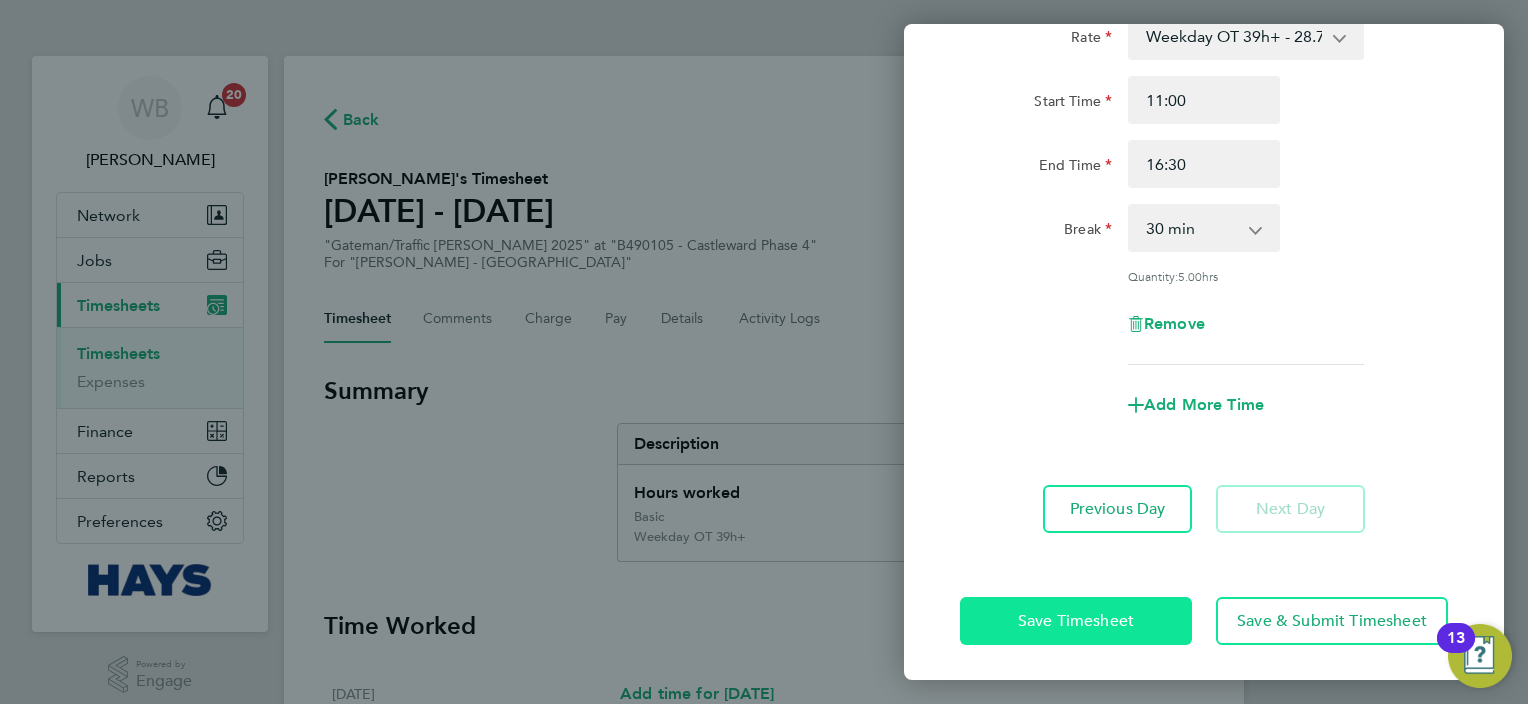 click on "Save Timesheet" 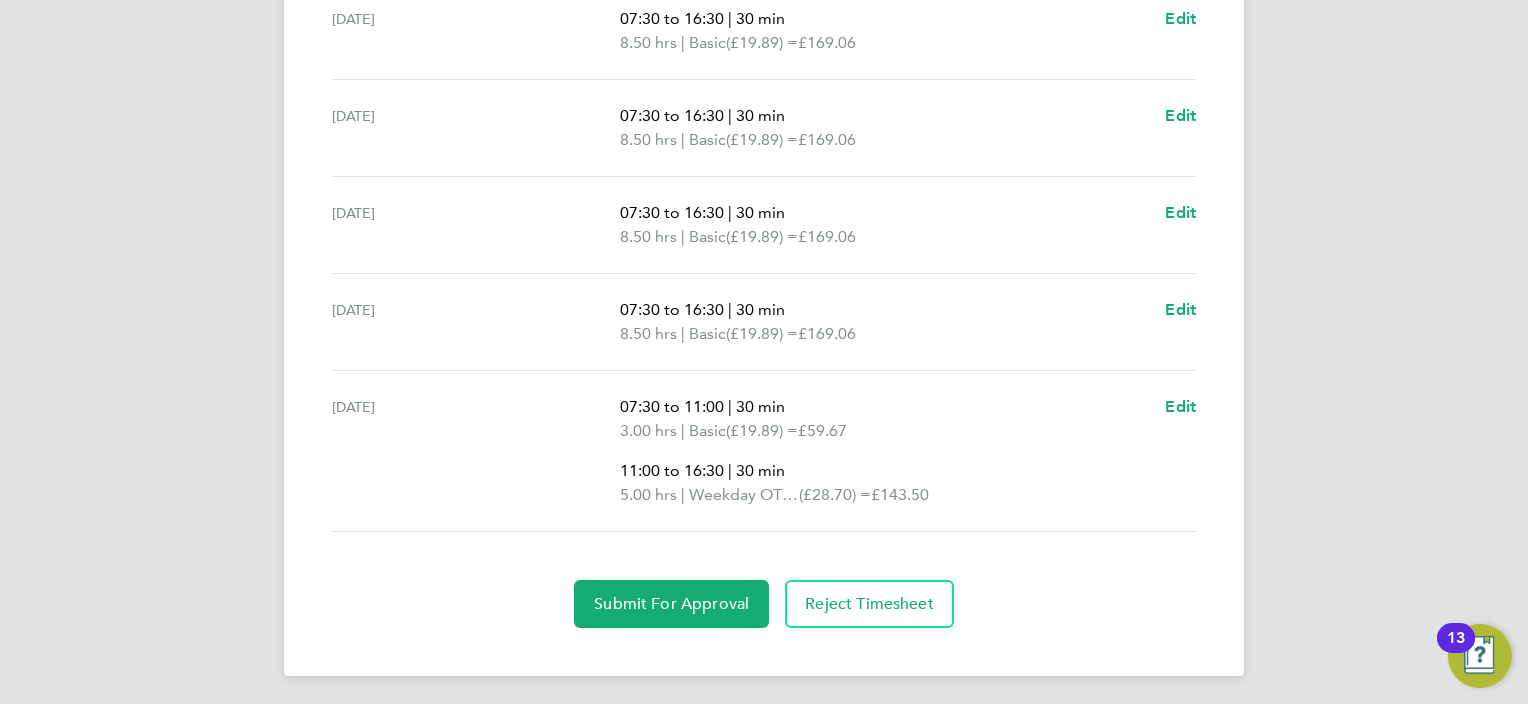 scroll, scrollTop: 822, scrollLeft: 0, axis: vertical 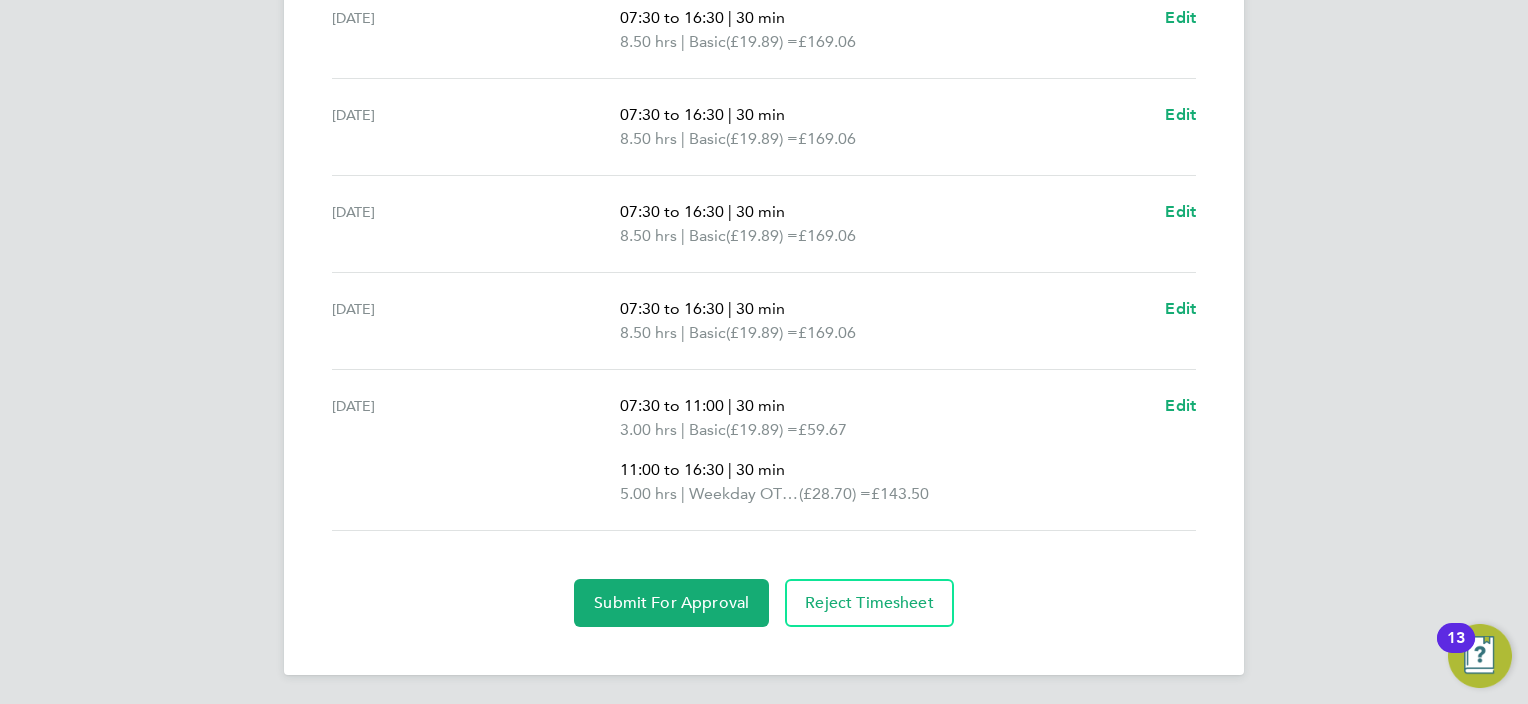 click on "Edit" at bounding box center (1180, 450) 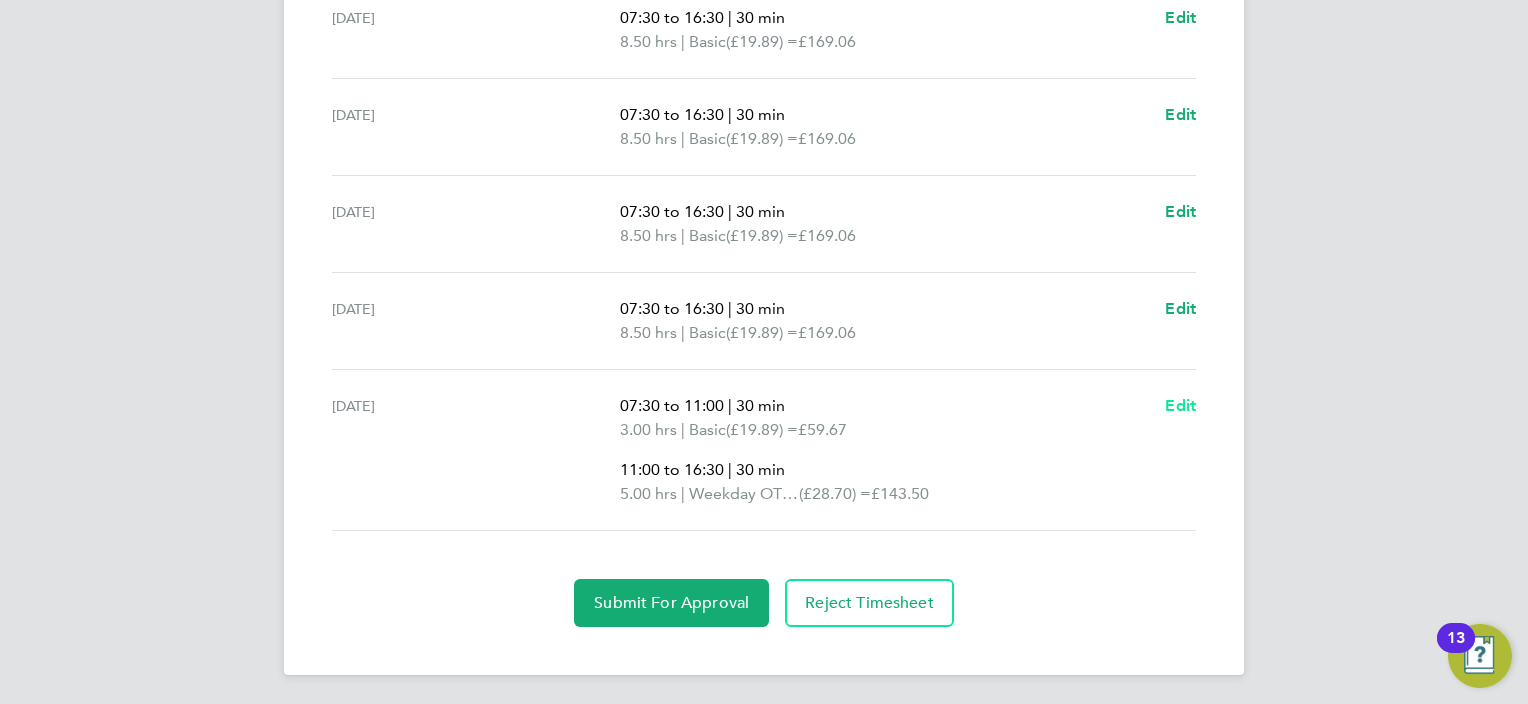 click on "Edit" at bounding box center (1180, 405) 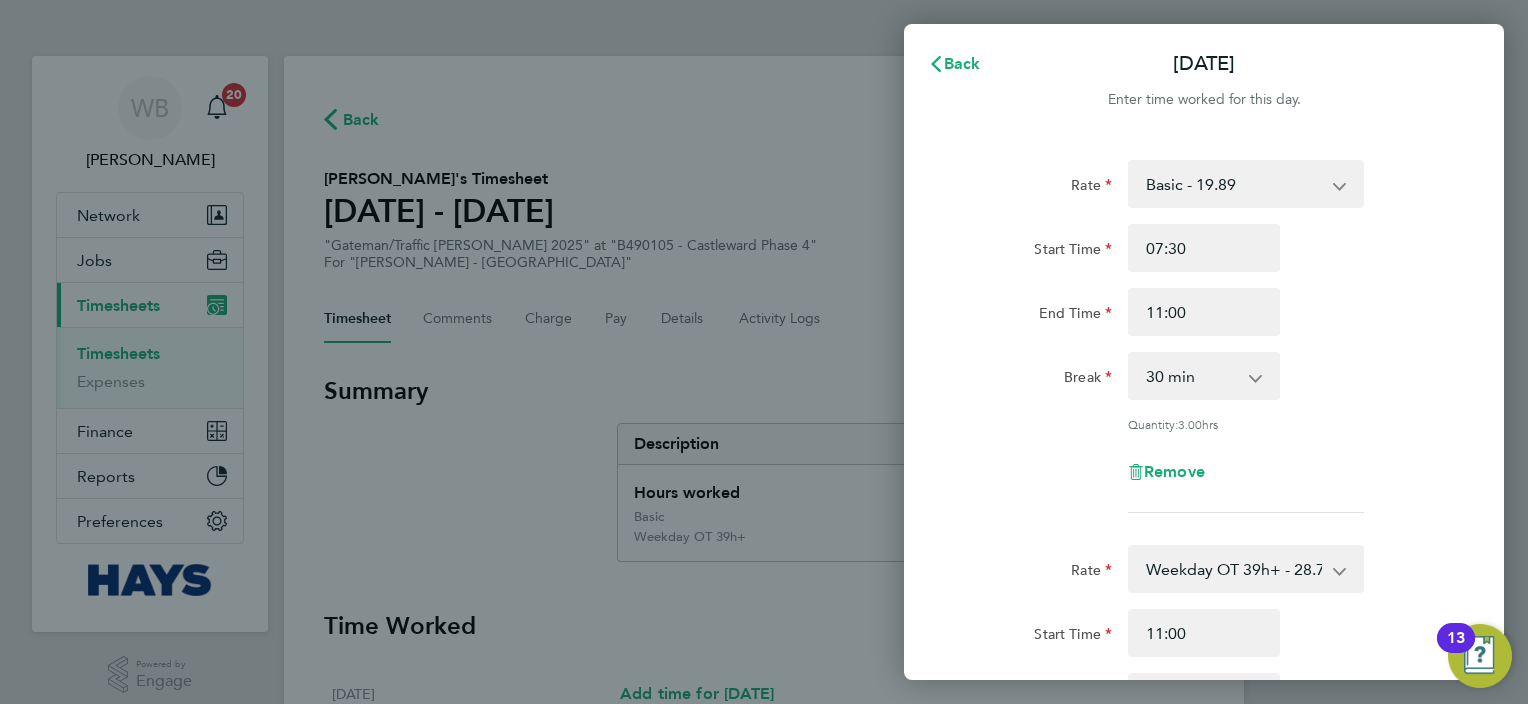 scroll, scrollTop: 0, scrollLeft: 0, axis: both 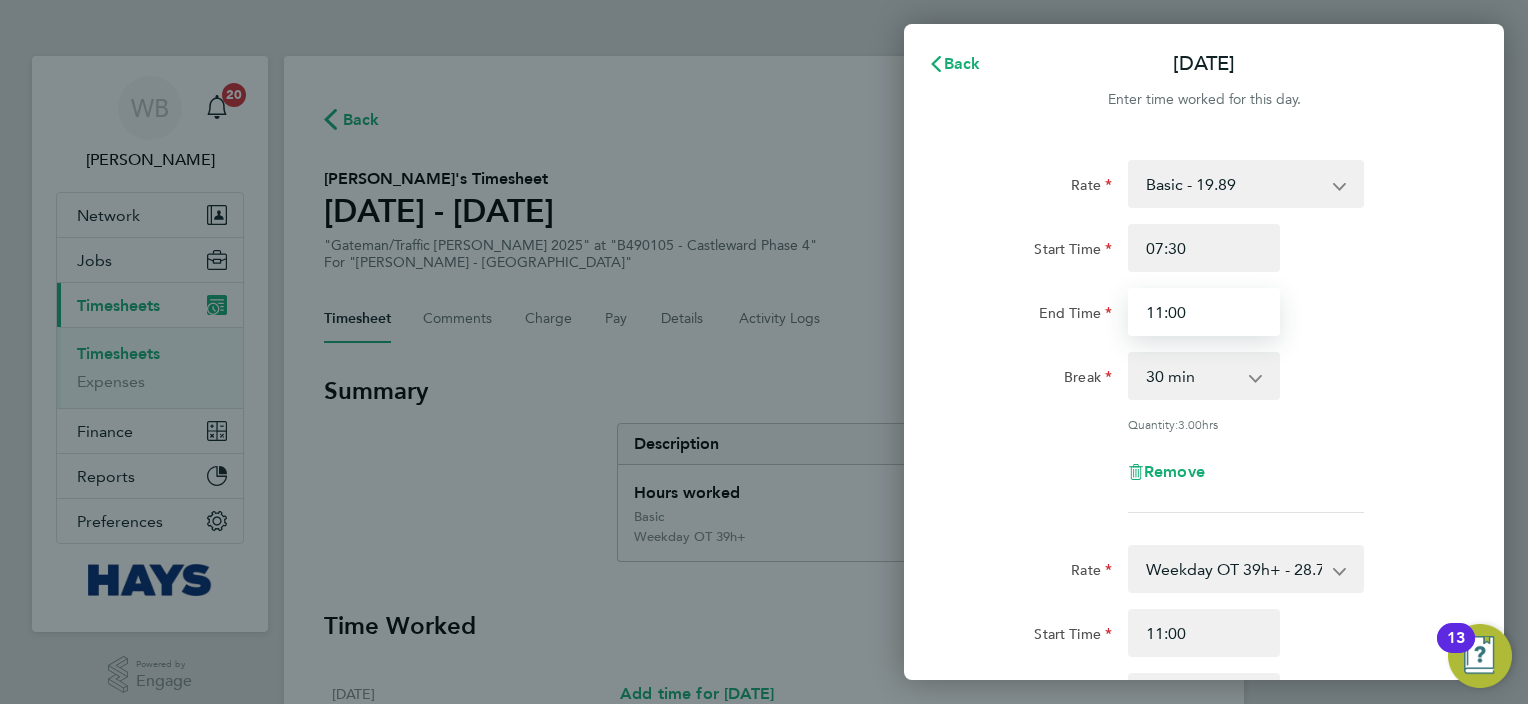 drag, startPoint x: 1190, startPoint y: 318, endPoint x: 1091, endPoint y: 311, distance: 99.24717 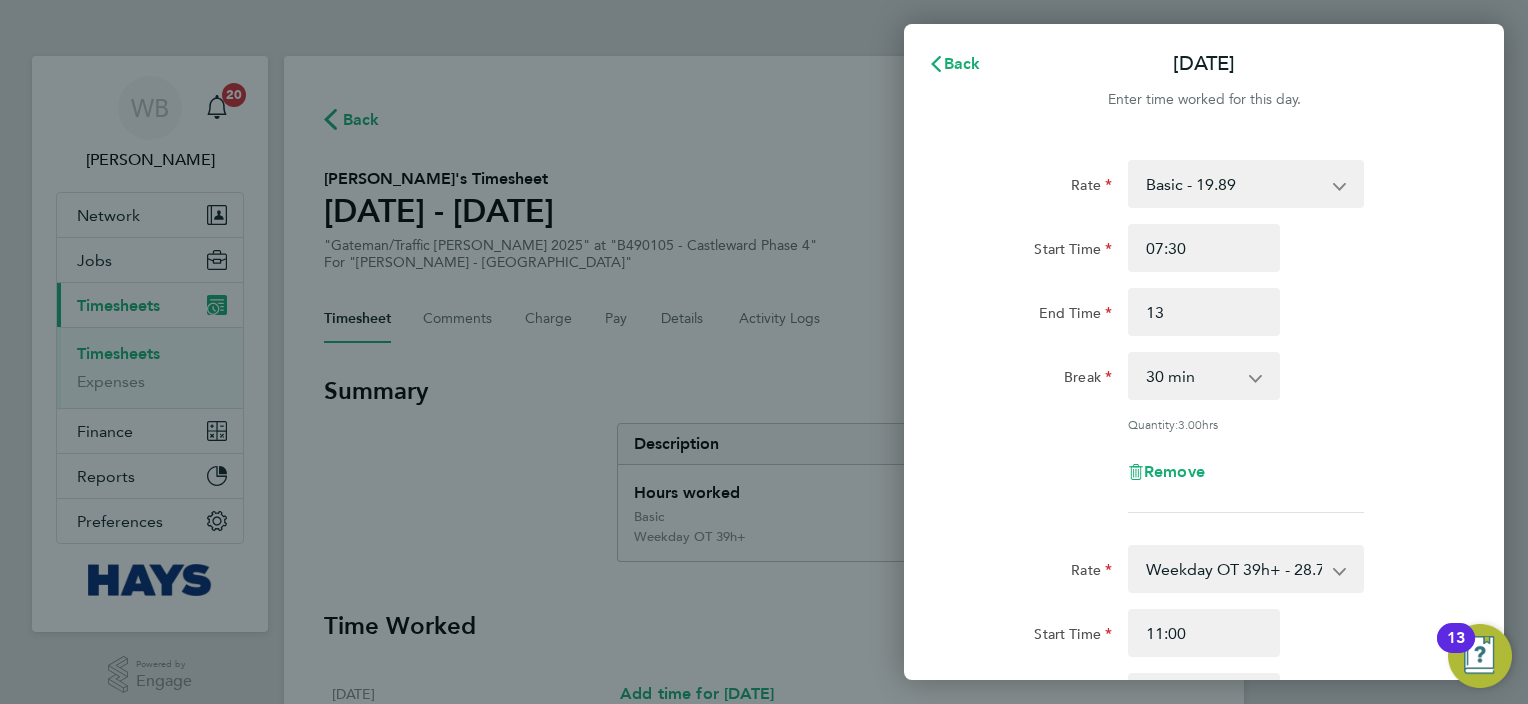 type on "13:00" 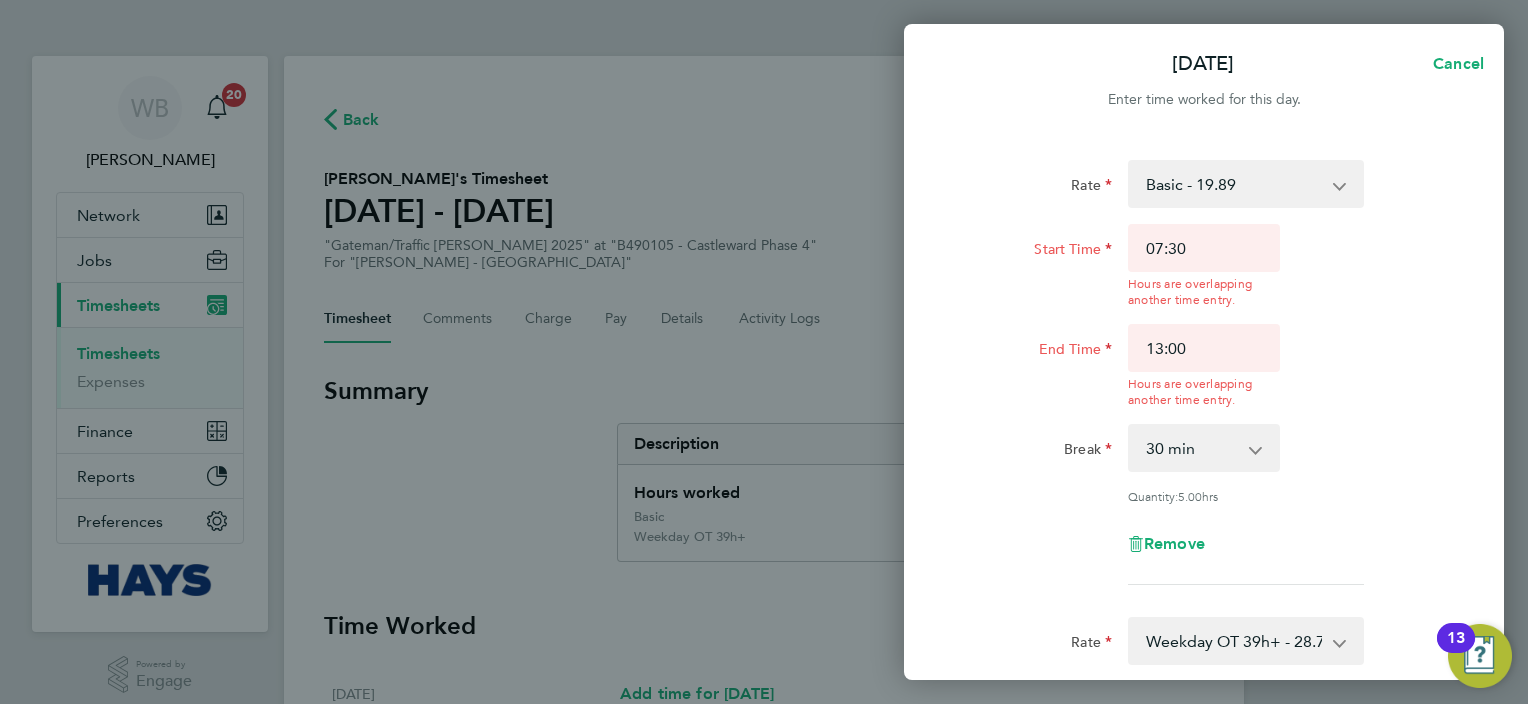 drag, startPoint x: 1396, startPoint y: 453, endPoint x: 1376, endPoint y: 455, distance: 20.09975 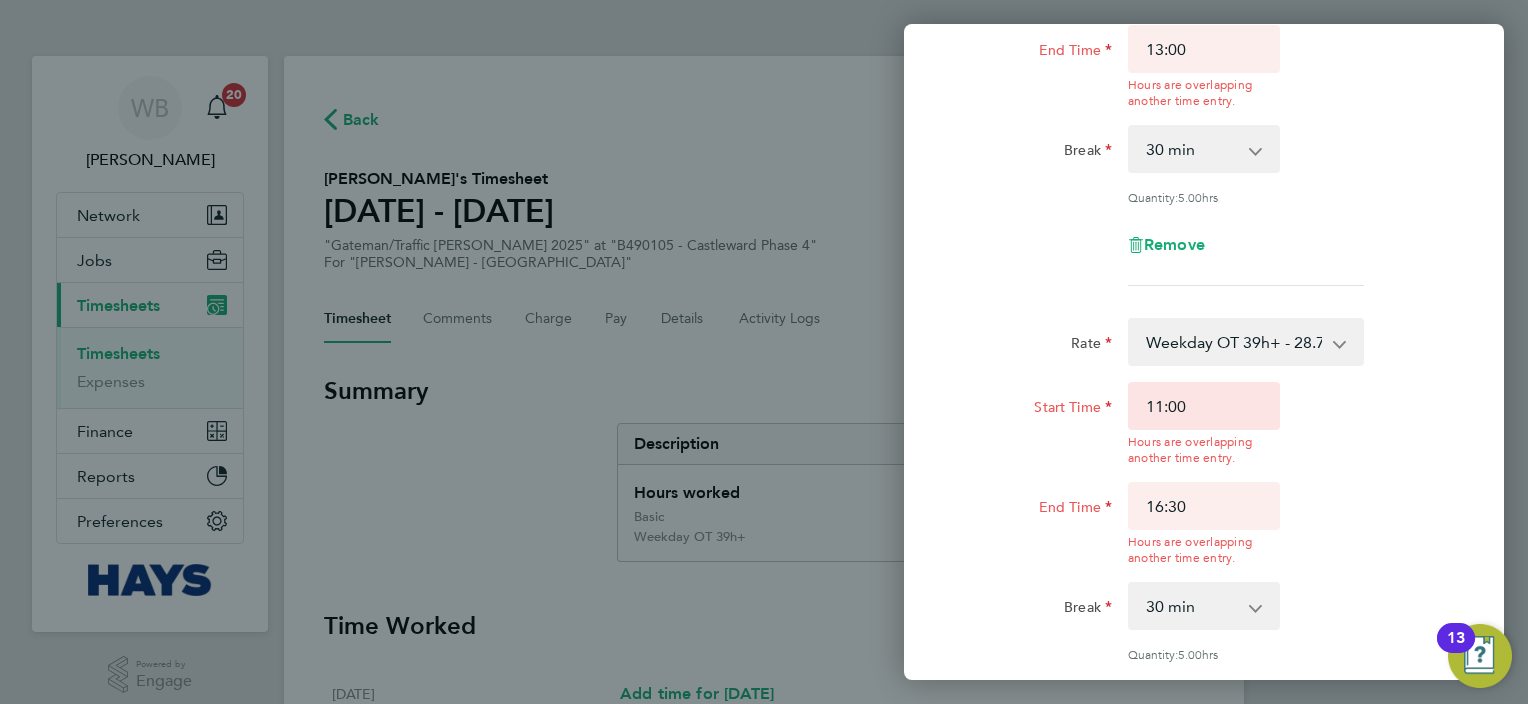 scroll, scrollTop: 300, scrollLeft: 0, axis: vertical 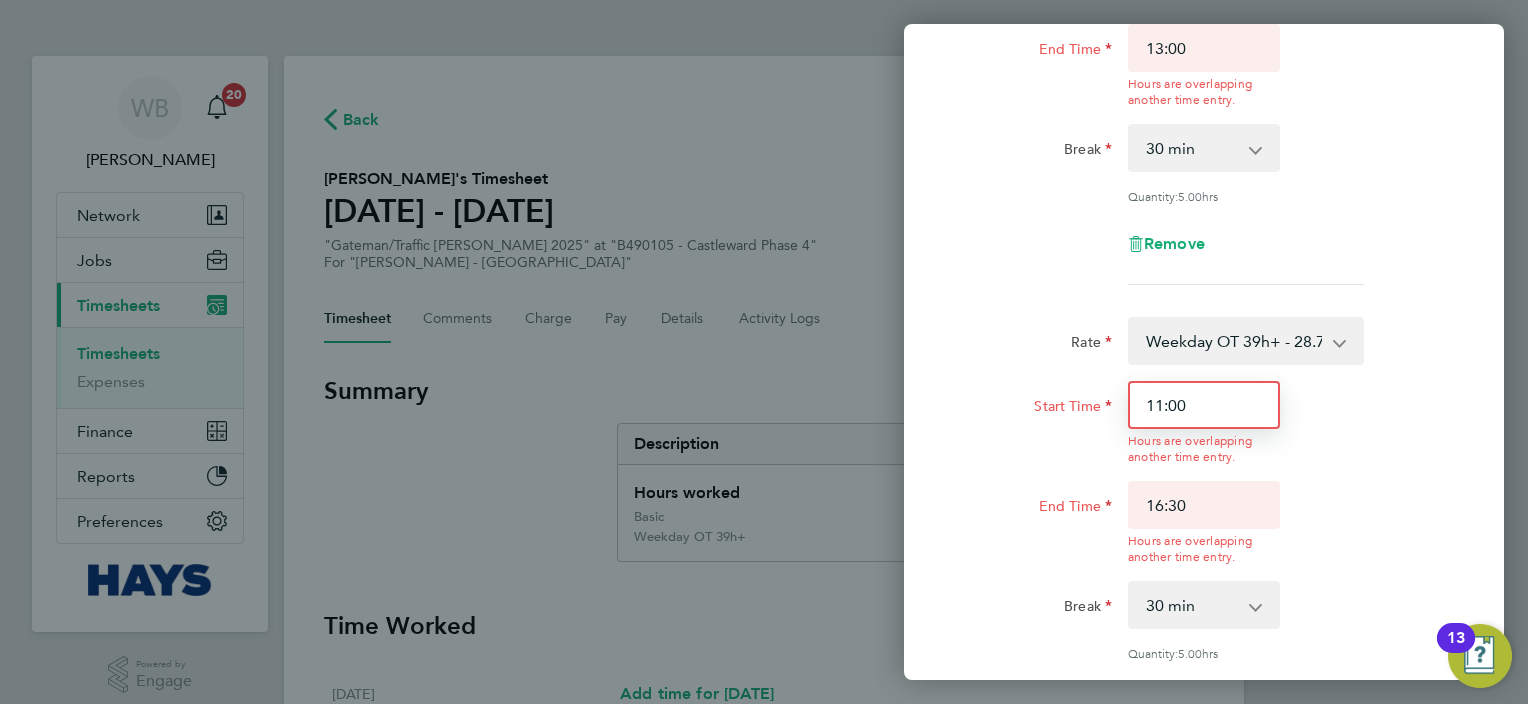 drag, startPoint x: 1218, startPoint y: 414, endPoint x: 1109, endPoint y: 414, distance: 109 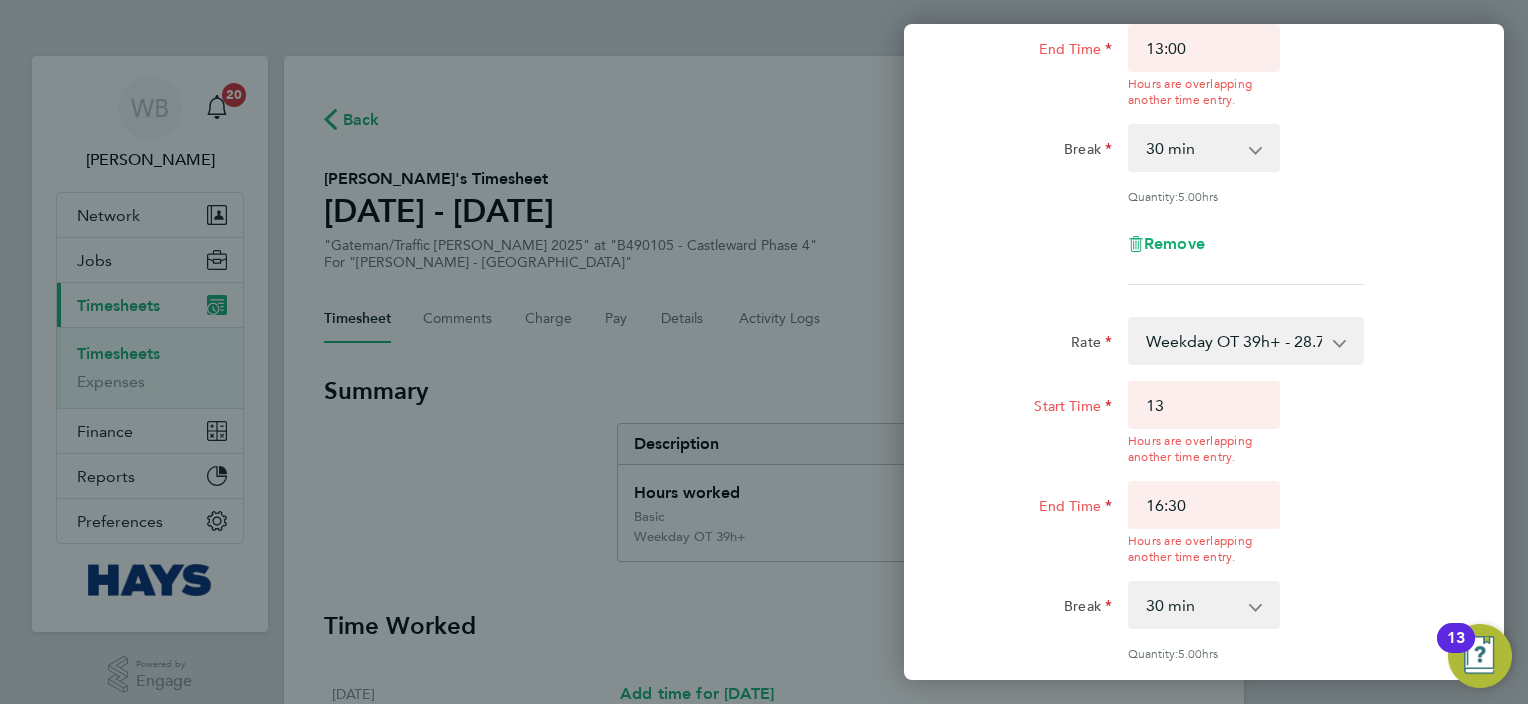 type on "13:00" 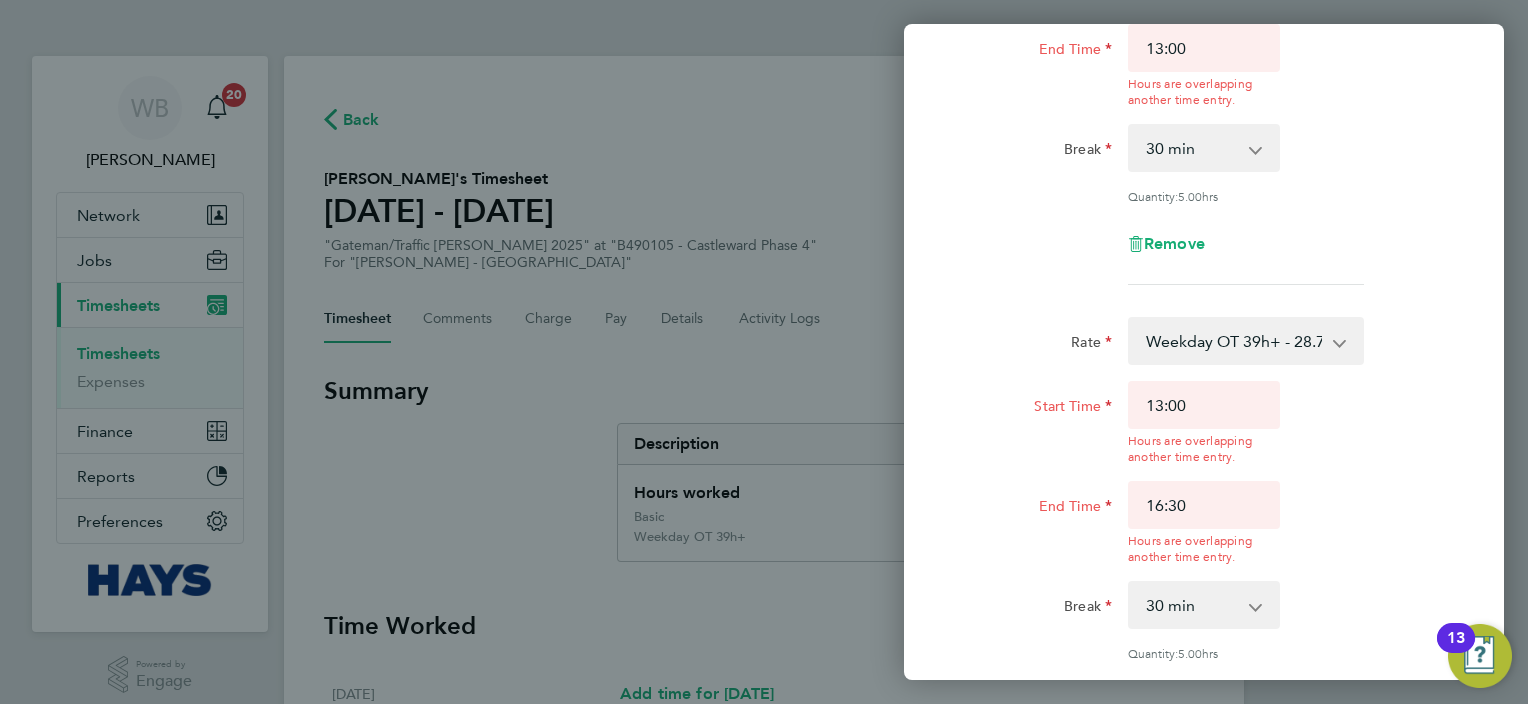 click on "Rate  Weekday OT 39h+ - 28.70   Basic - 19.89   Sat first 4h - 28.70   Sat after 4h - 37.51   [DATE] - 37.51   Bank Holiday - 37.51
Start Time 13:00  Hours are overlapping another time entry.  End Time 16:30  Hours are overlapping another time entry.  Break  0 min   15 min   30 min   45 min   60 min   75 min   90 min
Quantity:  5.00  hrs
Remove" 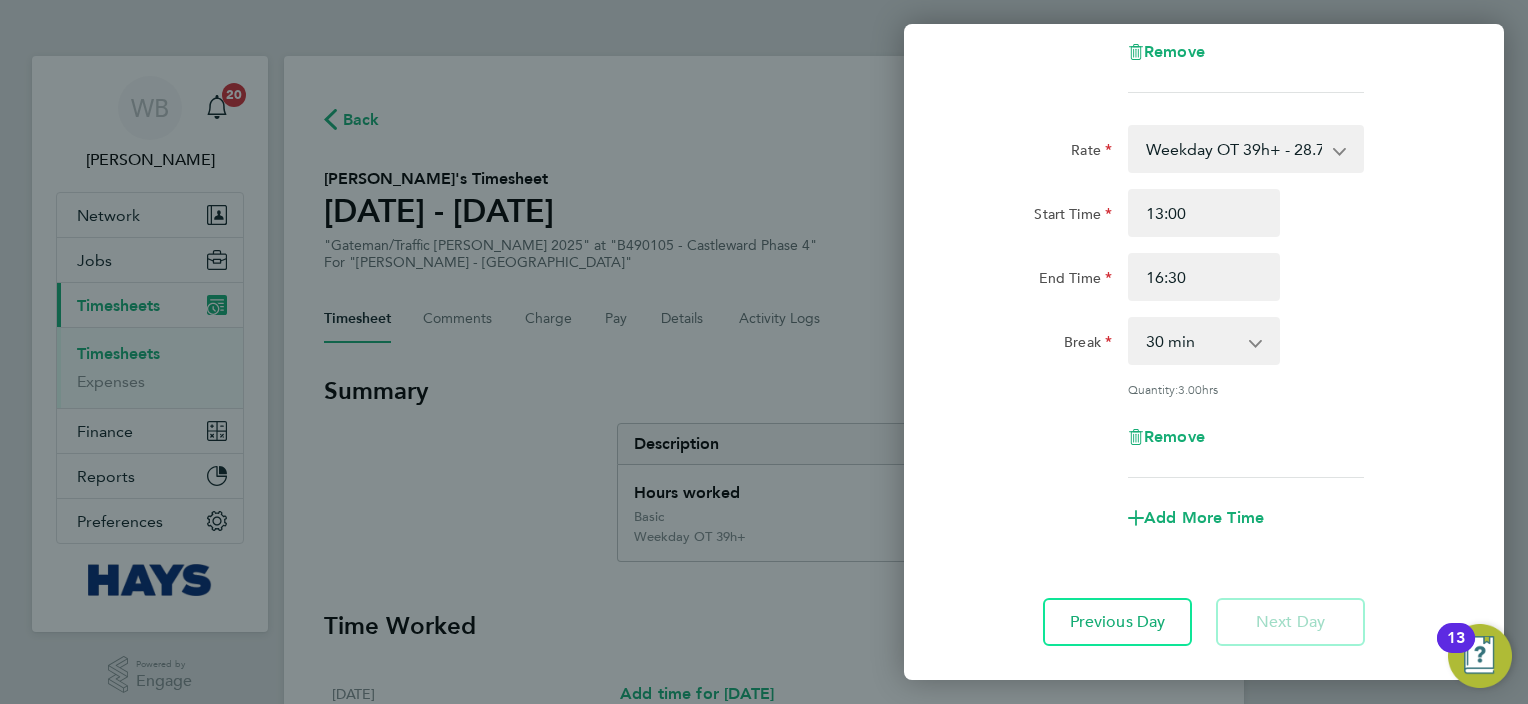 scroll, scrollTop: 533, scrollLeft: 0, axis: vertical 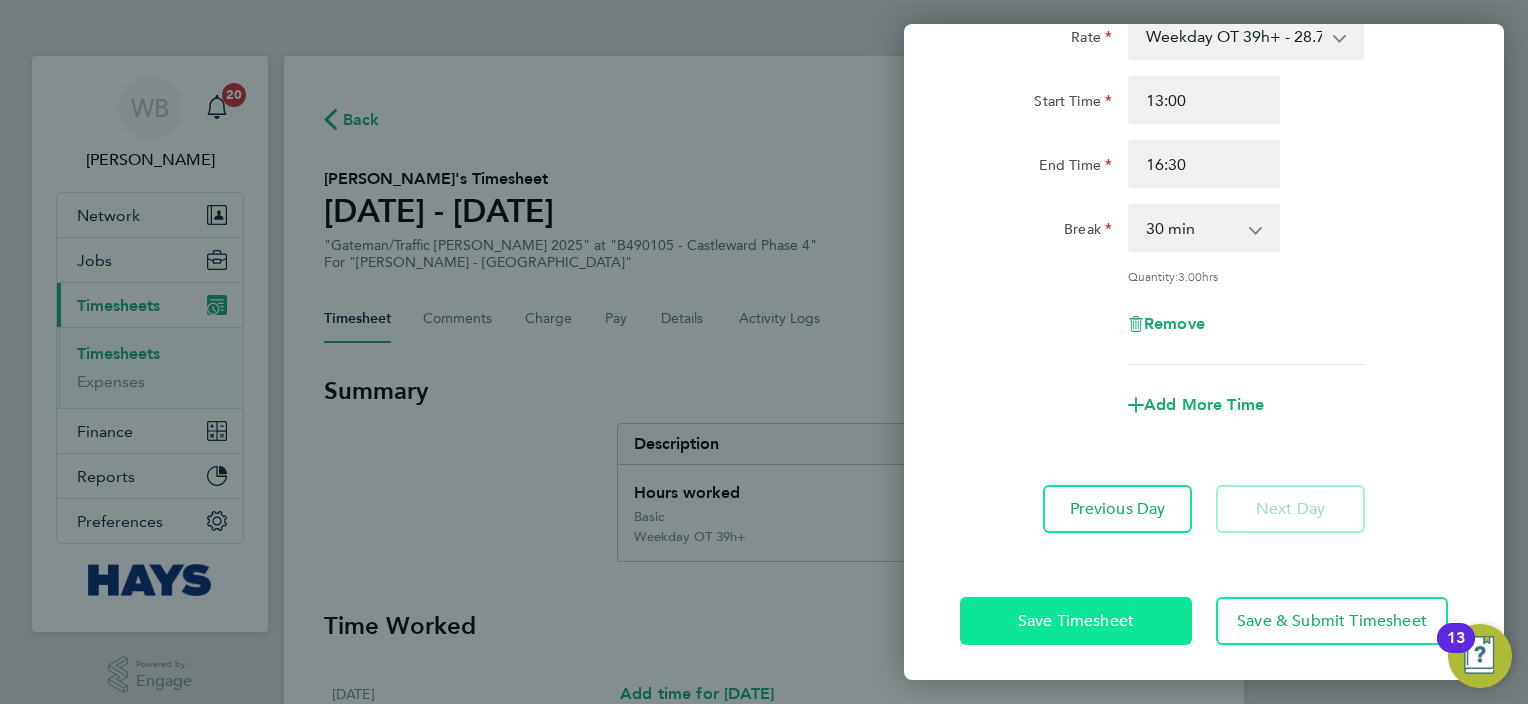 click on "Save Timesheet" 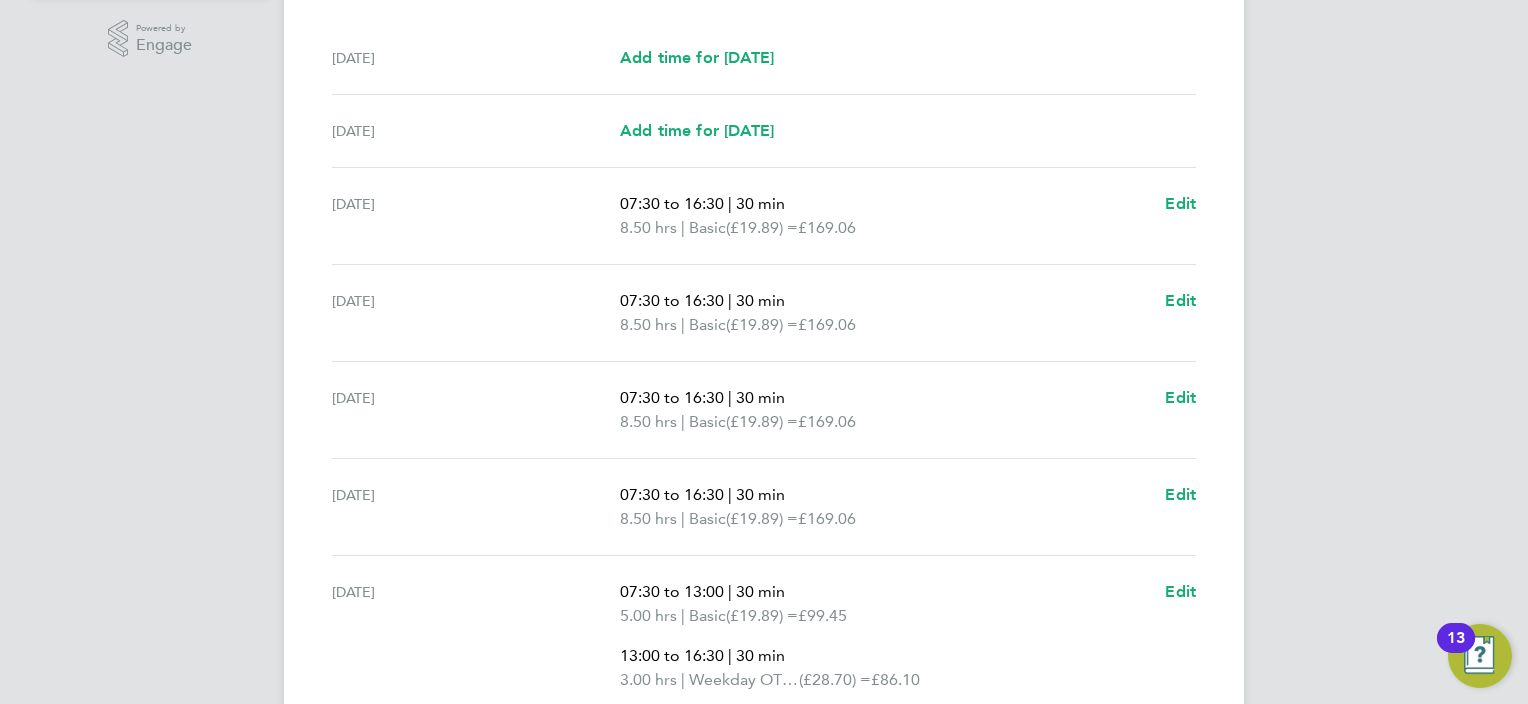 scroll, scrollTop: 700, scrollLeft: 0, axis: vertical 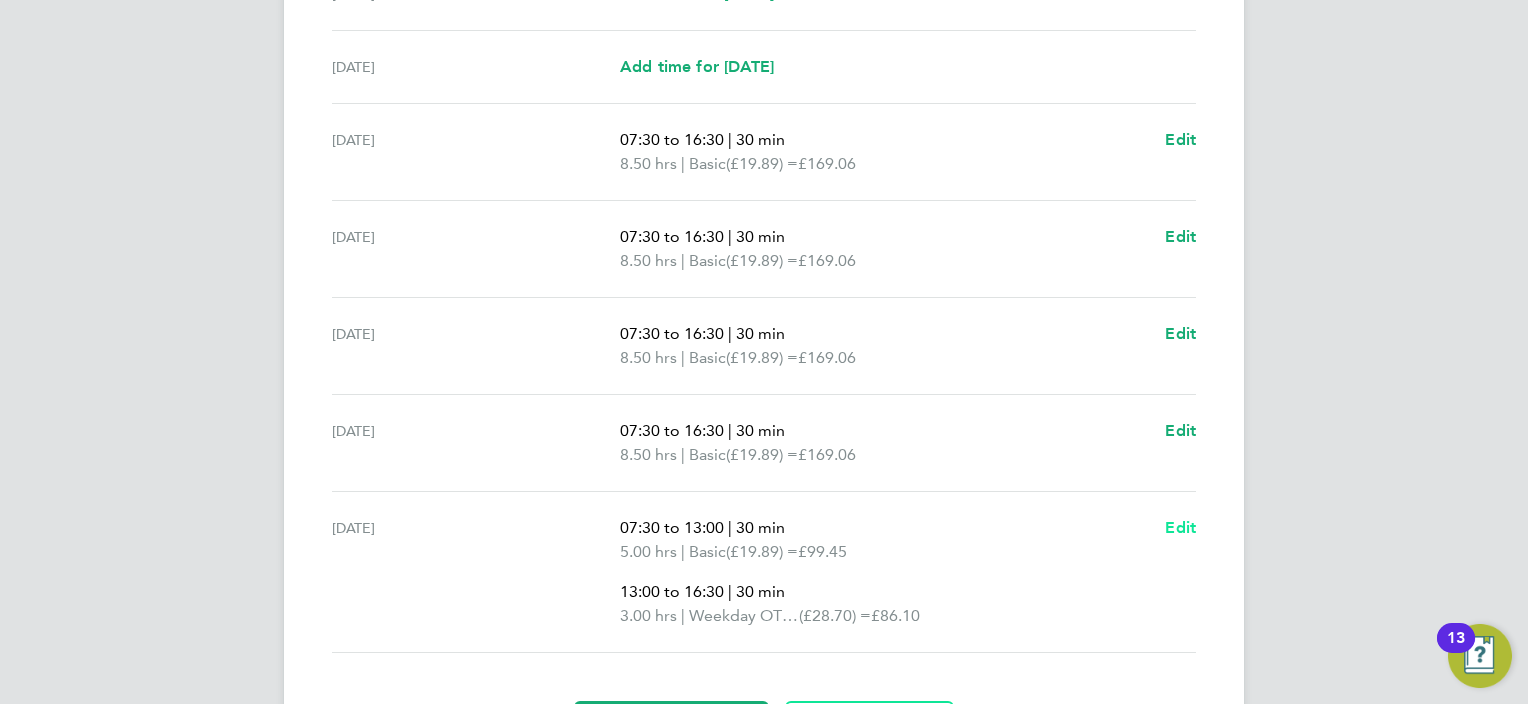 click on "Edit" at bounding box center (1180, 527) 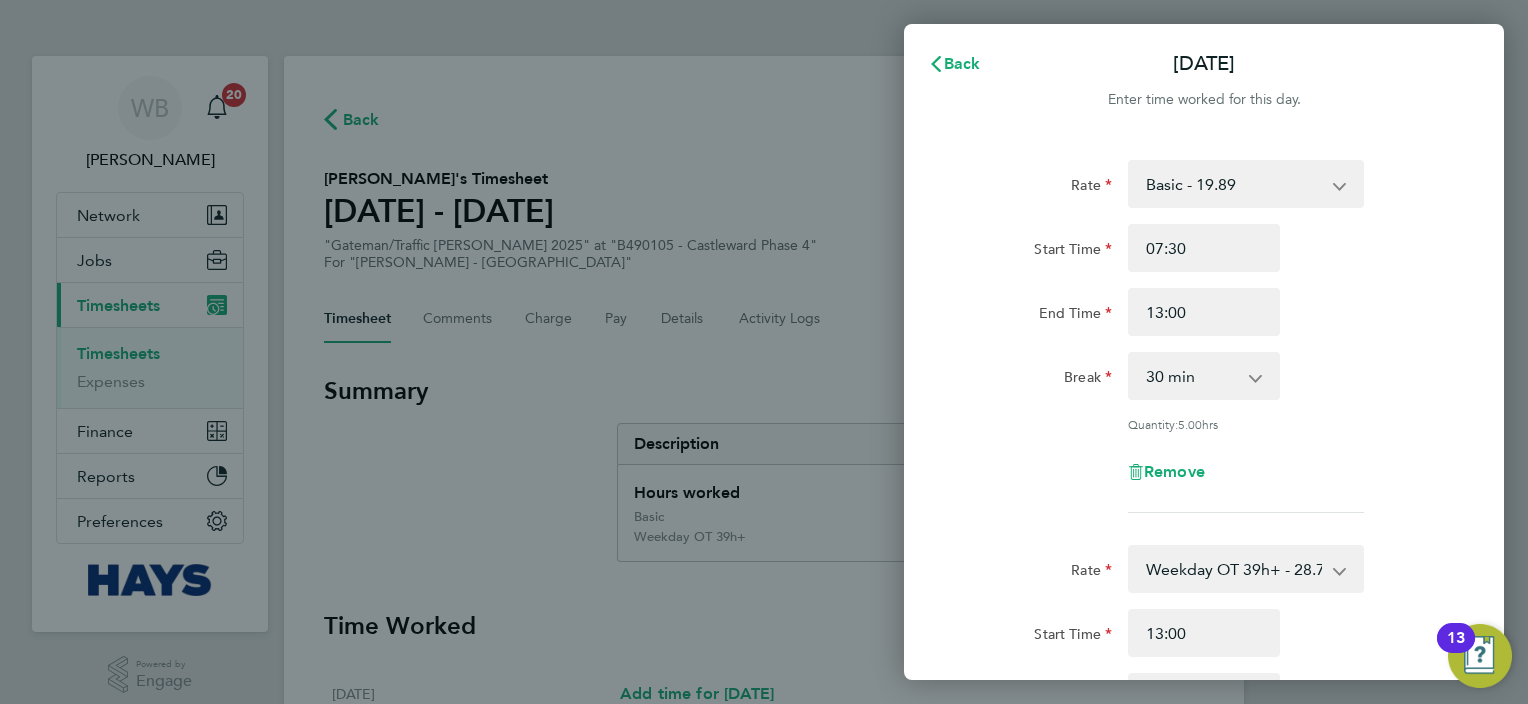 scroll, scrollTop: 0, scrollLeft: 0, axis: both 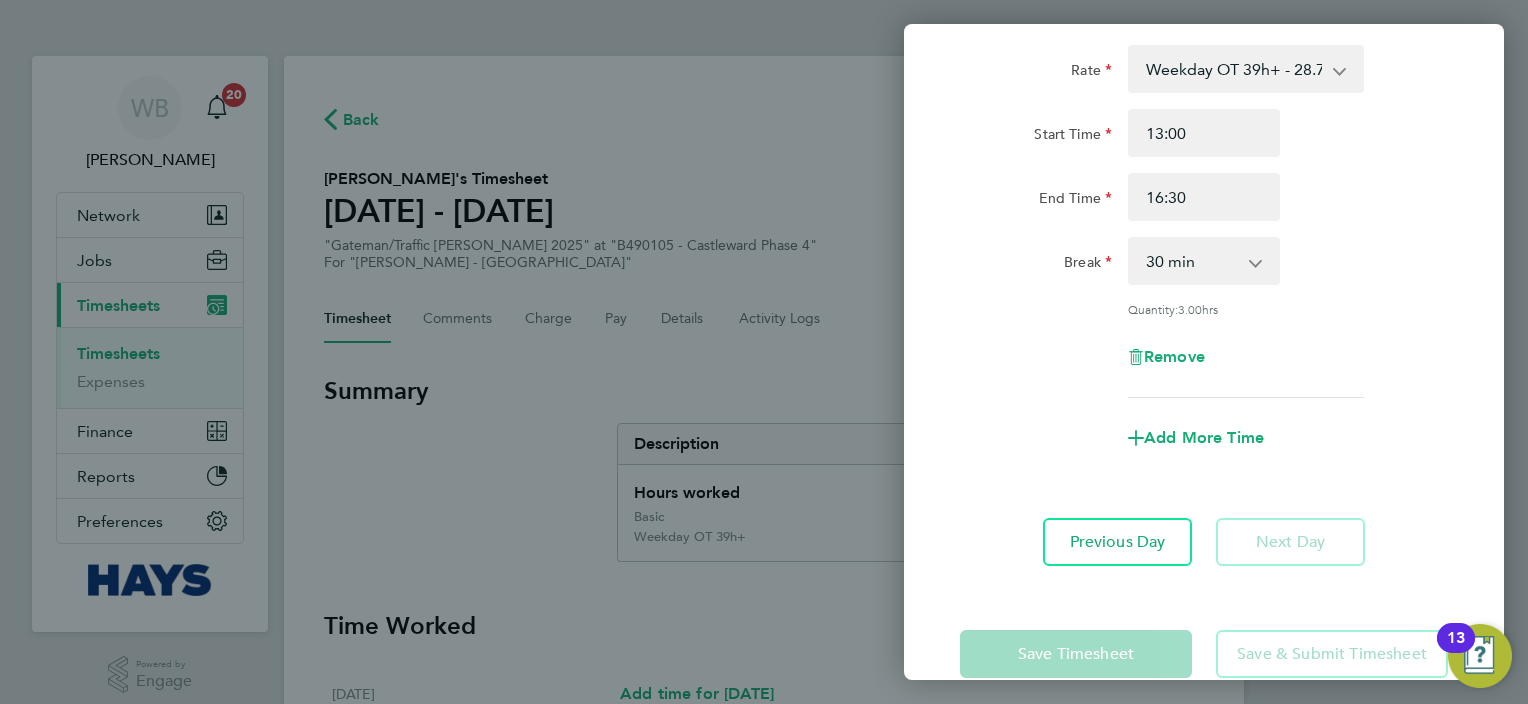 drag, startPoint x: 1243, startPoint y: 264, endPoint x: 1242, endPoint y: 281, distance: 17.029387 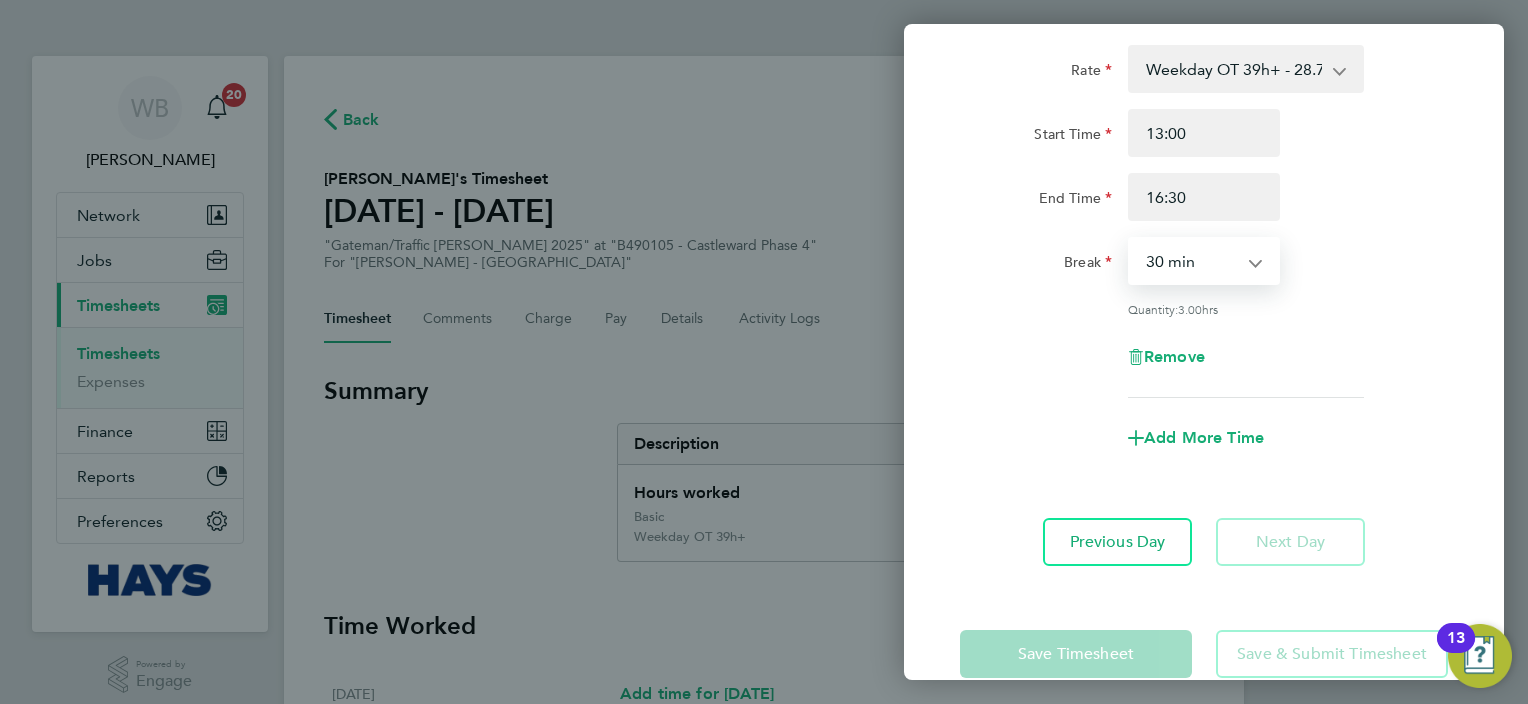 select on "0" 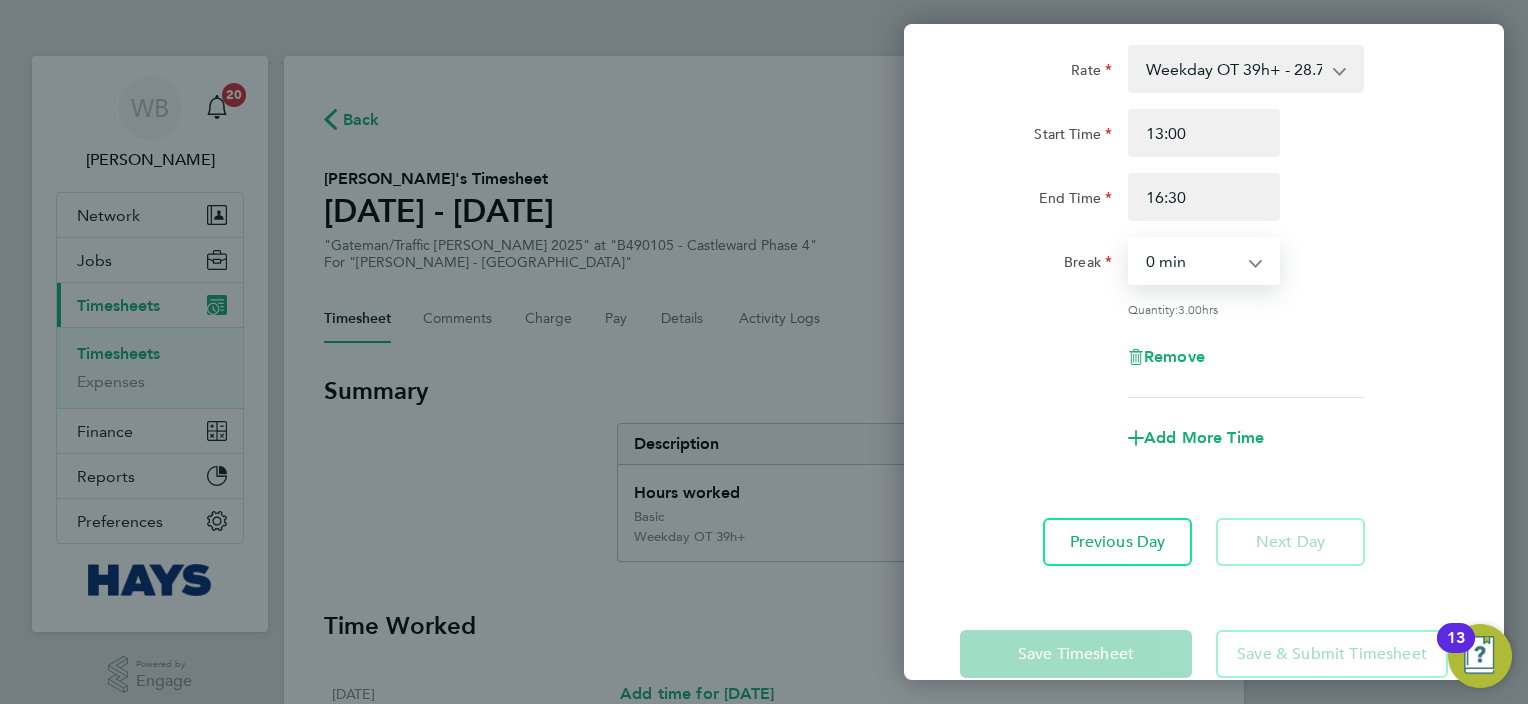 click on "0 min   15 min   30 min   45 min   60 min   75 min   90 min" at bounding box center [1192, 261] 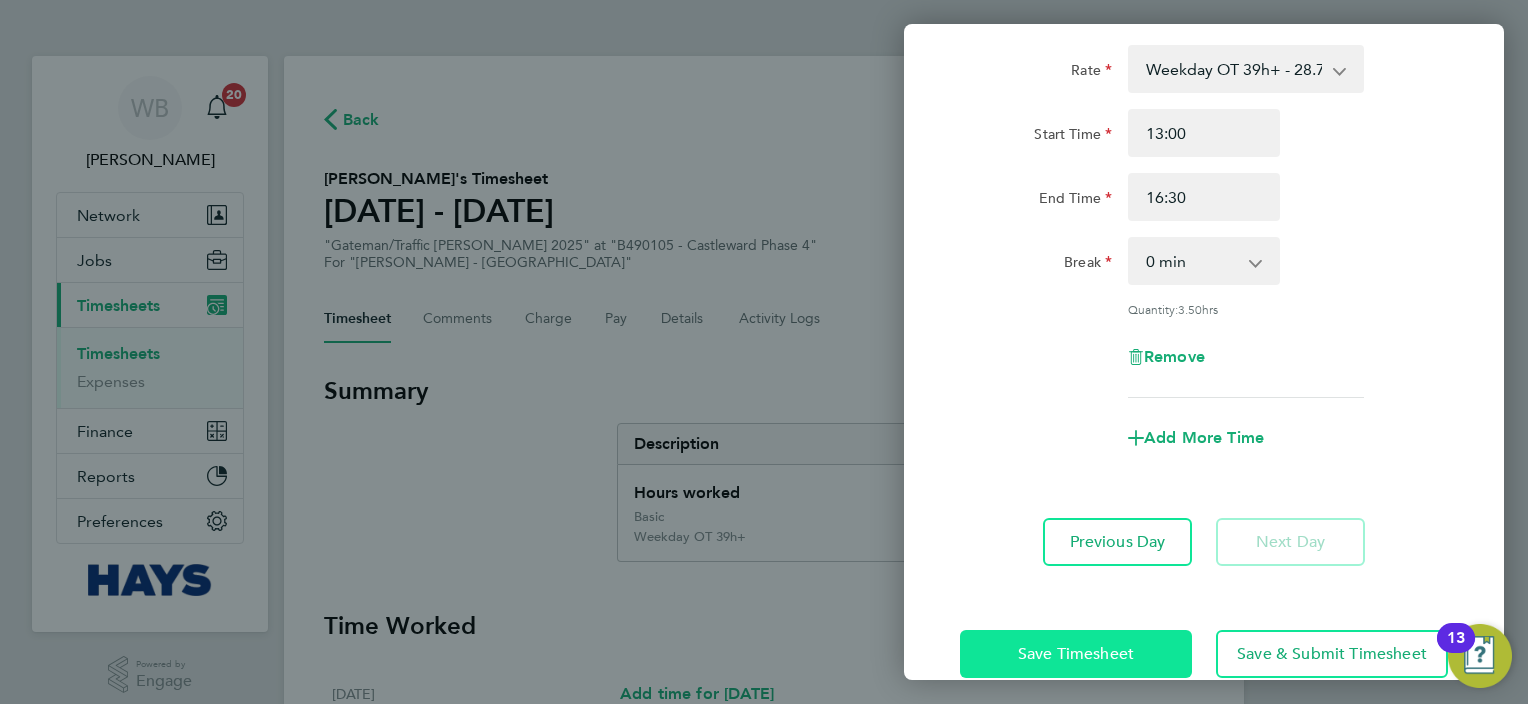 click on "Save Timesheet" 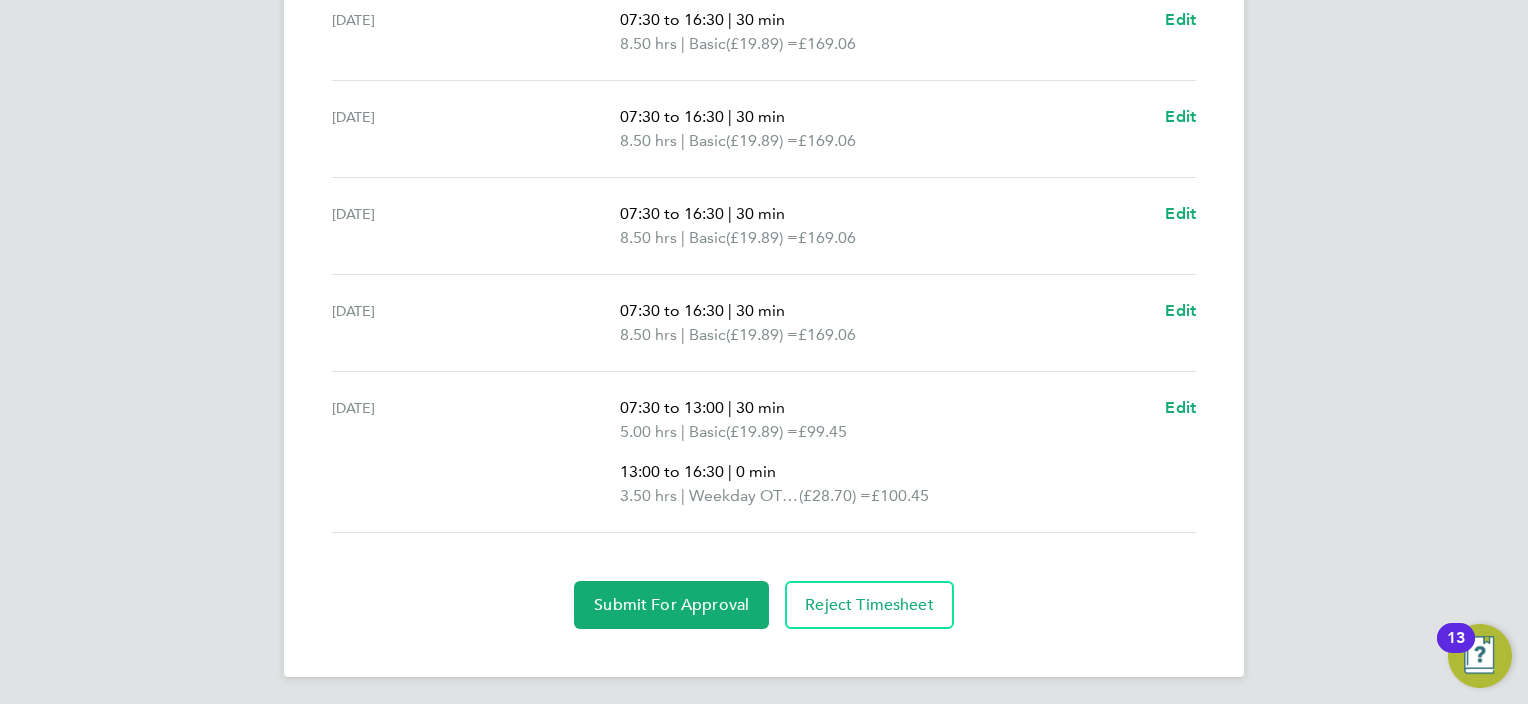 scroll, scrollTop: 822, scrollLeft: 0, axis: vertical 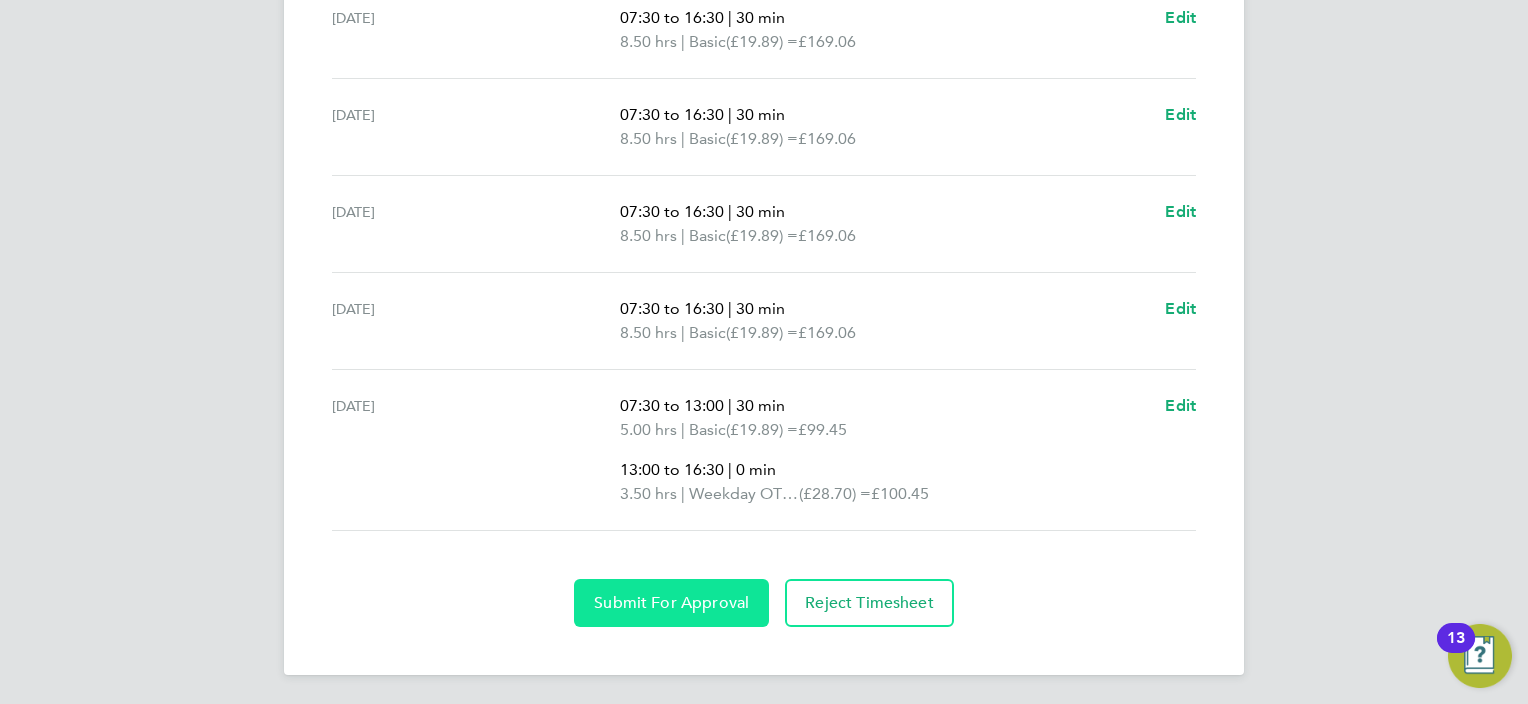 click on "Submit For Approval" 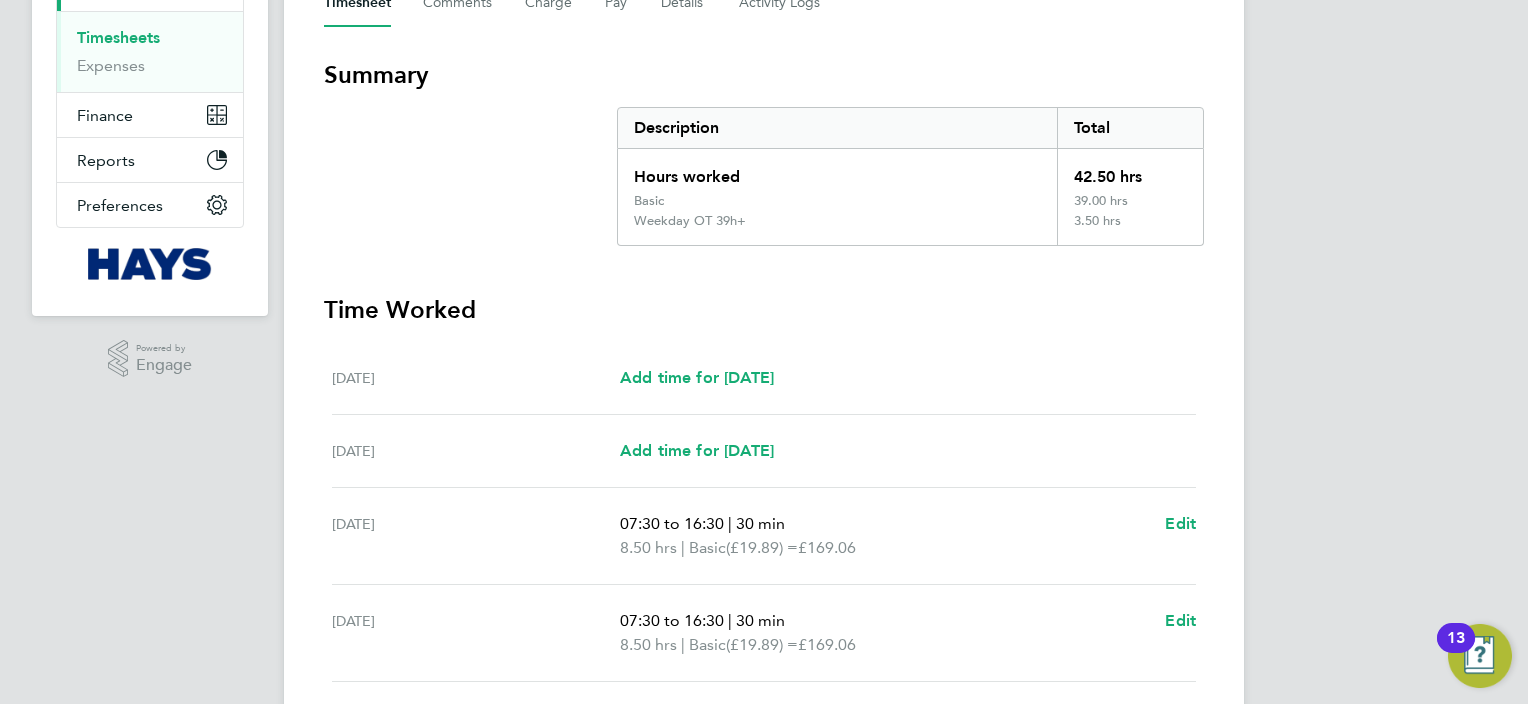 scroll, scrollTop: 121, scrollLeft: 0, axis: vertical 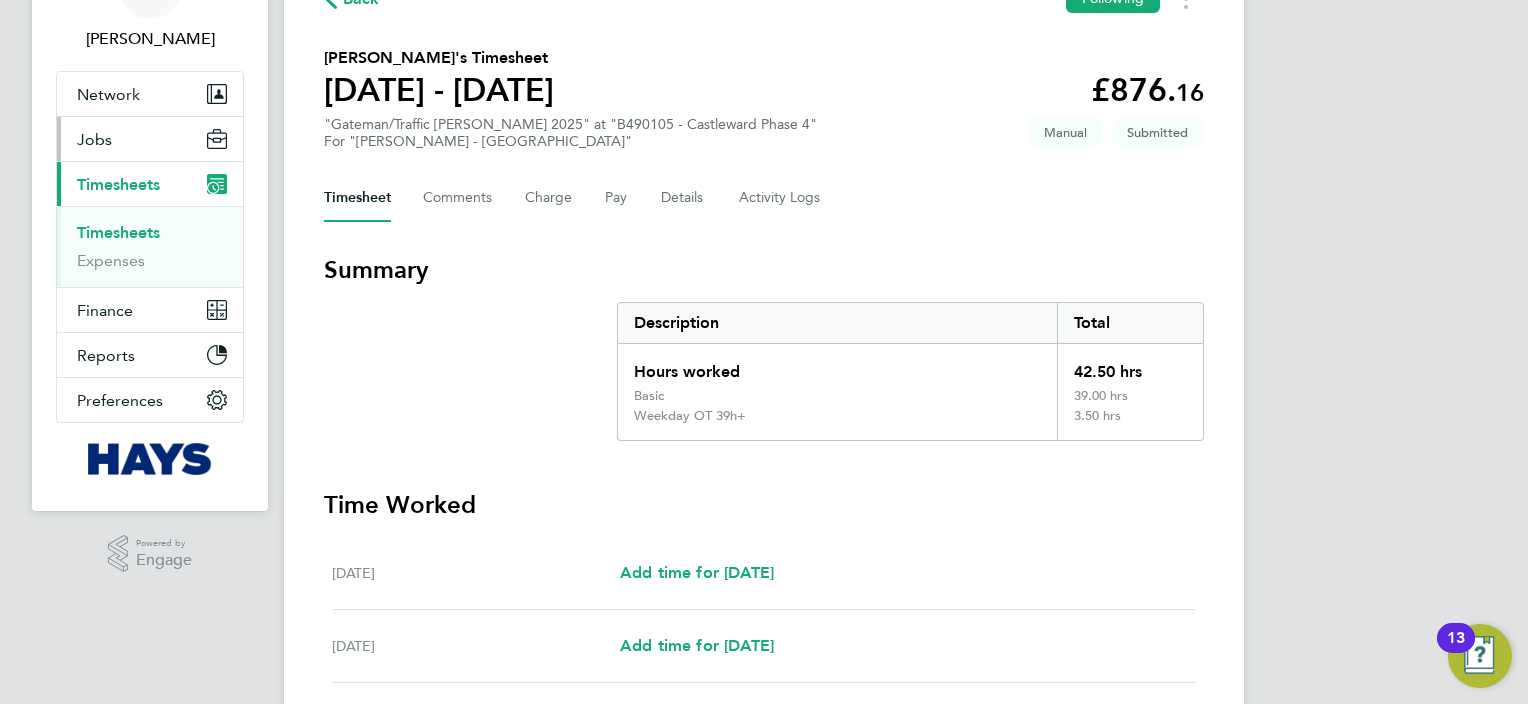 click on "Timesheets" at bounding box center [118, 232] 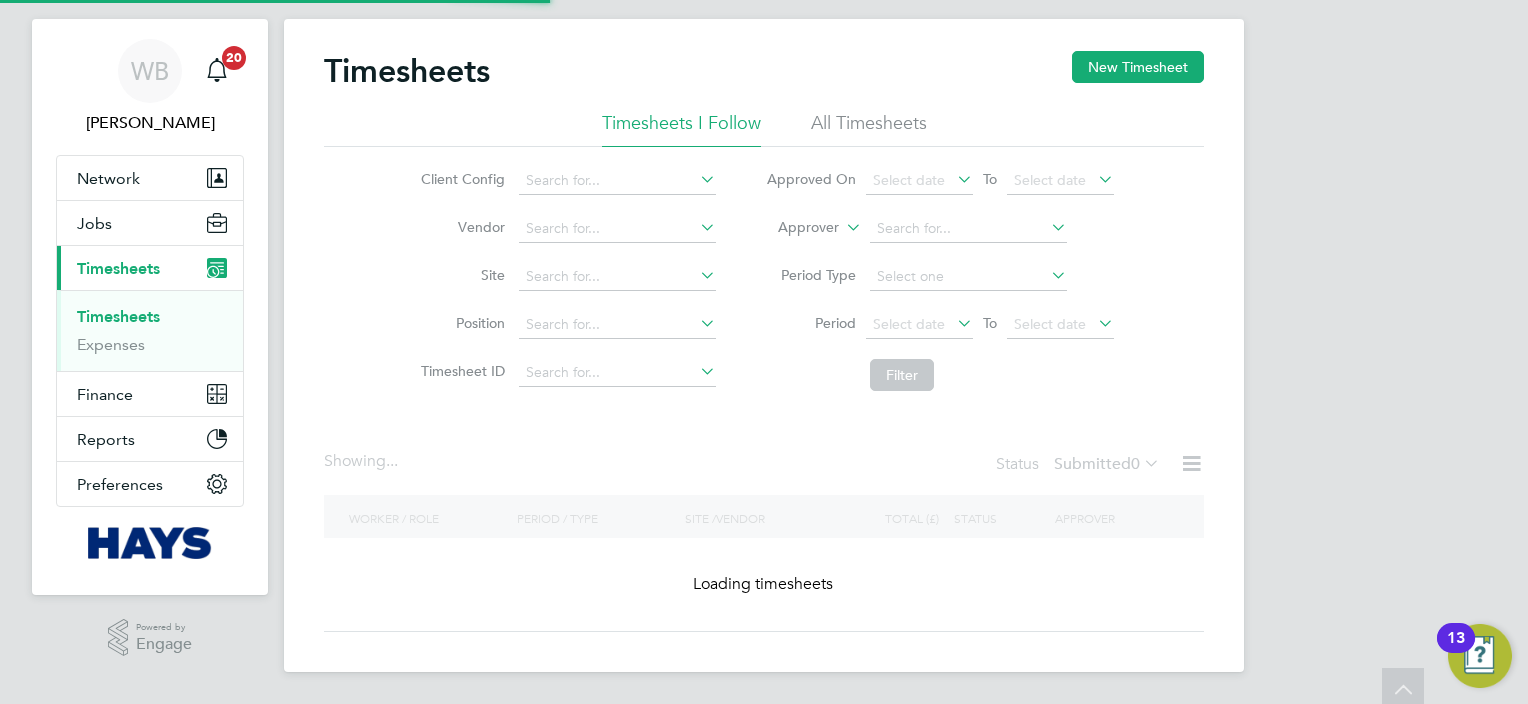 scroll, scrollTop: 0, scrollLeft: 0, axis: both 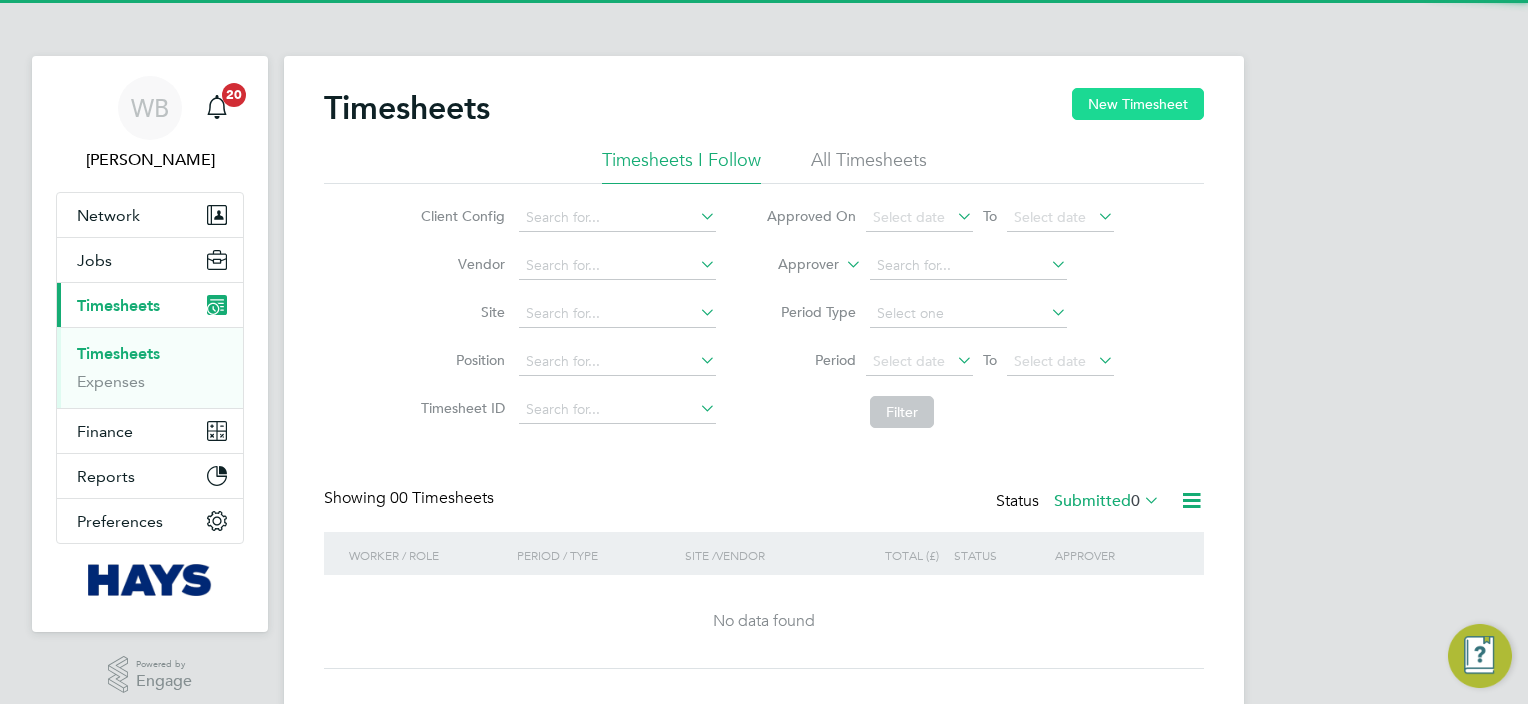 click on "New Timesheet" 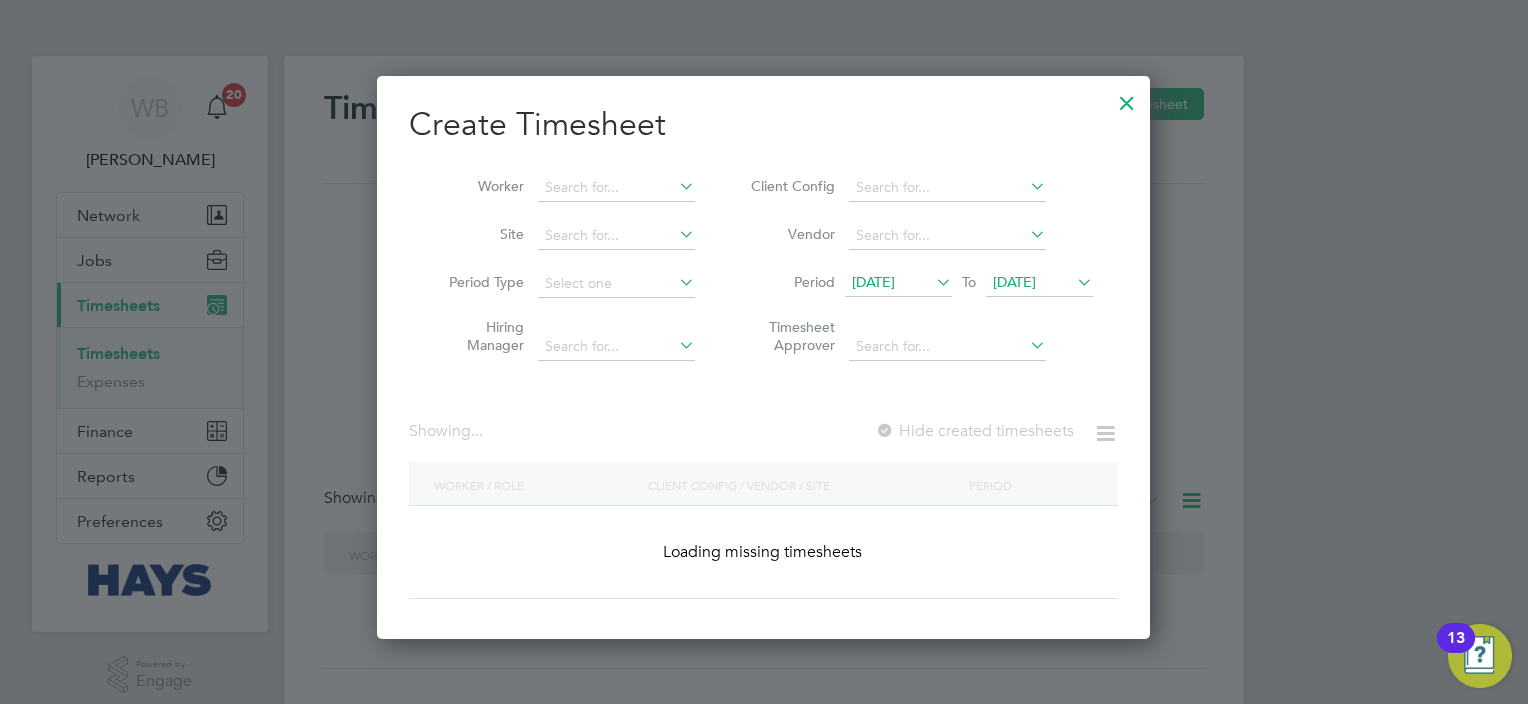 scroll, scrollTop: 10, scrollLeft: 10, axis: both 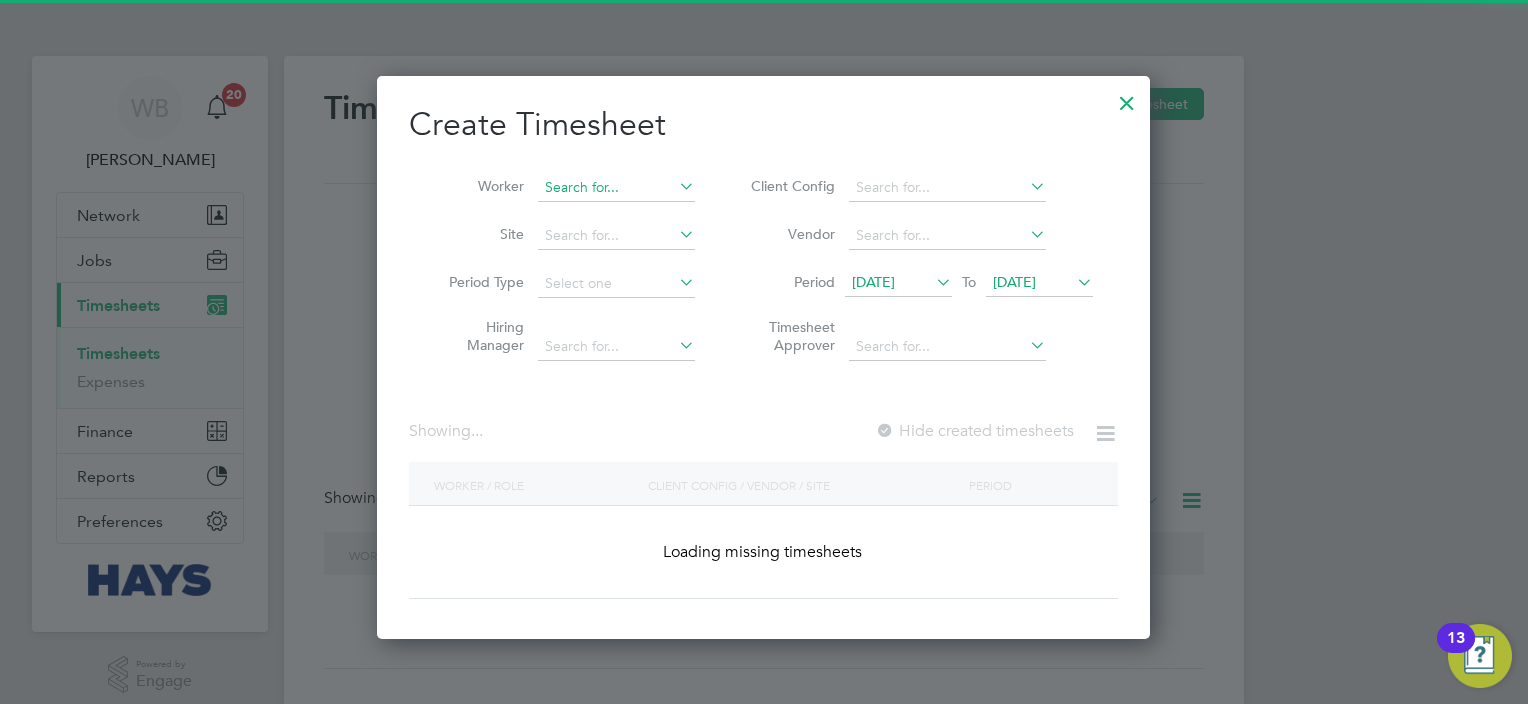 click at bounding box center [616, 188] 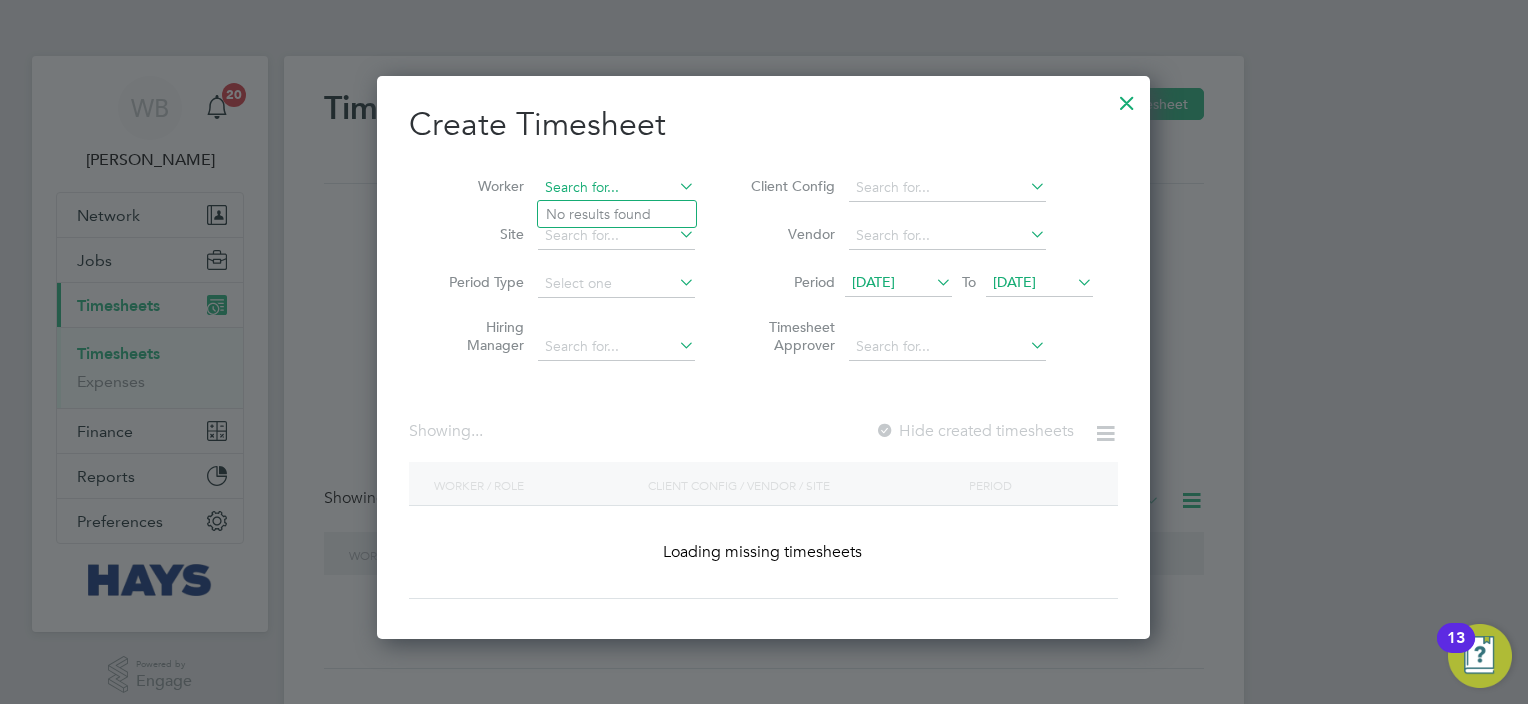 scroll, scrollTop: 10, scrollLeft: 10, axis: both 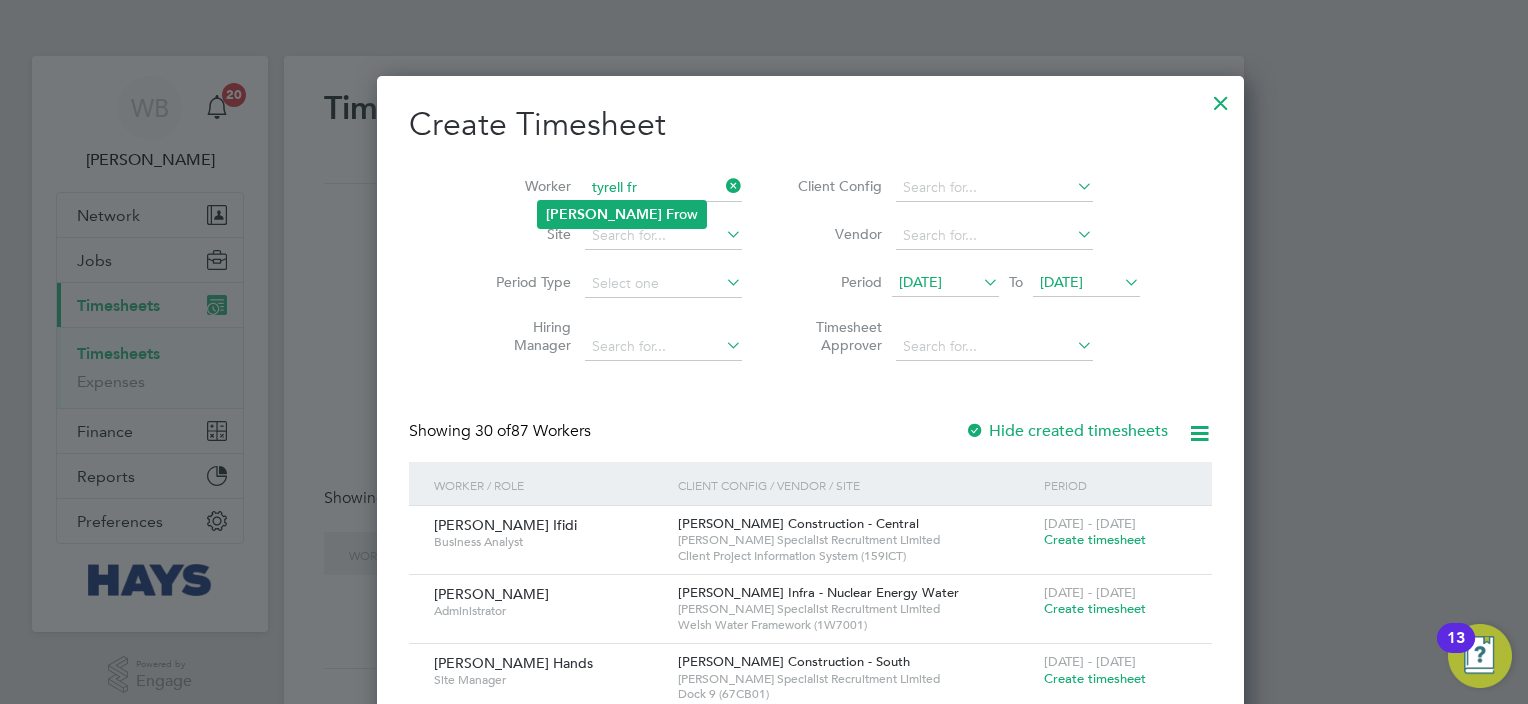 click on "Tyrell   Fr ow" 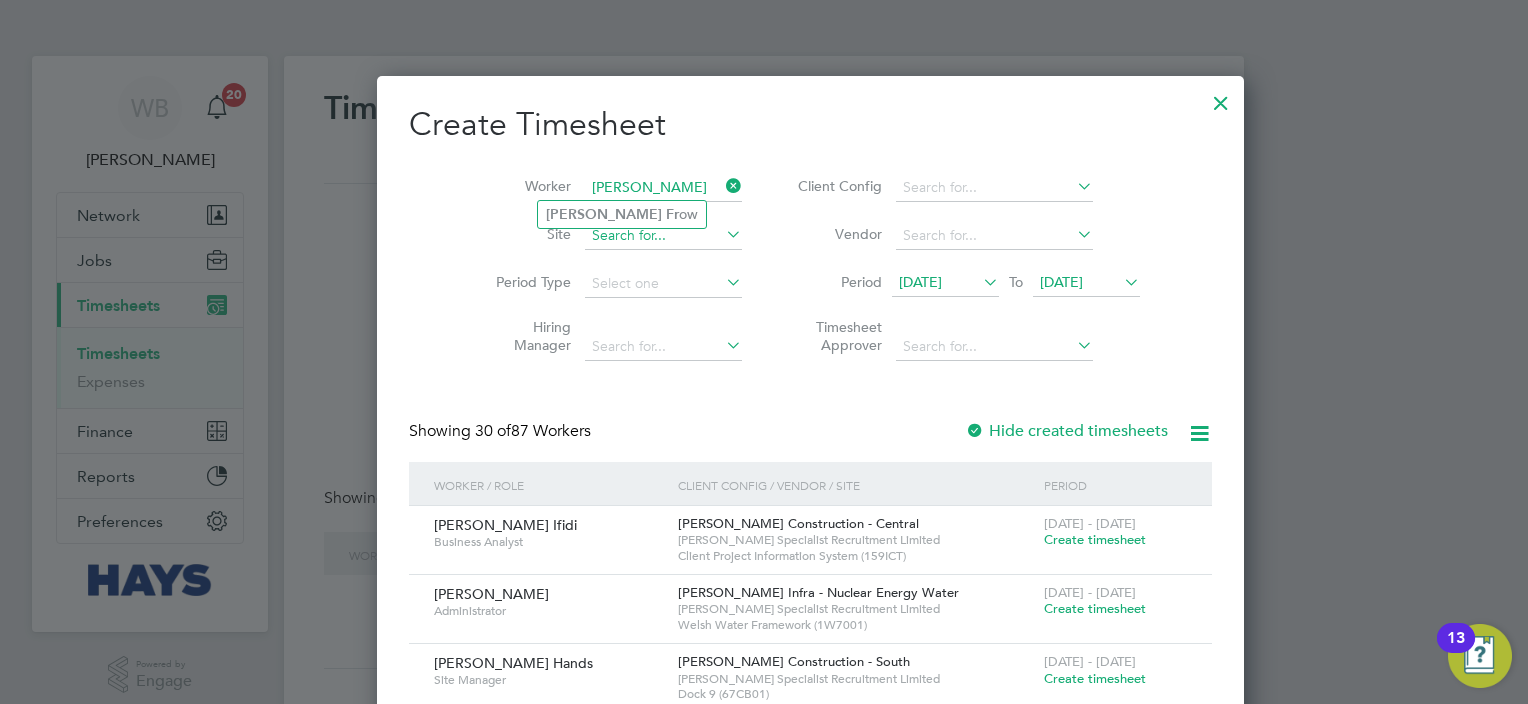 scroll, scrollTop: 10, scrollLeft: 10, axis: both 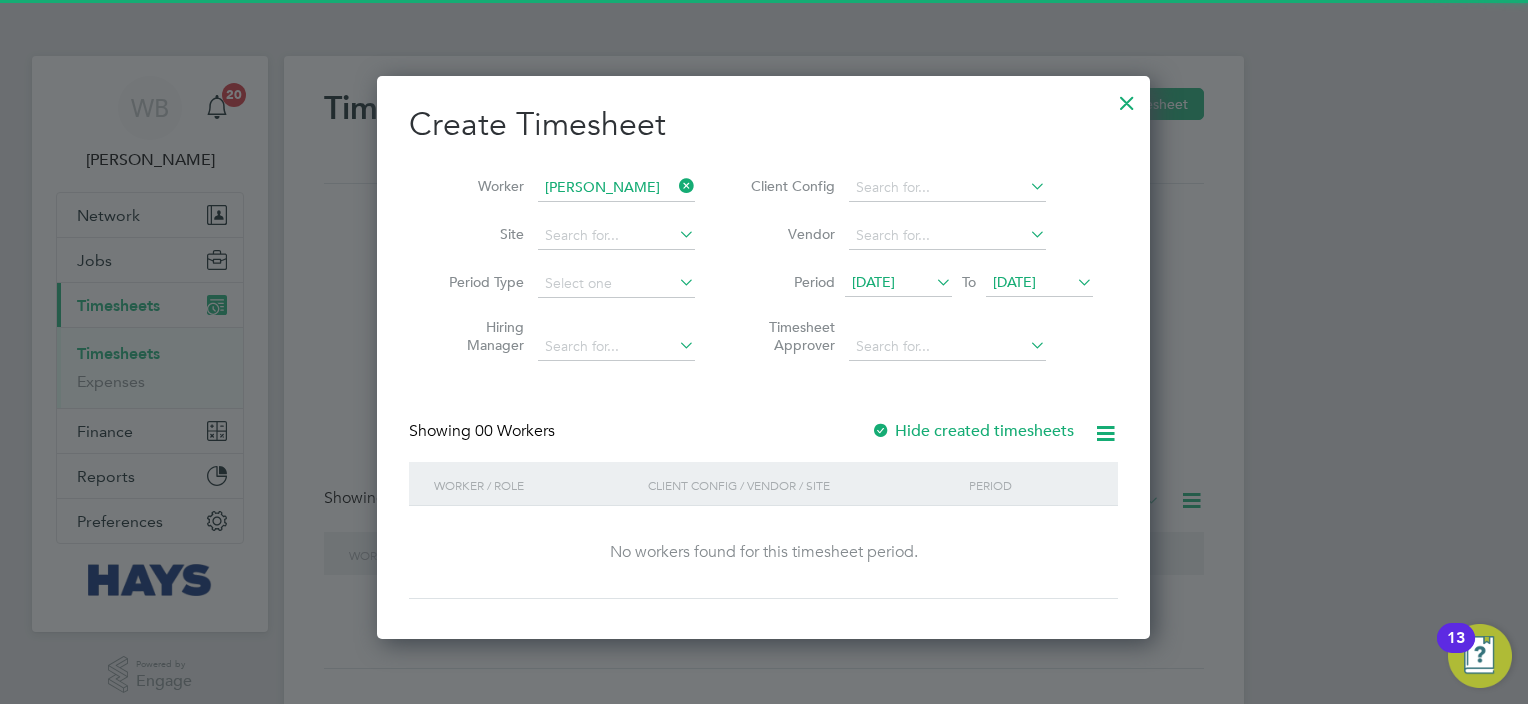 click on "Hide created timesheets" at bounding box center (972, 431) 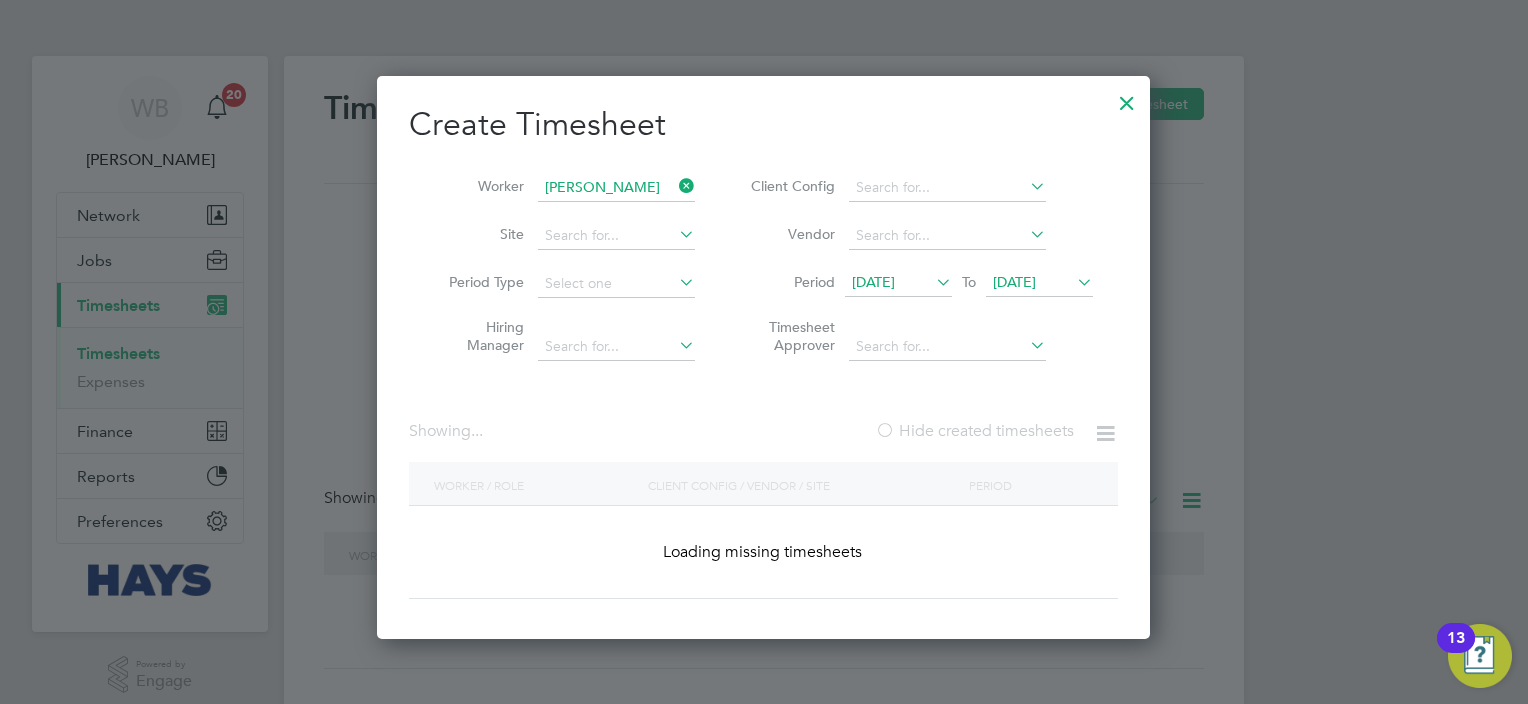 scroll, scrollTop: 10, scrollLeft: 10, axis: both 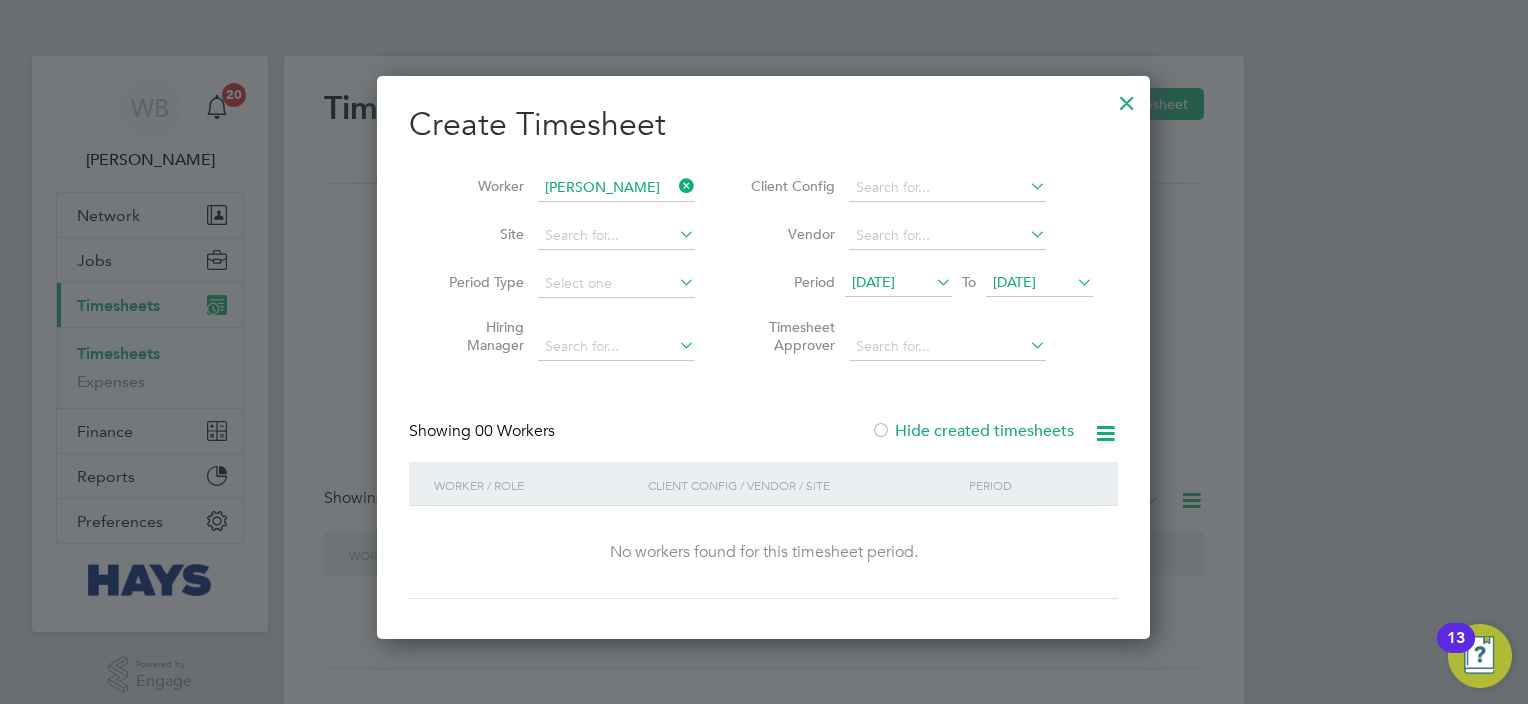 click on "Hide created timesheets" at bounding box center [972, 431] 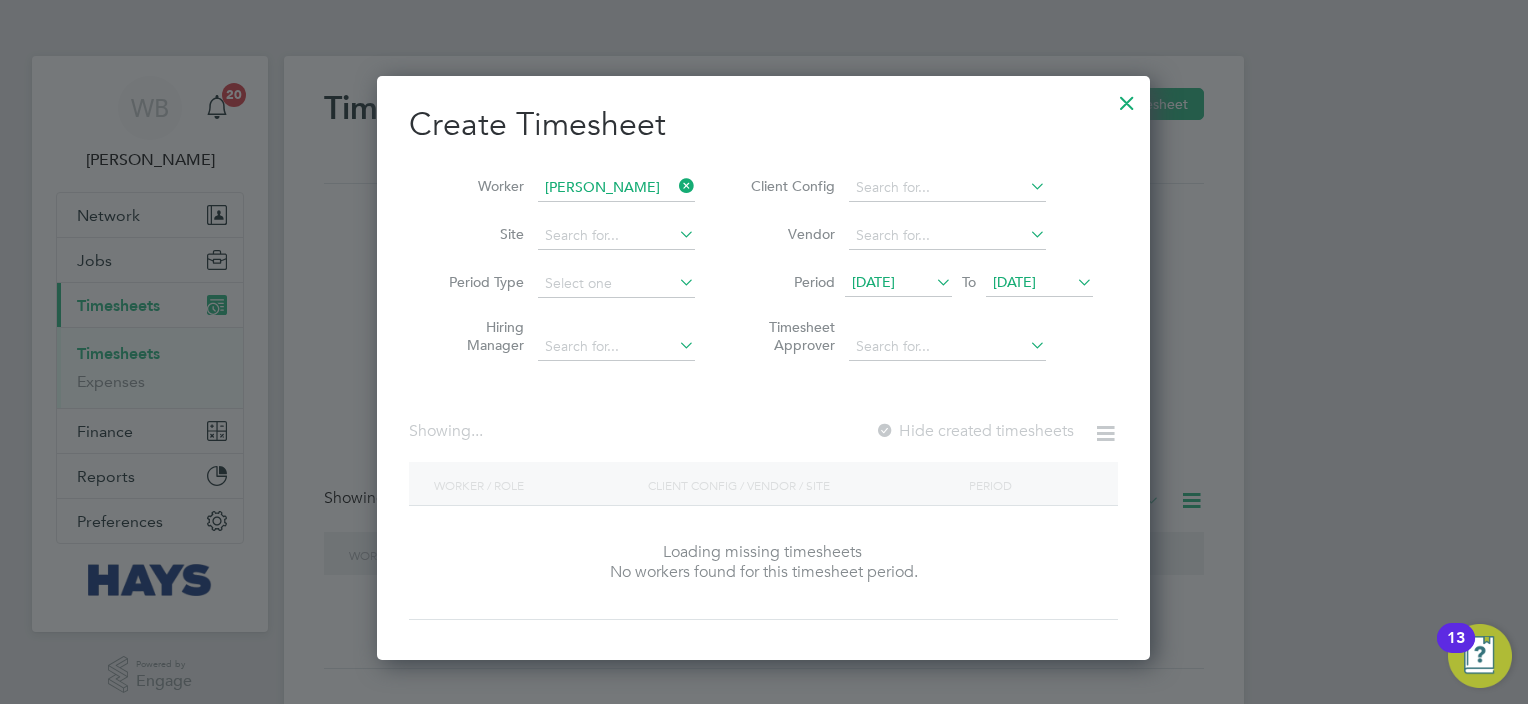 scroll 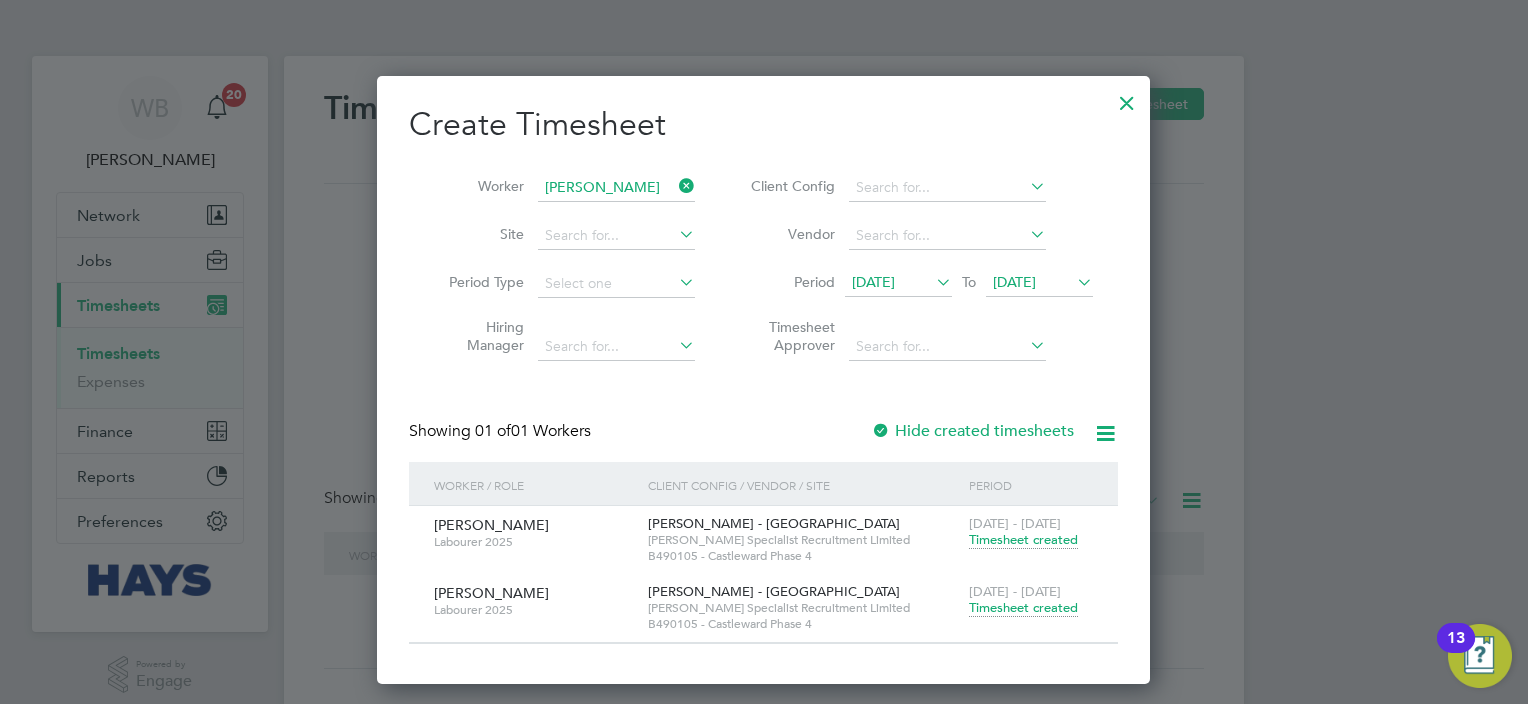click on "Timesheet created" at bounding box center (1023, 608) 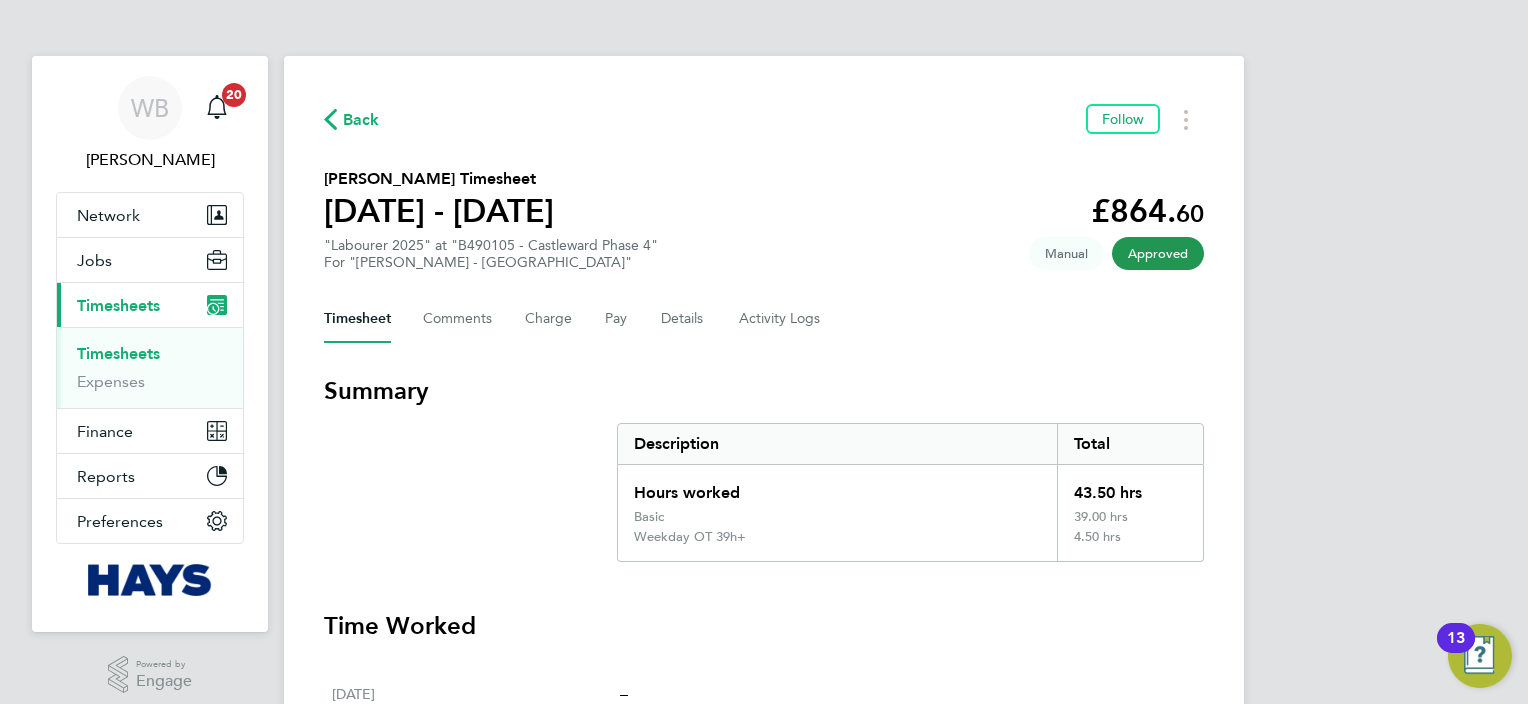 drag, startPoint x: 144, startPoint y: 350, endPoint x: 236, endPoint y: 305, distance: 102.41582 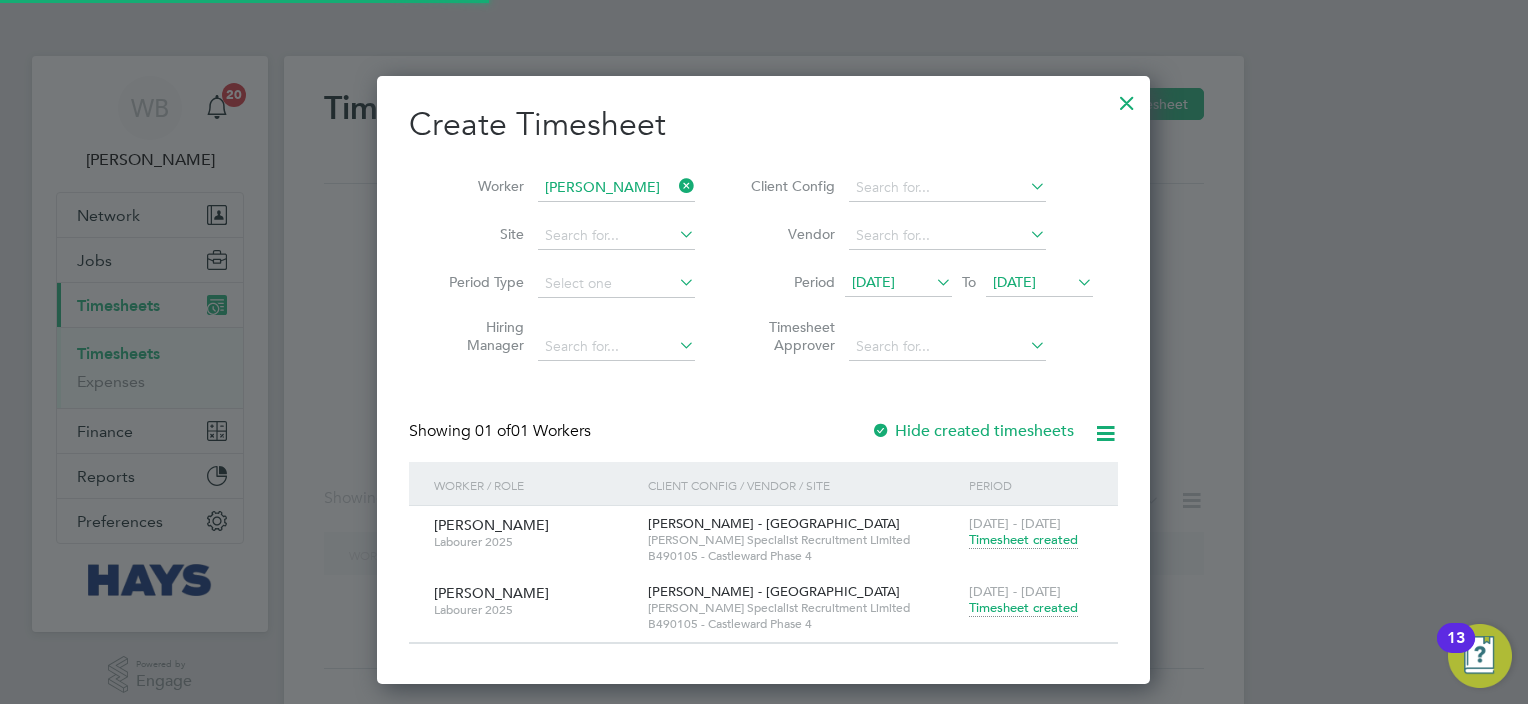 scroll, scrollTop: 9, scrollLeft: 10, axis: both 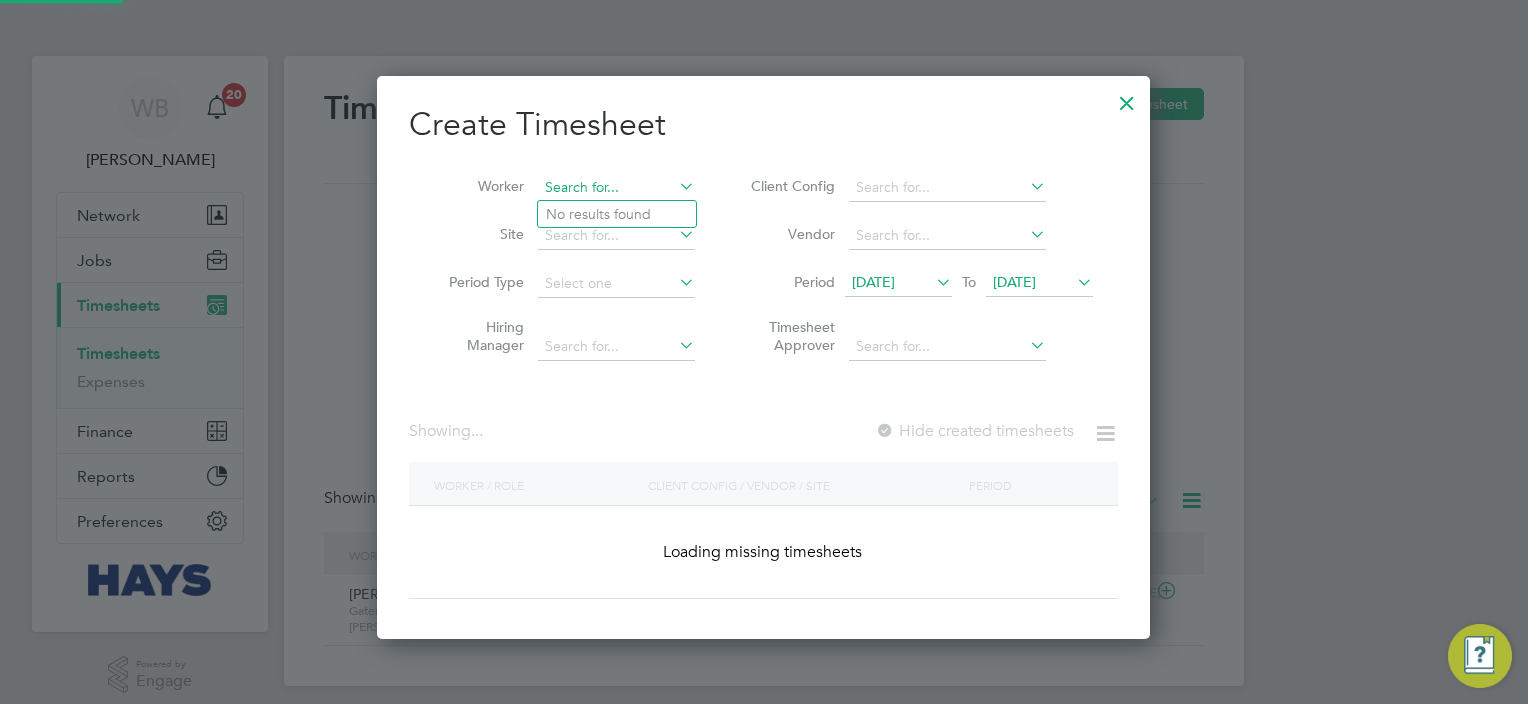 click at bounding box center (616, 188) 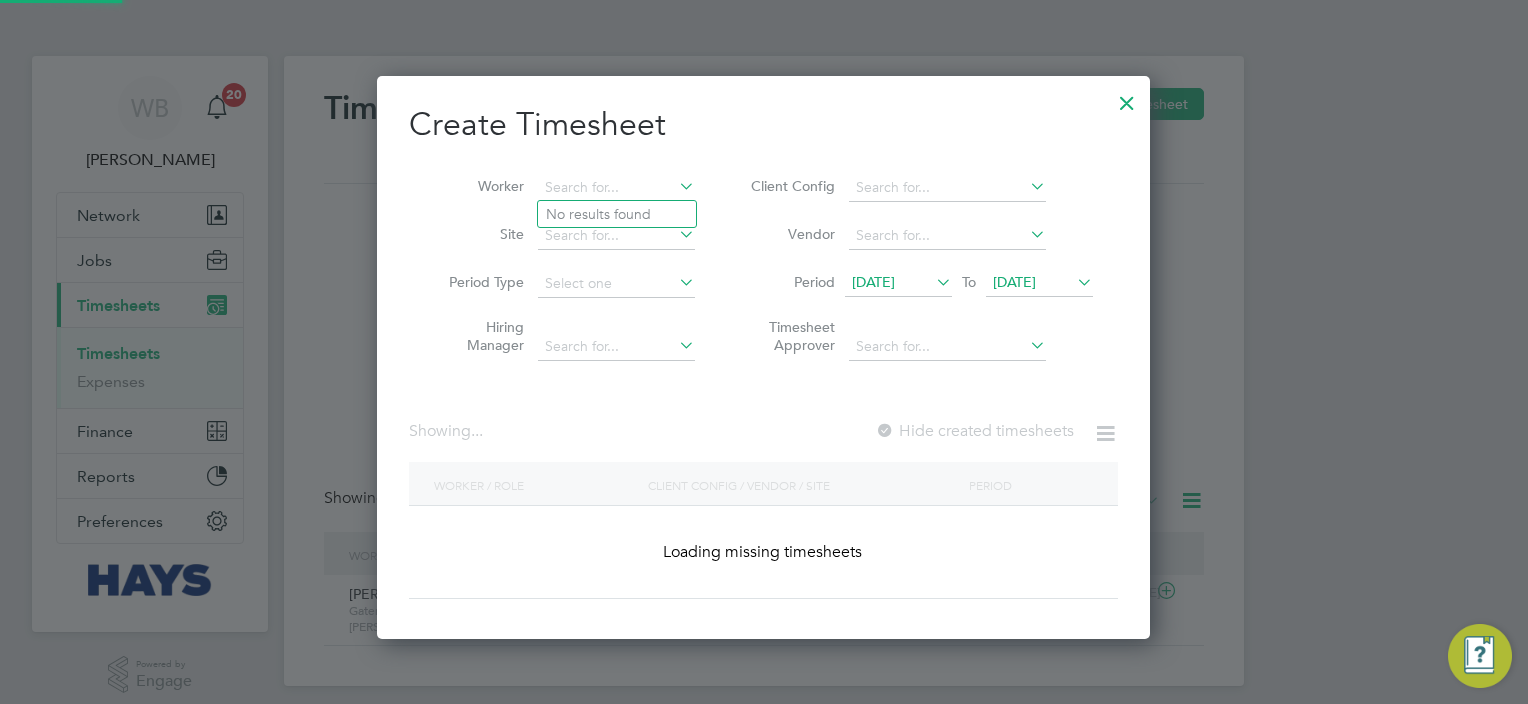 scroll, scrollTop: 10, scrollLeft: 10, axis: both 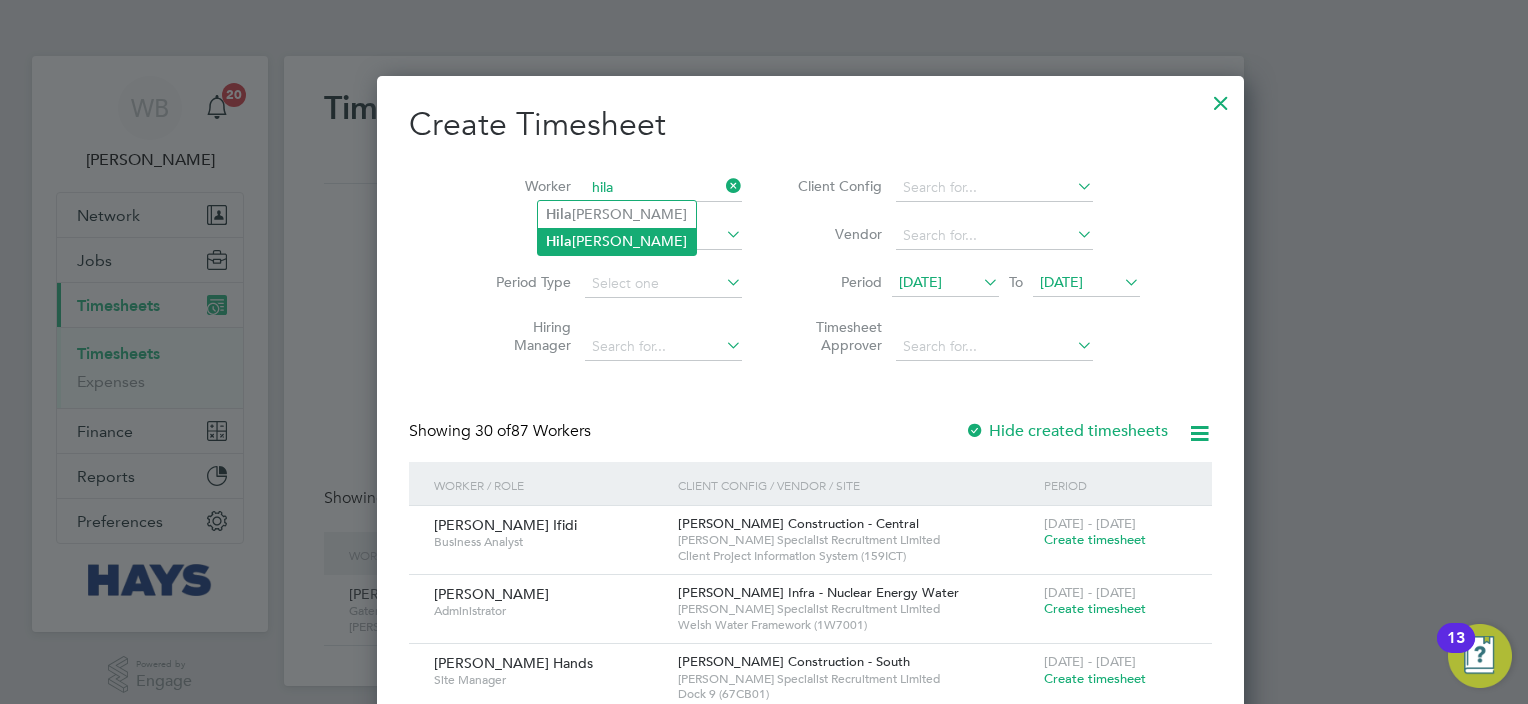 click on "Hila [PERSON_NAME]" 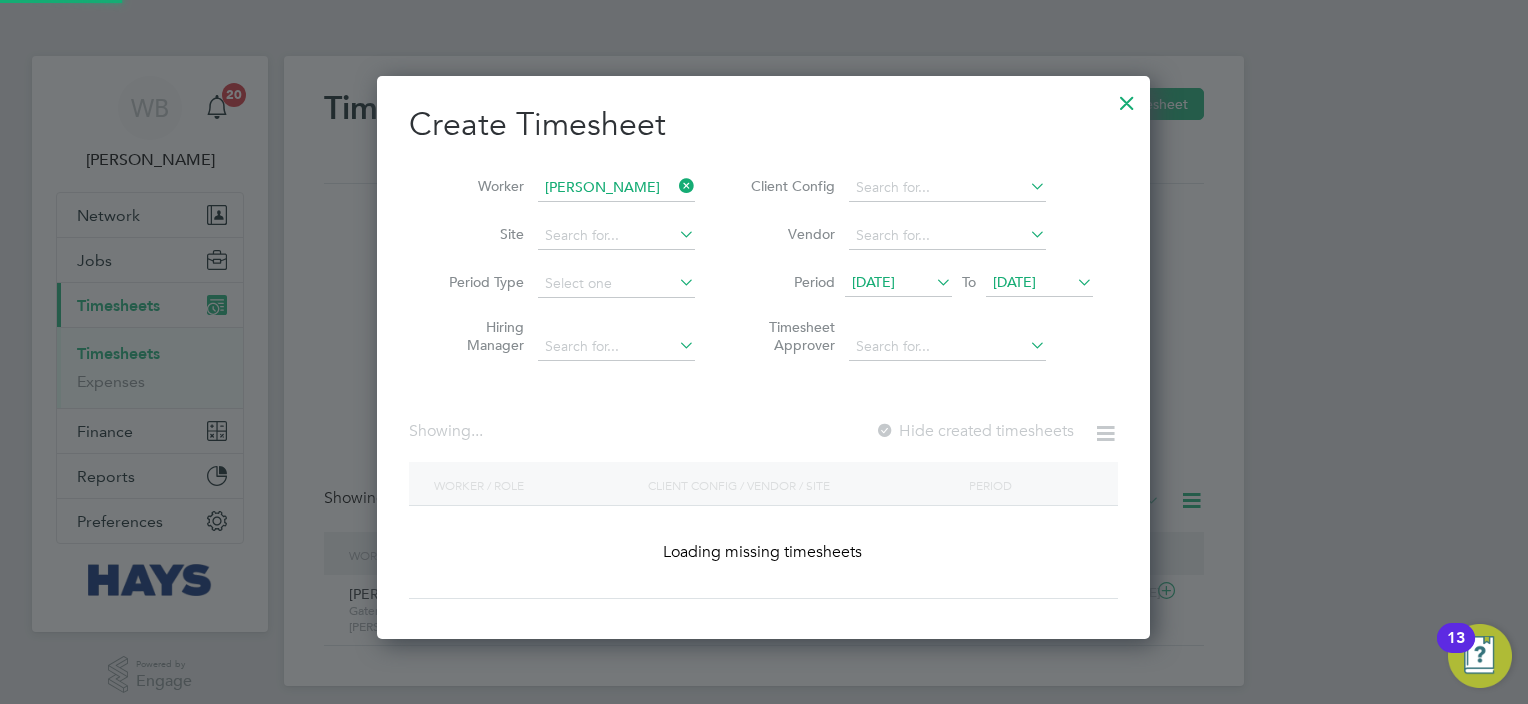 scroll, scrollTop: 10, scrollLeft: 10, axis: both 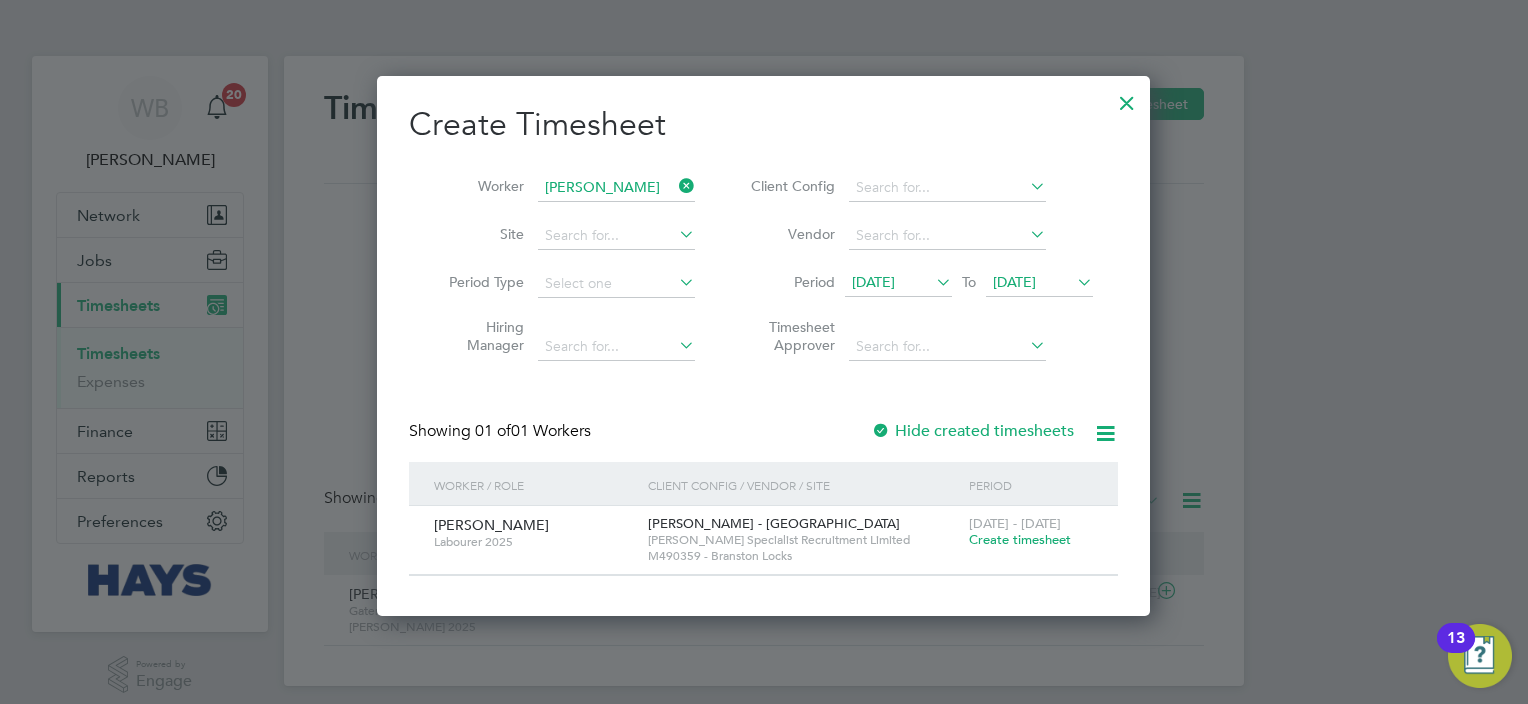 click on "Create timesheet" at bounding box center [1020, 539] 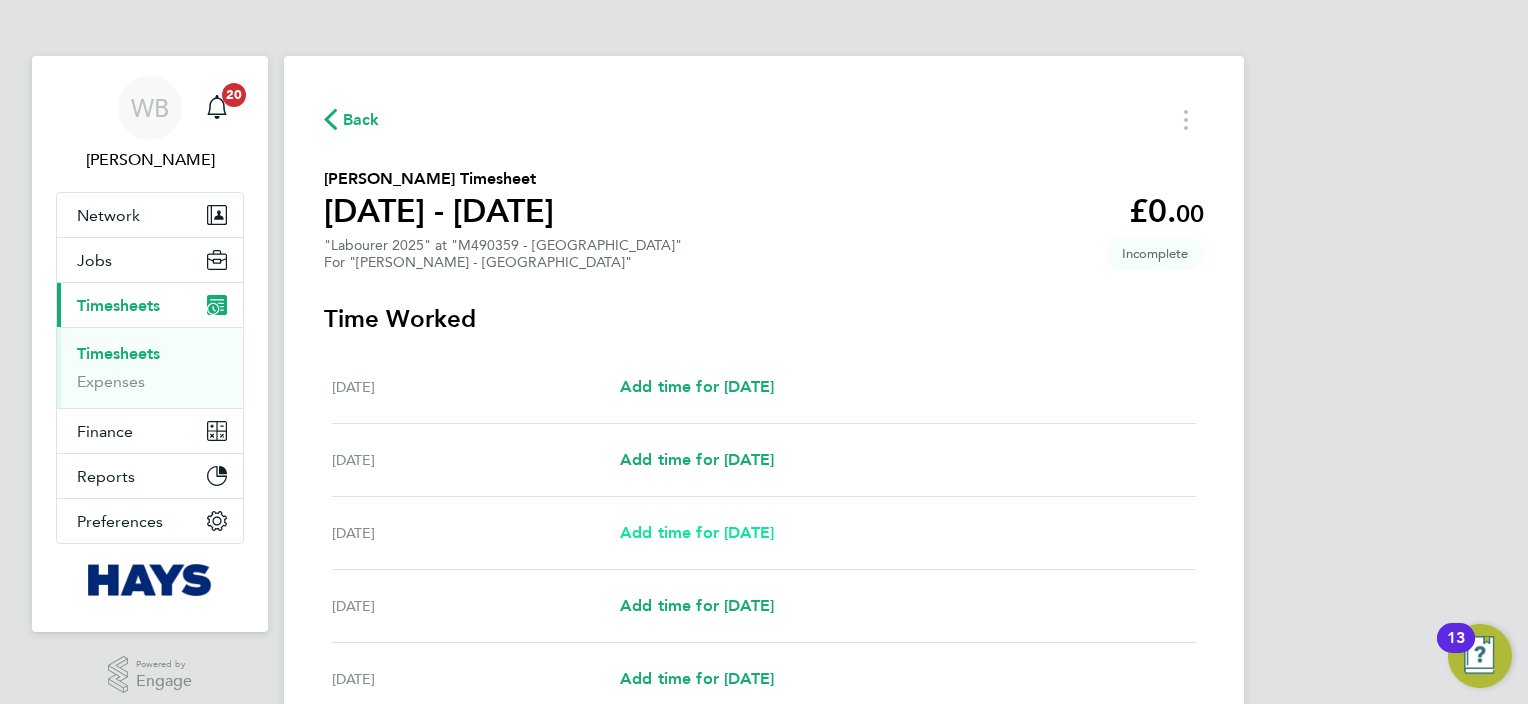 click on "Add time for [DATE]" at bounding box center (697, 532) 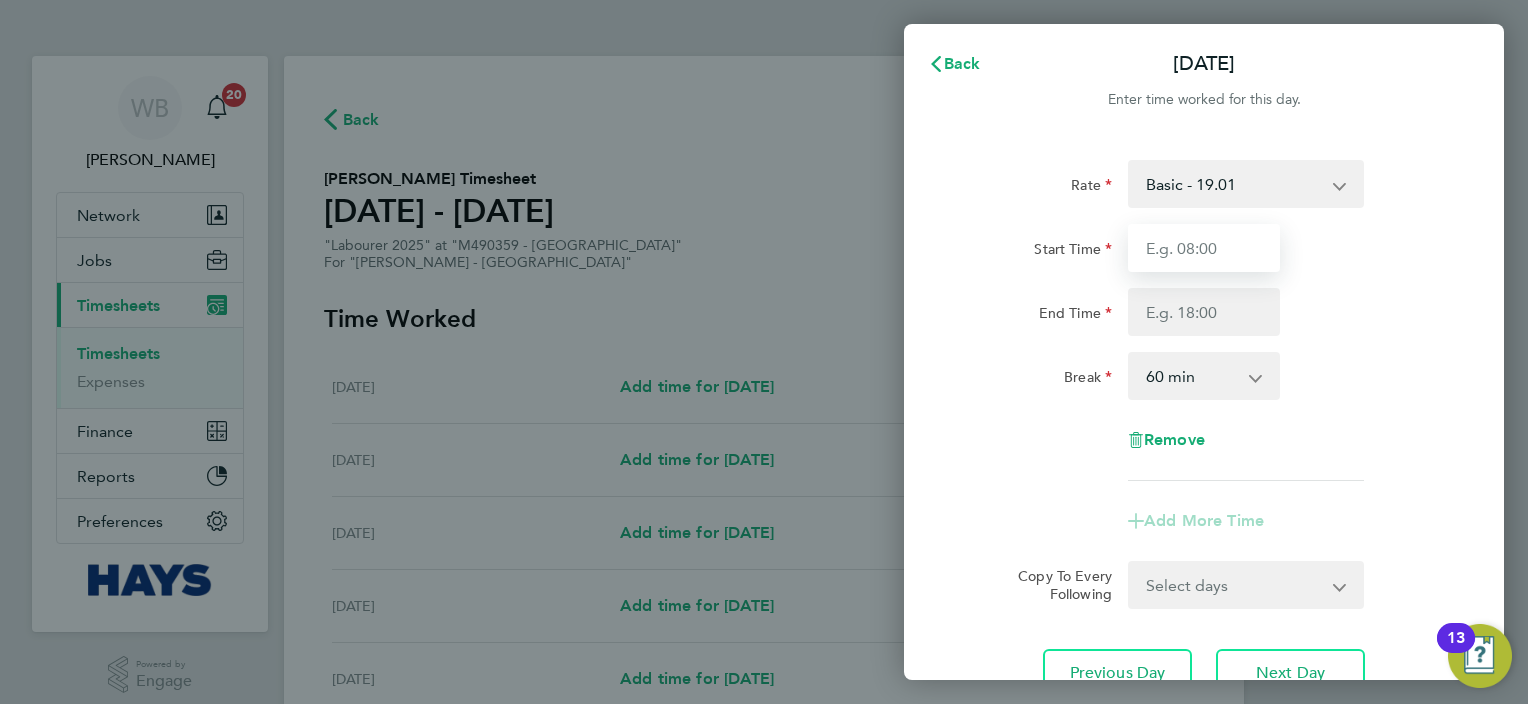 click on "Start Time" at bounding box center [1204, 248] 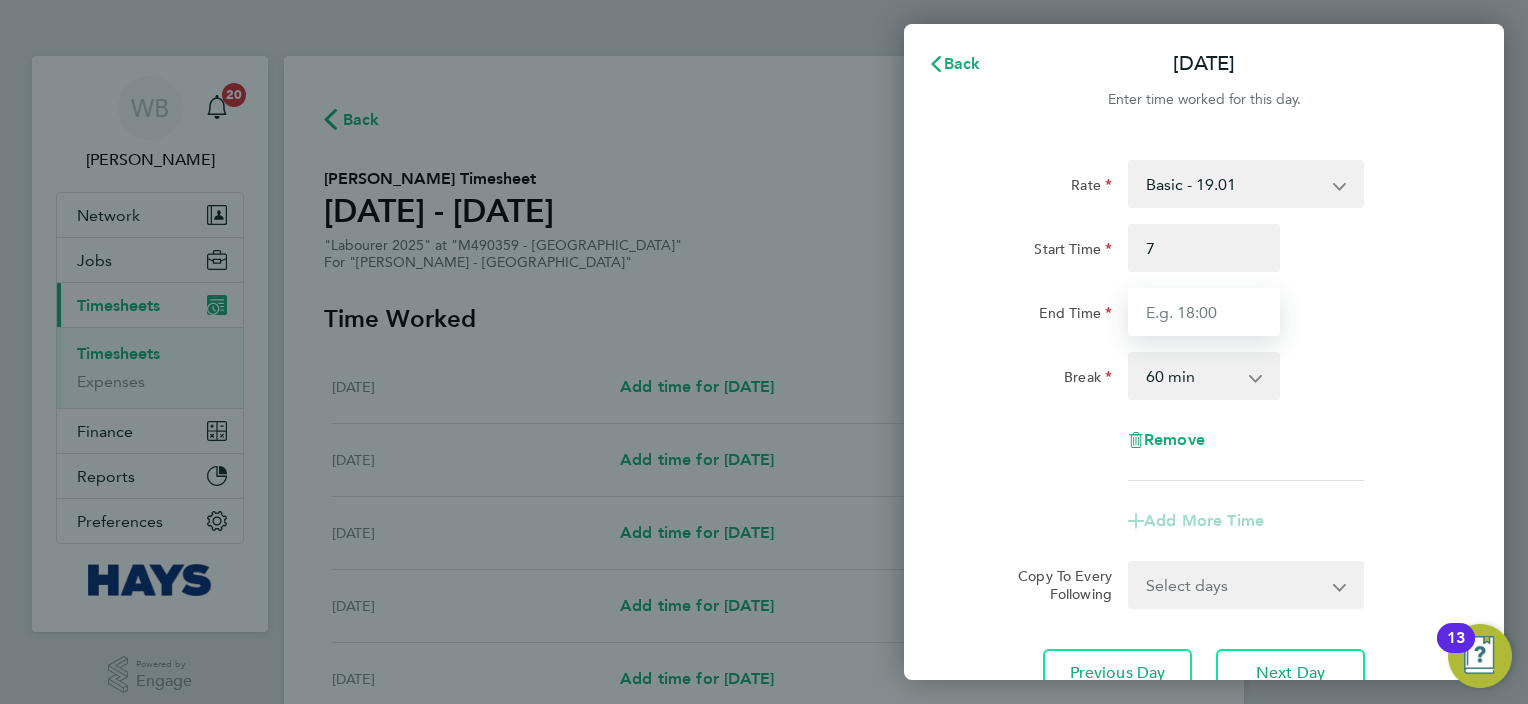 type on "07:00" 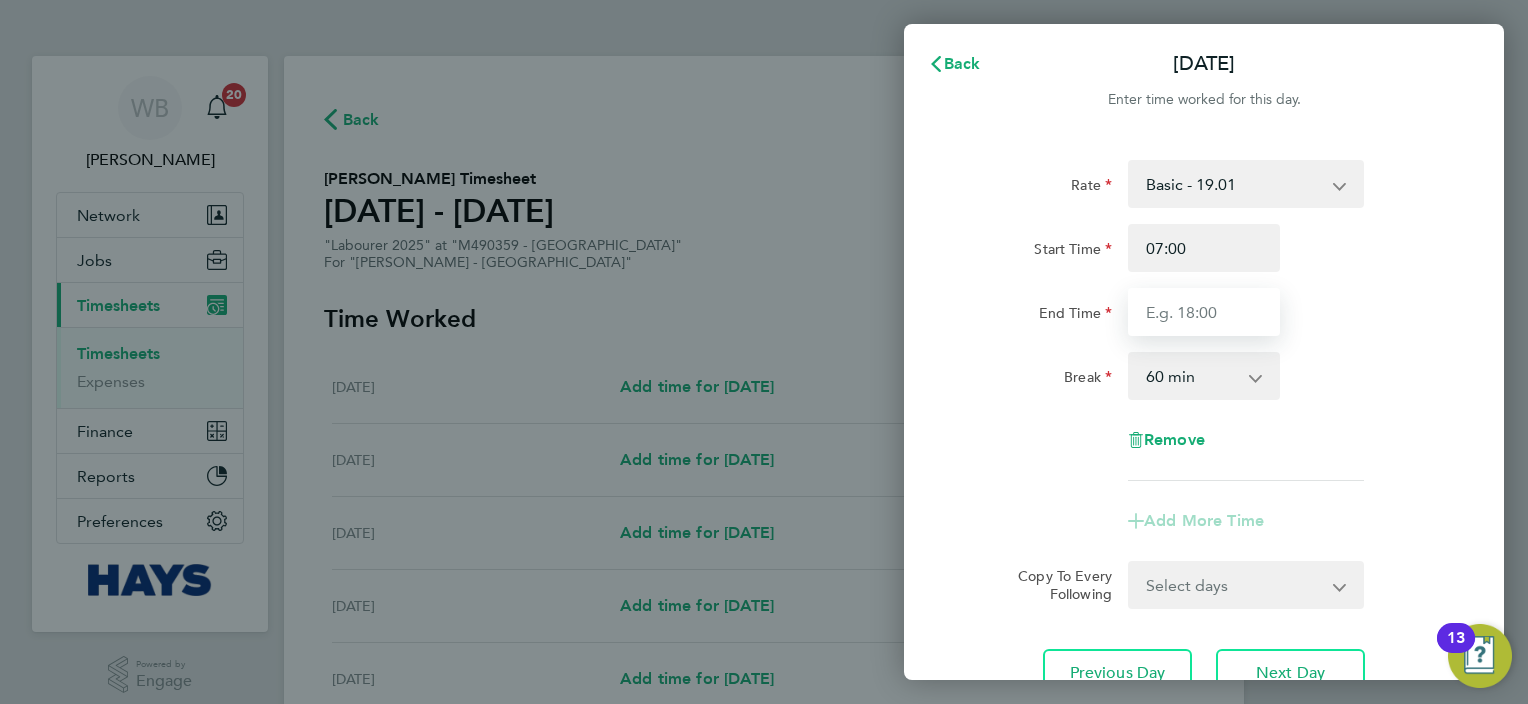 click on "End Time" at bounding box center [1204, 312] 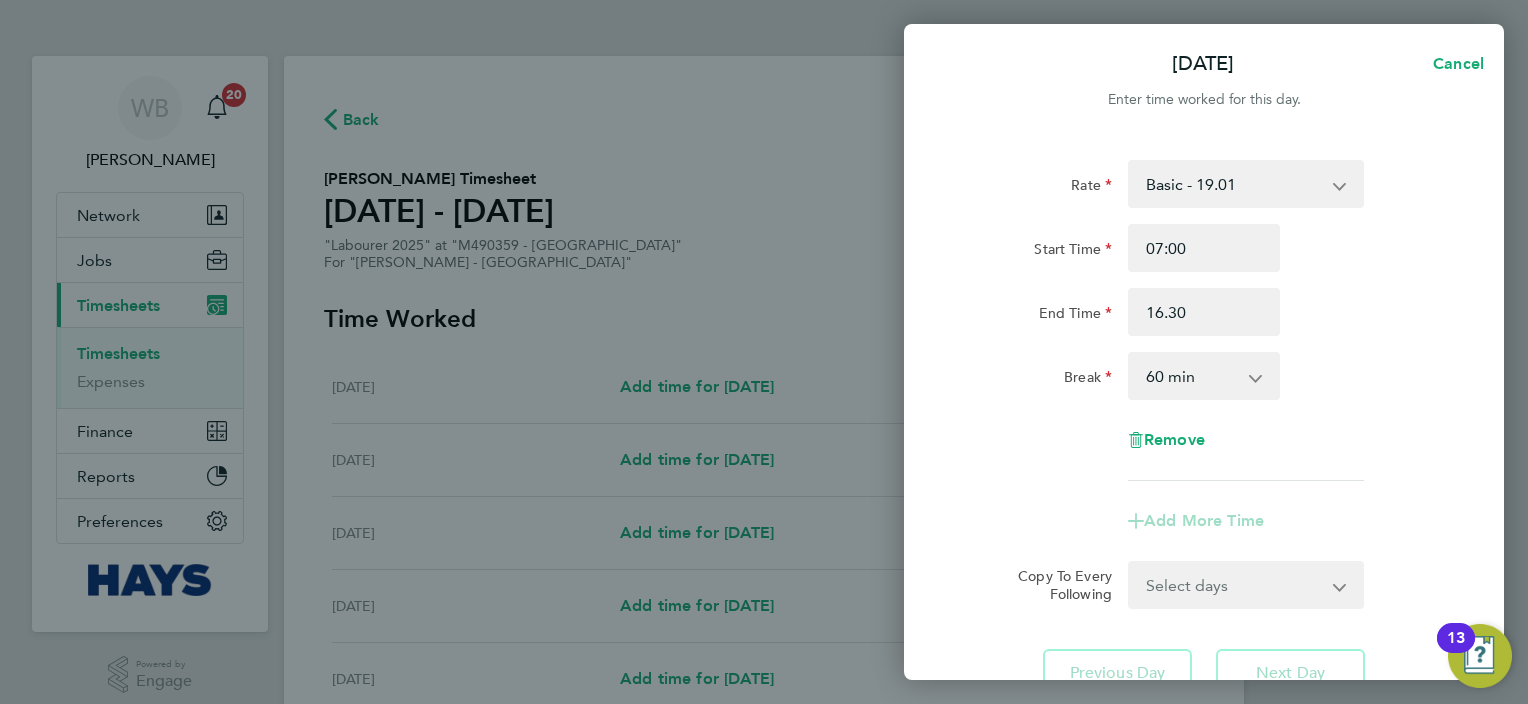 type on "16:30" 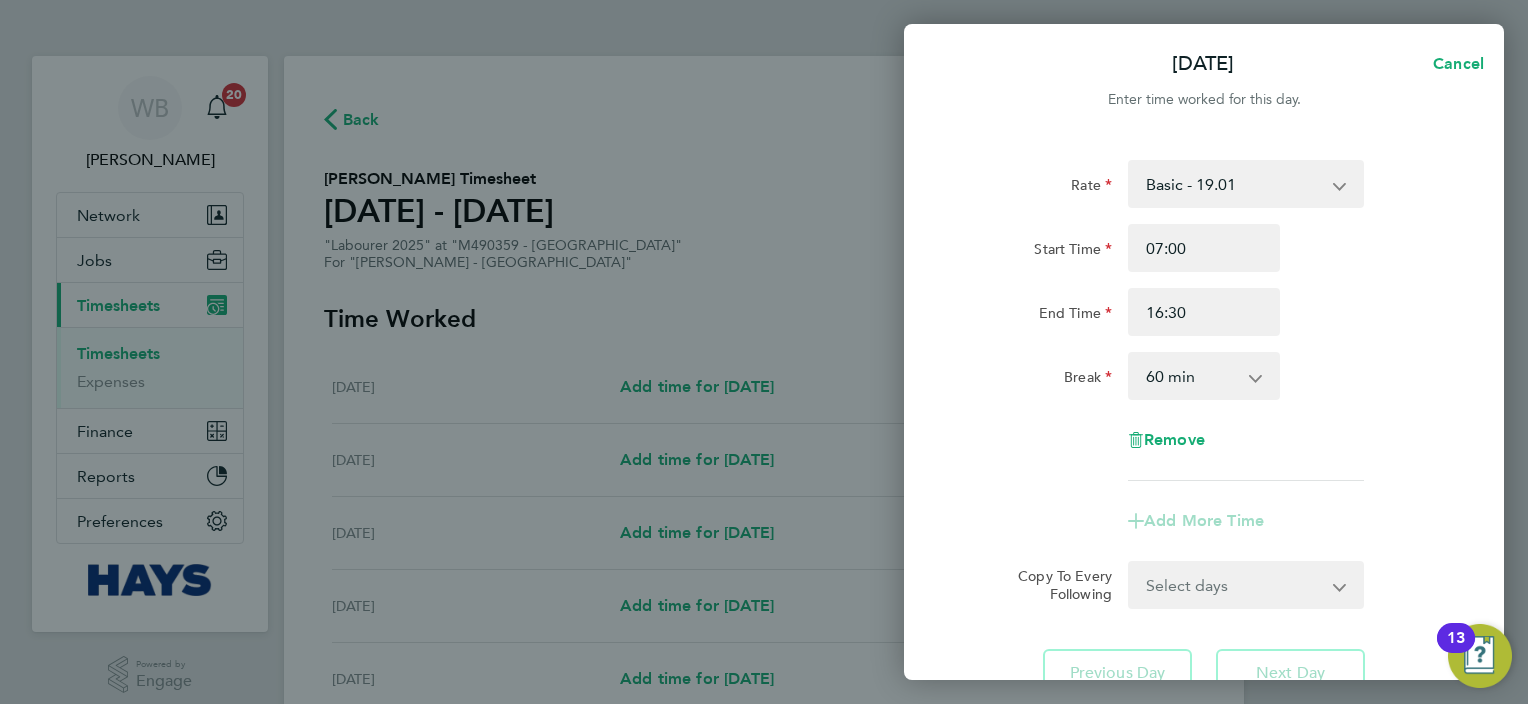 drag, startPoint x: 1223, startPoint y: 366, endPoint x: 1209, endPoint y: 372, distance: 15.231546 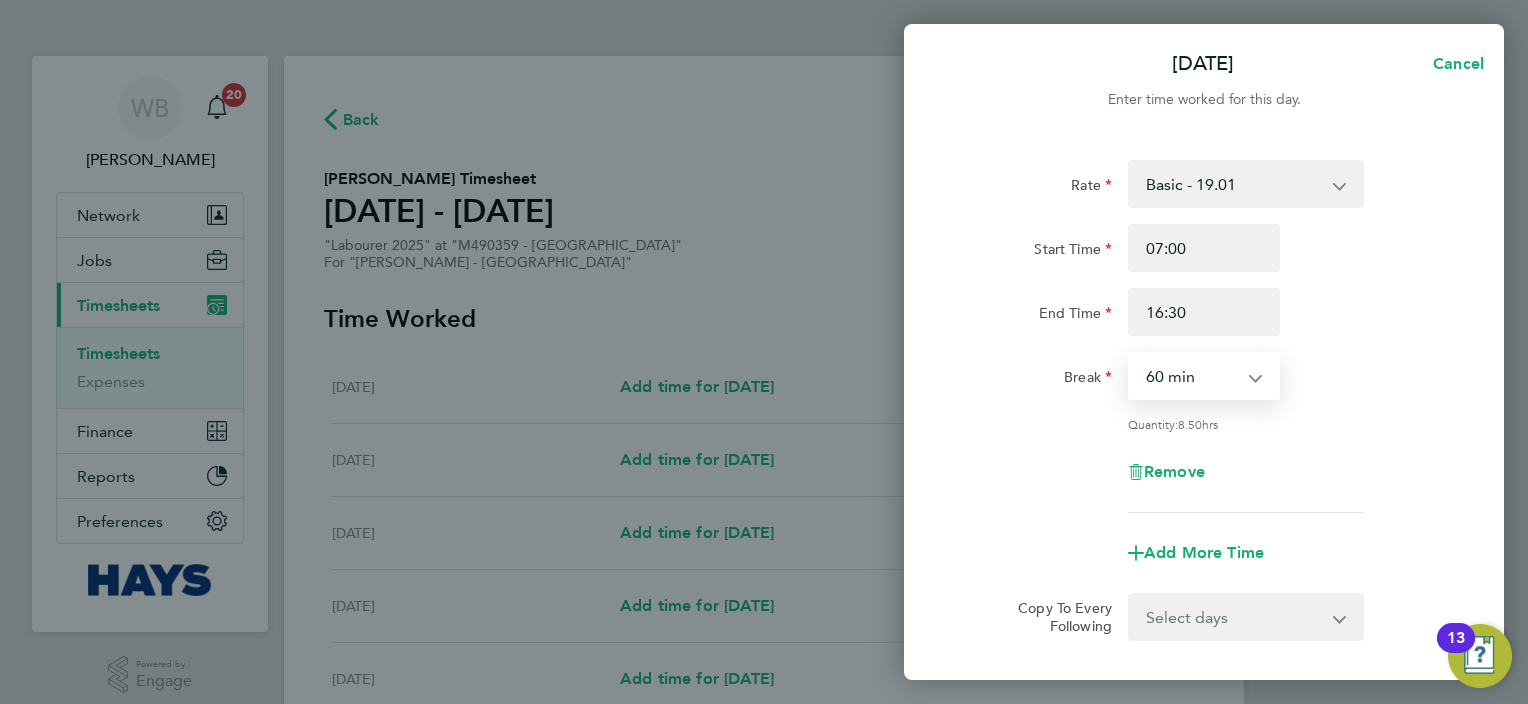 select on "30" 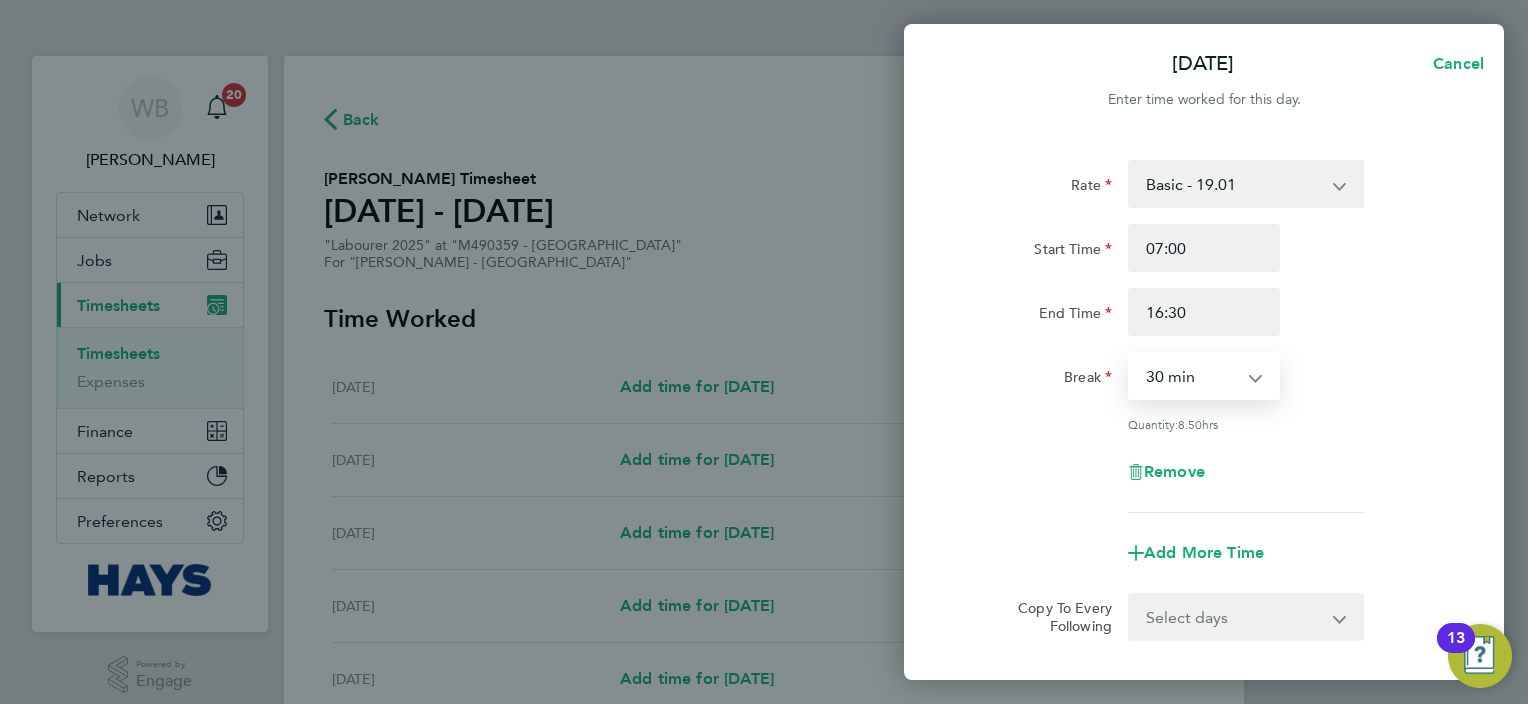 click on "0 min   15 min   30 min   45 min   60 min   75 min   90 min" at bounding box center [1192, 376] 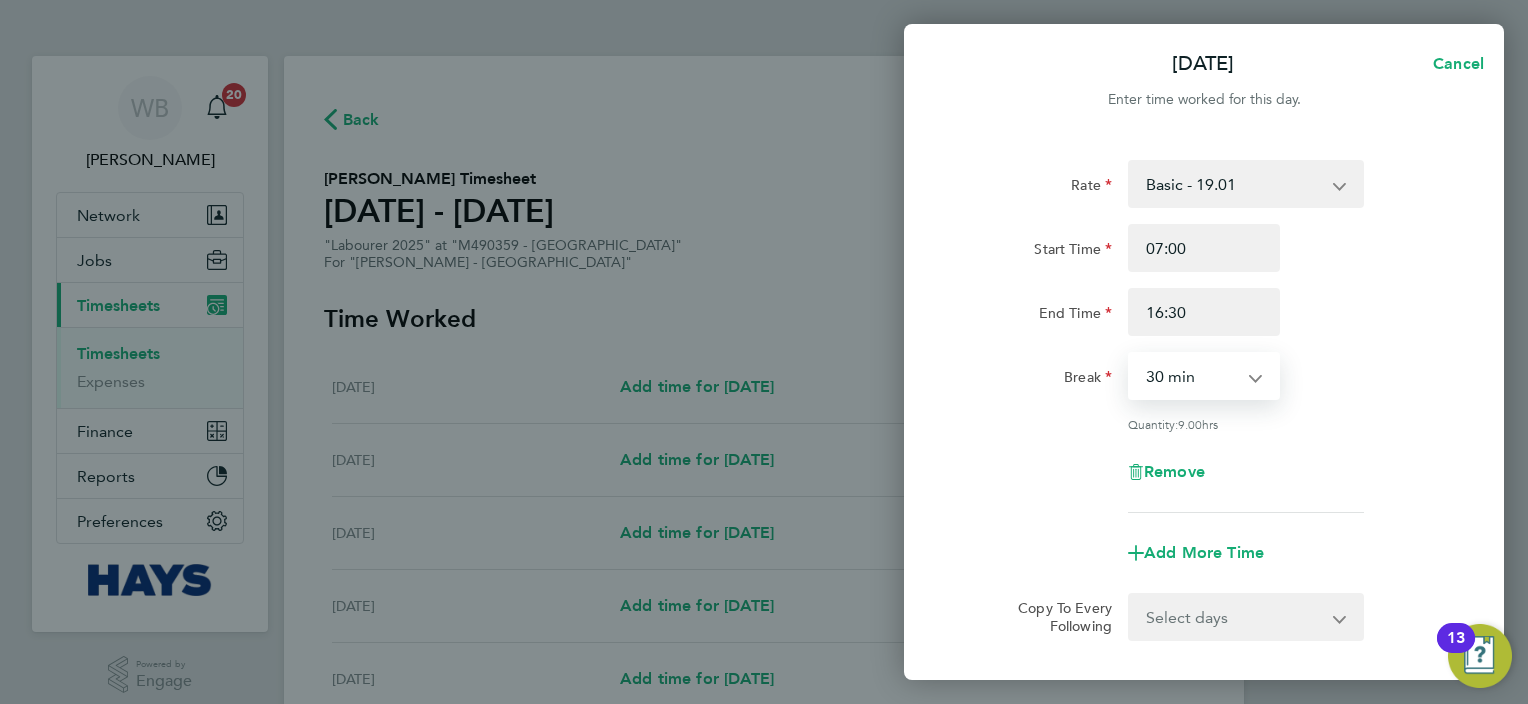 click on "Quantity:  9.00  hrs" 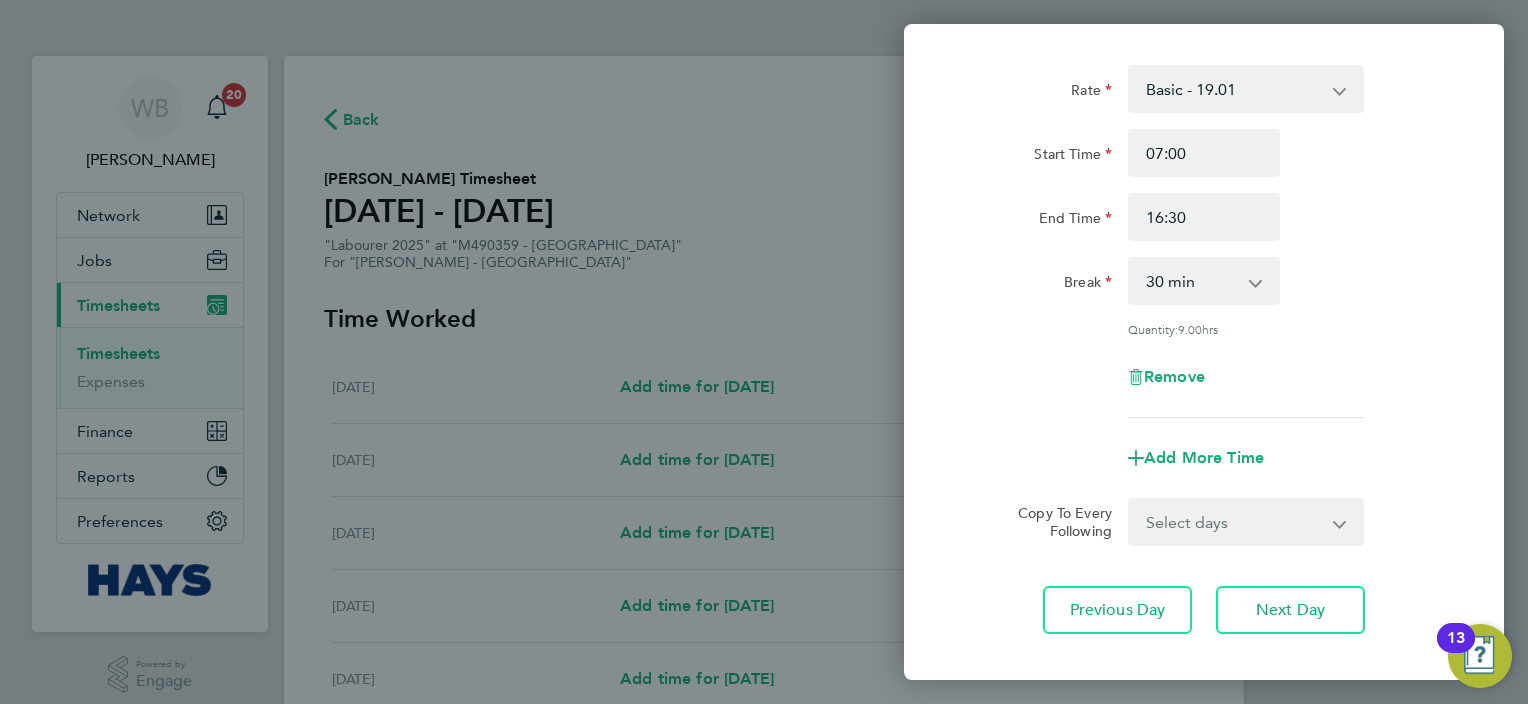 scroll, scrollTop: 198, scrollLeft: 0, axis: vertical 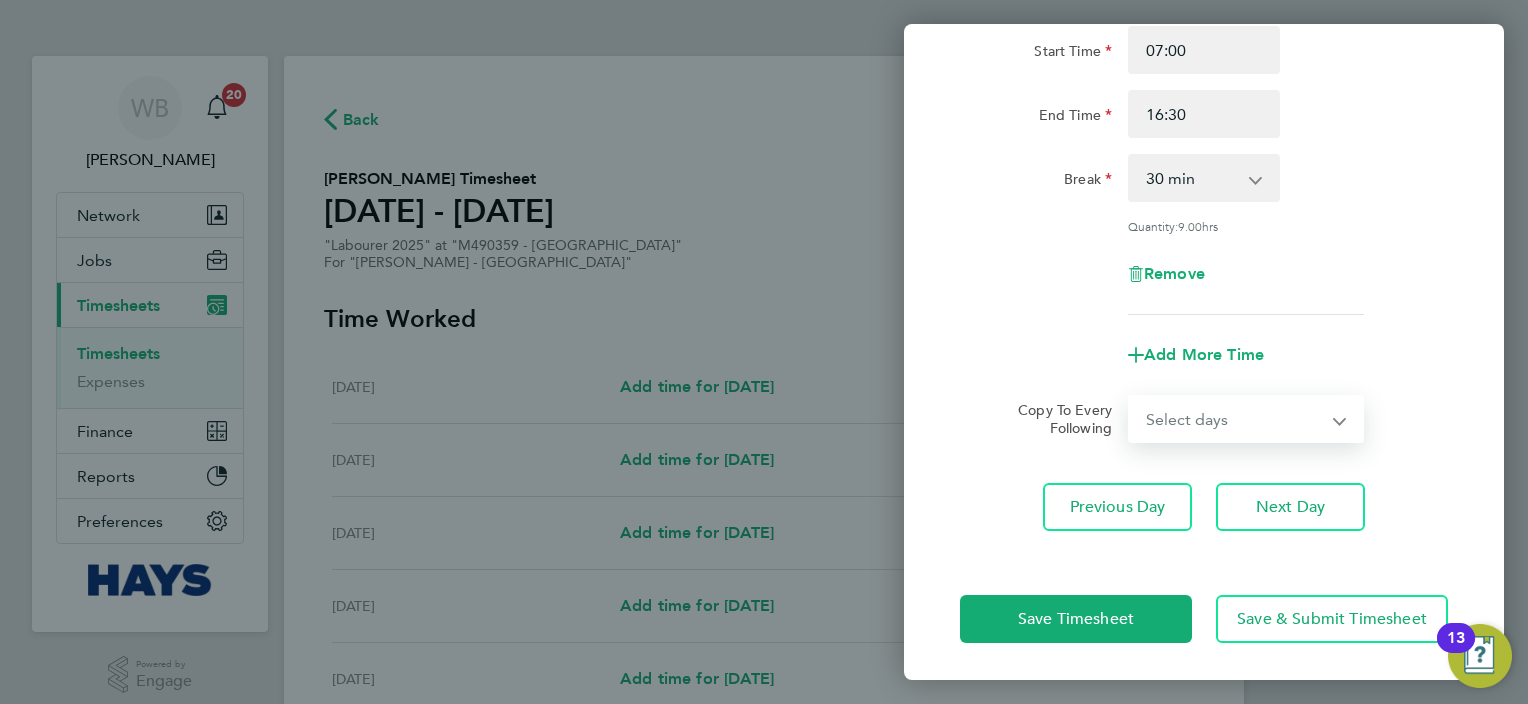click on "Select days   Day   [DATE]   [DATE]   [DATE]   [DATE]" at bounding box center [1235, 419] 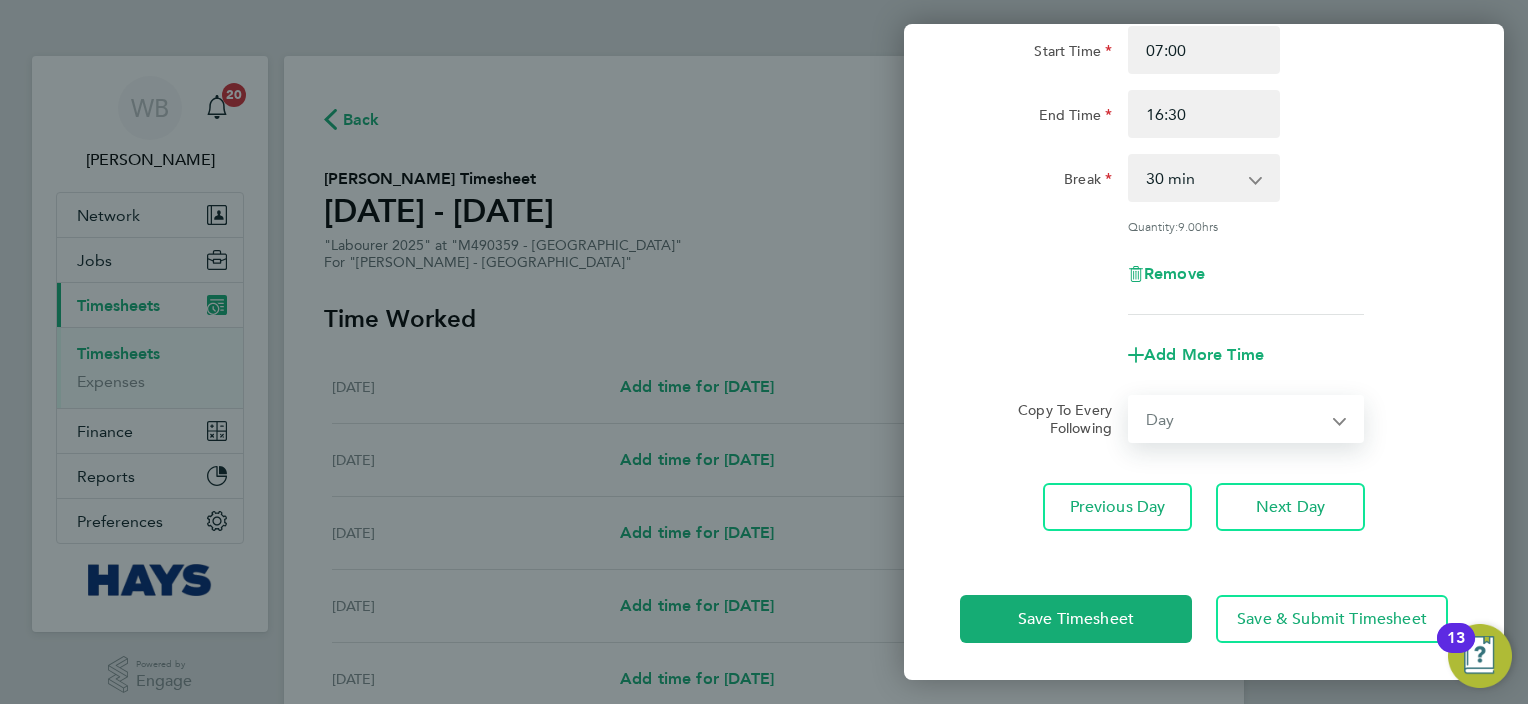click on "Select days   Day   [DATE]   [DATE]   [DATE]   [DATE]" at bounding box center [1235, 419] 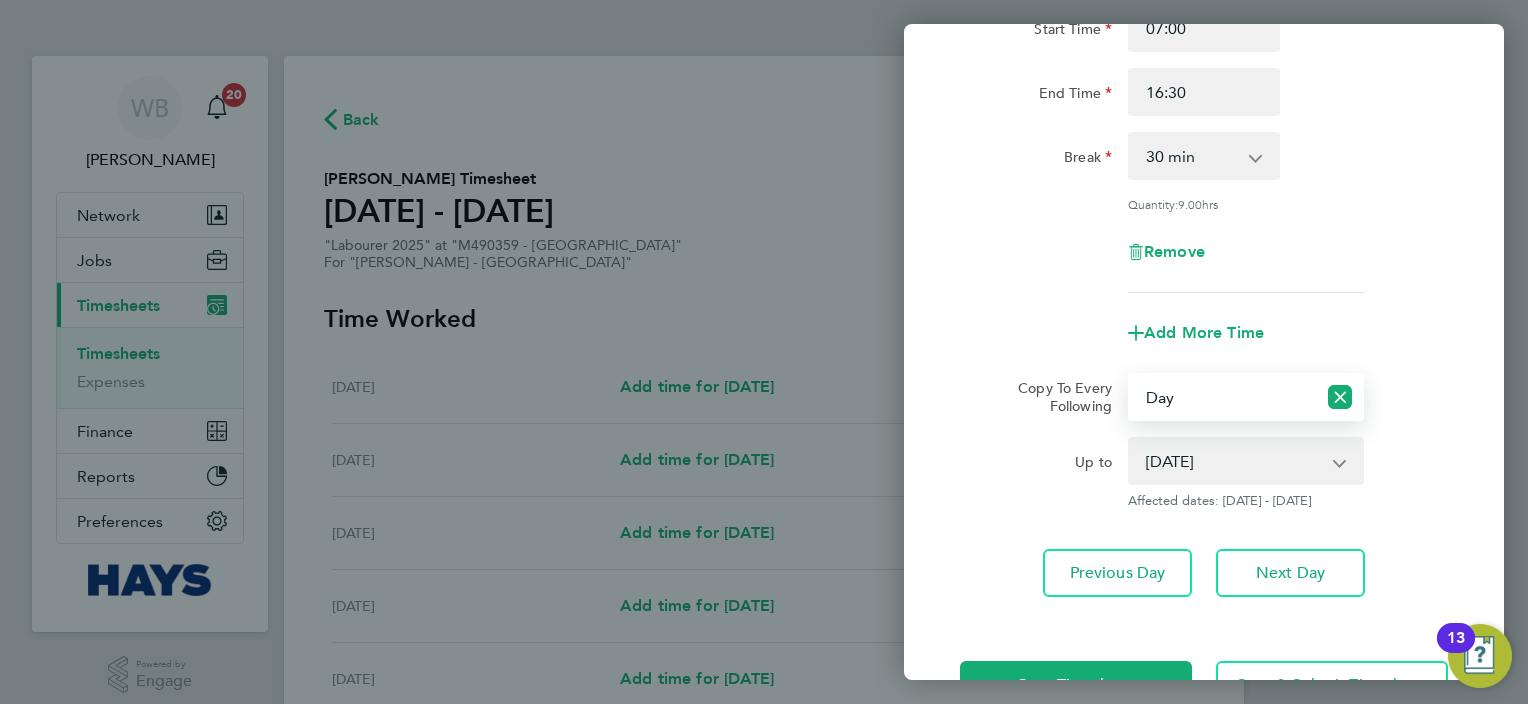 scroll, scrollTop: 286, scrollLeft: 0, axis: vertical 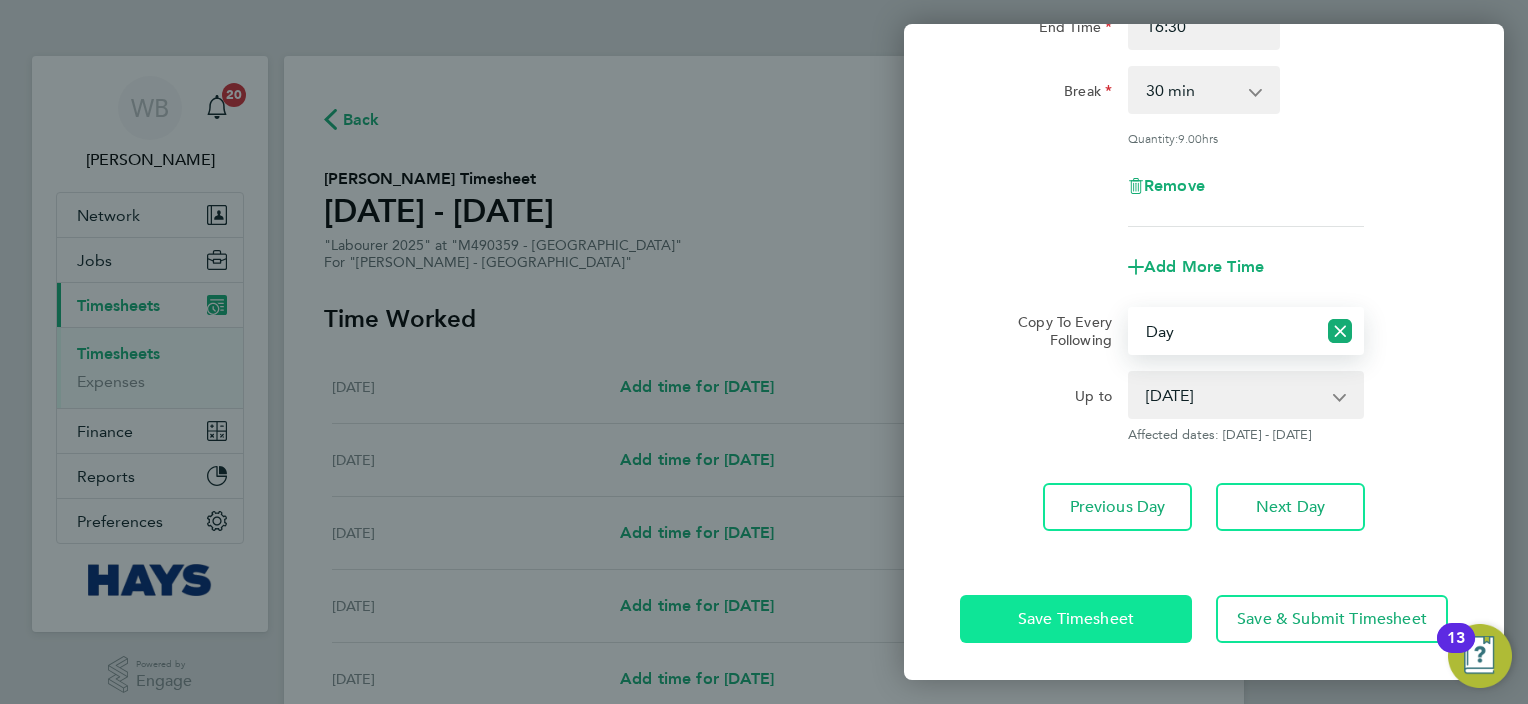 click on "Save Timesheet" 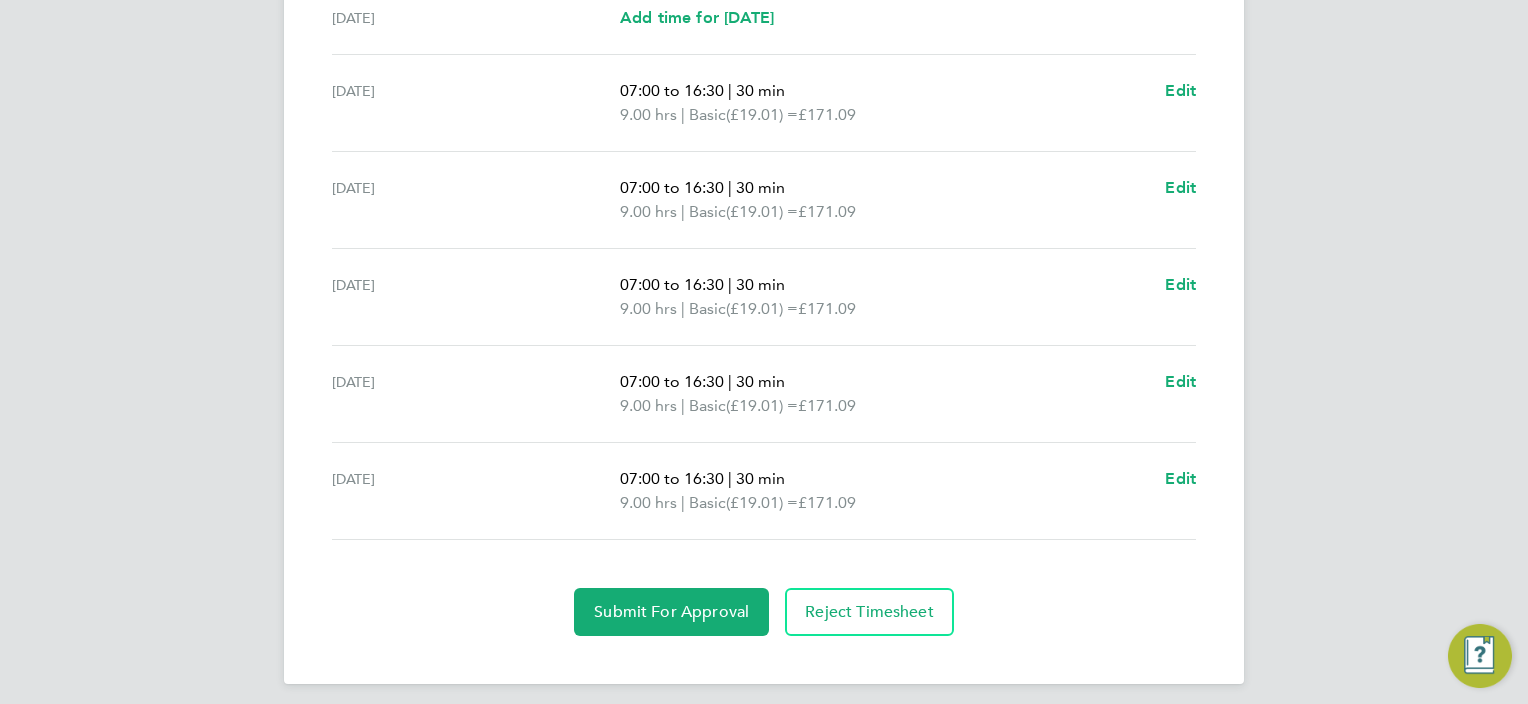 scroll, scrollTop: 738, scrollLeft: 0, axis: vertical 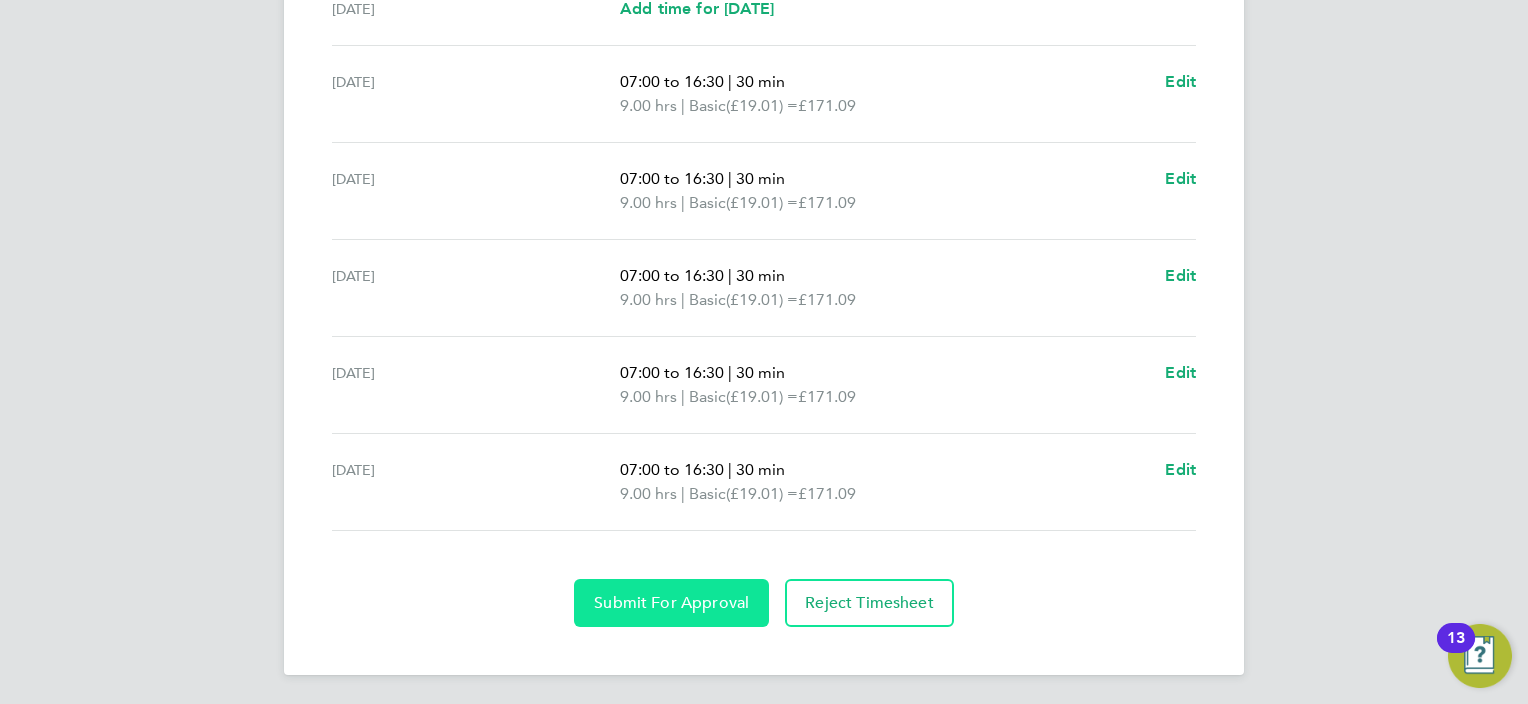 click on "Submit For Approval" 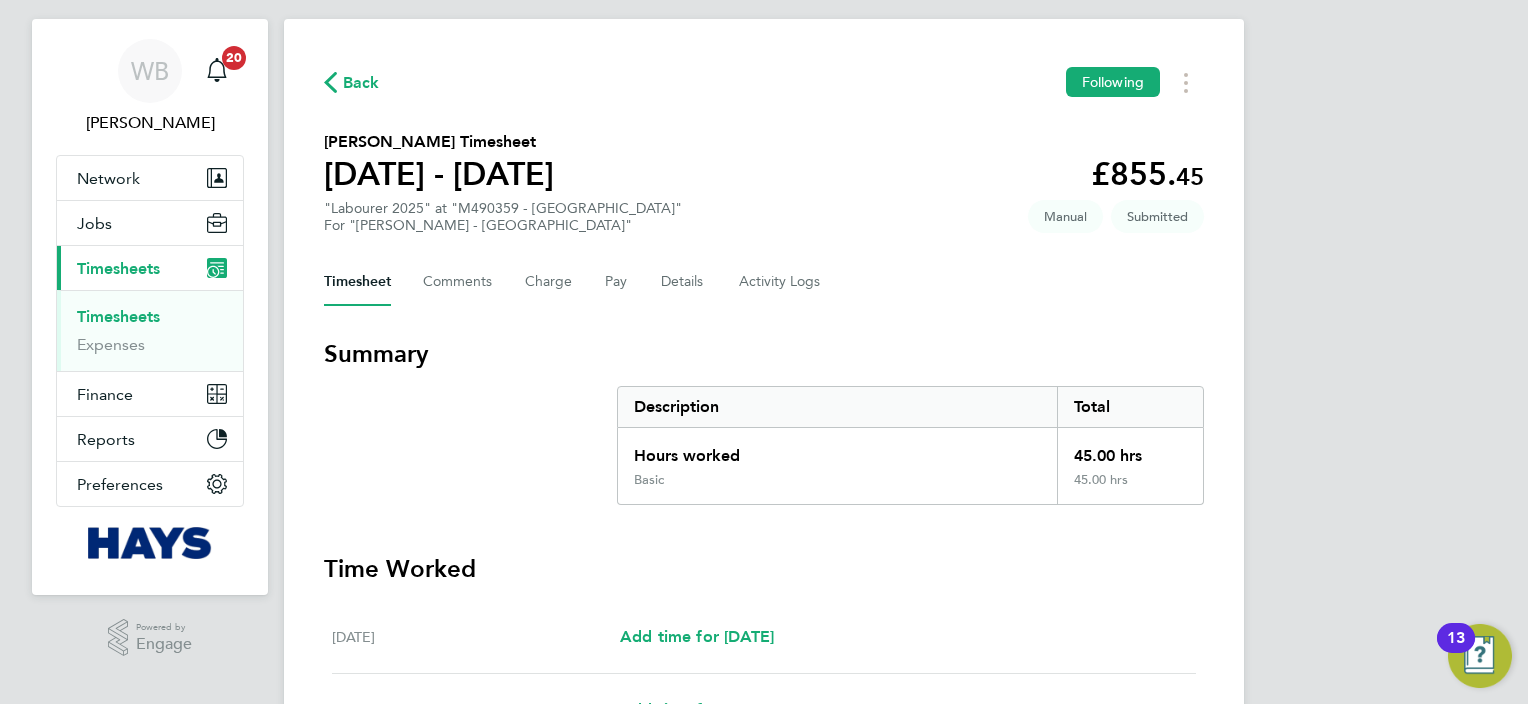 scroll, scrollTop: 0, scrollLeft: 0, axis: both 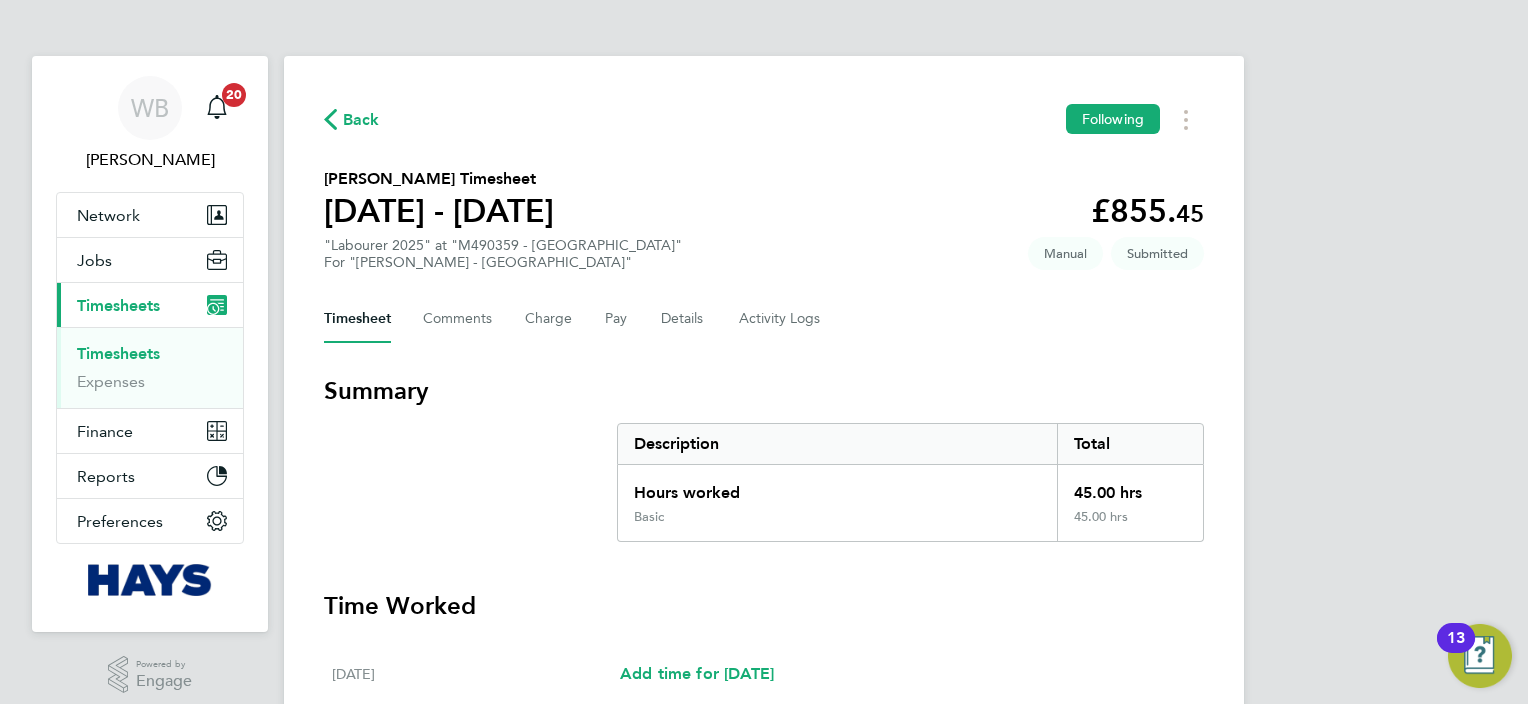 click on "Timesheets" at bounding box center (118, 353) 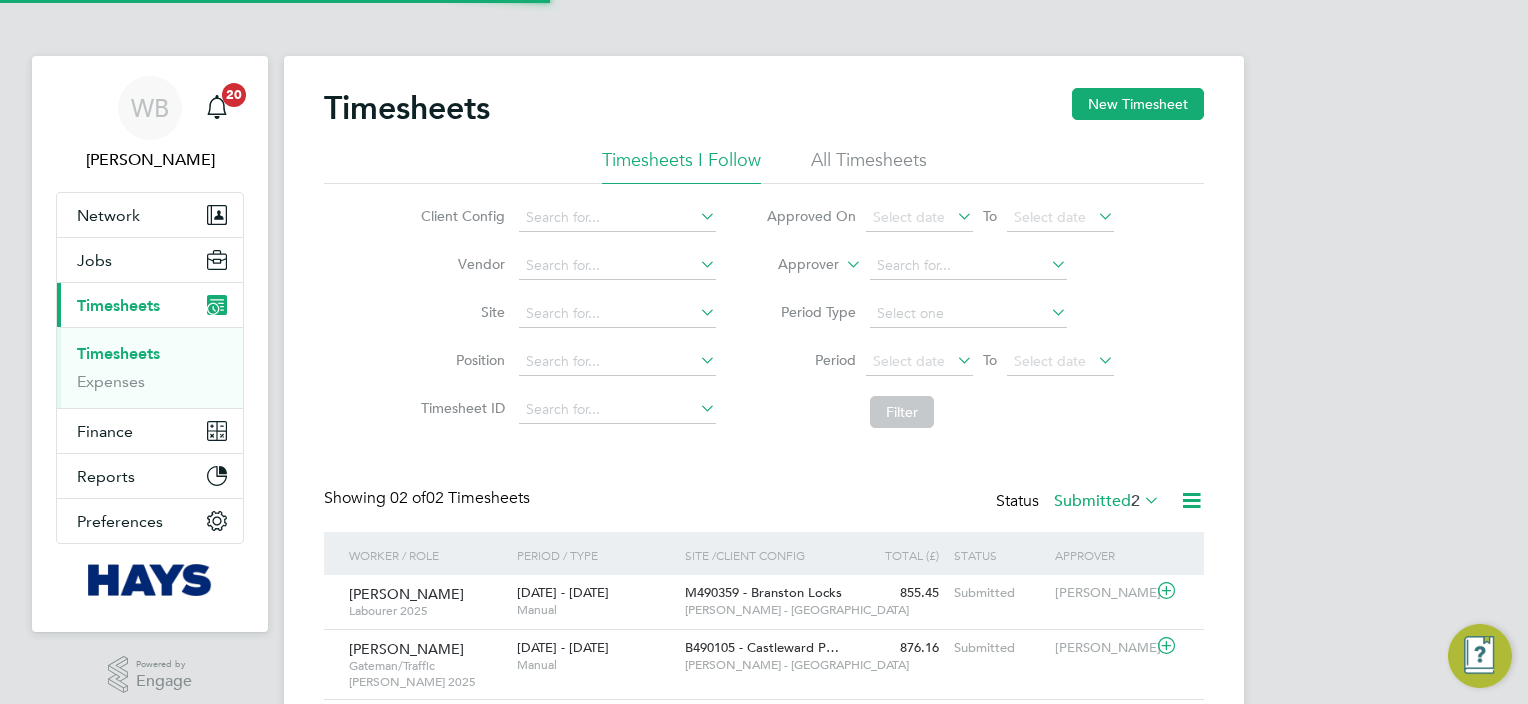 scroll, scrollTop: 9, scrollLeft: 10, axis: both 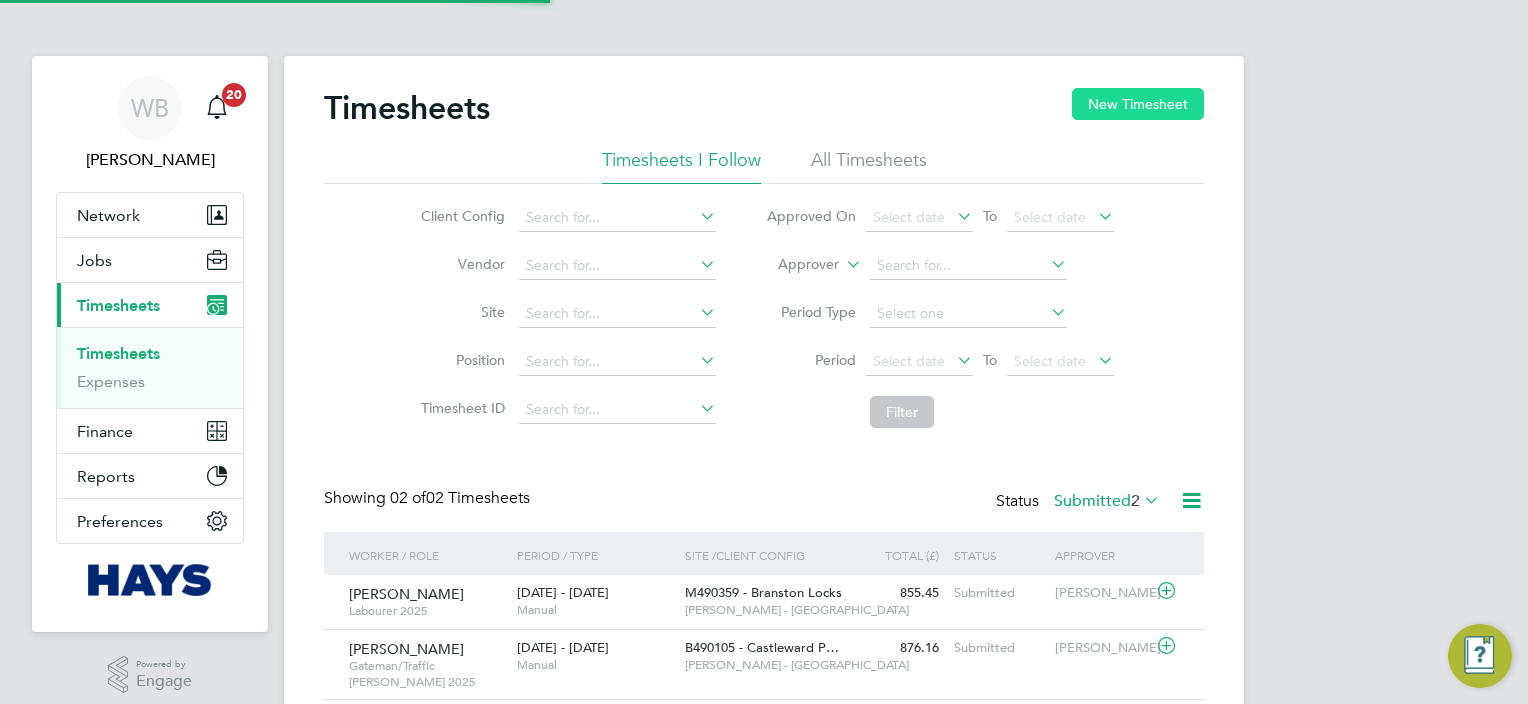 click on "New Timesheet" 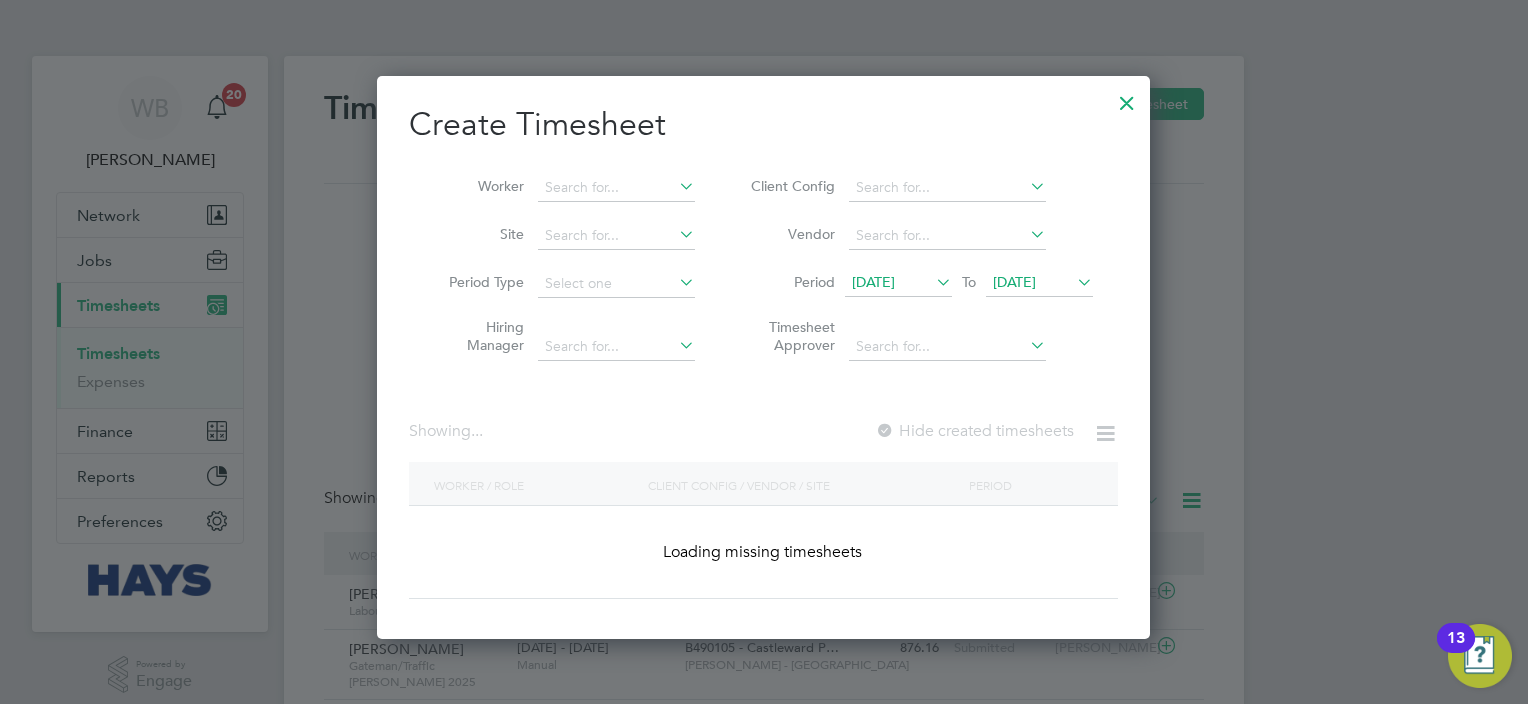 scroll, scrollTop: 10, scrollLeft: 10, axis: both 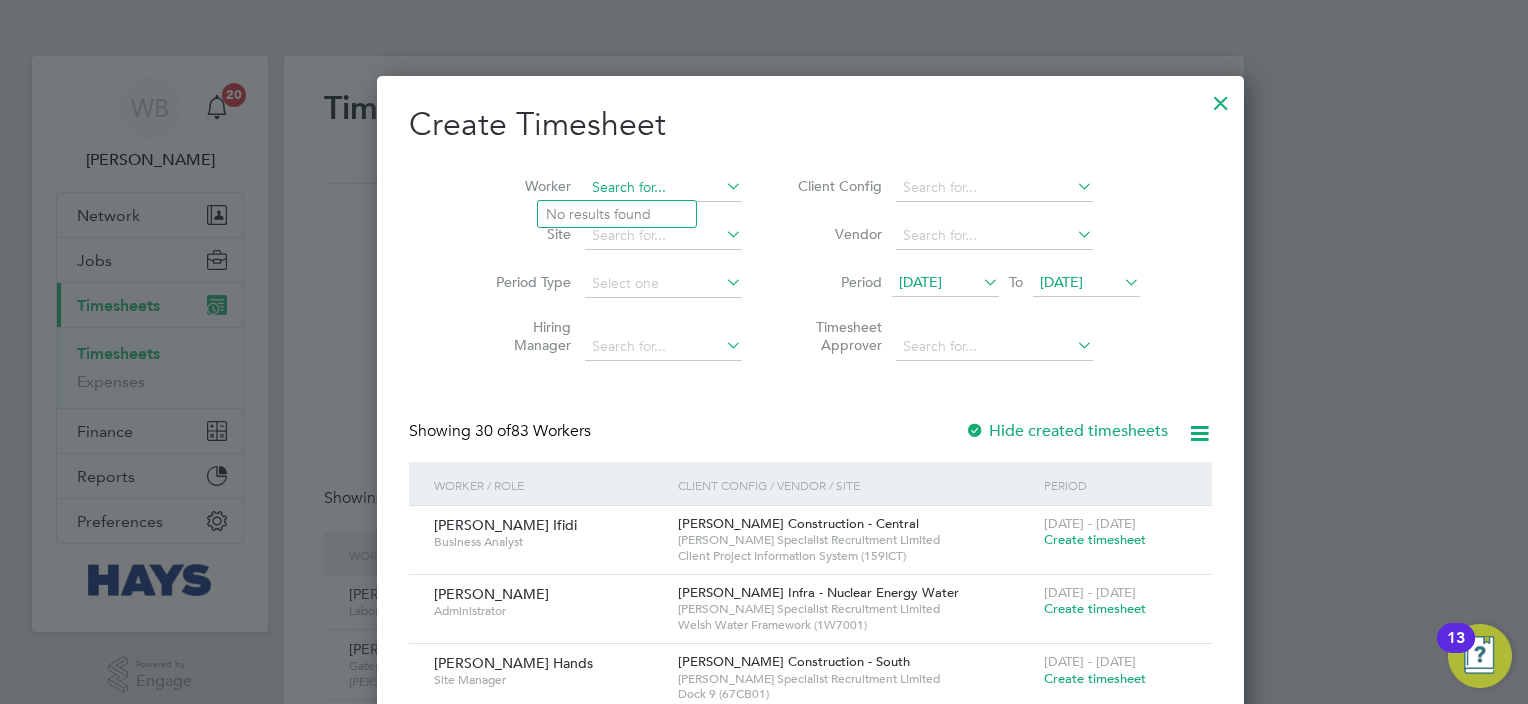 click at bounding box center [663, 188] 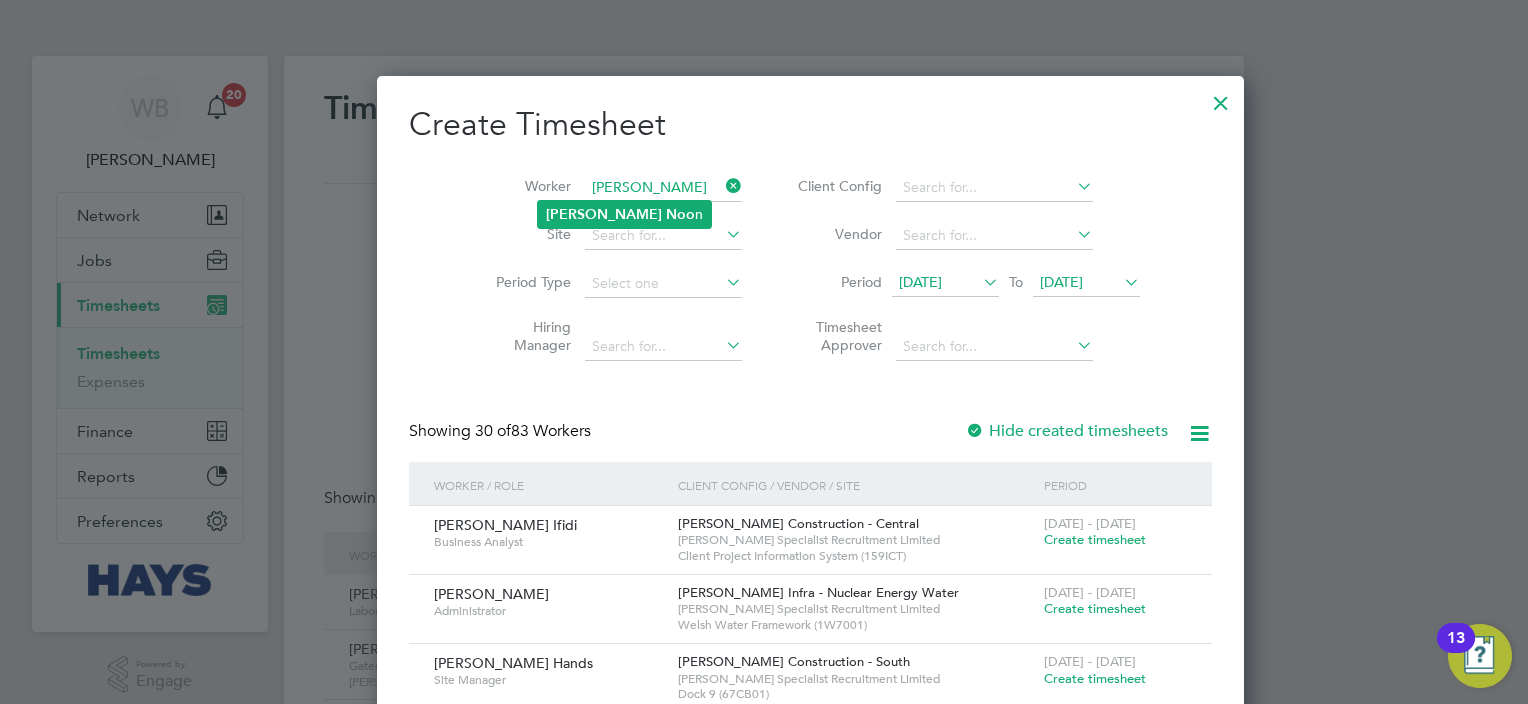 click on "Noo" 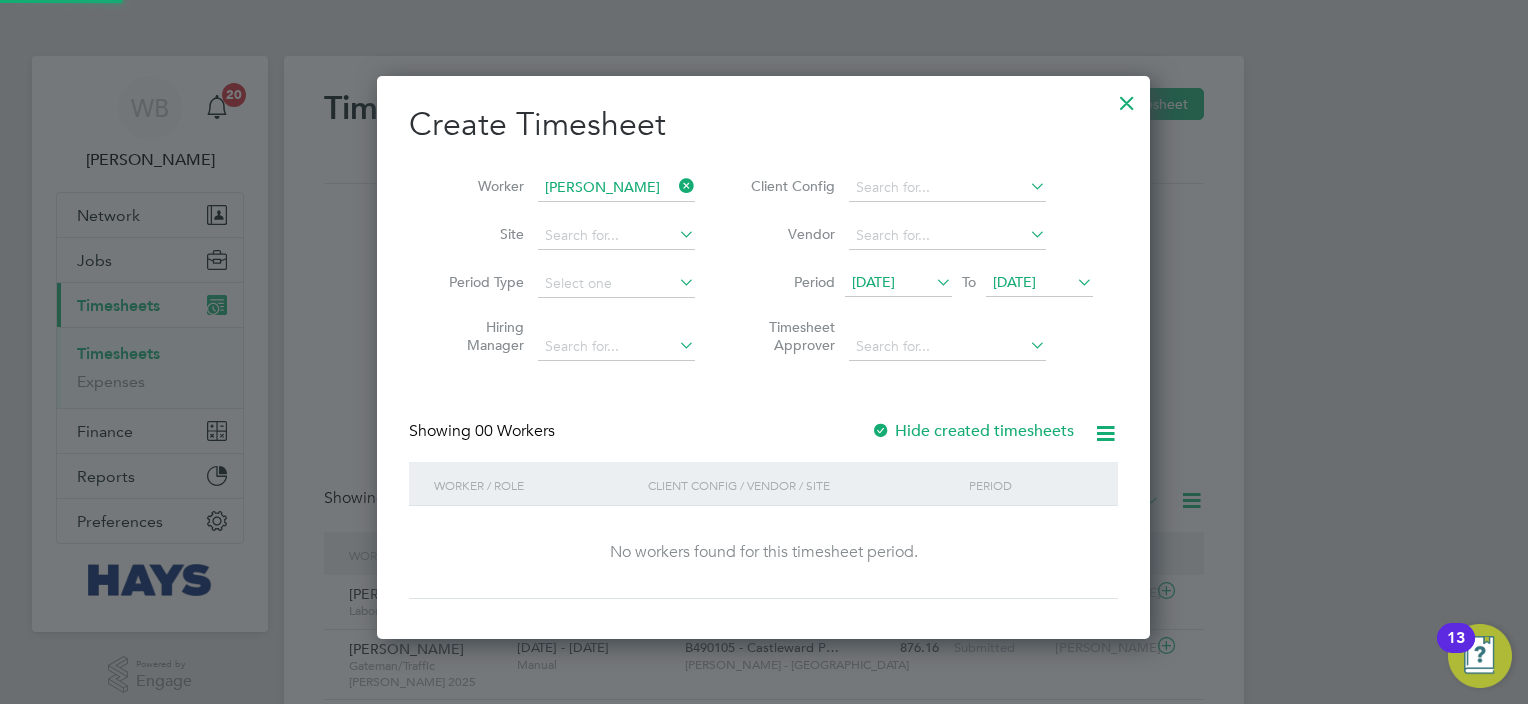 scroll, scrollTop: 10, scrollLeft: 10, axis: both 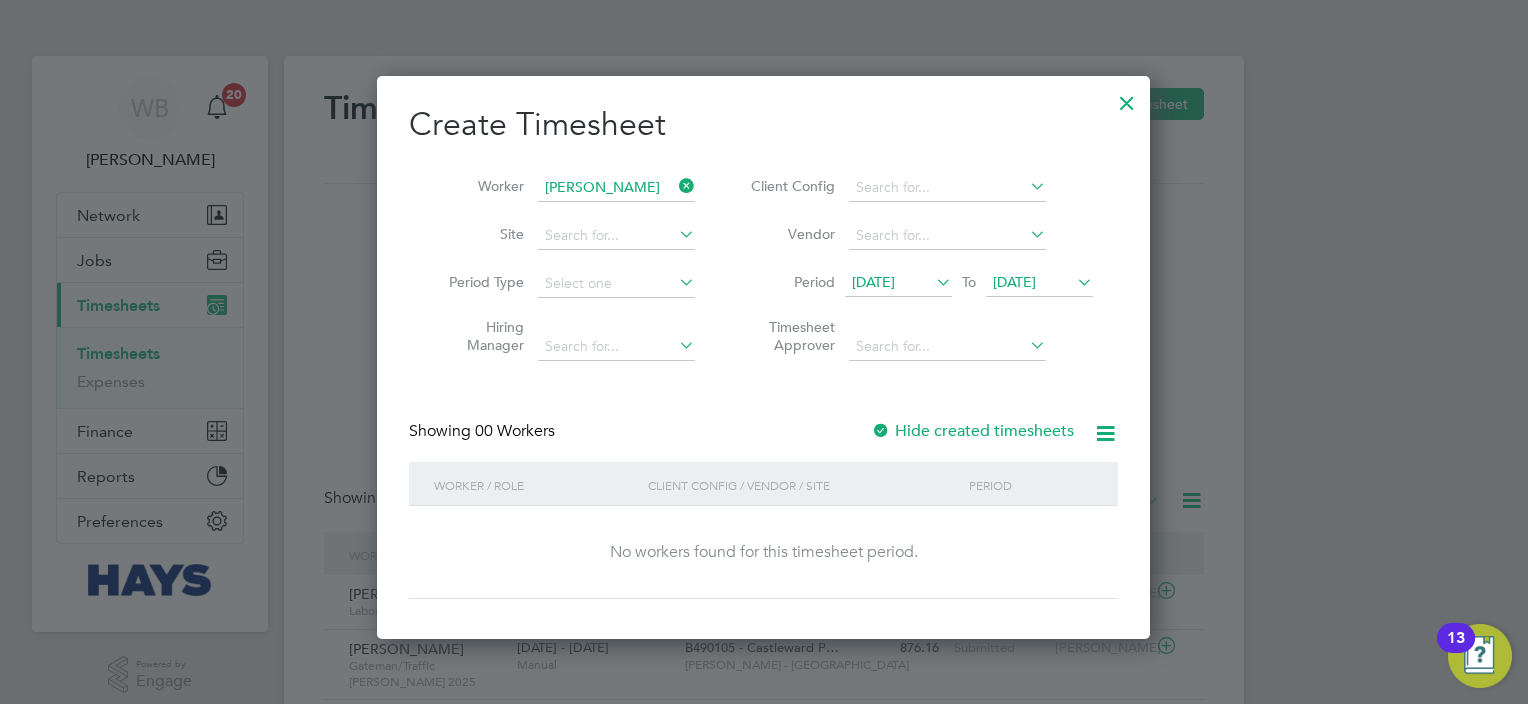 click on "Create Timesheet Worker   [PERSON_NAME] Site   Period Type   Hiring Manager   Client Config   Vendor   Period
[DATE]
To
[DATE]
Timesheet Approver   Showing   00 Workers Hide created timesheets Worker / Role Client Config / Vendor / Site Period No workers found for this timesheet period. Show  30  more" at bounding box center [763, 351] 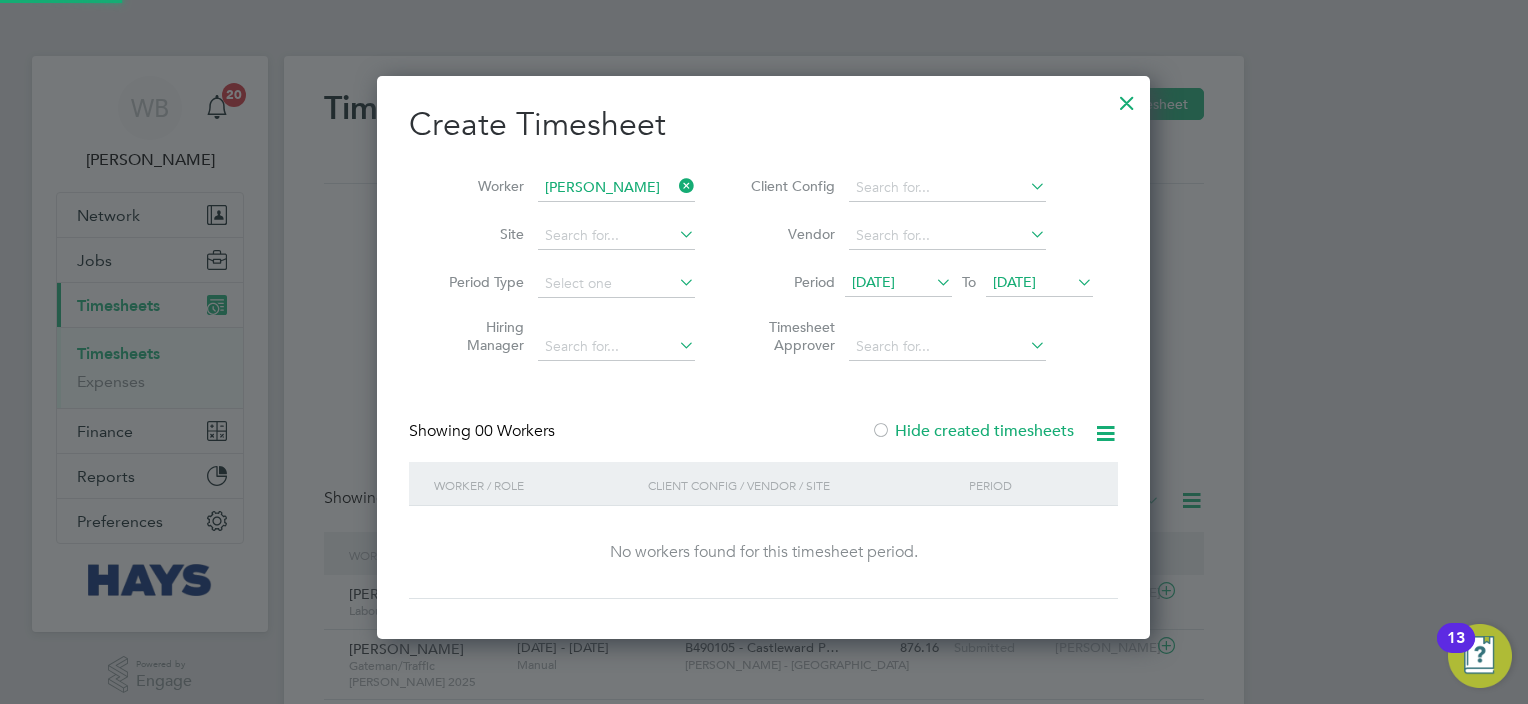 scroll, scrollTop: 10, scrollLeft: 10, axis: both 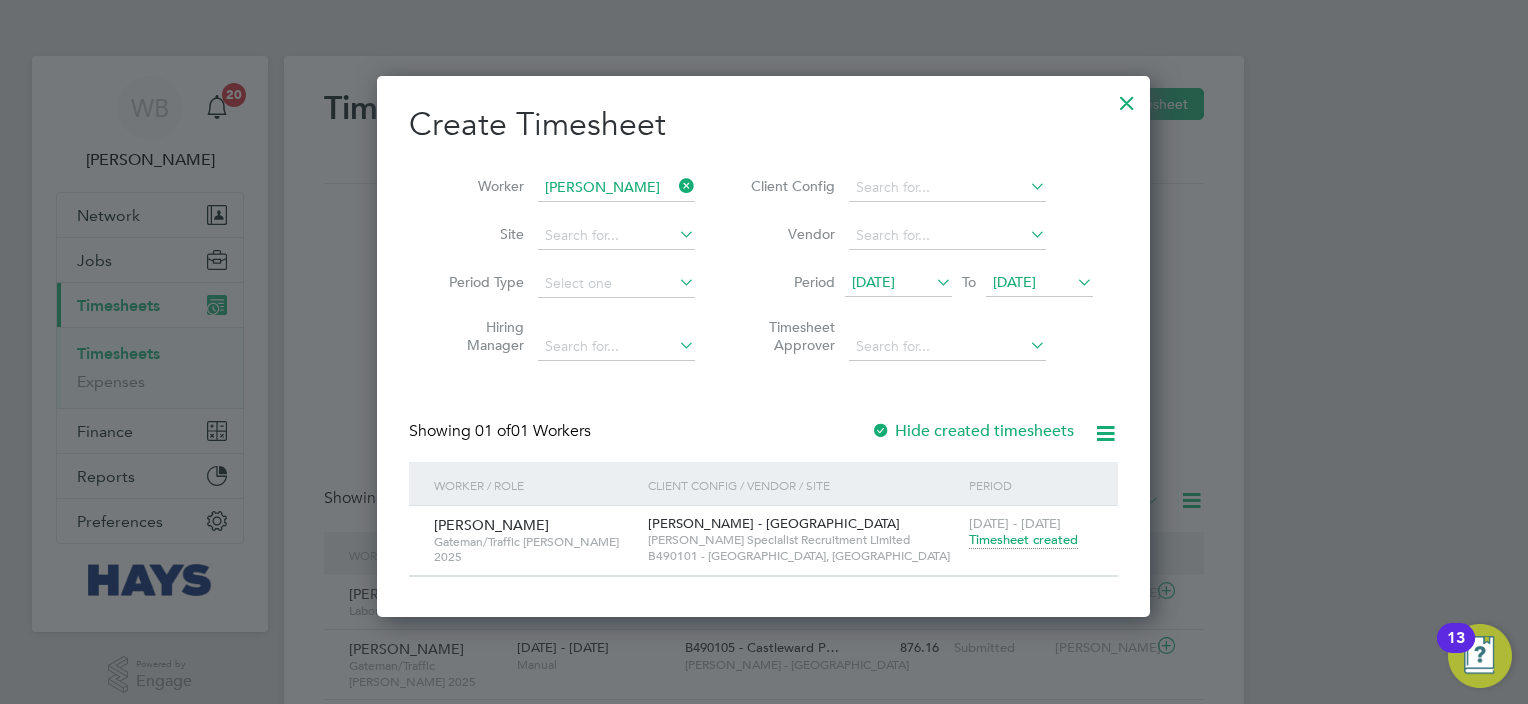 click on "[DATE]" at bounding box center [1014, 282] 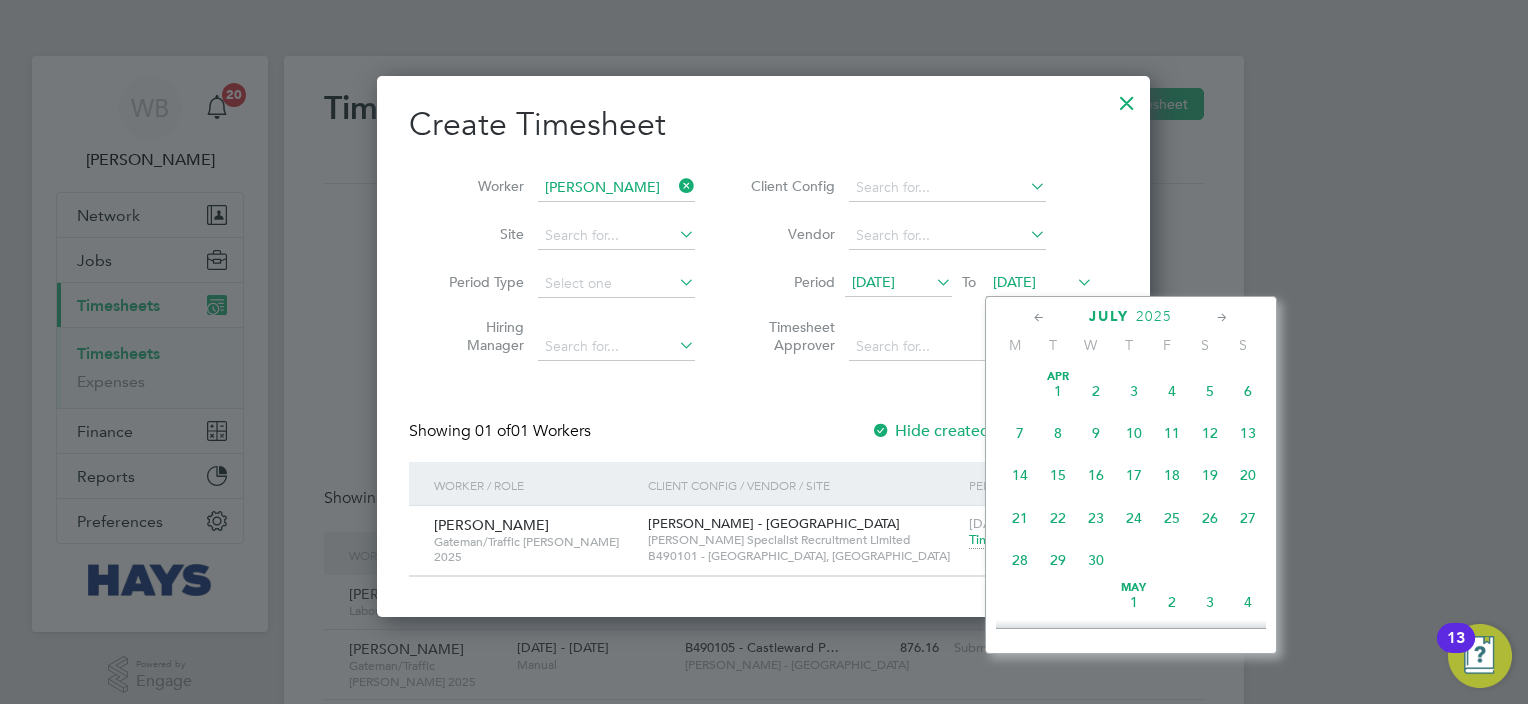 scroll, scrollTop: 652, scrollLeft: 0, axis: vertical 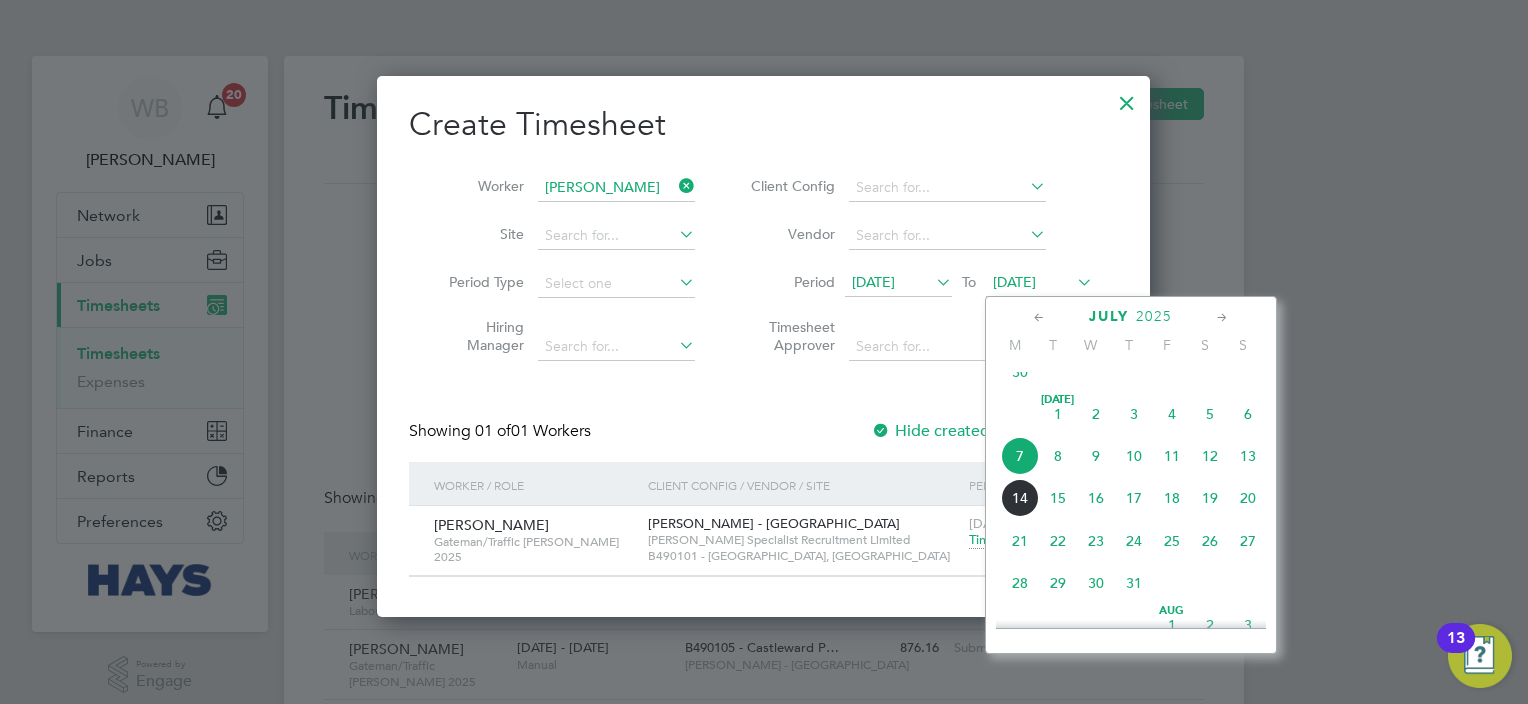 click on "14" 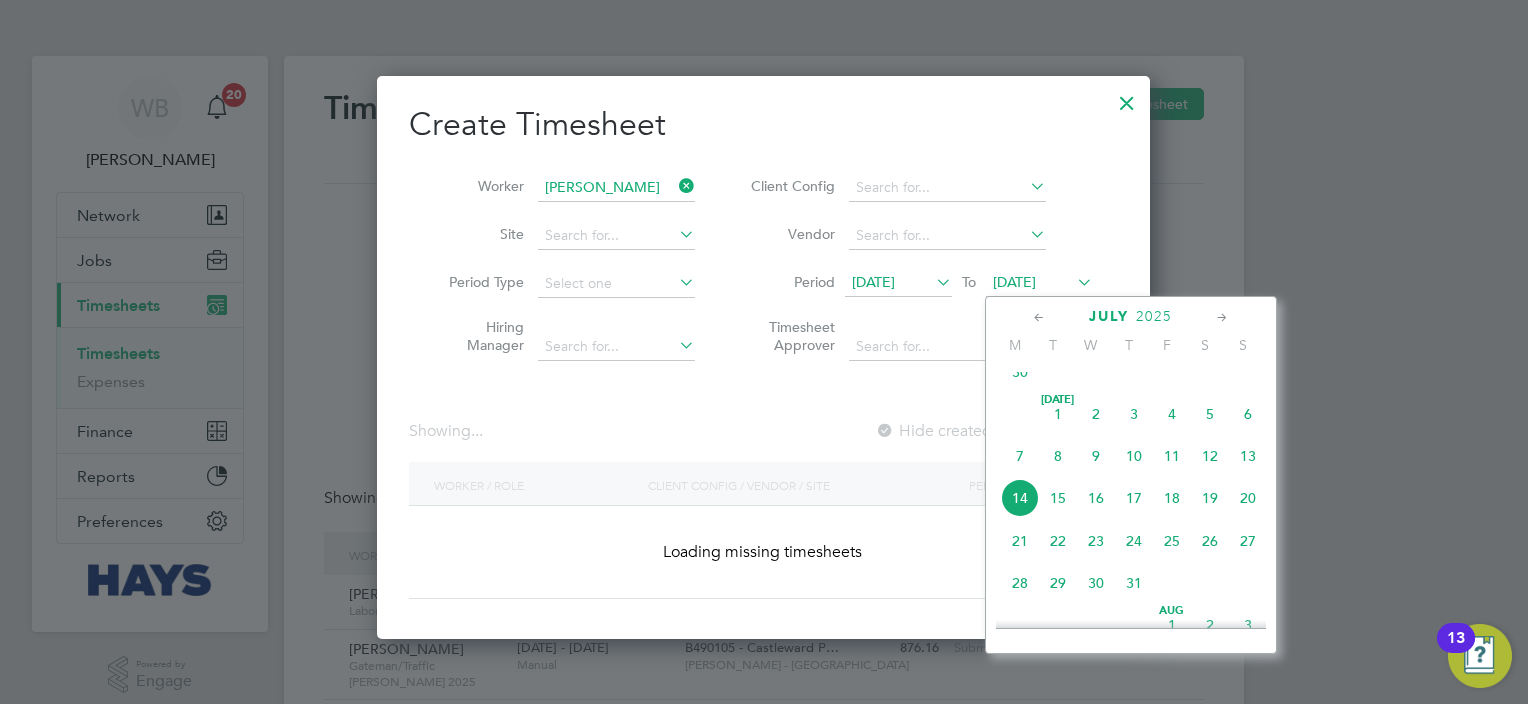 scroll, scrollTop: 10, scrollLeft: 10, axis: both 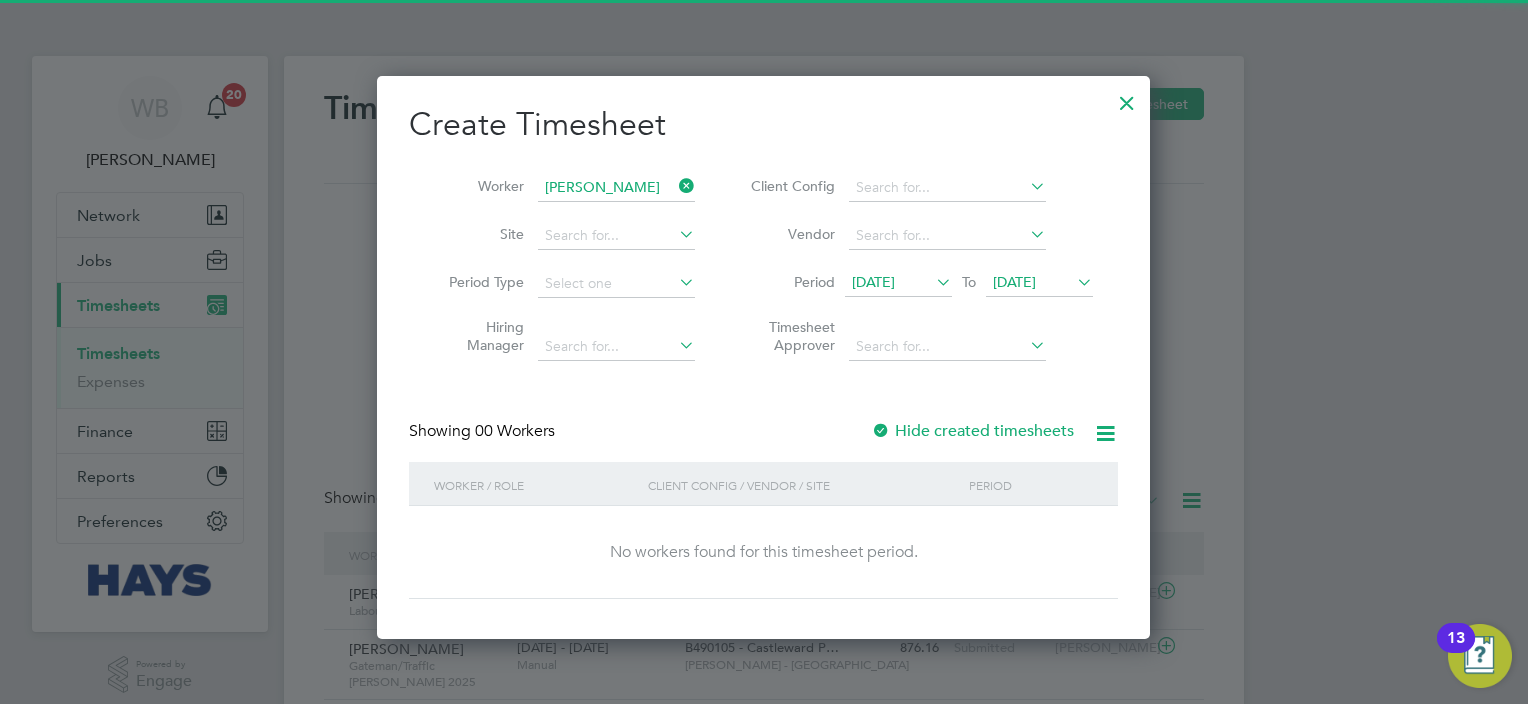 click on "Hide created timesheets" at bounding box center (972, 431) 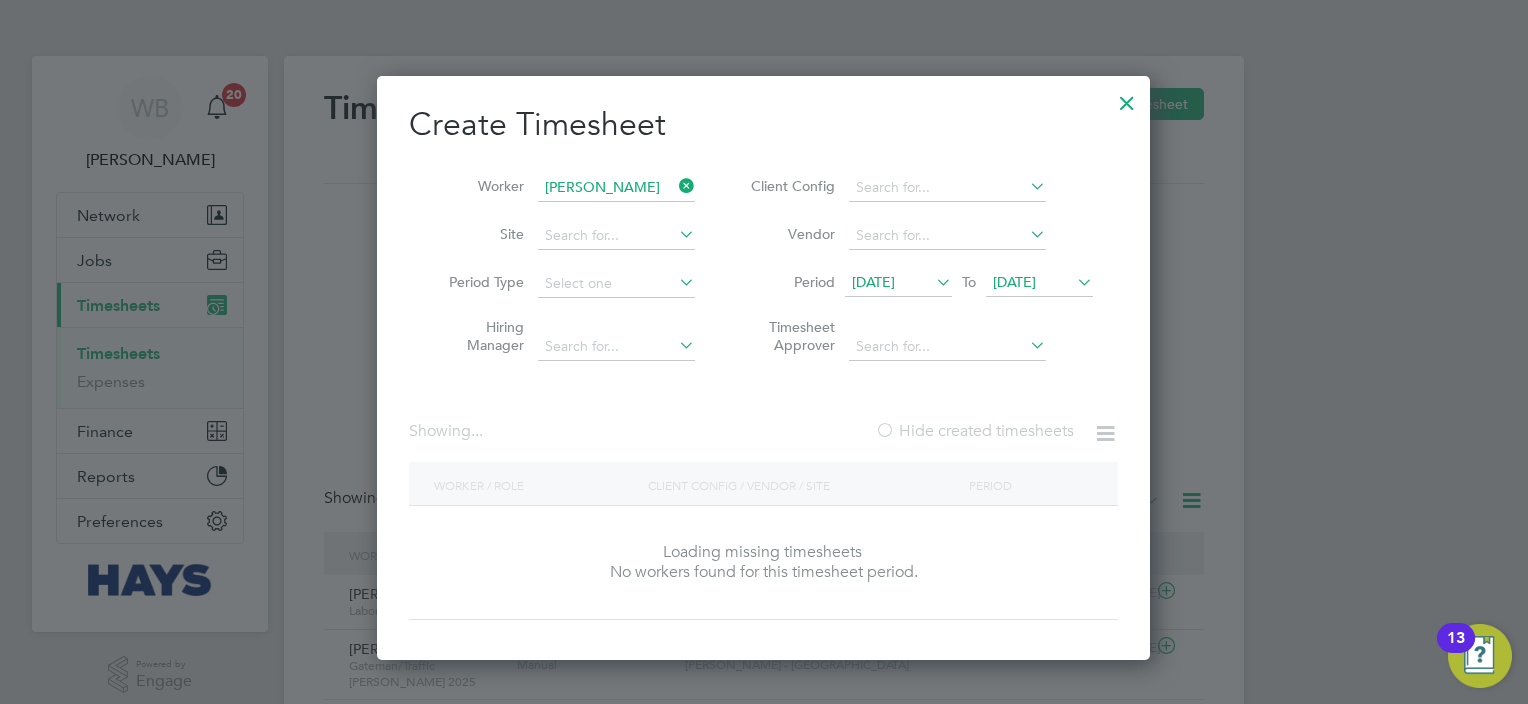 scroll, scrollTop: 10, scrollLeft: 10, axis: both 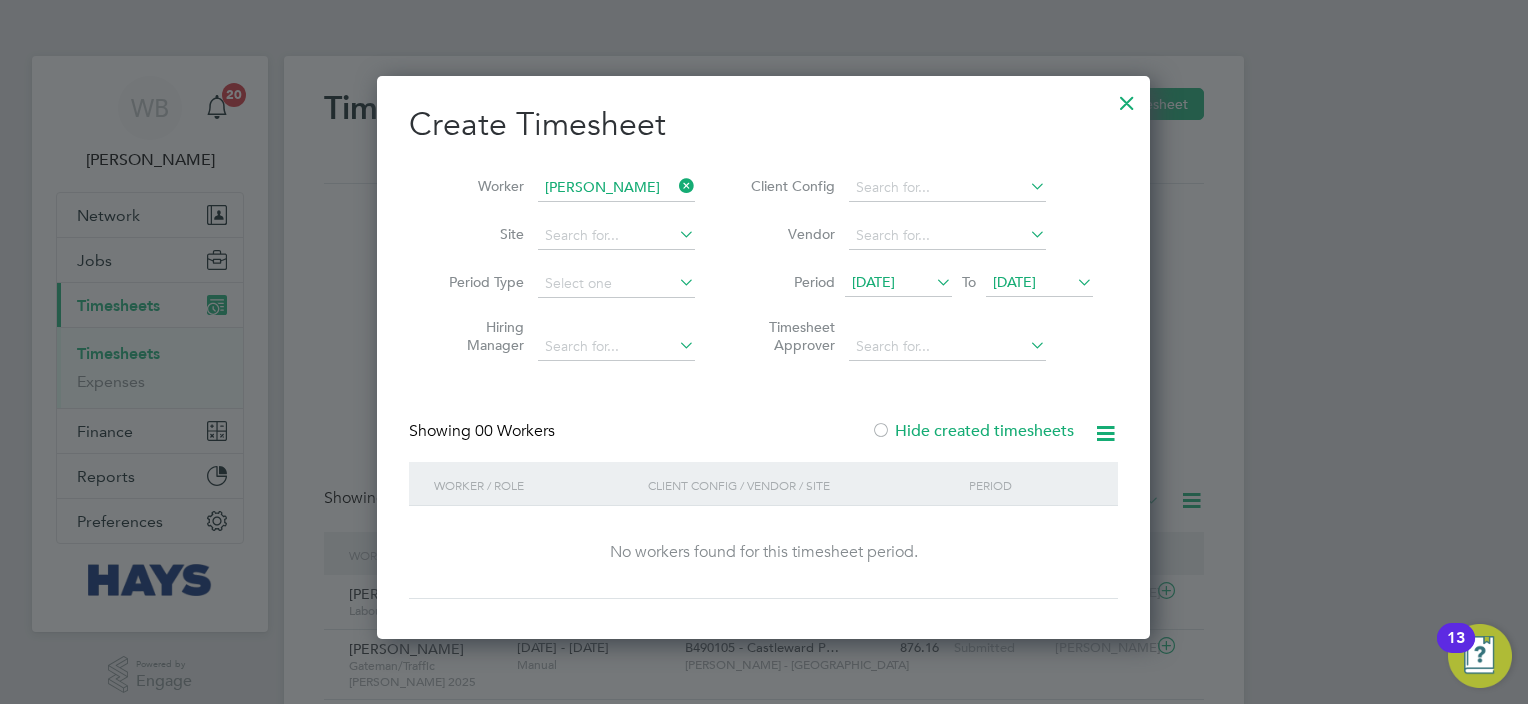 click on "Hide created timesheets" at bounding box center (972, 431) 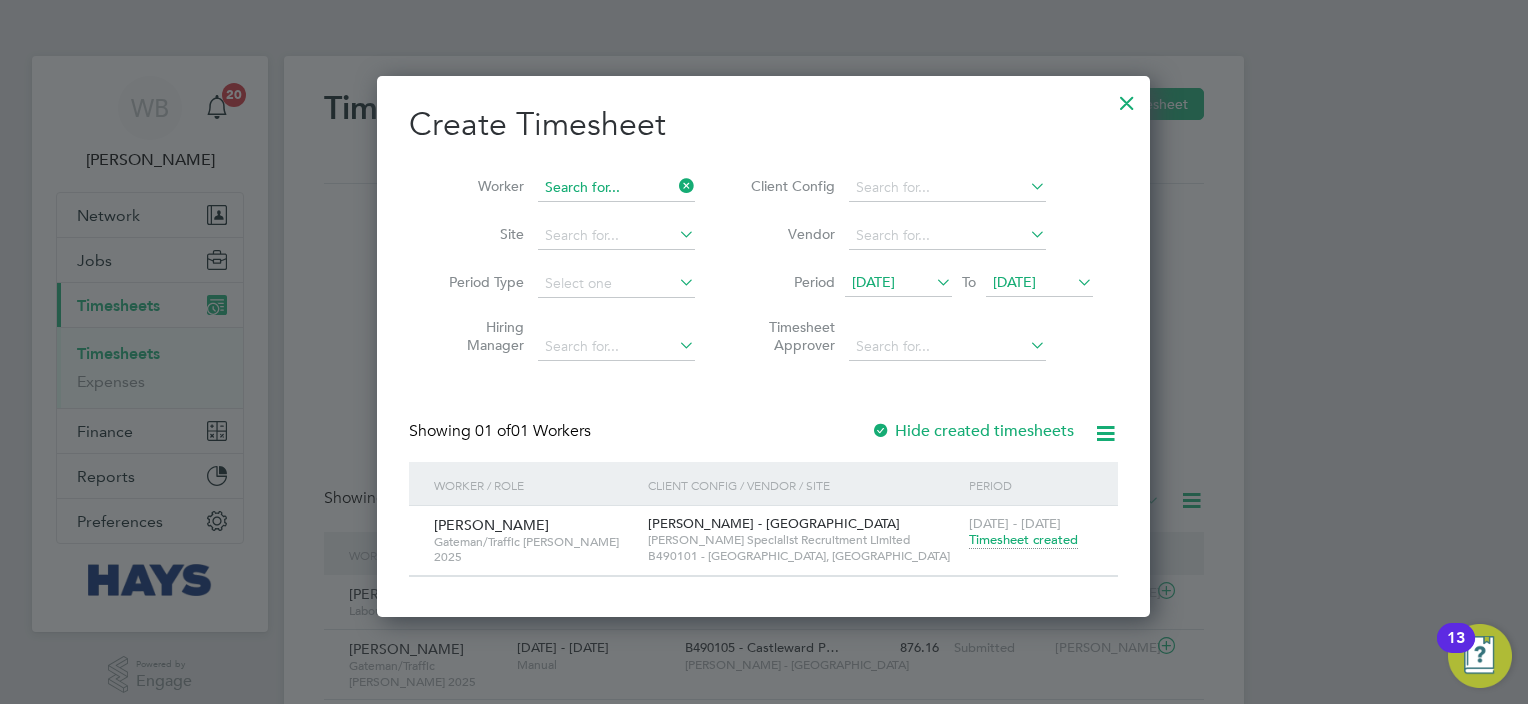 scroll, scrollTop: 10, scrollLeft: 10, axis: both 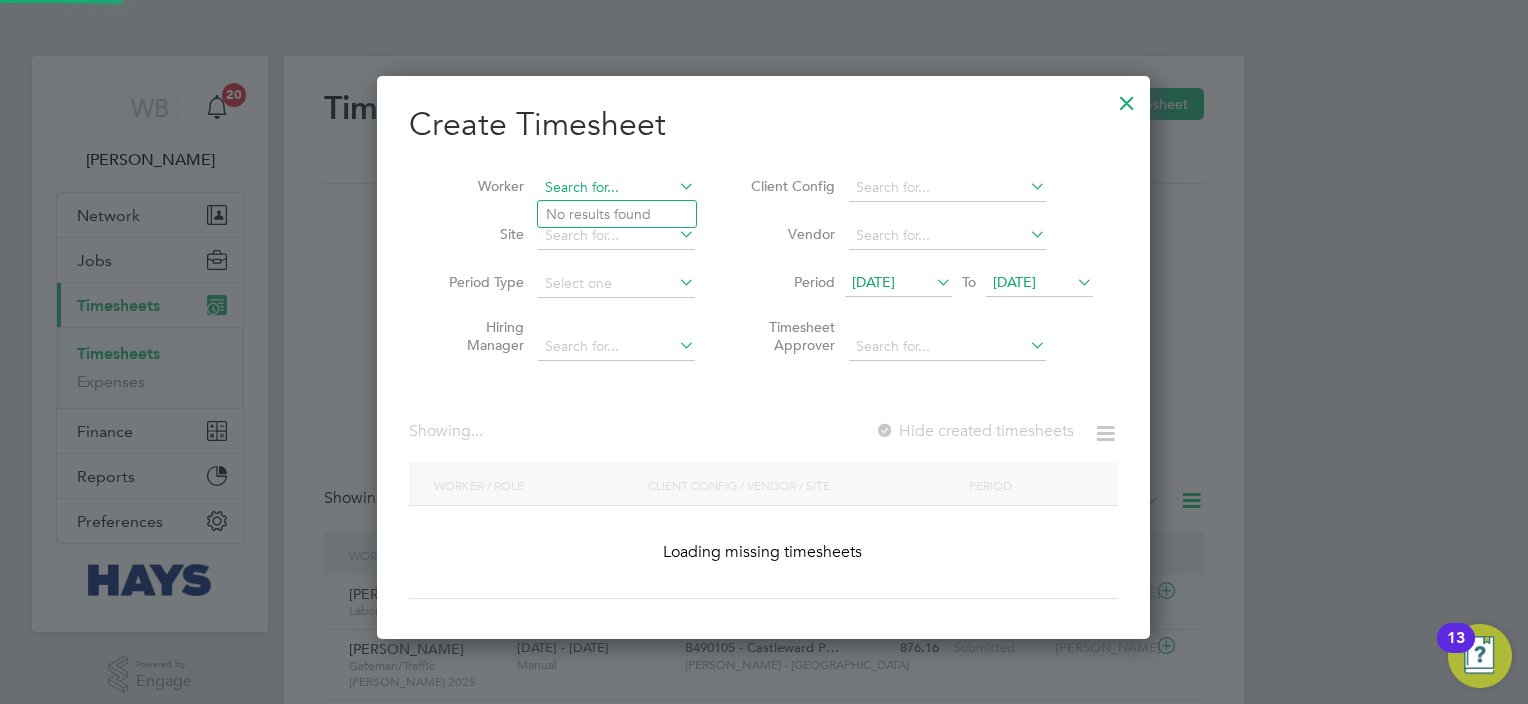 click at bounding box center [616, 188] 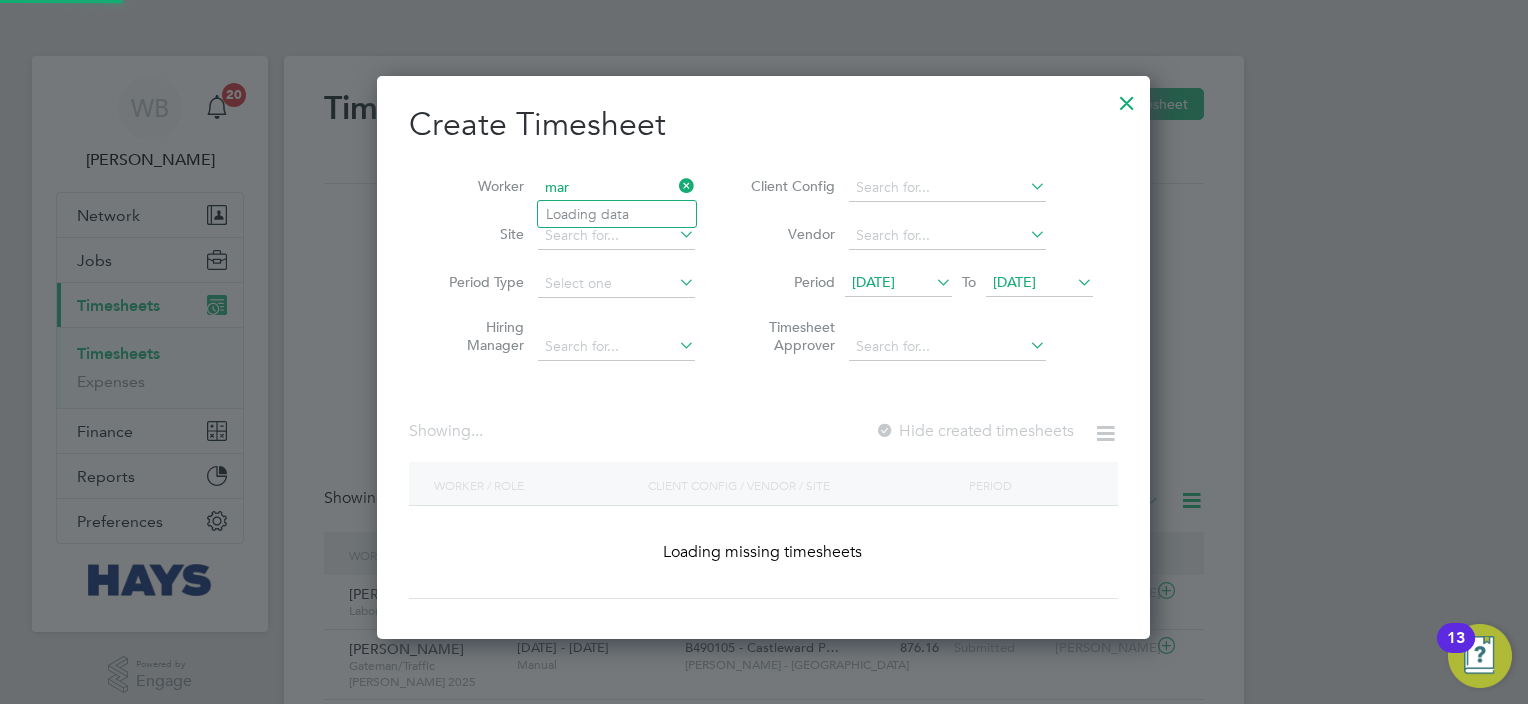 scroll, scrollTop: 10, scrollLeft: 10, axis: both 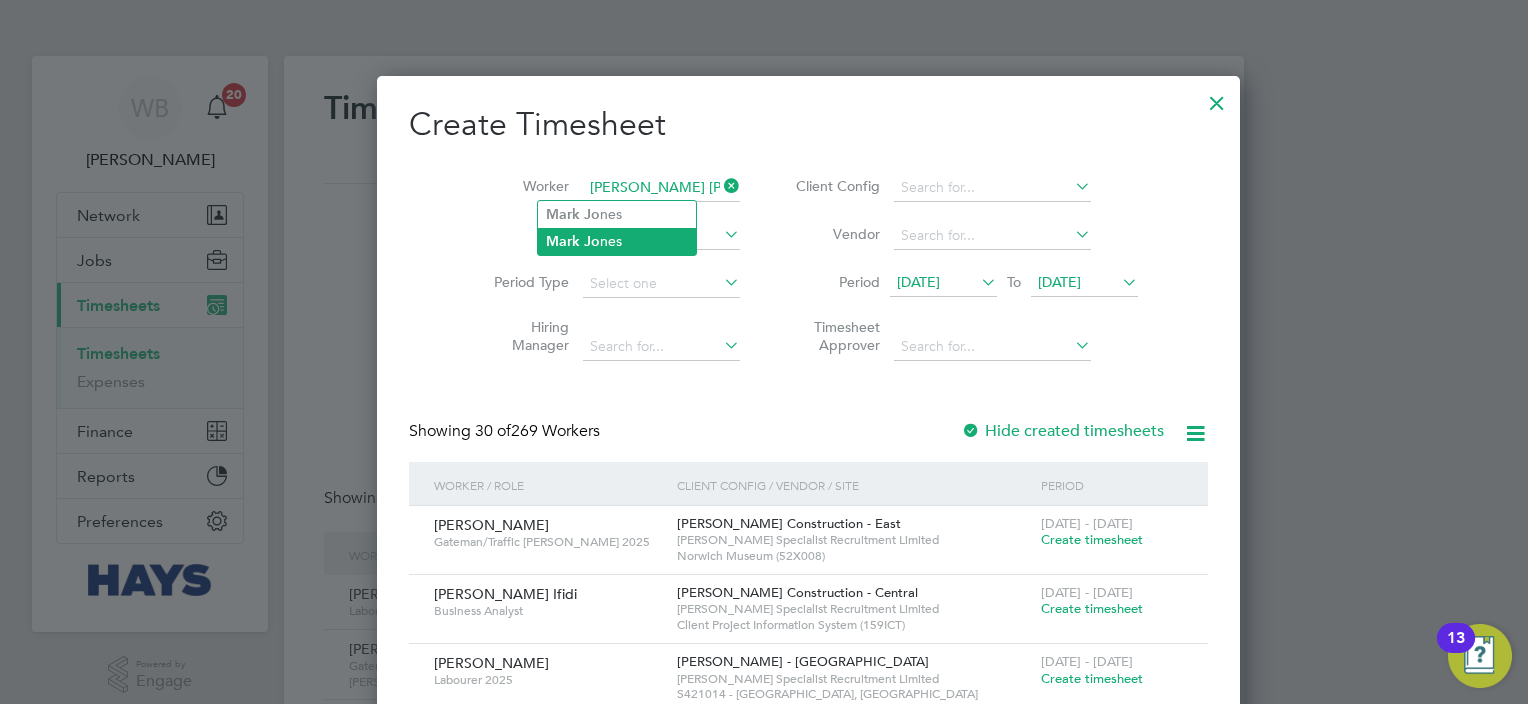 click on "[PERSON_NAME]   [PERSON_NAME] nes" 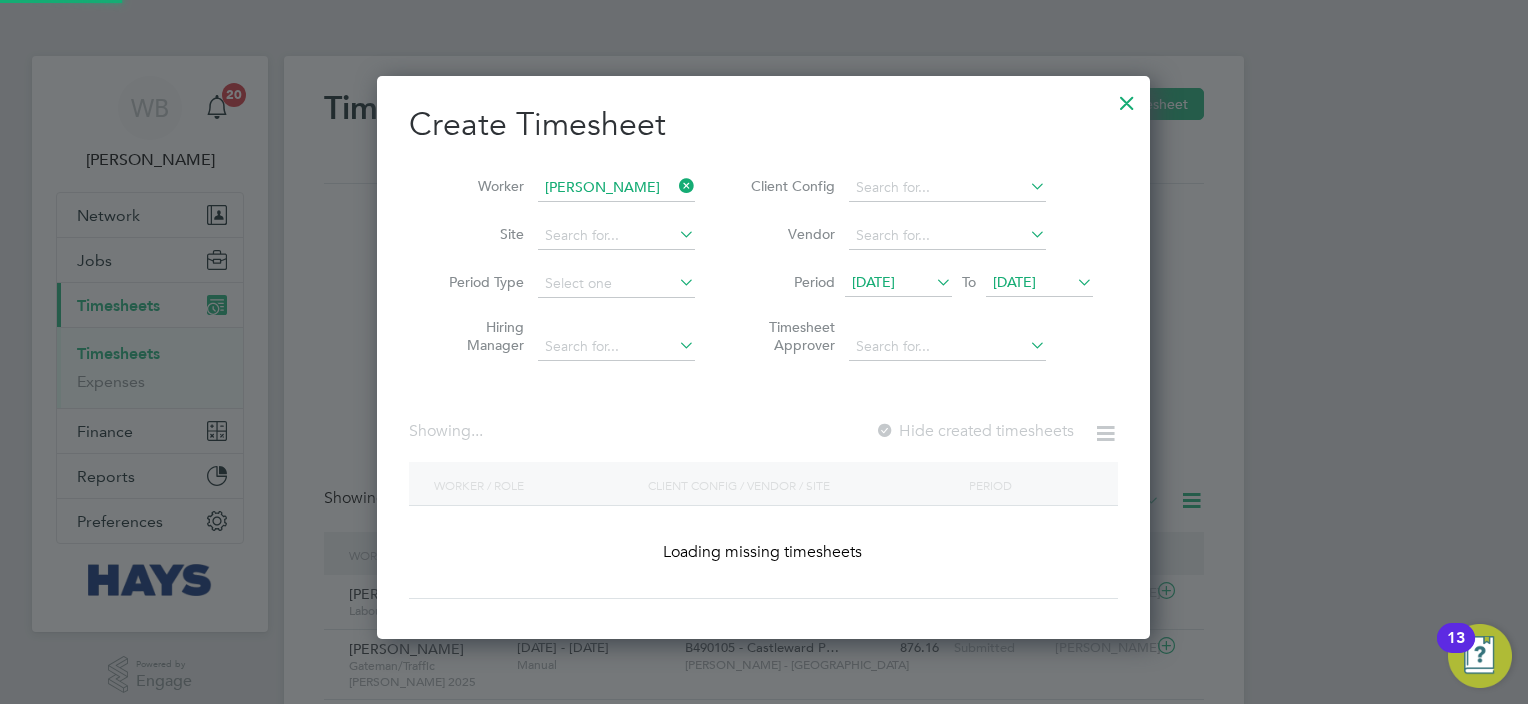 scroll, scrollTop: 10, scrollLeft: 10, axis: both 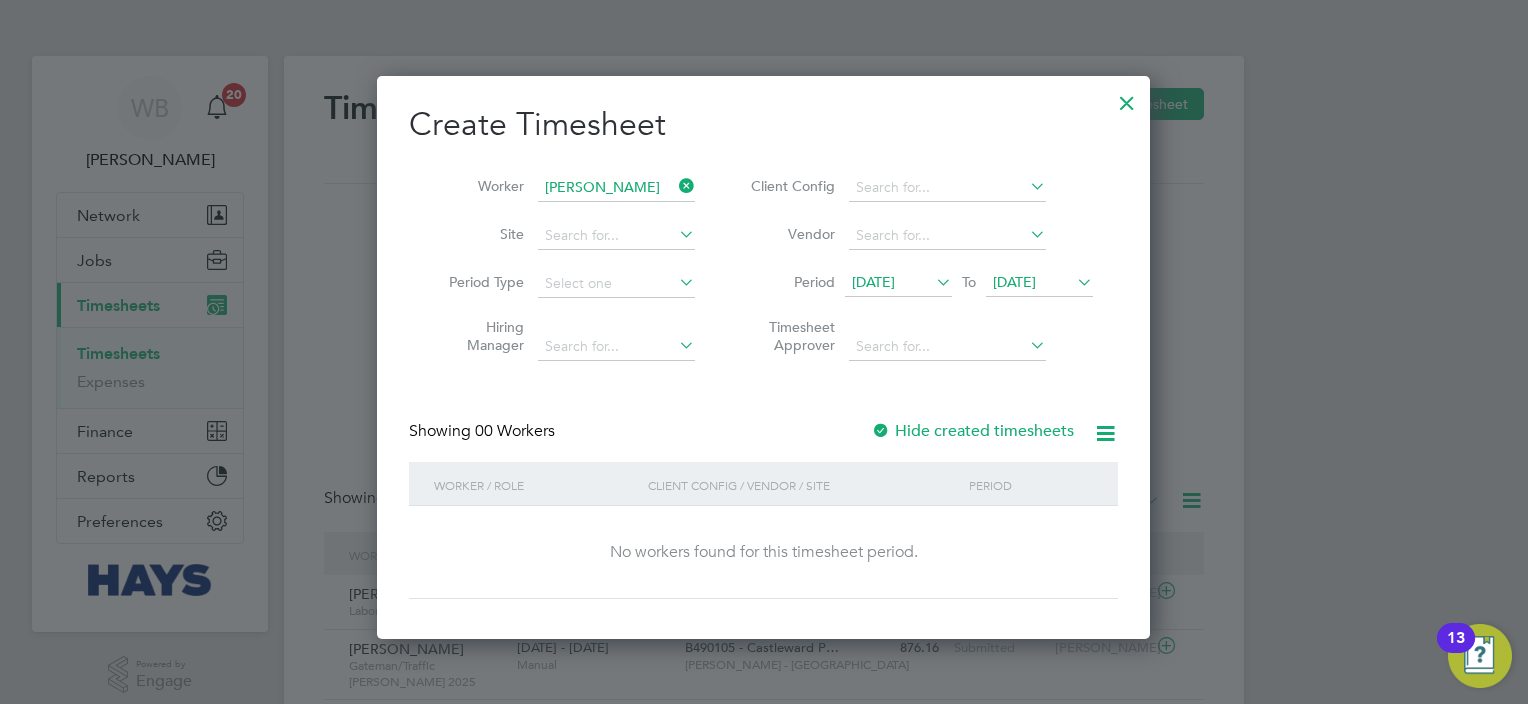 click on "Hide created timesheets" at bounding box center (972, 431) 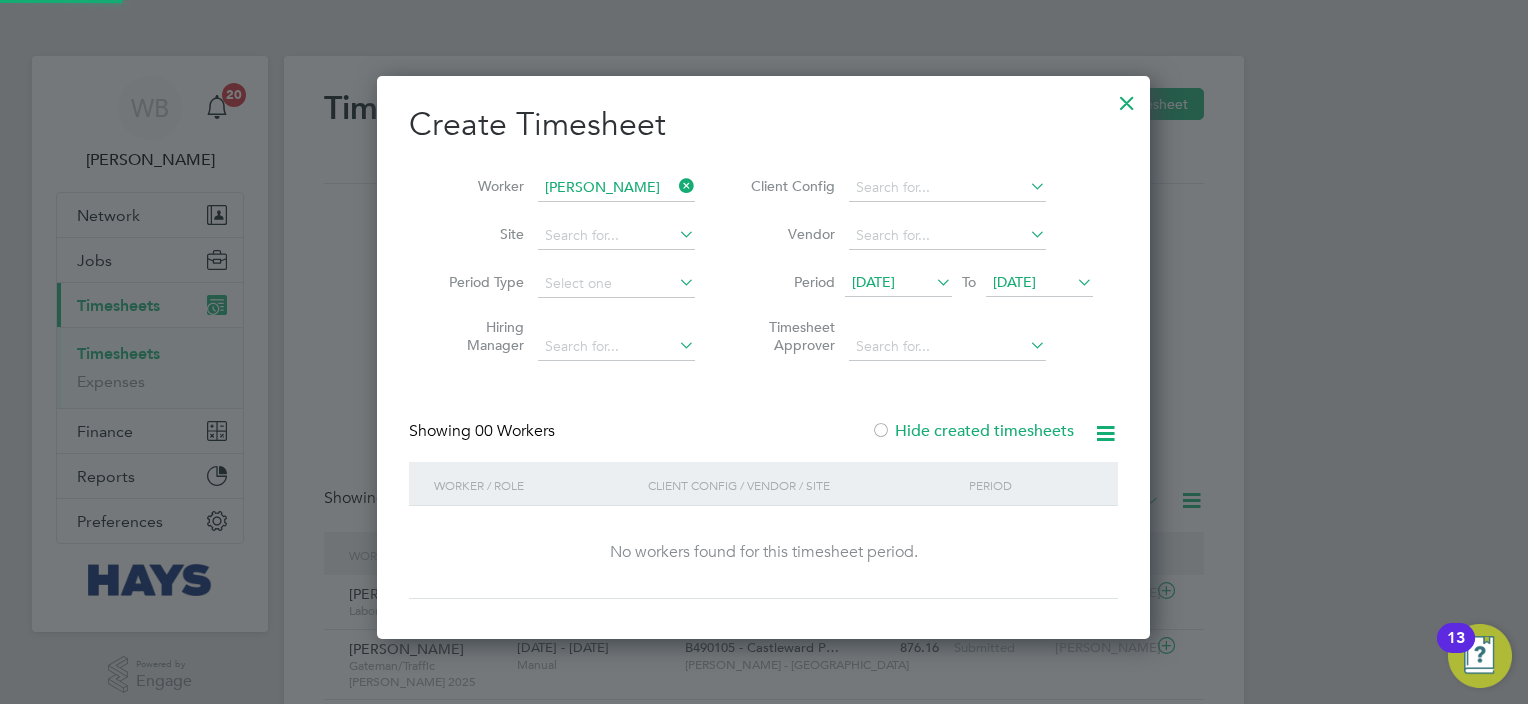 scroll, scrollTop: 10, scrollLeft: 10, axis: both 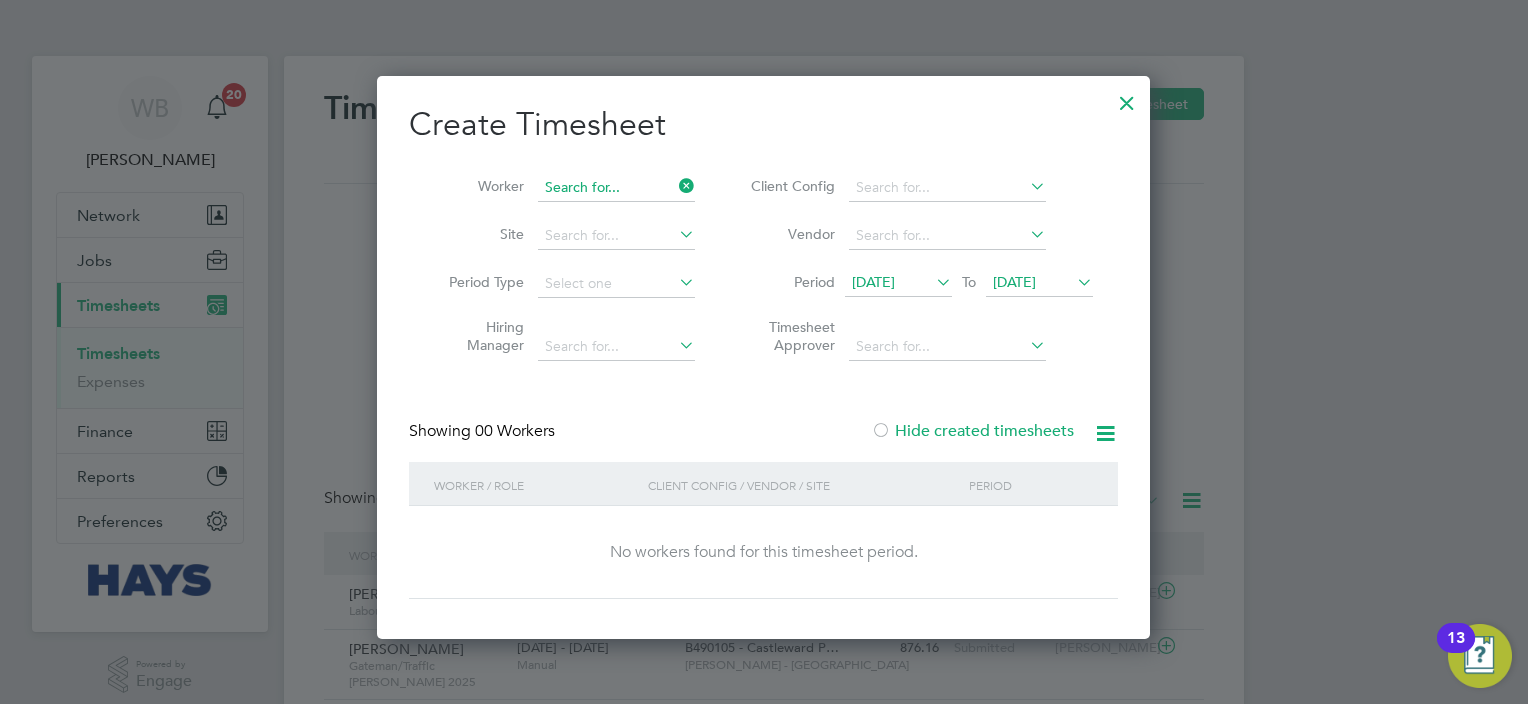 click on "Timesheets New Timesheet Timesheets I Follow All Timesheets Client Config   Vendor   Site   Position   Timesheet ID   Approved On
Select date
To
Select date
Approver     Period Type   Period
Select date
To
Select date
Filter Showing   02 of  02 Timesheets Status  Submitted  2  Worker / Role Worker / Period Period / Type Site /  Client Config Total (£)   Total / Status Status Approver [PERSON_NAME]   Labourer 2025   [DATE] - [DATE] [DATE] - [DATE]   Manual M490359 - Branston Locks     [PERSON_NAME] - [GEOGRAPHIC_DATA] 855.45 Submitted Submitted [PERSON_NAME] [PERSON_NAME]   [PERSON_NAME]/Traffic [PERSON_NAME] 2025   [DATE] - [DATE] [DATE] - [DATE]   Manual B490105 - Castleward P…     [PERSON_NAME] - [GEOGRAPHIC_DATA] 876.16 Submitted Submitted [PERSON_NAME] Show   more Fabia n [PERSON_NAME] n [PERSON_NAME] Fabia n [PERSON_NAME] [PERSON_NAME][DATE] iestley [PERSON_NAME] [PERSON_NAME] nentah [PERSON_NAME]   [PERSON_NAME] es [PERSON_NAME]   [PERSON_NAME] [PERSON_NAME] [PERSON_NAME] [PERSON_NAME] [PERSON_NAME] [PERSON_NAME] M T W T F S S M T" 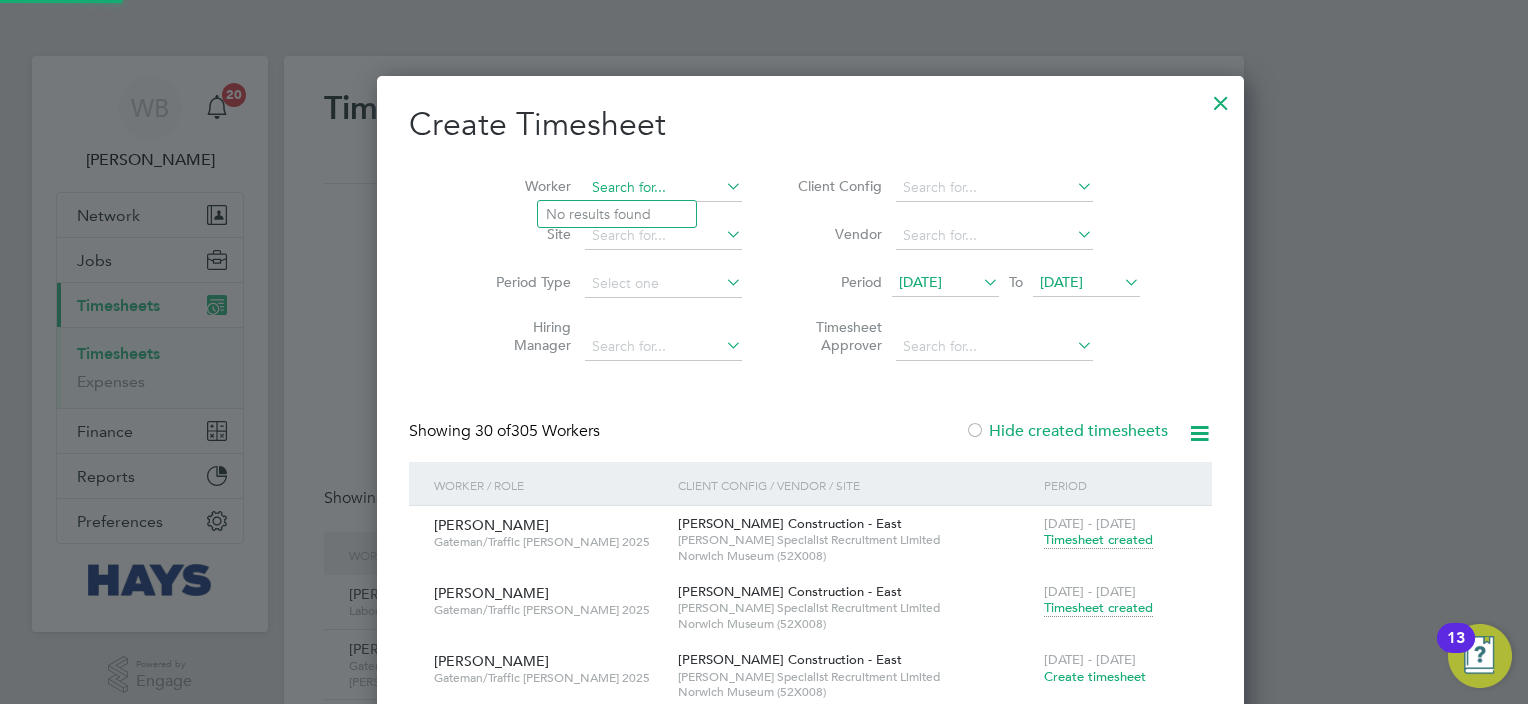 scroll, scrollTop: 10, scrollLeft: 10, axis: both 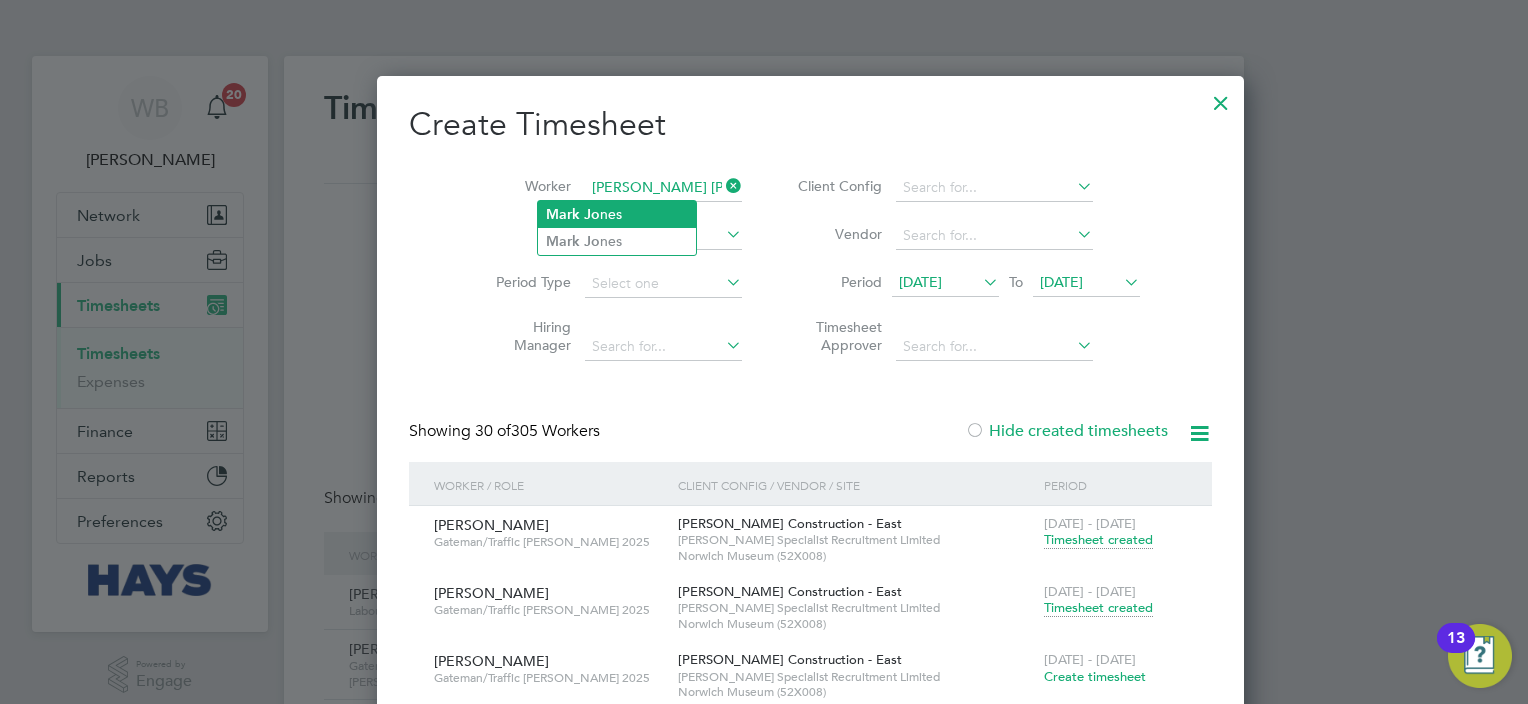 click on "[PERSON_NAME]   [PERSON_NAME] nes" 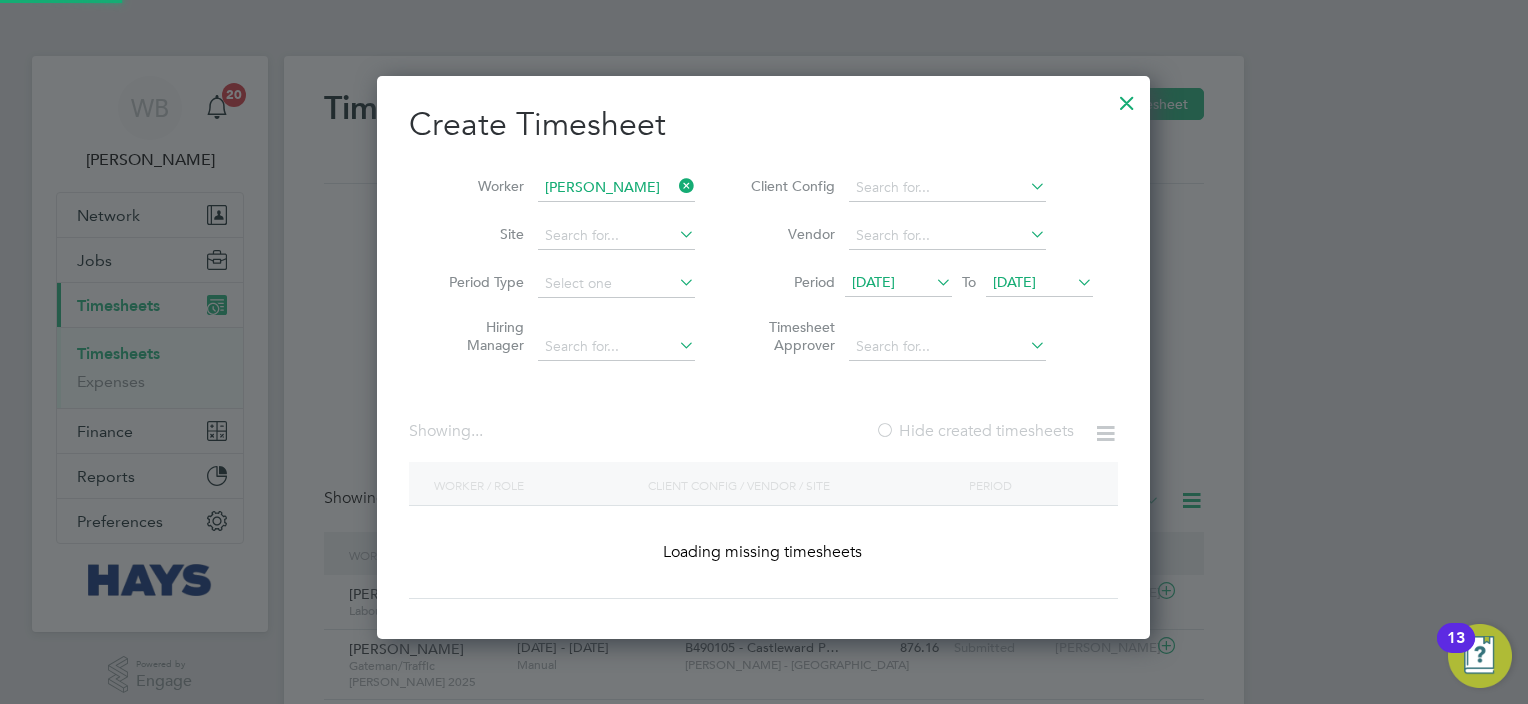 scroll, scrollTop: 10, scrollLeft: 10, axis: both 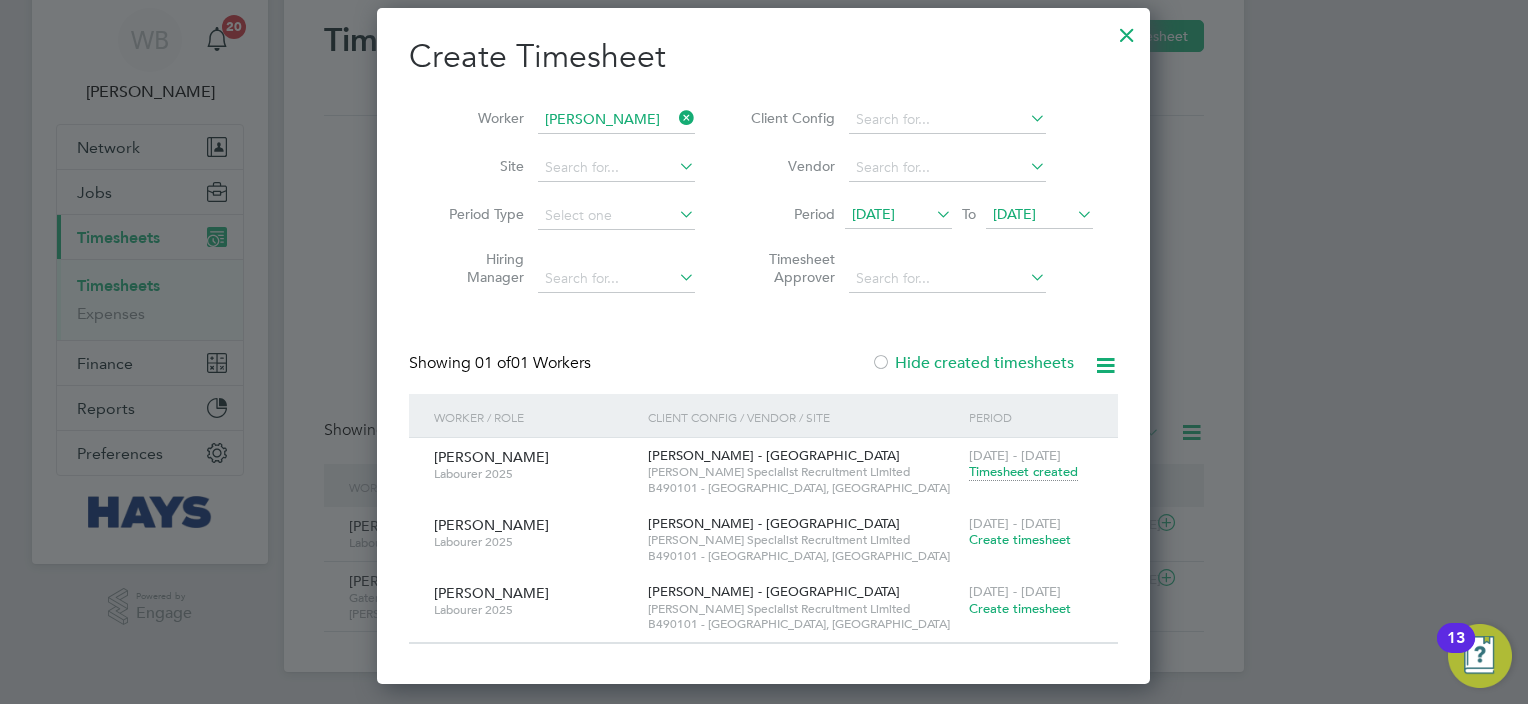 click on "Create timesheet" at bounding box center [1020, 539] 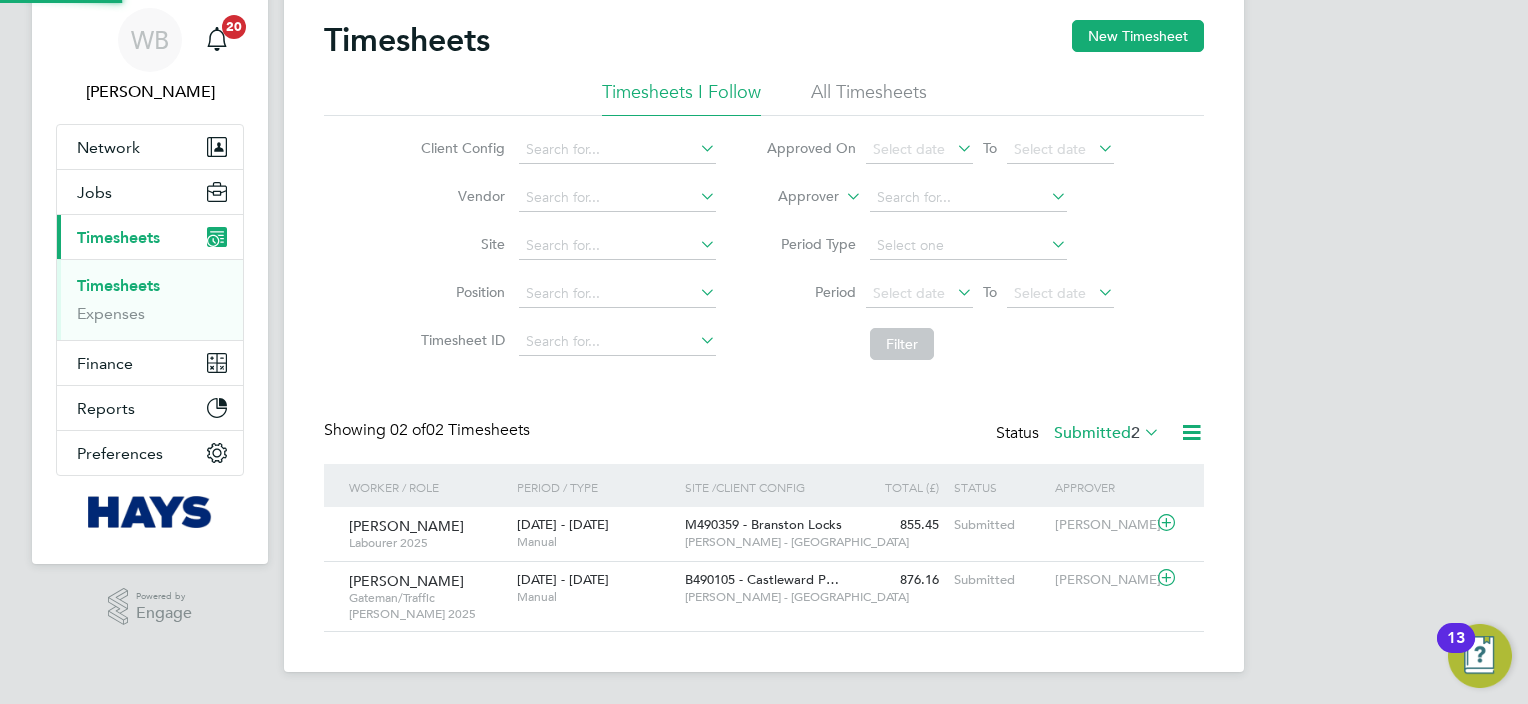 scroll, scrollTop: 54, scrollLeft: 0, axis: vertical 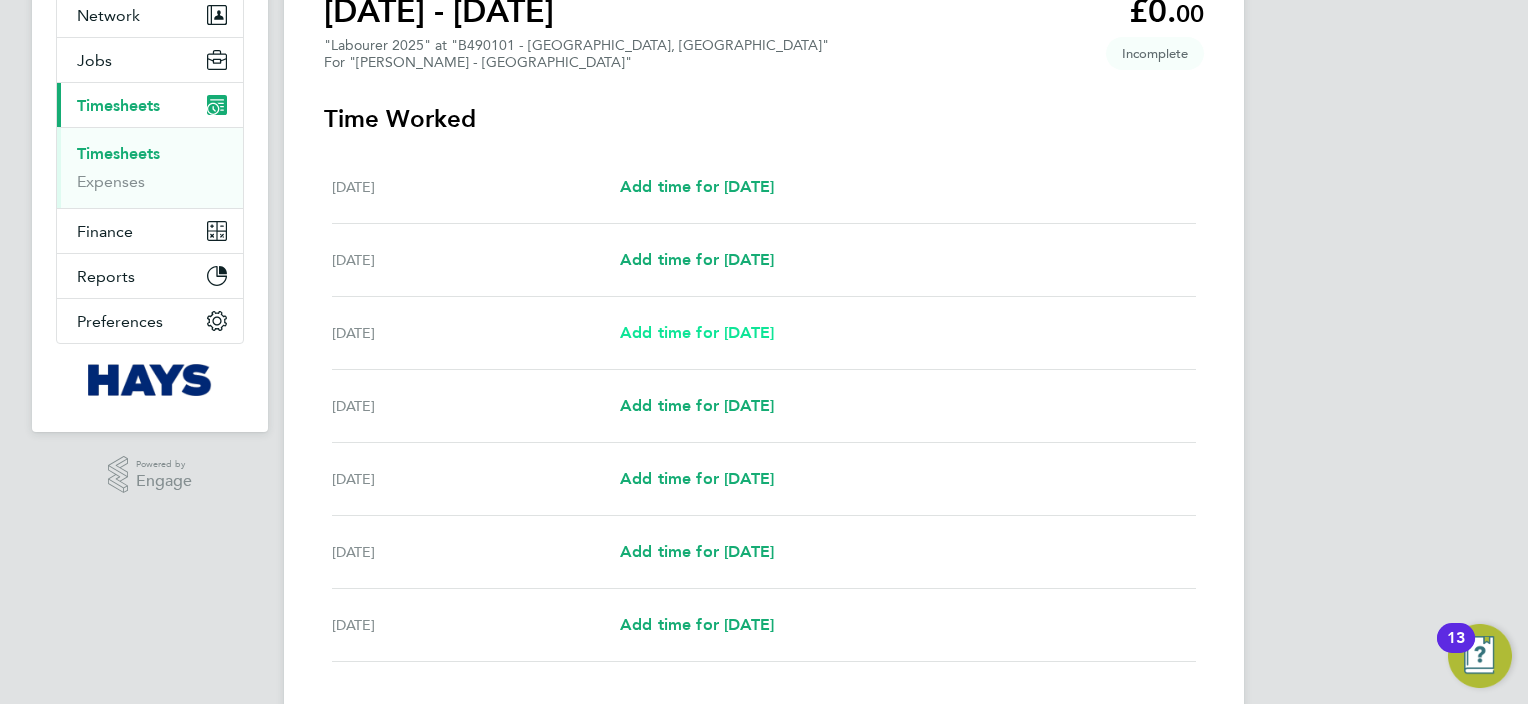 click on "Add time for [DATE]" at bounding box center (697, 332) 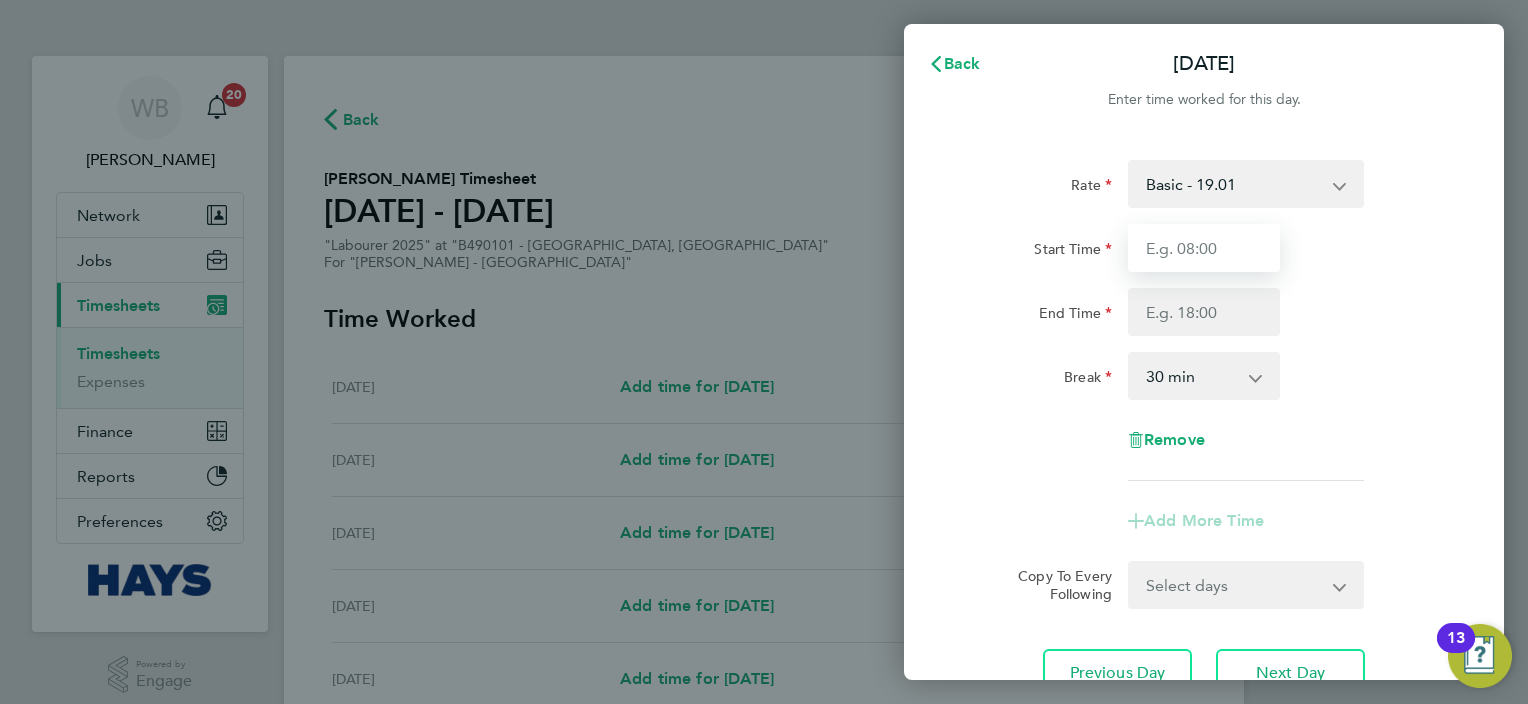 click on "Start Time" at bounding box center (1204, 248) 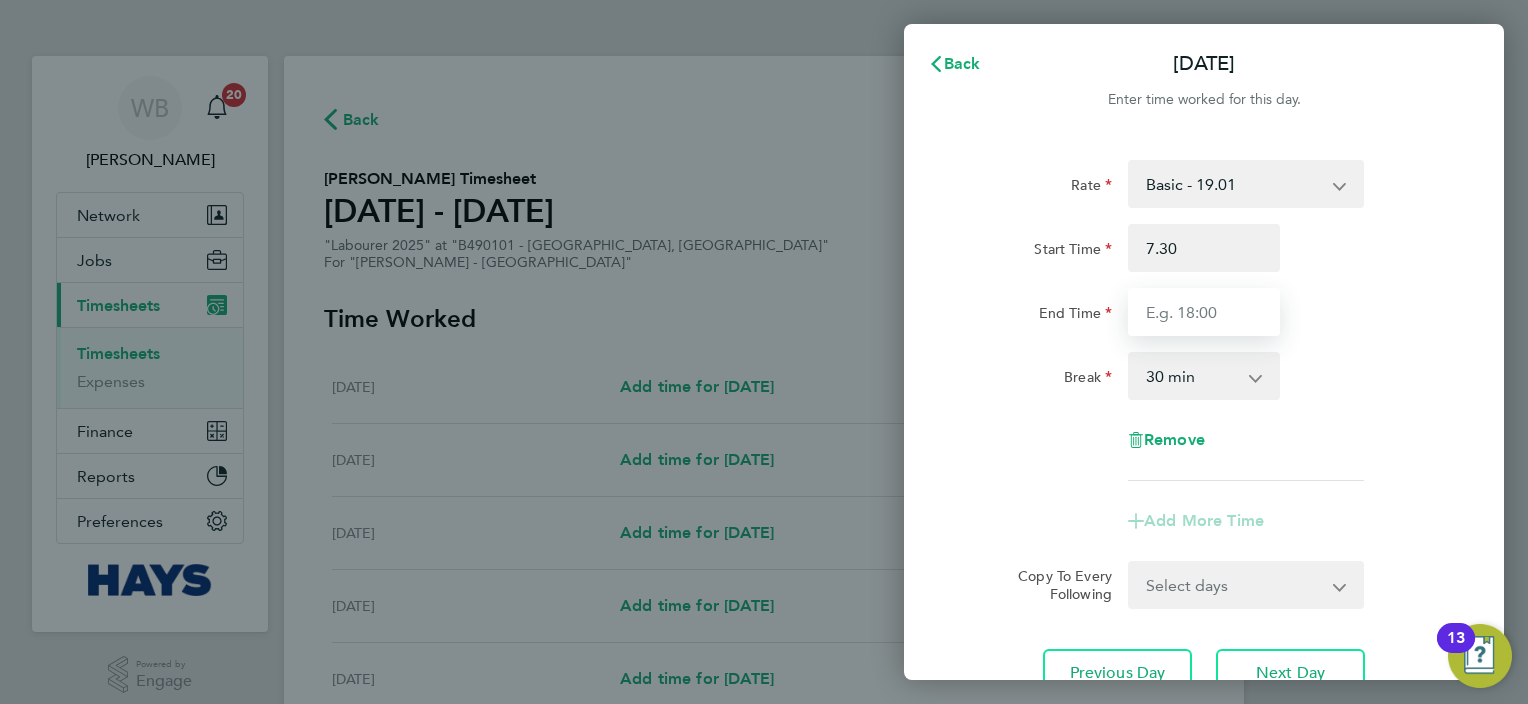 type on "07:30" 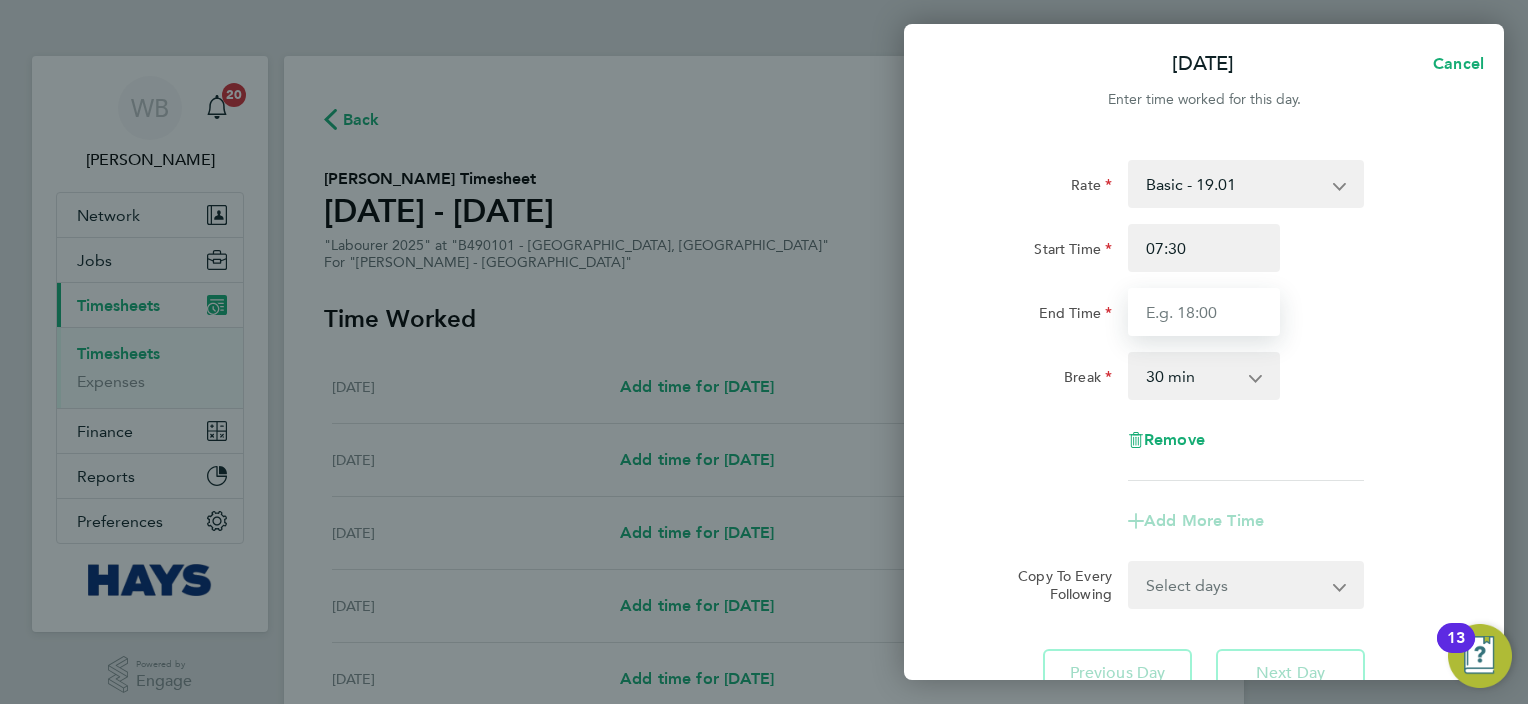 click on "End Time" at bounding box center (1204, 312) 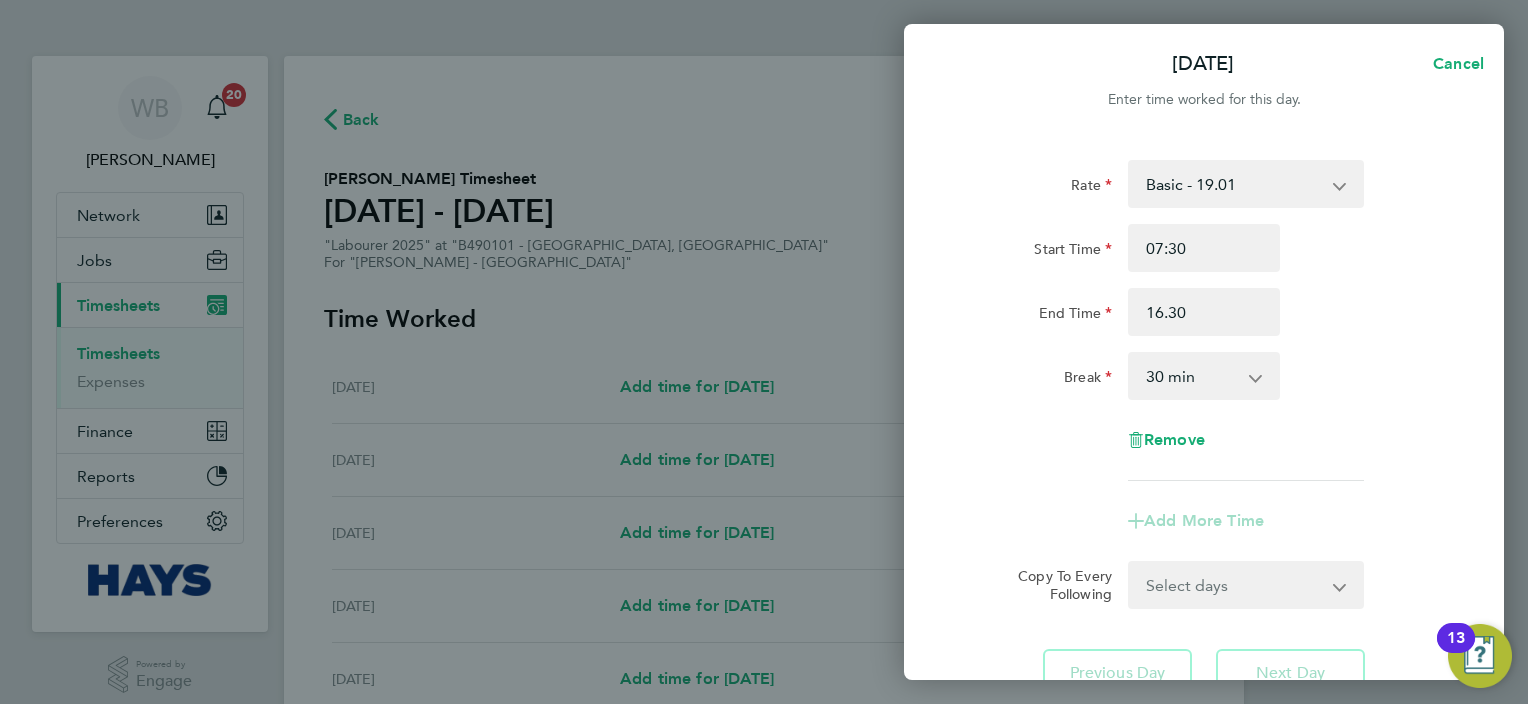 type on "16:30" 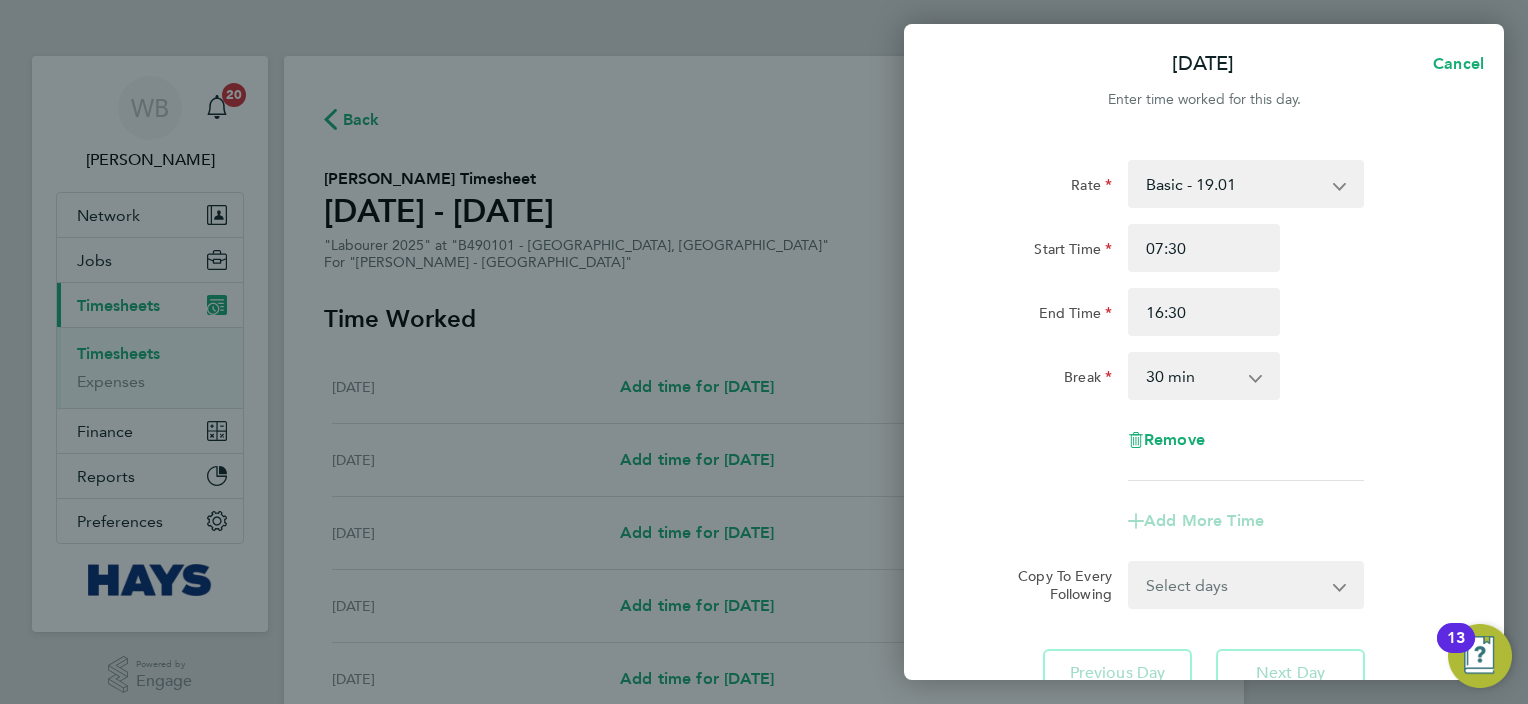 click on "Rate  Basic - 19.01   Overtime - 27.22
Start Time 07:30 End Time 16:30 Break  0 min   15 min   30 min   45 min   60 min   75 min   90 min
Remove" 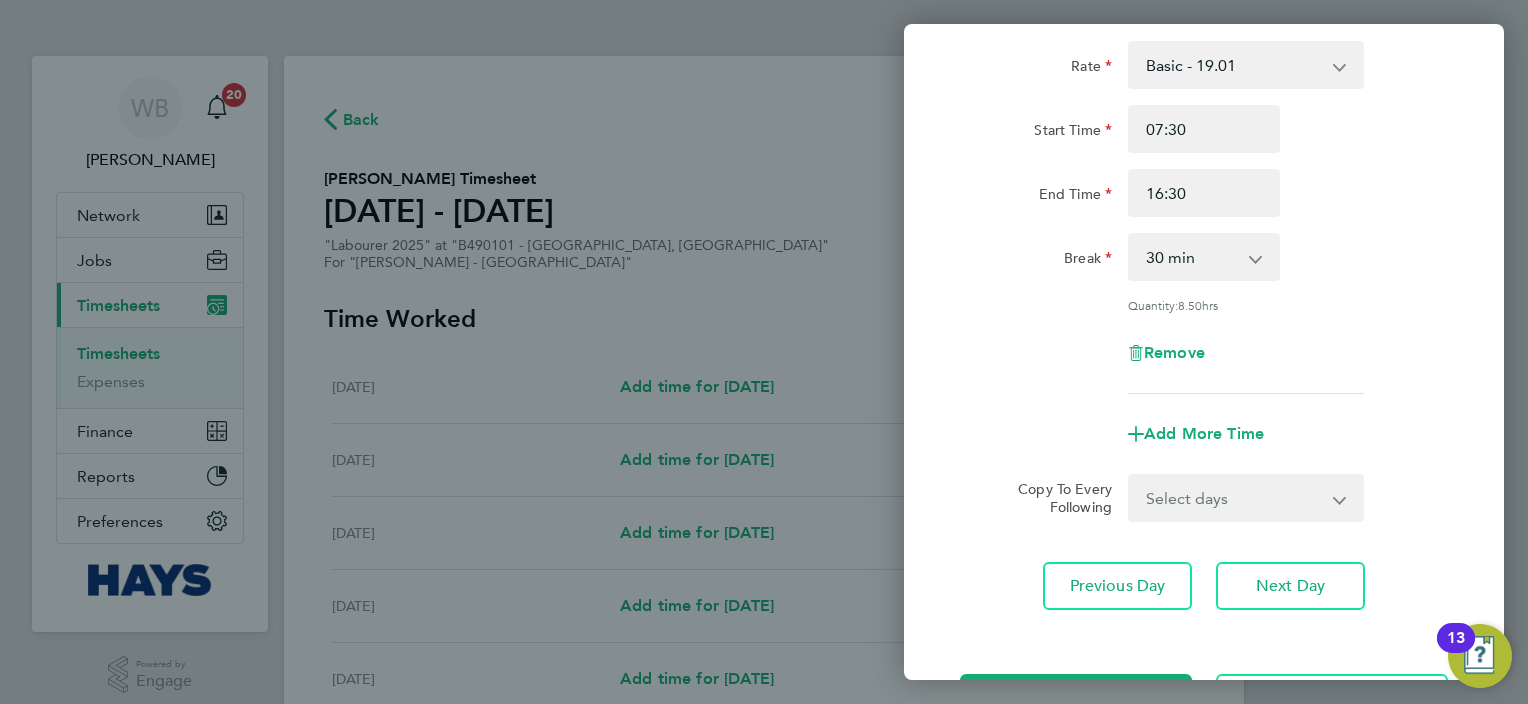 scroll, scrollTop: 198, scrollLeft: 0, axis: vertical 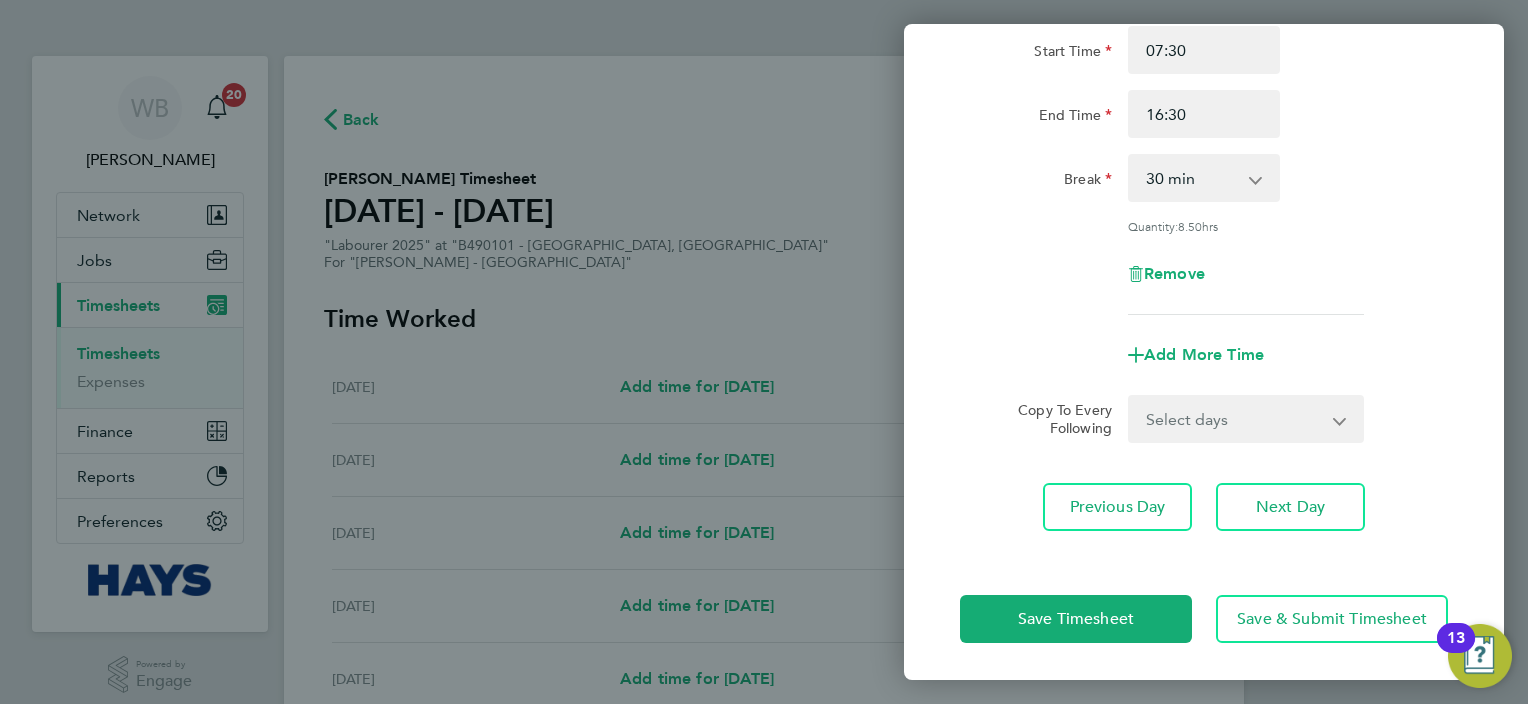click on "Select days   Day   [DATE]   [DATE]   [DATE]   [DATE]" at bounding box center (1235, 419) 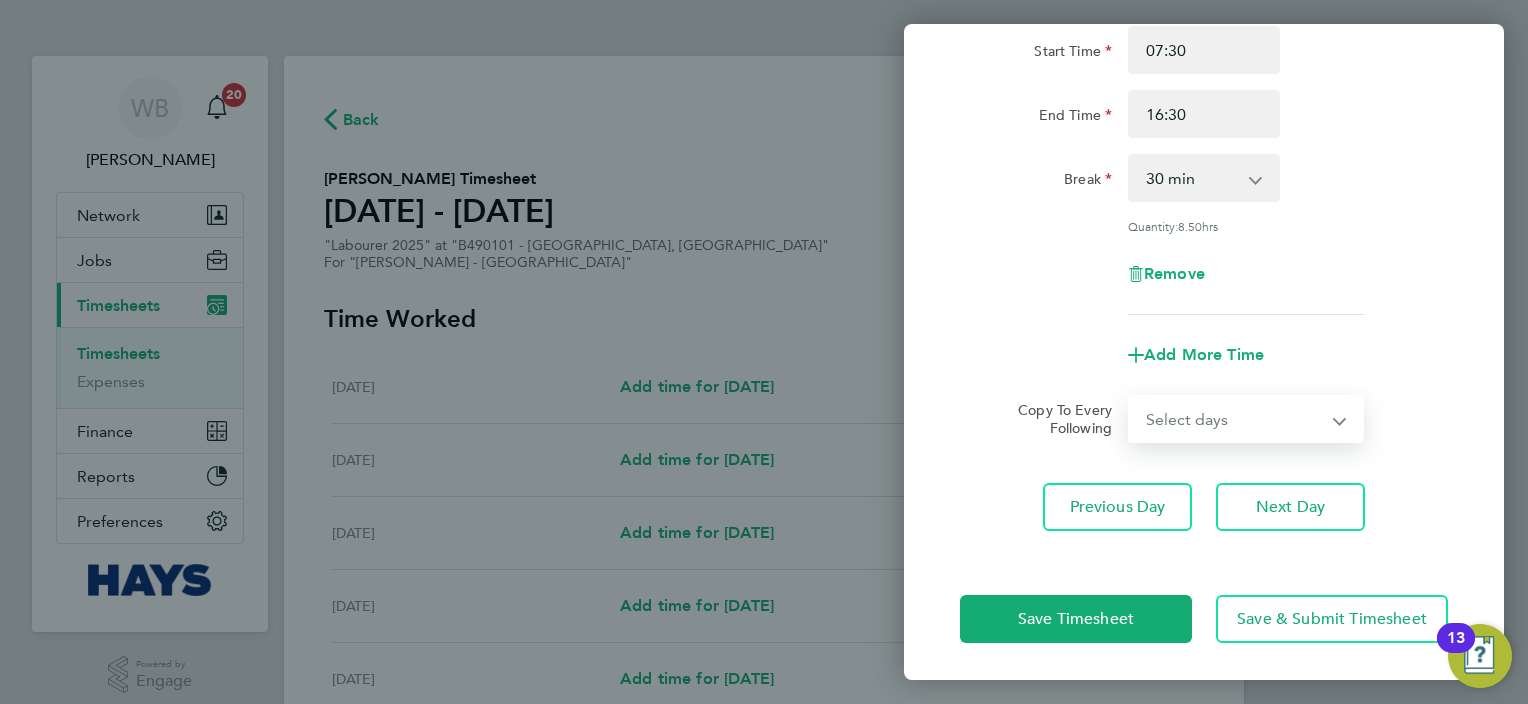 select on "DAY" 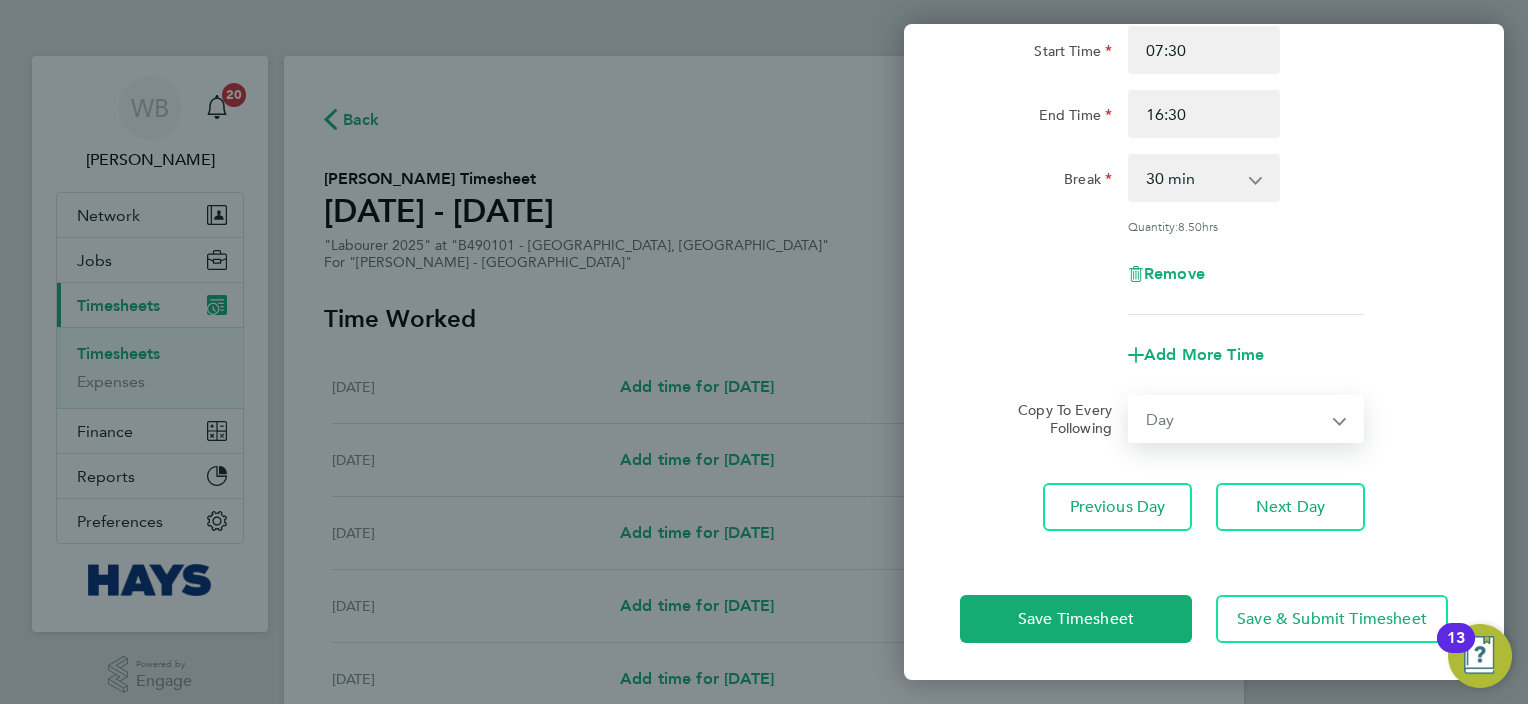 click on "Select days   Day   [DATE]   [DATE]   [DATE]   [DATE]" at bounding box center (1235, 419) 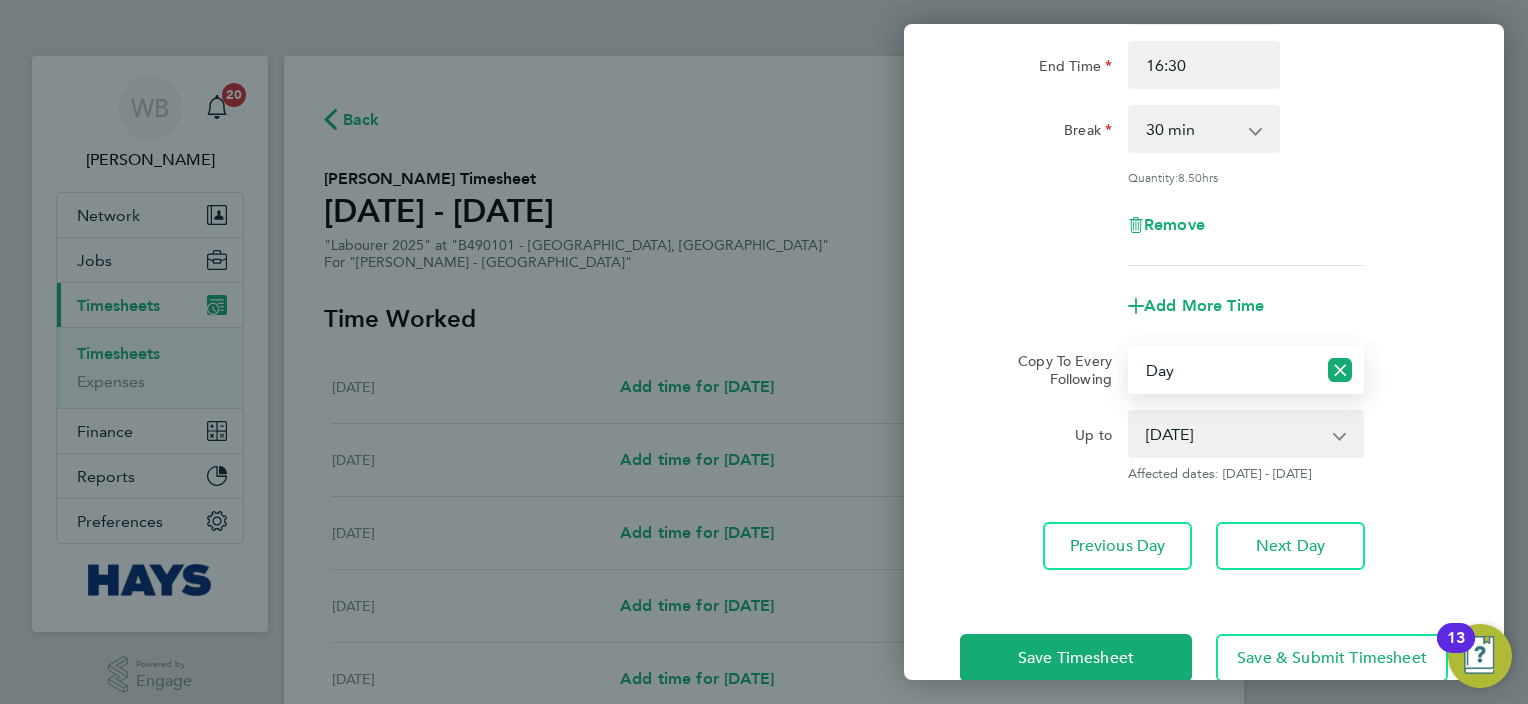 scroll, scrollTop: 286, scrollLeft: 0, axis: vertical 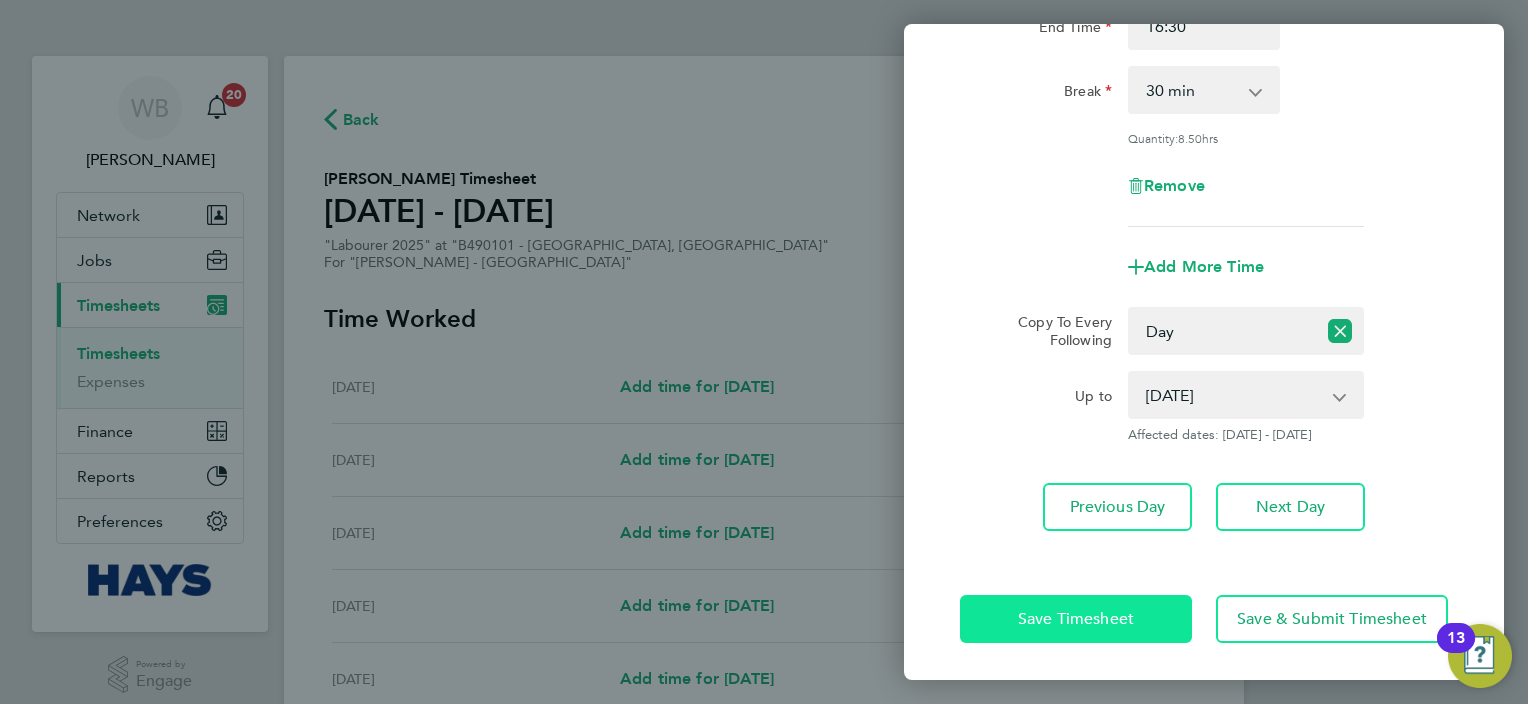 click on "Save Timesheet" 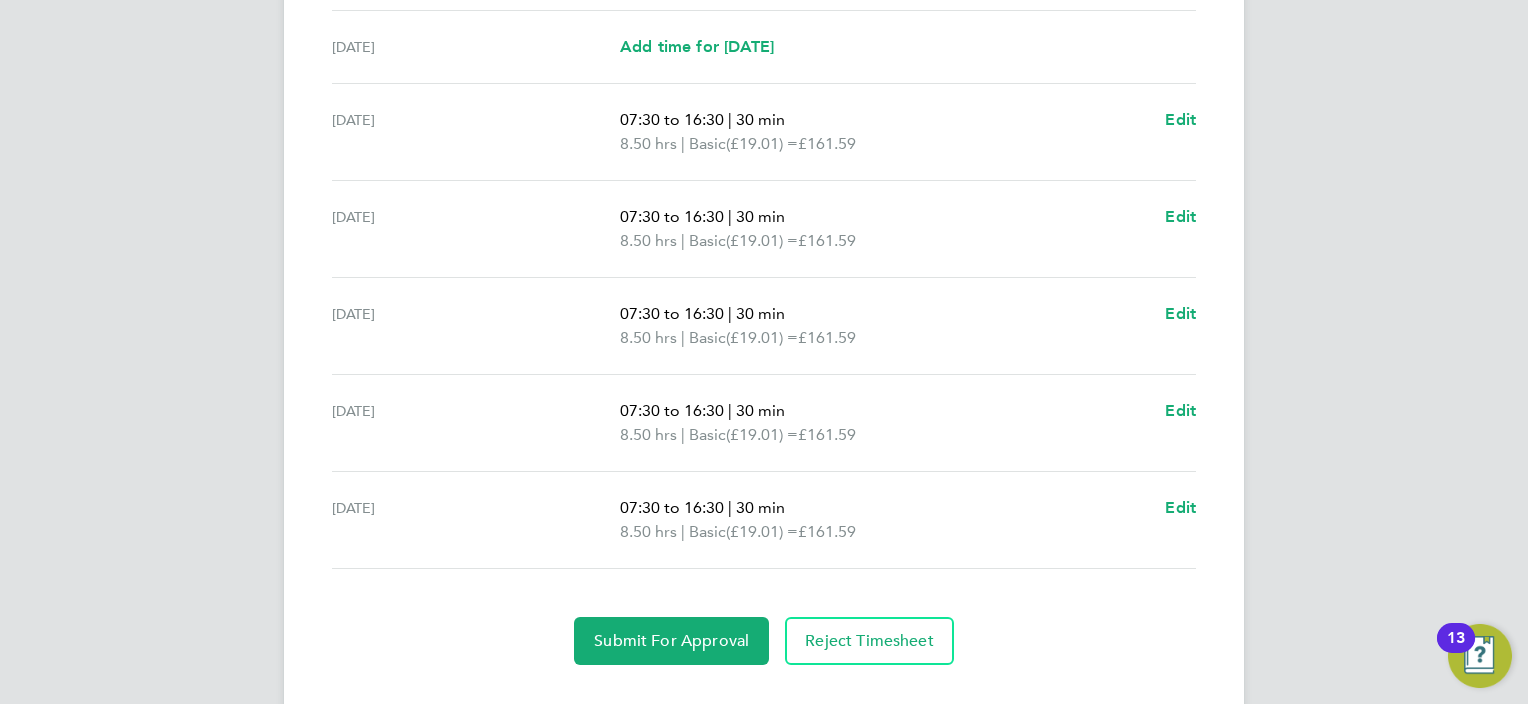 scroll, scrollTop: 738, scrollLeft: 0, axis: vertical 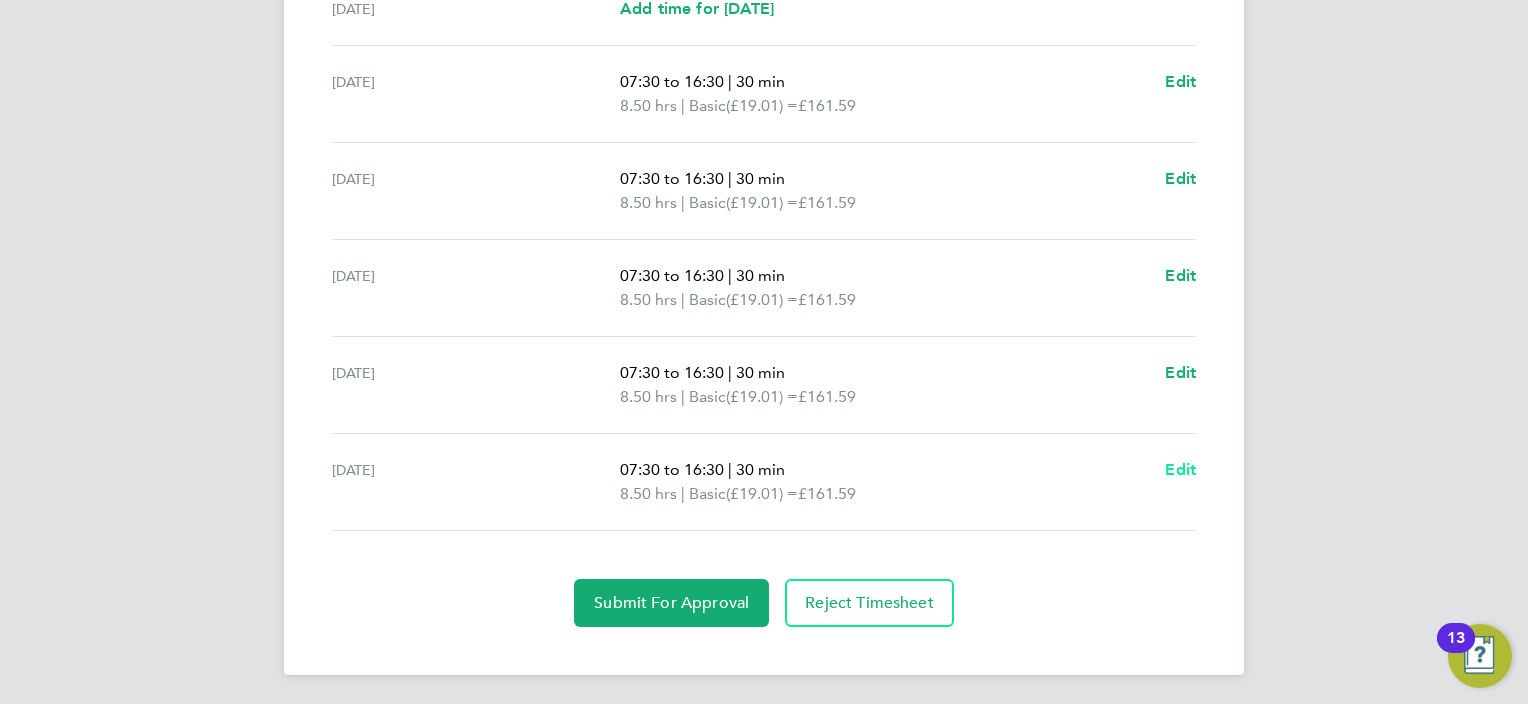click on "Edit" at bounding box center (1180, 469) 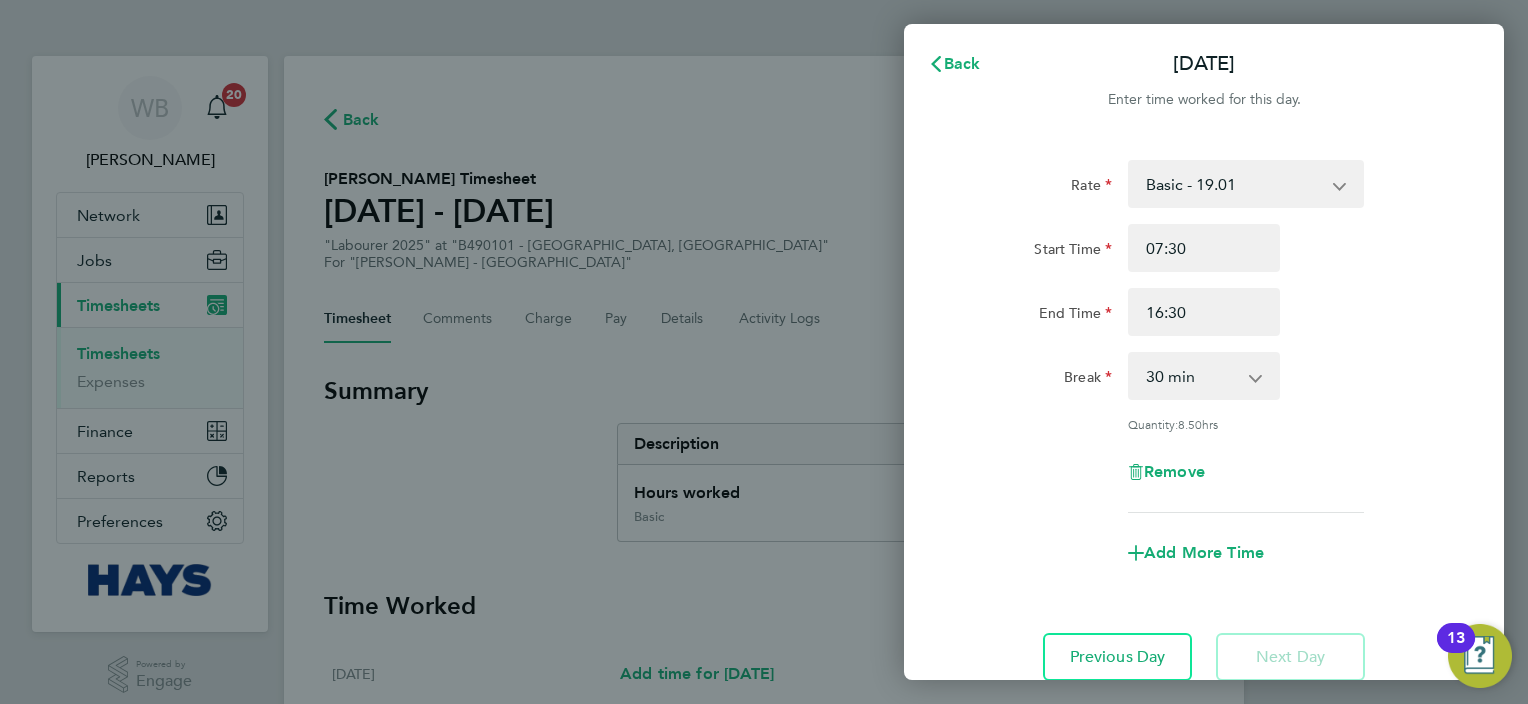 scroll, scrollTop: 0, scrollLeft: 0, axis: both 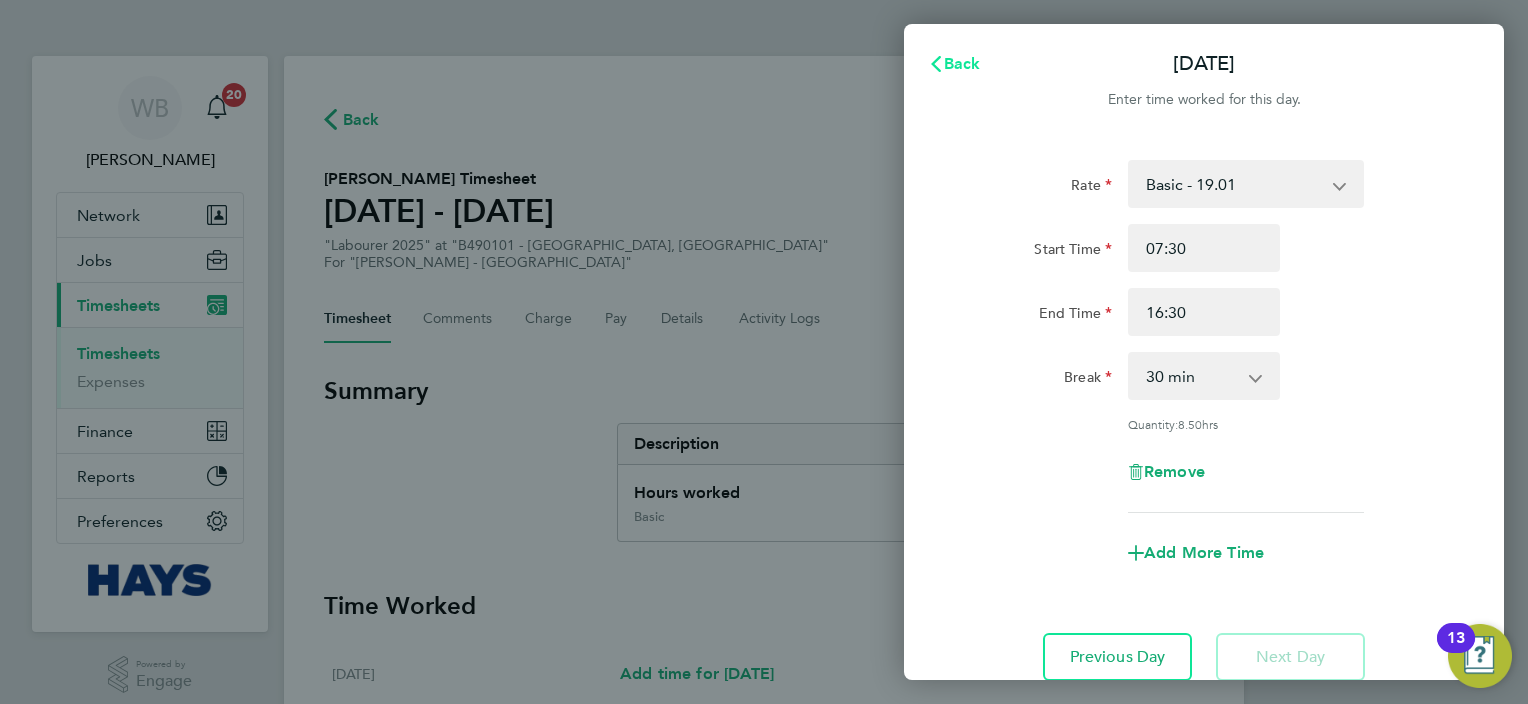 click on "Back" 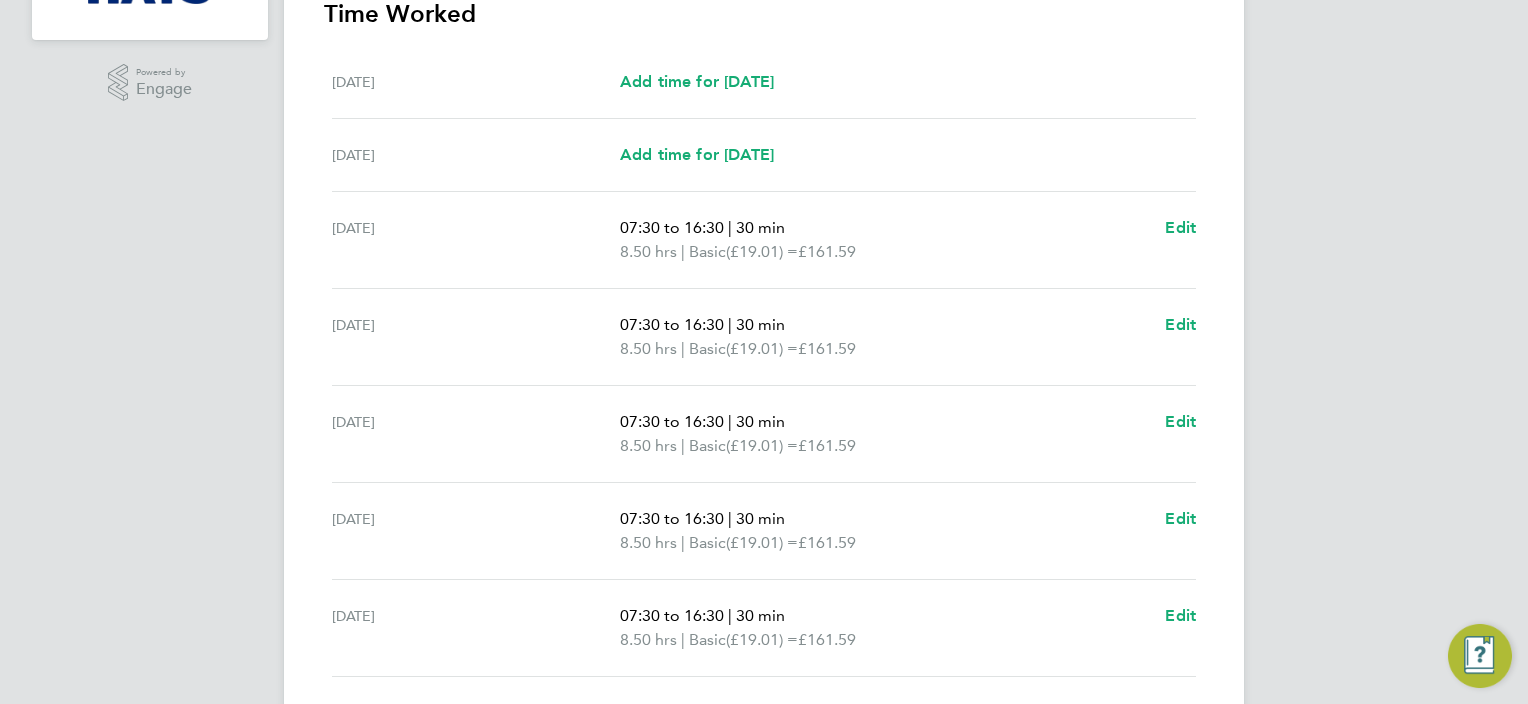 scroll, scrollTop: 600, scrollLeft: 0, axis: vertical 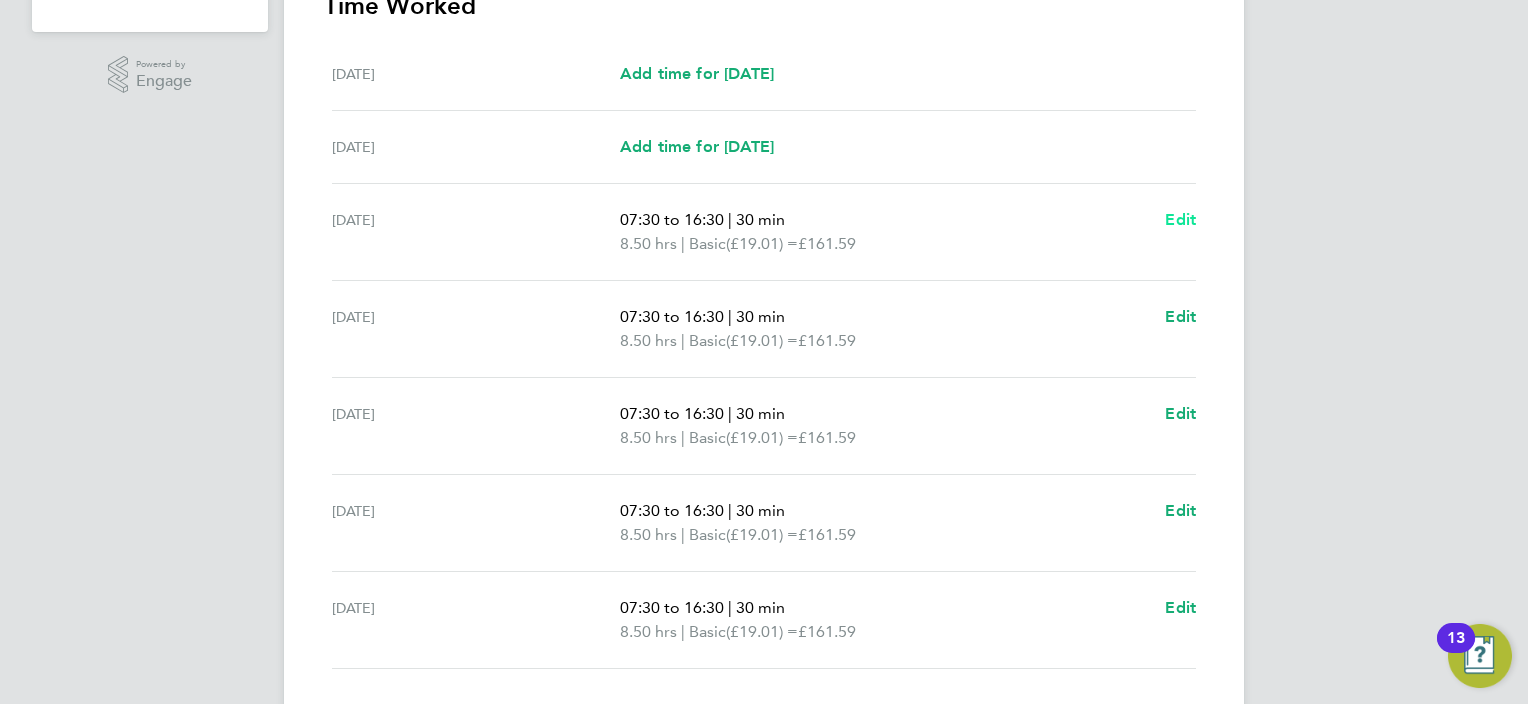click on "Edit" at bounding box center [1180, 219] 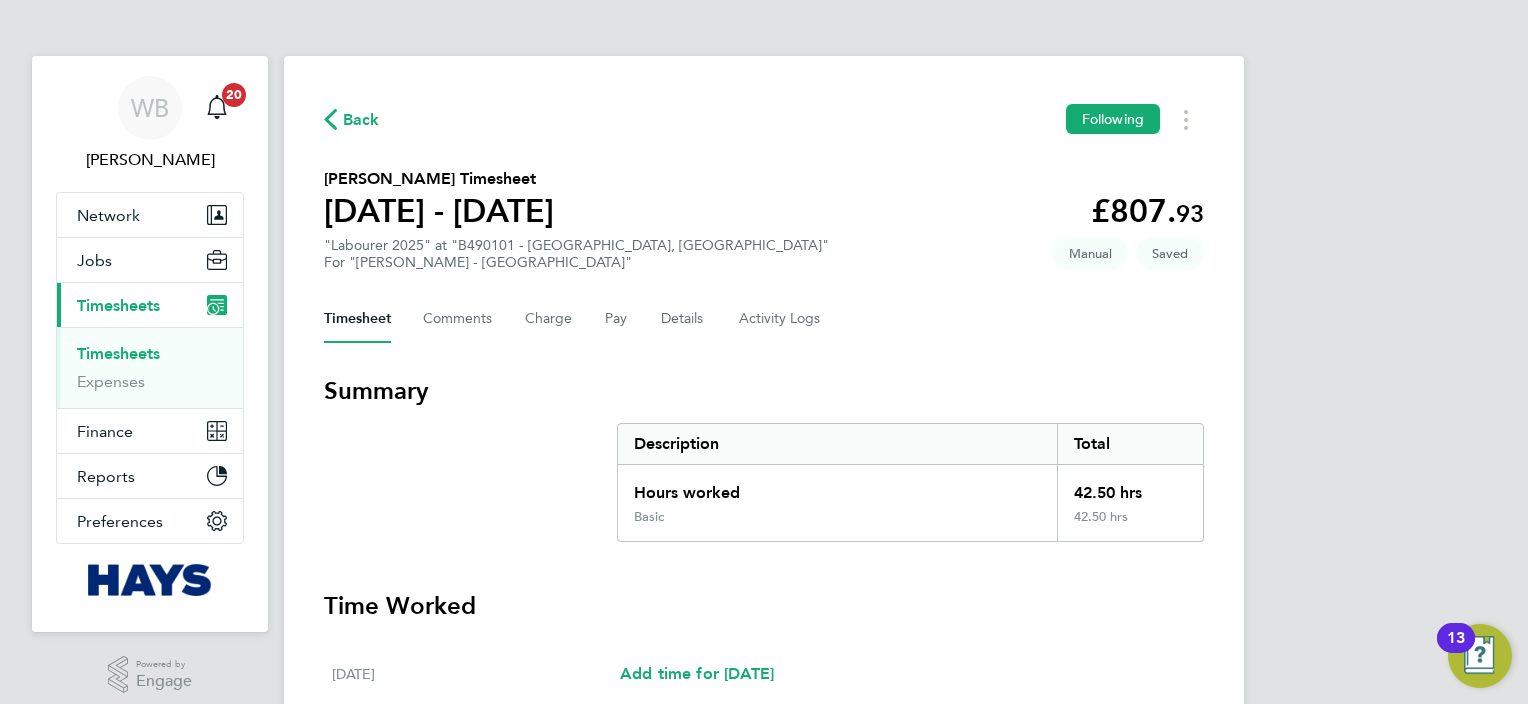 select on "30" 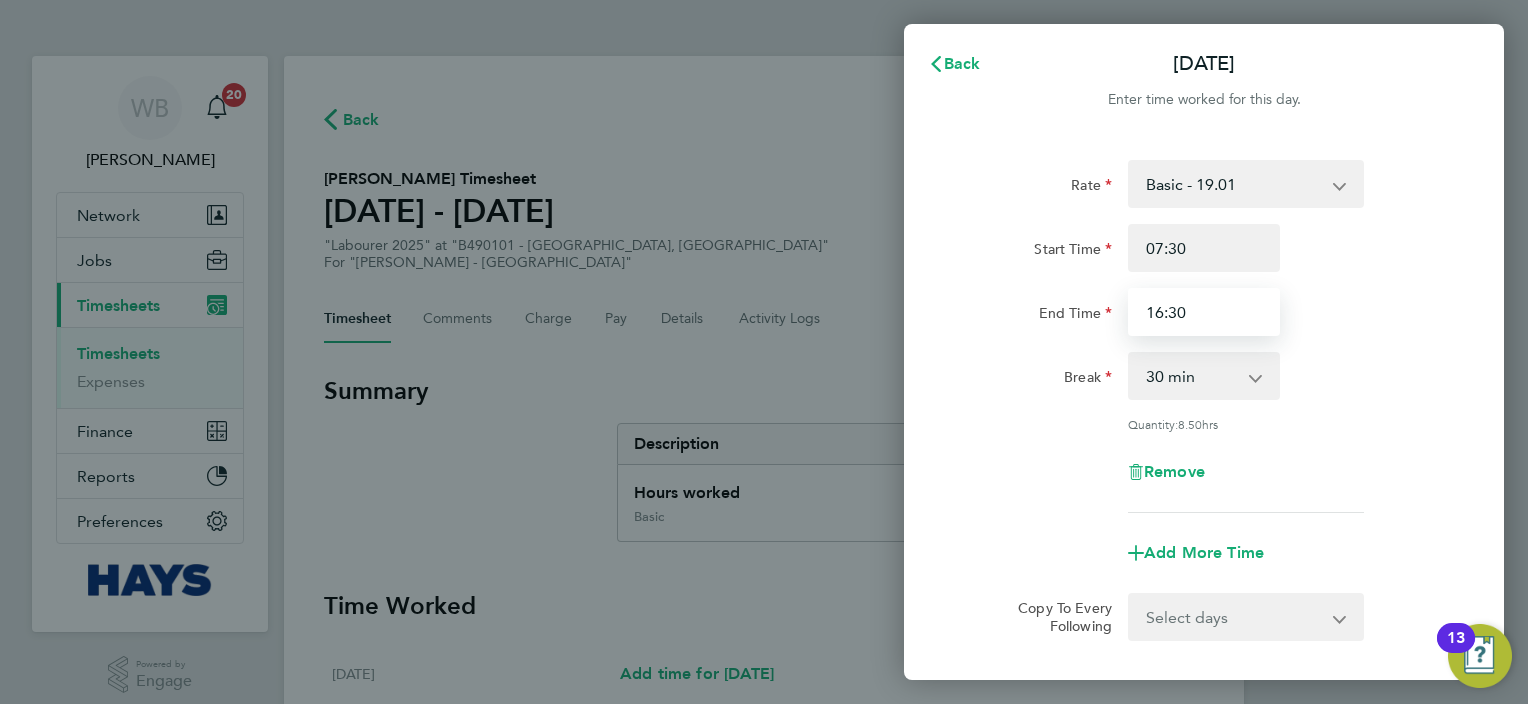 click on "16:30" at bounding box center [1204, 312] 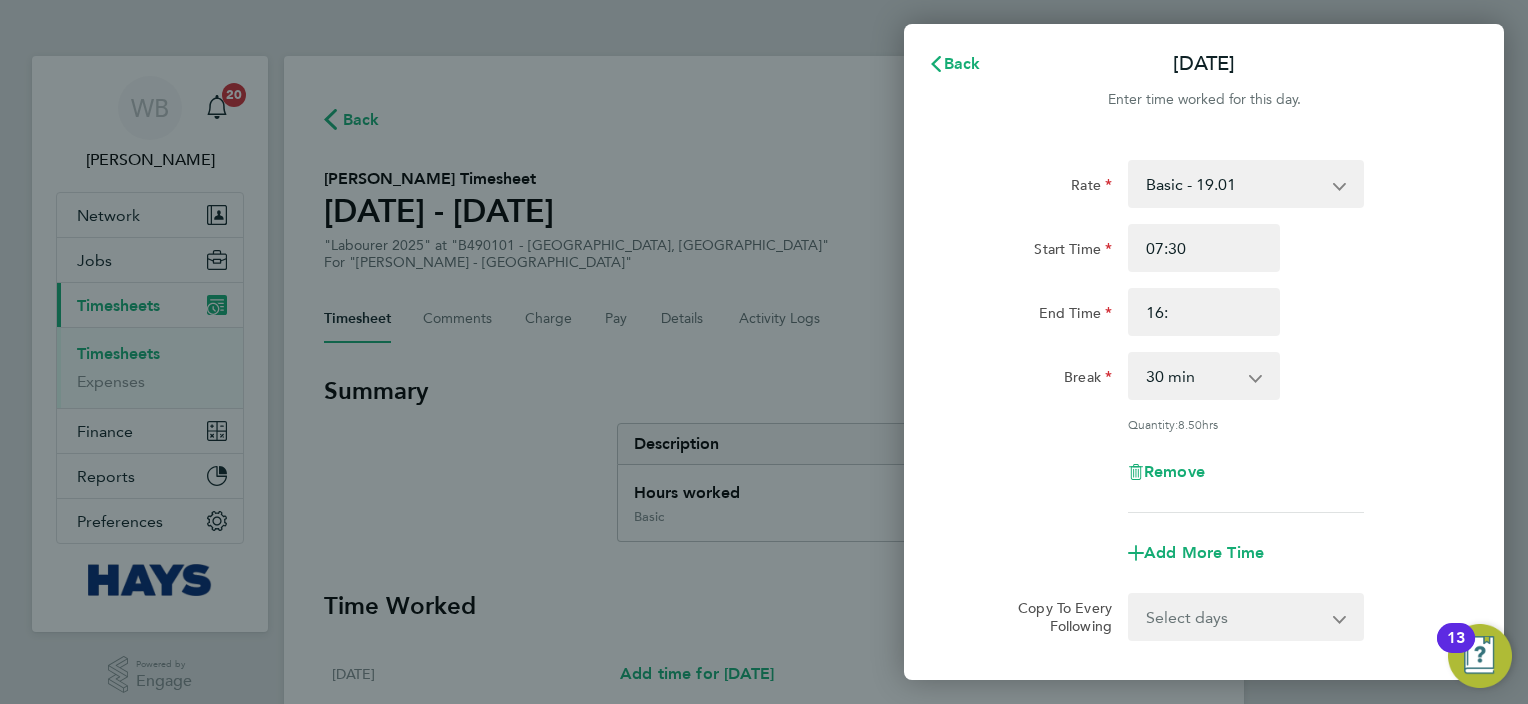 type on "16:00" 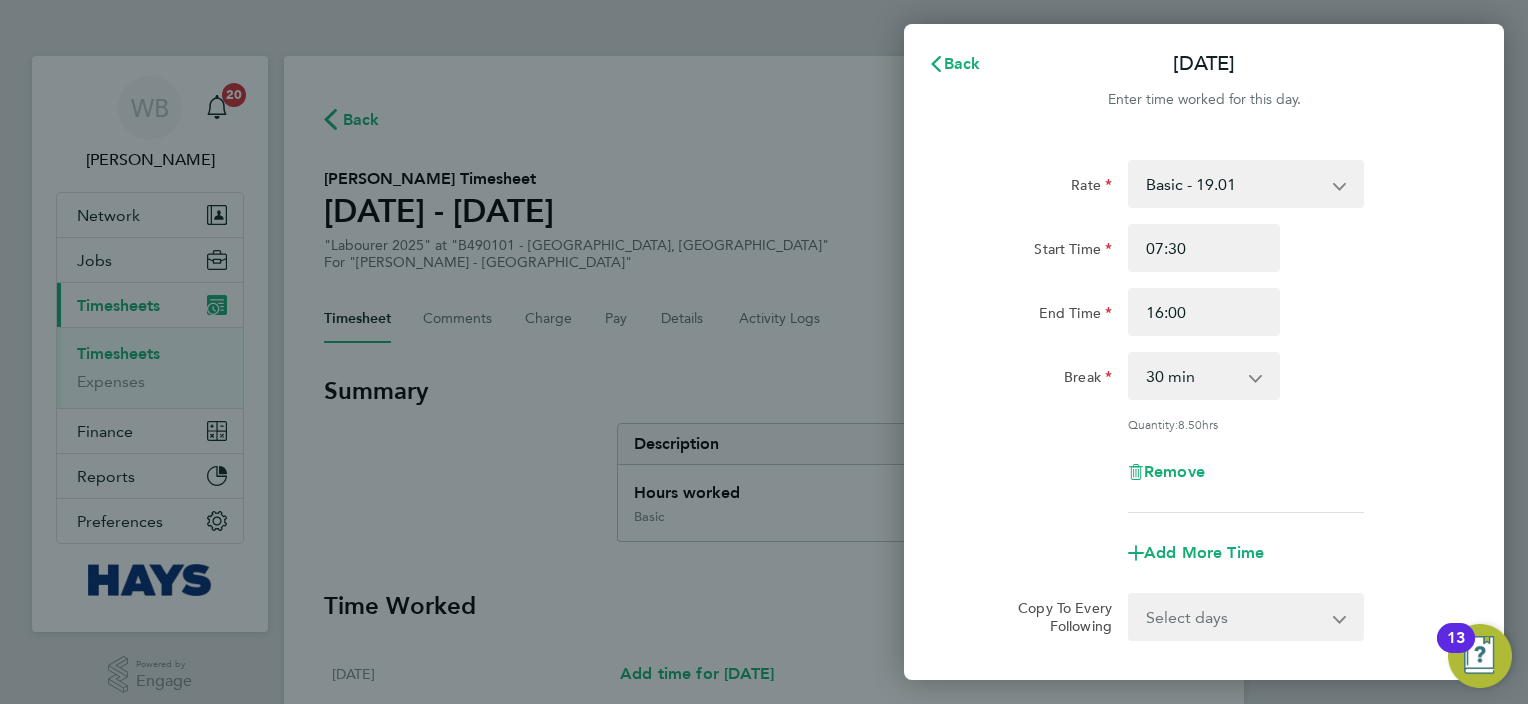 click on "Break  0 min   15 min   30 min   45 min   60 min   75 min   90 min" 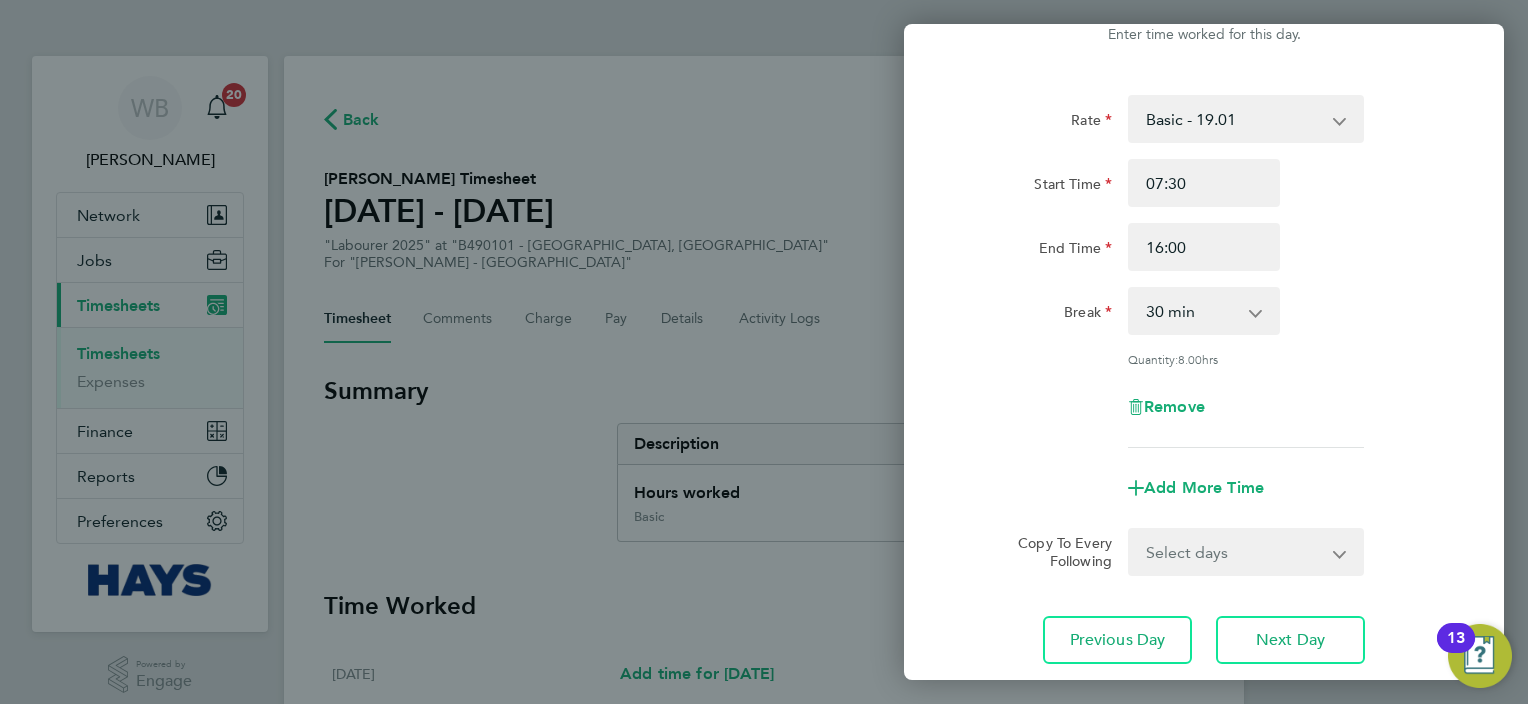 scroll, scrollTop: 198, scrollLeft: 0, axis: vertical 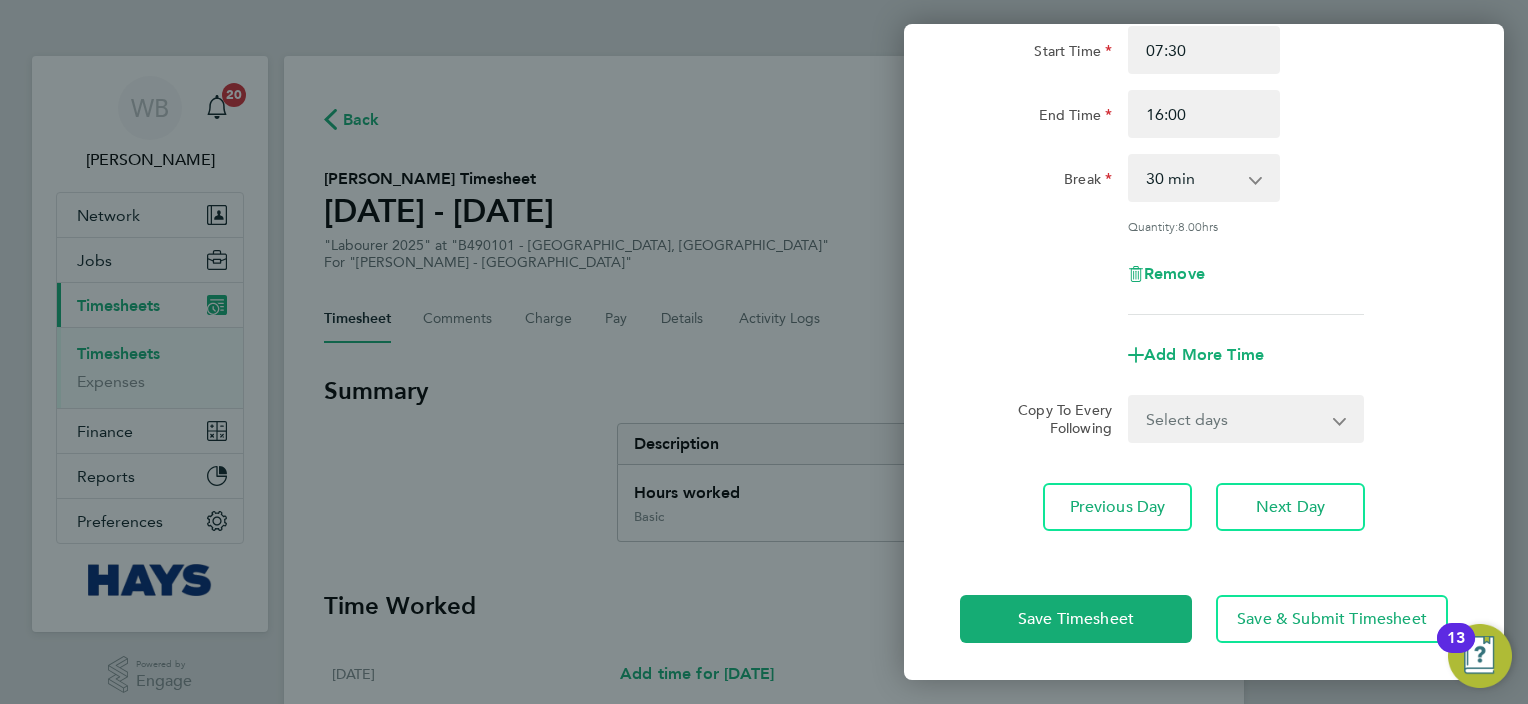 click on "Rate  Basic - 19.01   Overtime - 27.22
Start Time 07:30 End Time 16:00 Break  0 min   15 min   30 min   45 min   60 min   75 min   90 min
Quantity:  8.00  hrs
Remove
Add More Time  Copy To Every Following  Select days   Day   [DATE]   [DATE]   [DATE]   [DATE]" 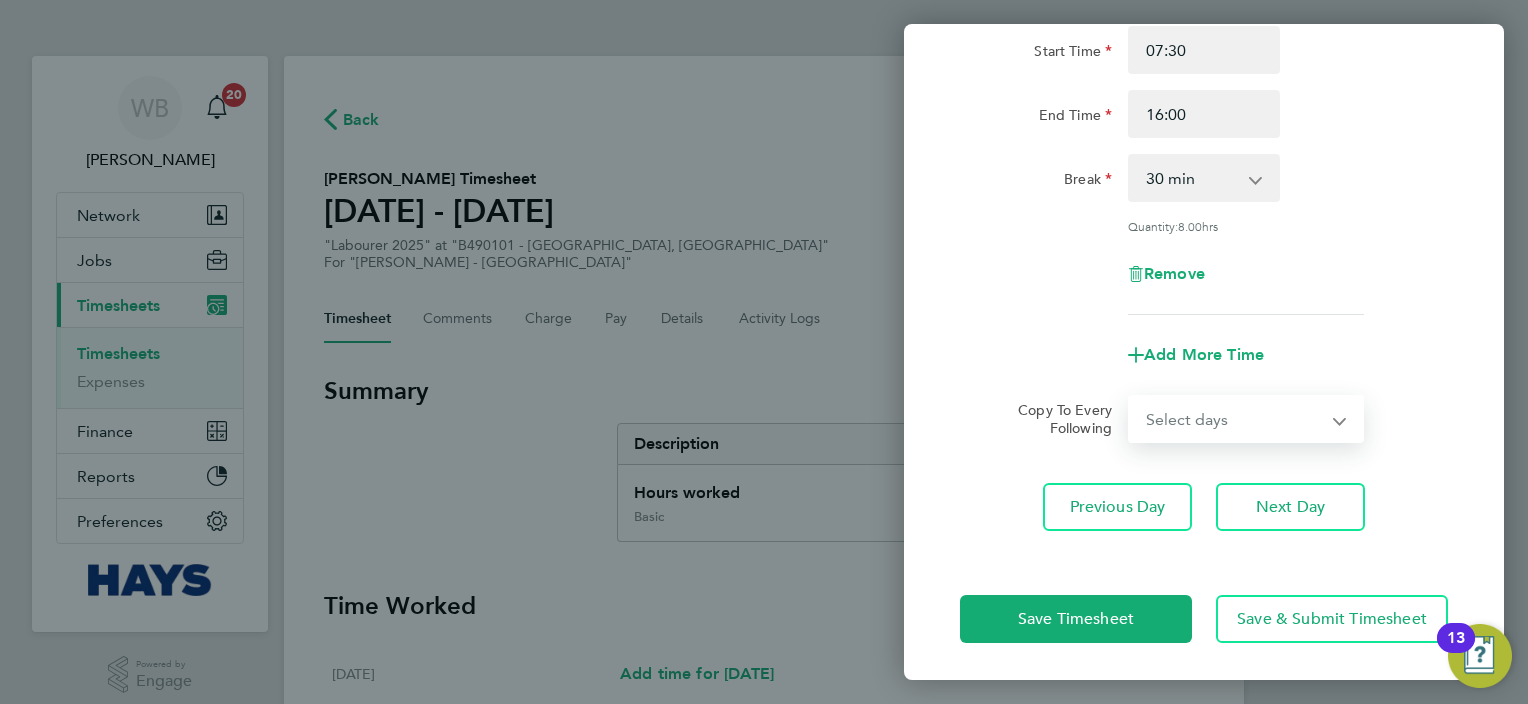 click on "Select days   Day   [DATE]   [DATE]   [DATE]   [DATE]" at bounding box center [1235, 419] 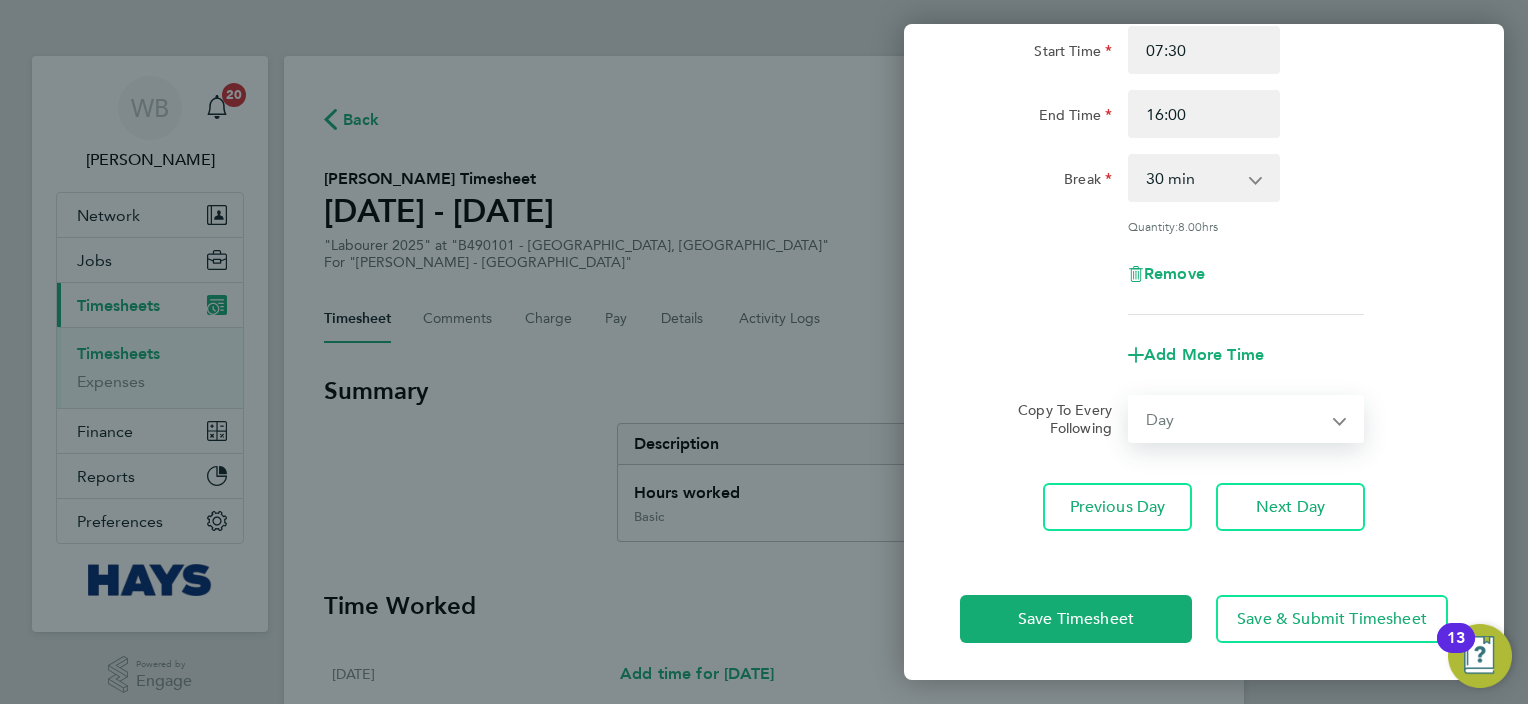 click on "Select days   Day   [DATE]   [DATE]   [DATE]   [DATE]" at bounding box center (1235, 419) 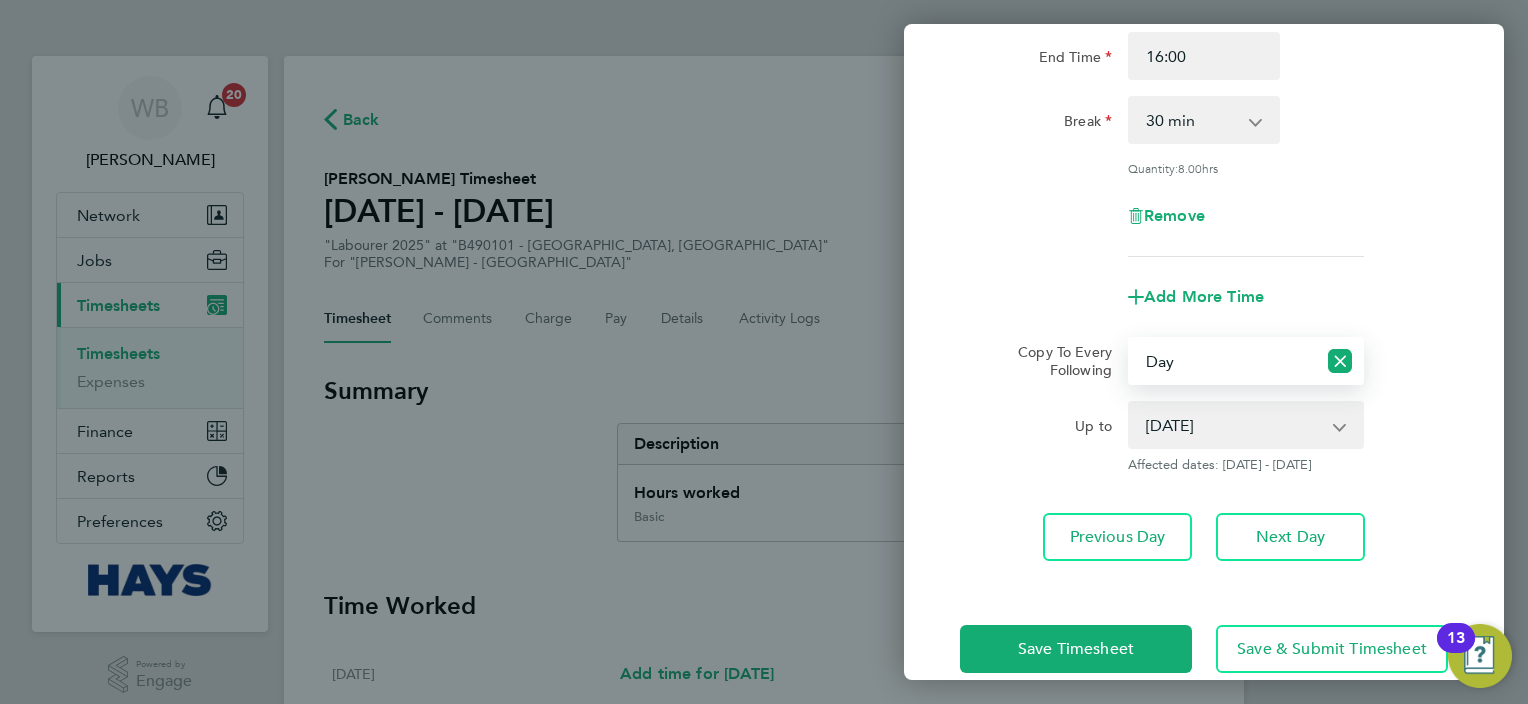 scroll, scrollTop: 286, scrollLeft: 0, axis: vertical 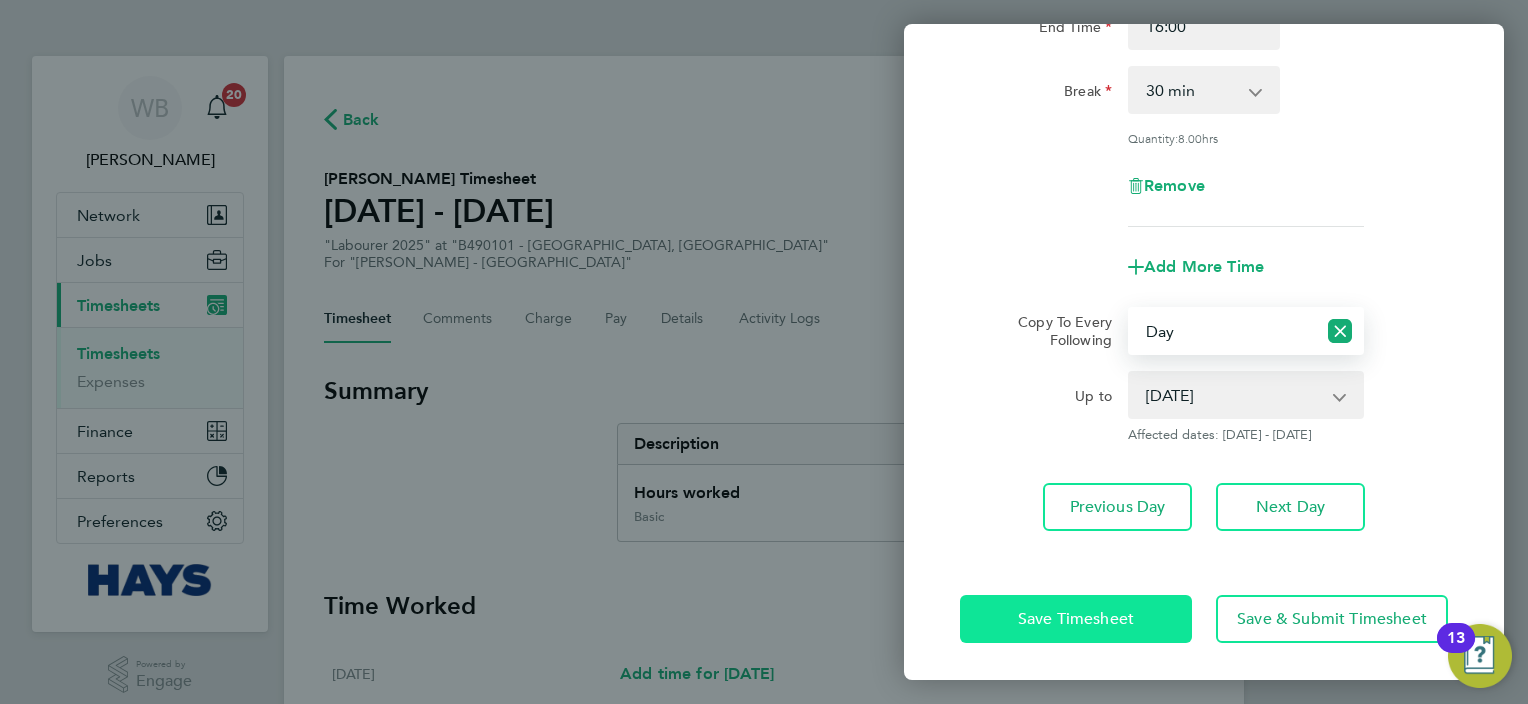 click on "Save Timesheet" 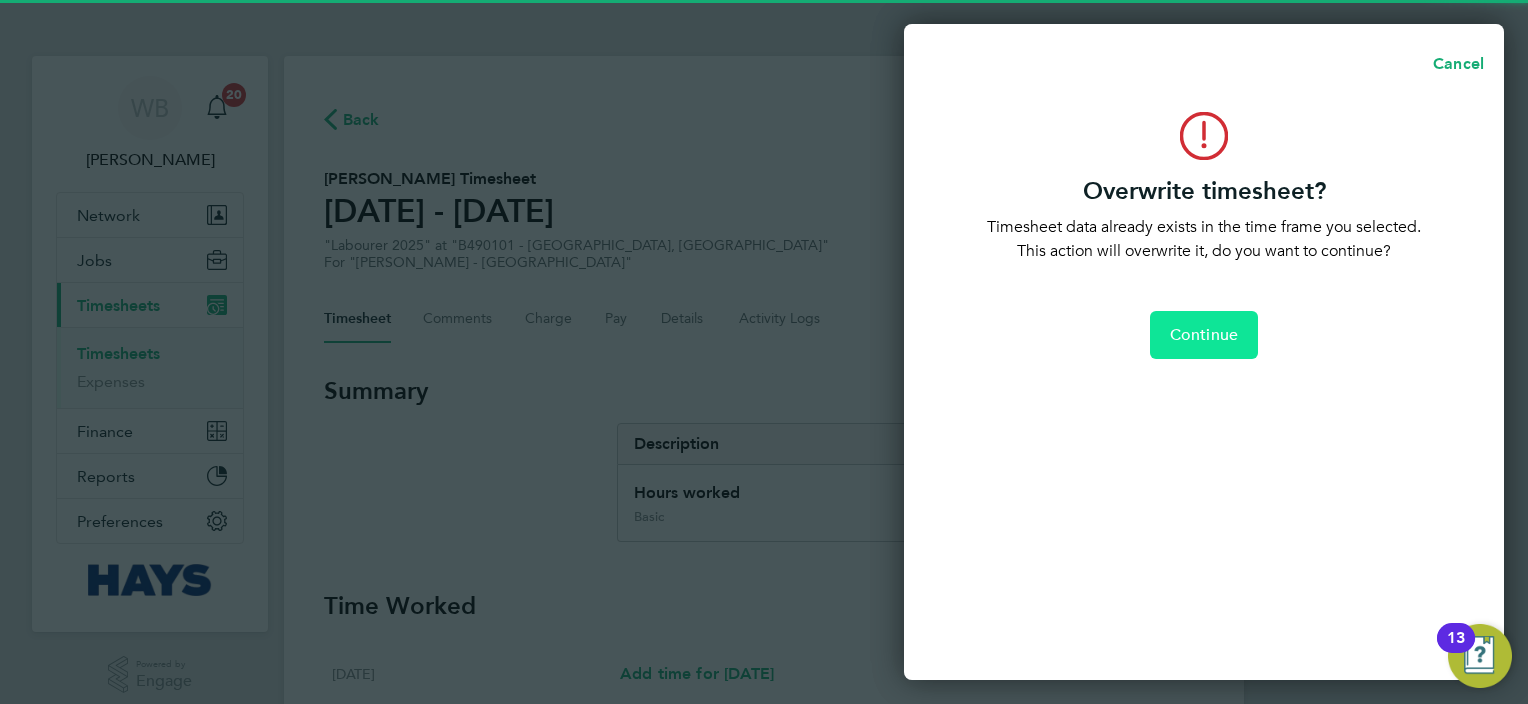 click on "Continue" 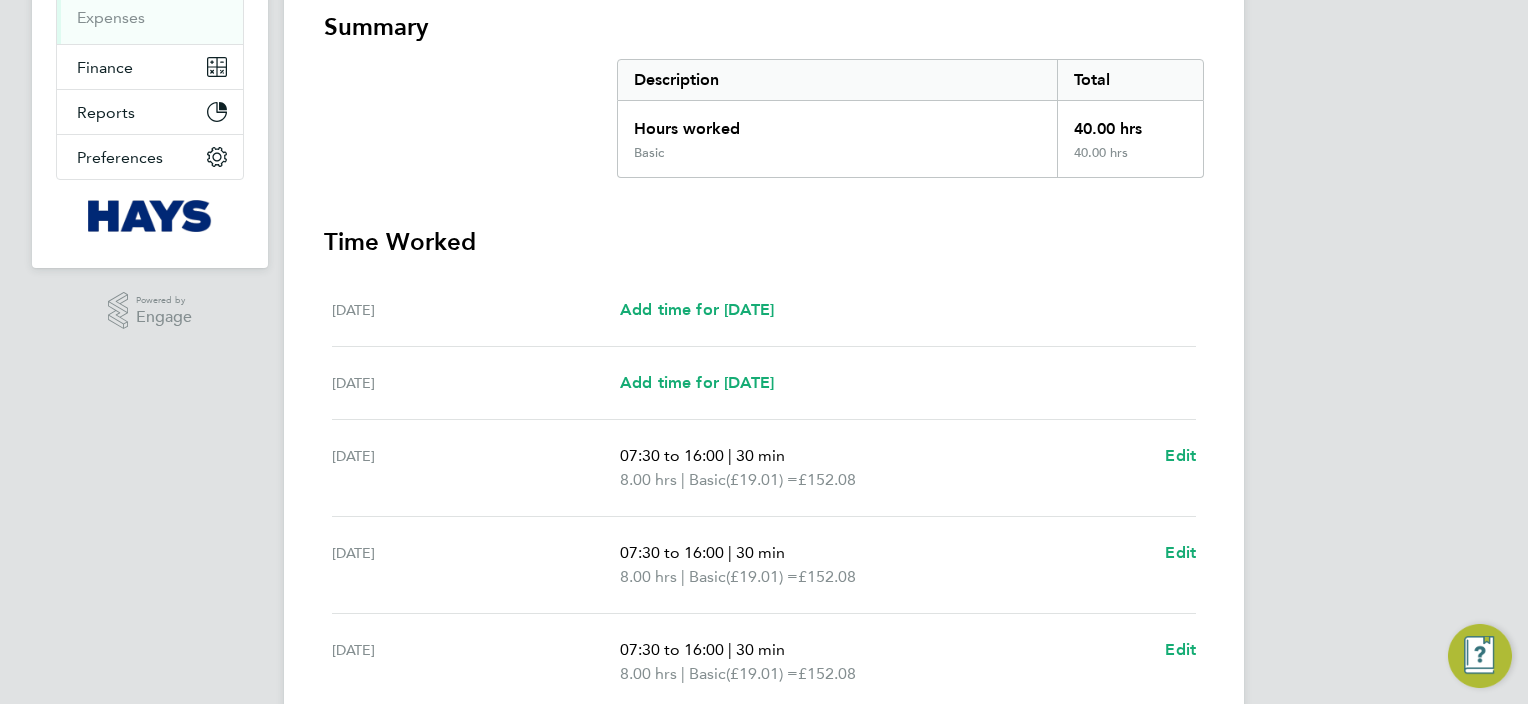 scroll, scrollTop: 738, scrollLeft: 0, axis: vertical 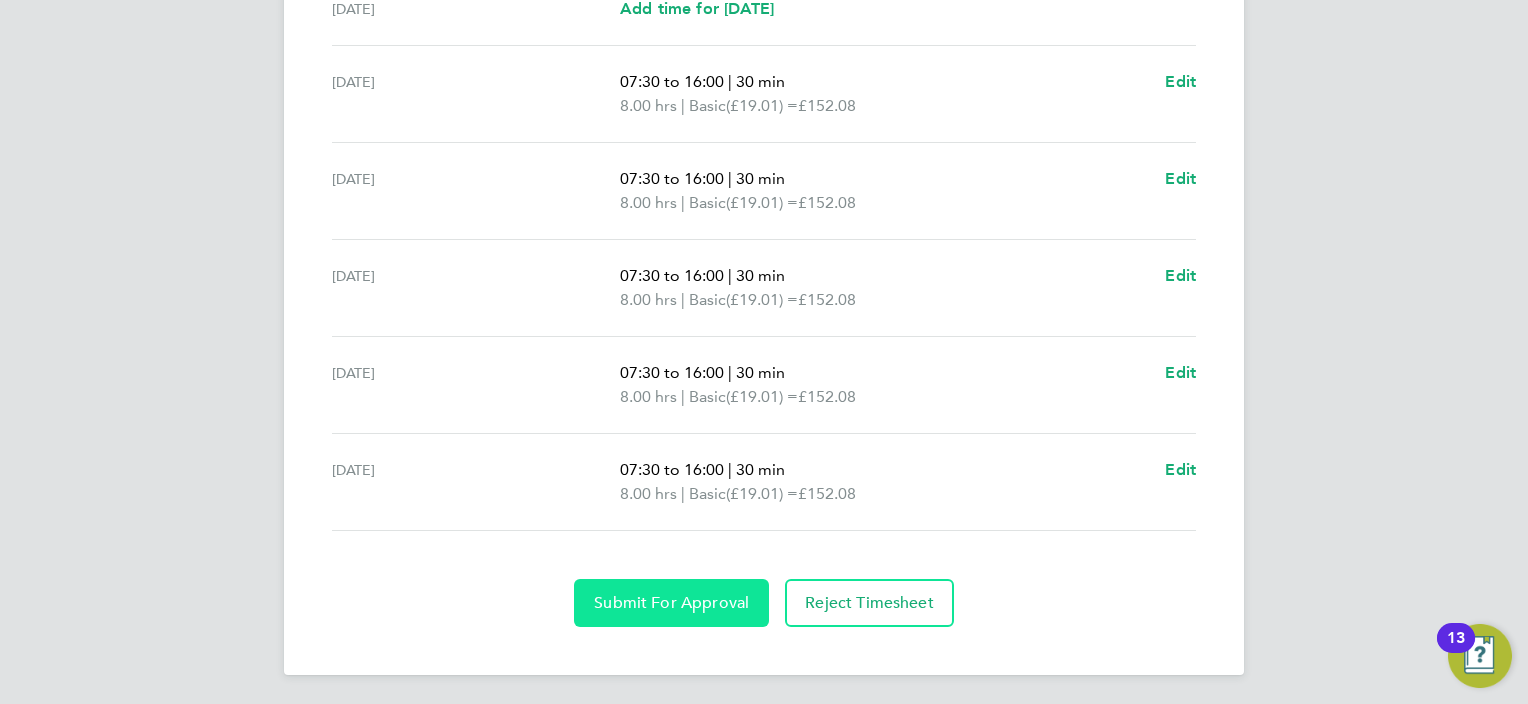 click on "Time Worked   [DATE]   Add time for [DATE]   Add time for [DATE]   [DATE]   Add time for [DATE]   Add time for [DATE]   [DATE]   07:30 to 16:00   |   30 min   8.00 hrs   |   Basic   (£19.01) =   £152.08   Edit   [DATE]   07:30 to 16:00   |   30 min   8.00 hrs   |   Basic   (£19.01) =   £152.08   Edit   [DATE]   07:30 to 16:00   |   30 min   8.00 hrs   |   Basic   (£19.01) =   £152.08   Edit   [DATE]   07:30 to 16:00   |   30 min   8.00 hrs   |   Basic   (£19.01) =   £152.08   Edit   [DATE]   07:30 to 16:00   |   30 min   8.00 hrs   |   Basic   (£19.01) =   £152.08   Edit   Submit For Approval   Reject Timesheet" at bounding box center (764, 239) 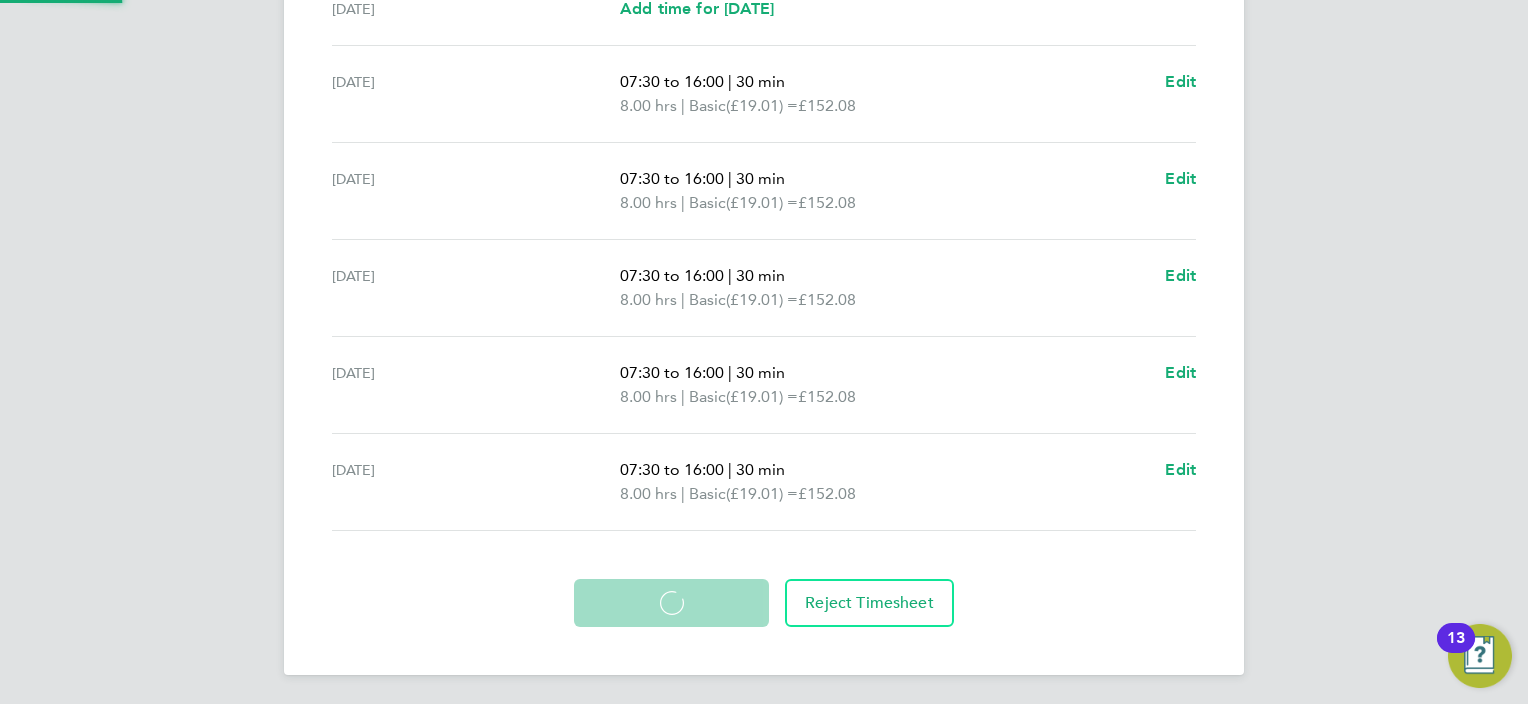 scroll, scrollTop: 737, scrollLeft: 0, axis: vertical 